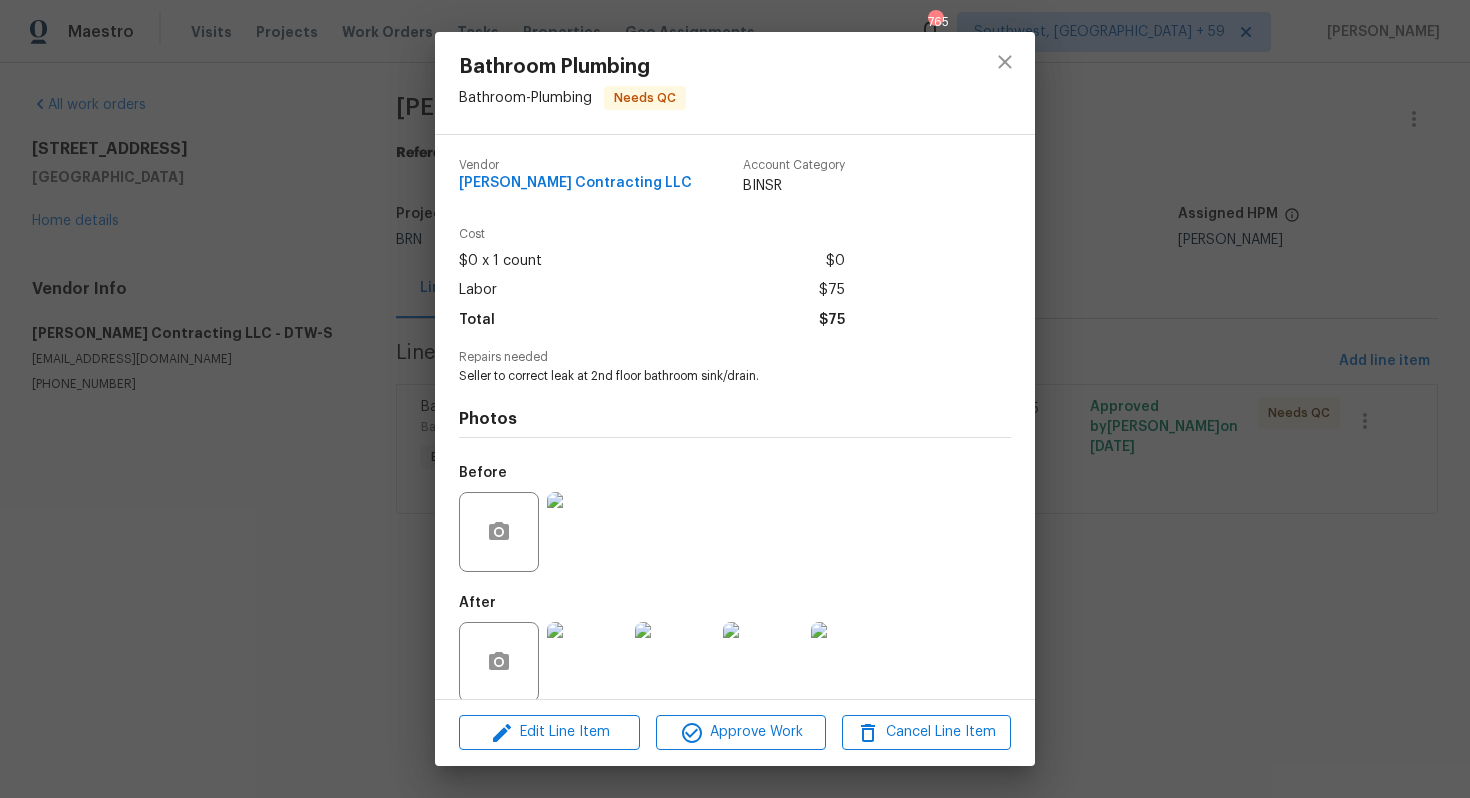 scroll, scrollTop: 0, scrollLeft: 0, axis: both 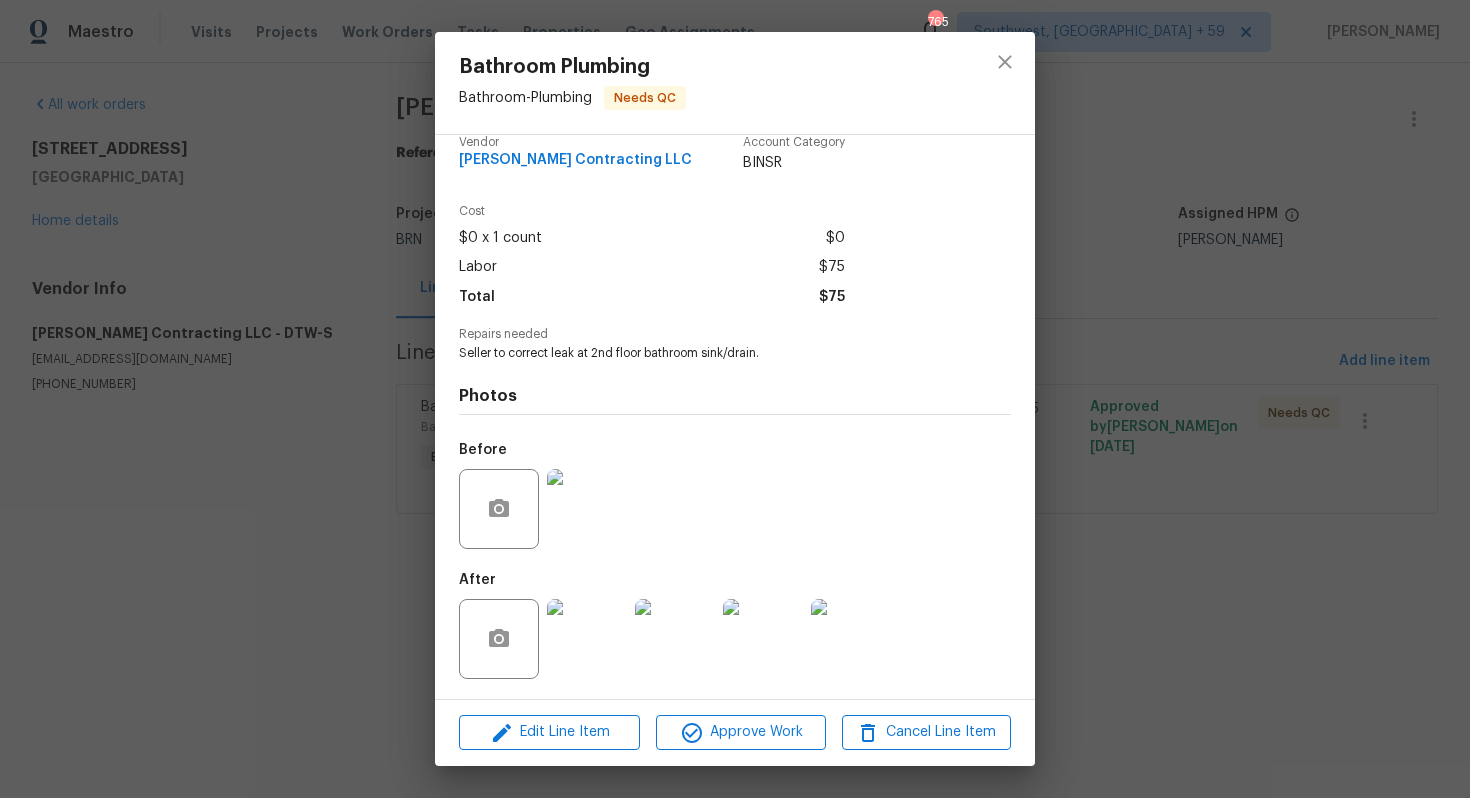 click at bounding box center [587, 639] 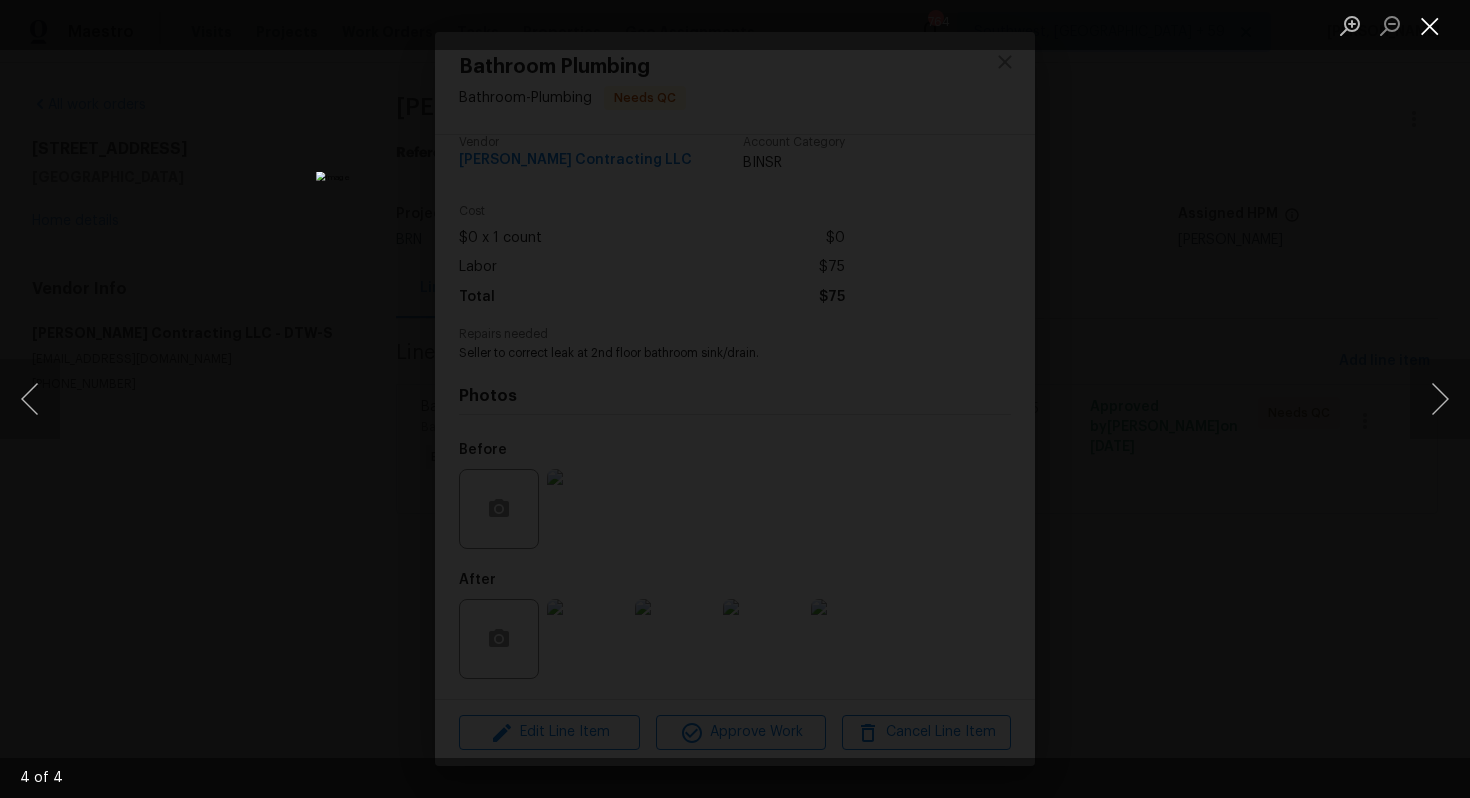 click at bounding box center (1430, 25) 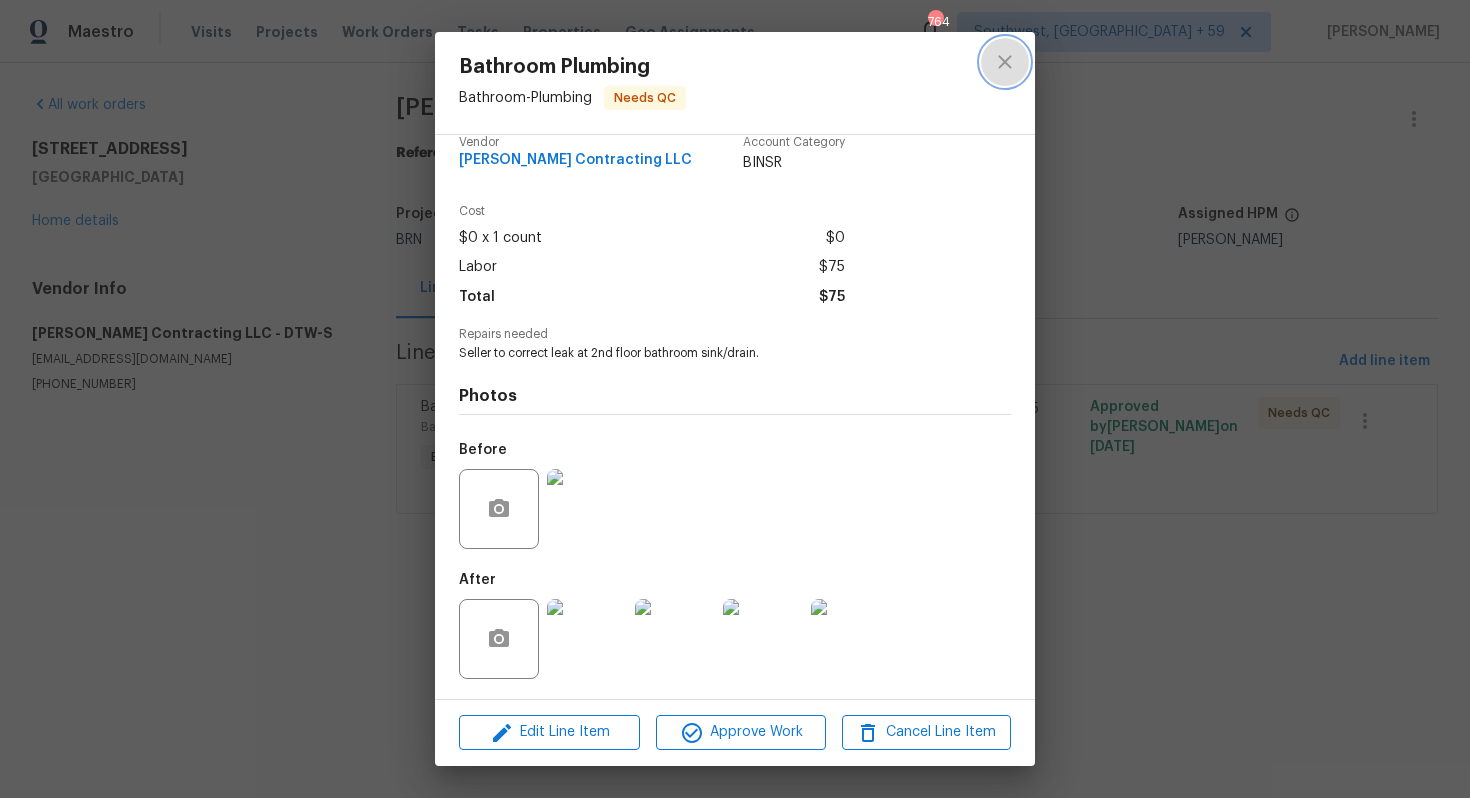 click at bounding box center [1005, 62] 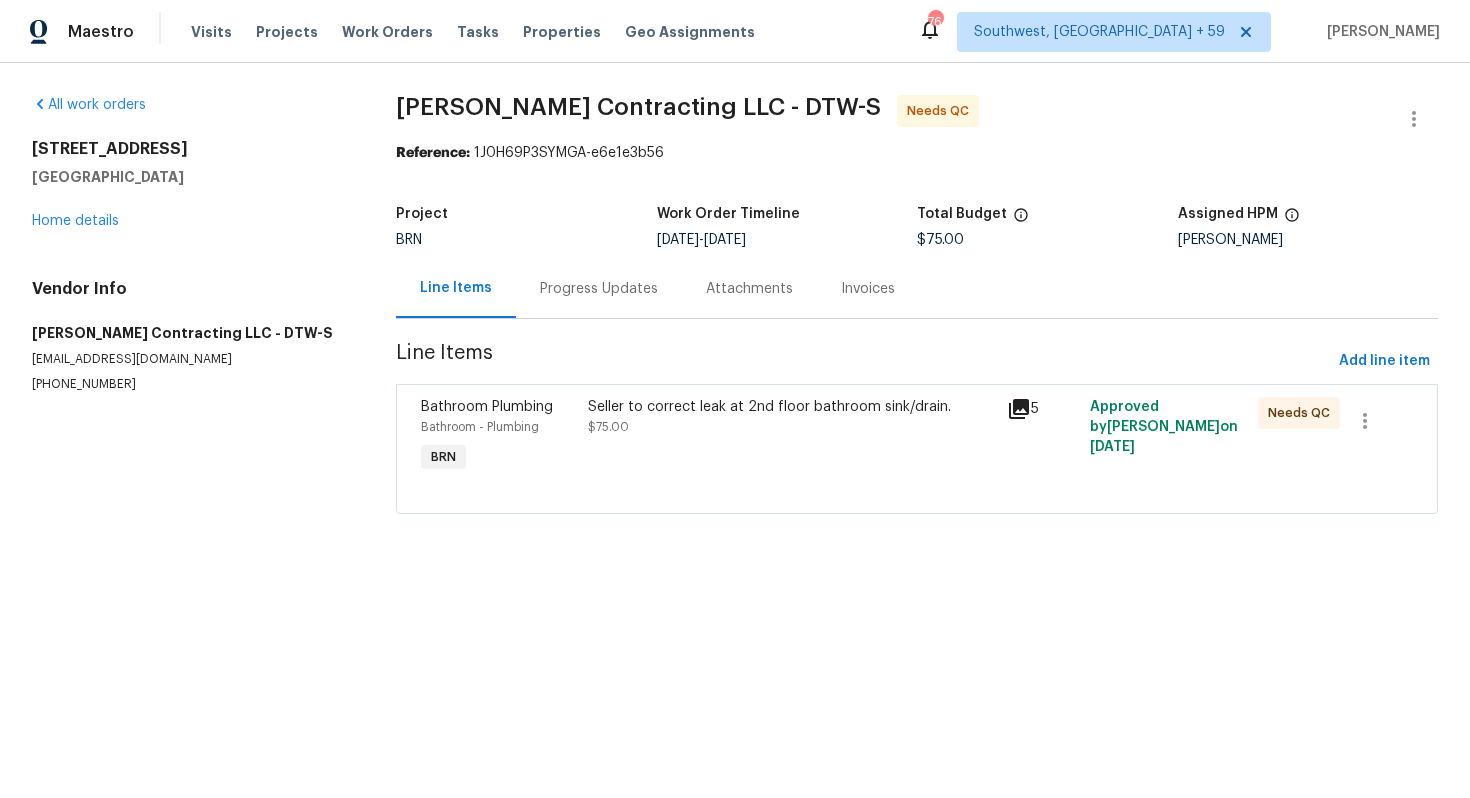 click on "Progress Updates" at bounding box center [599, 288] 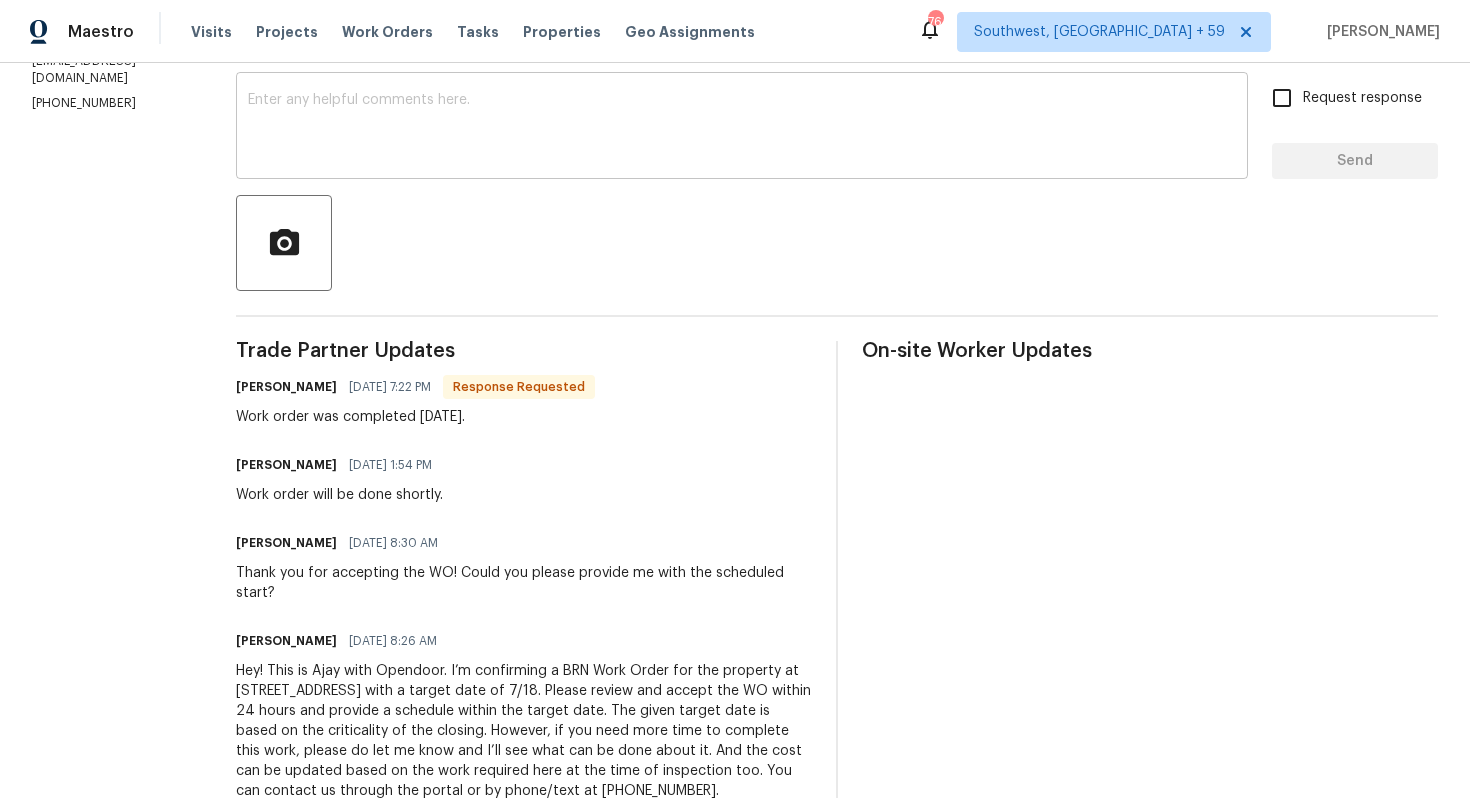 scroll, scrollTop: 0, scrollLeft: 0, axis: both 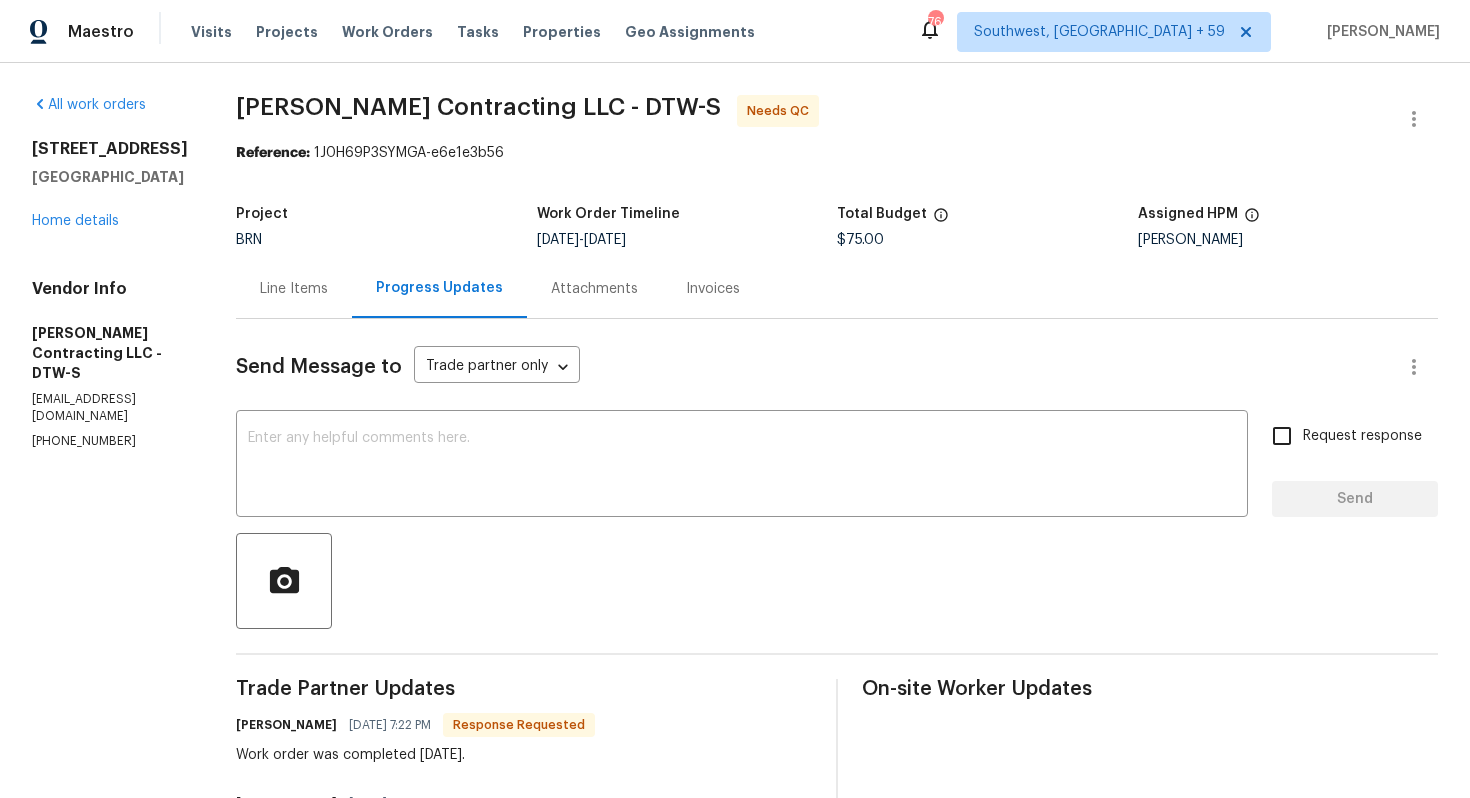 click on "Line Items" at bounding box center [294, 289] 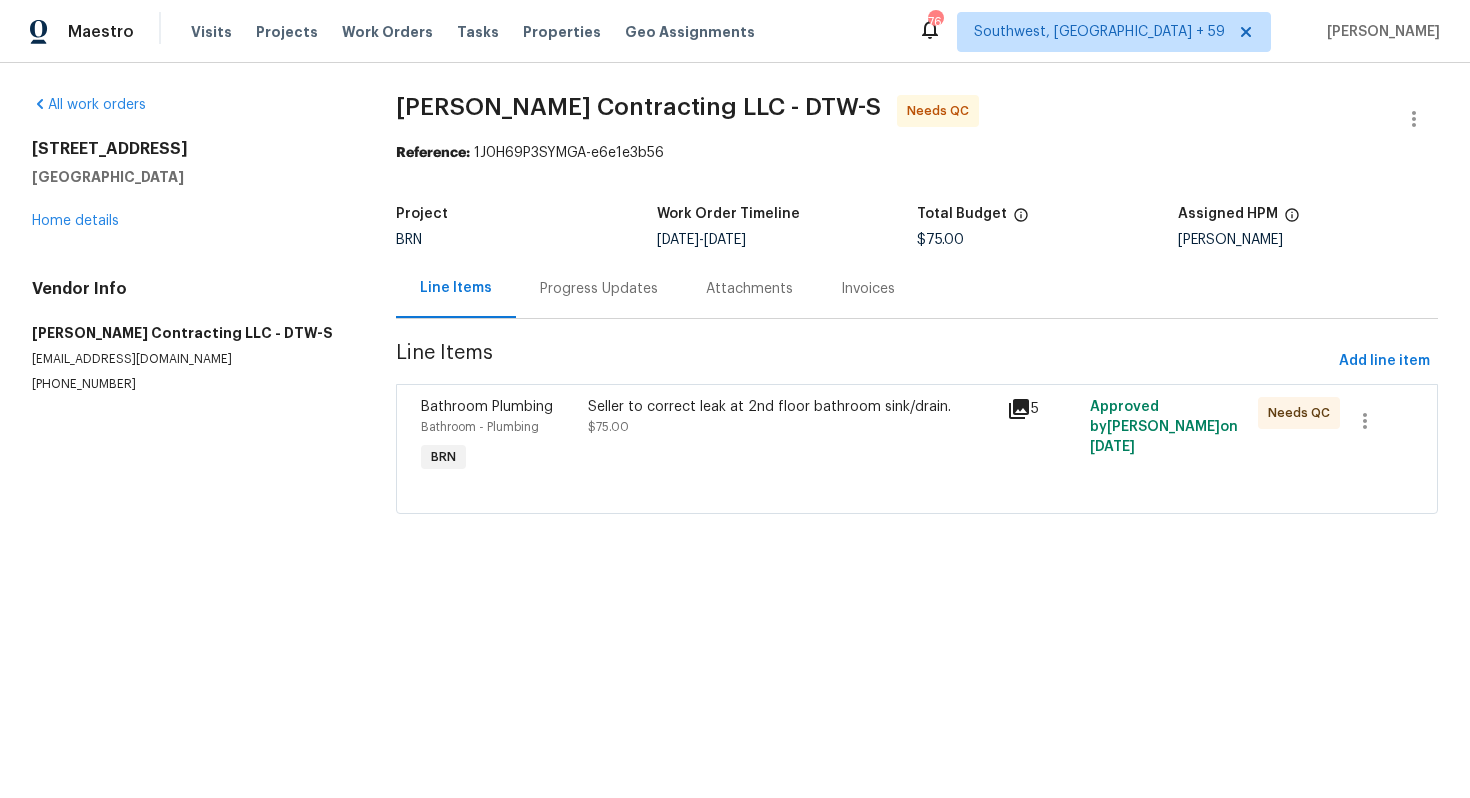 click on "Seller to correct leak at 2nd floor bathroom sink/drain. $75.00" at bounding box center (791, 417) 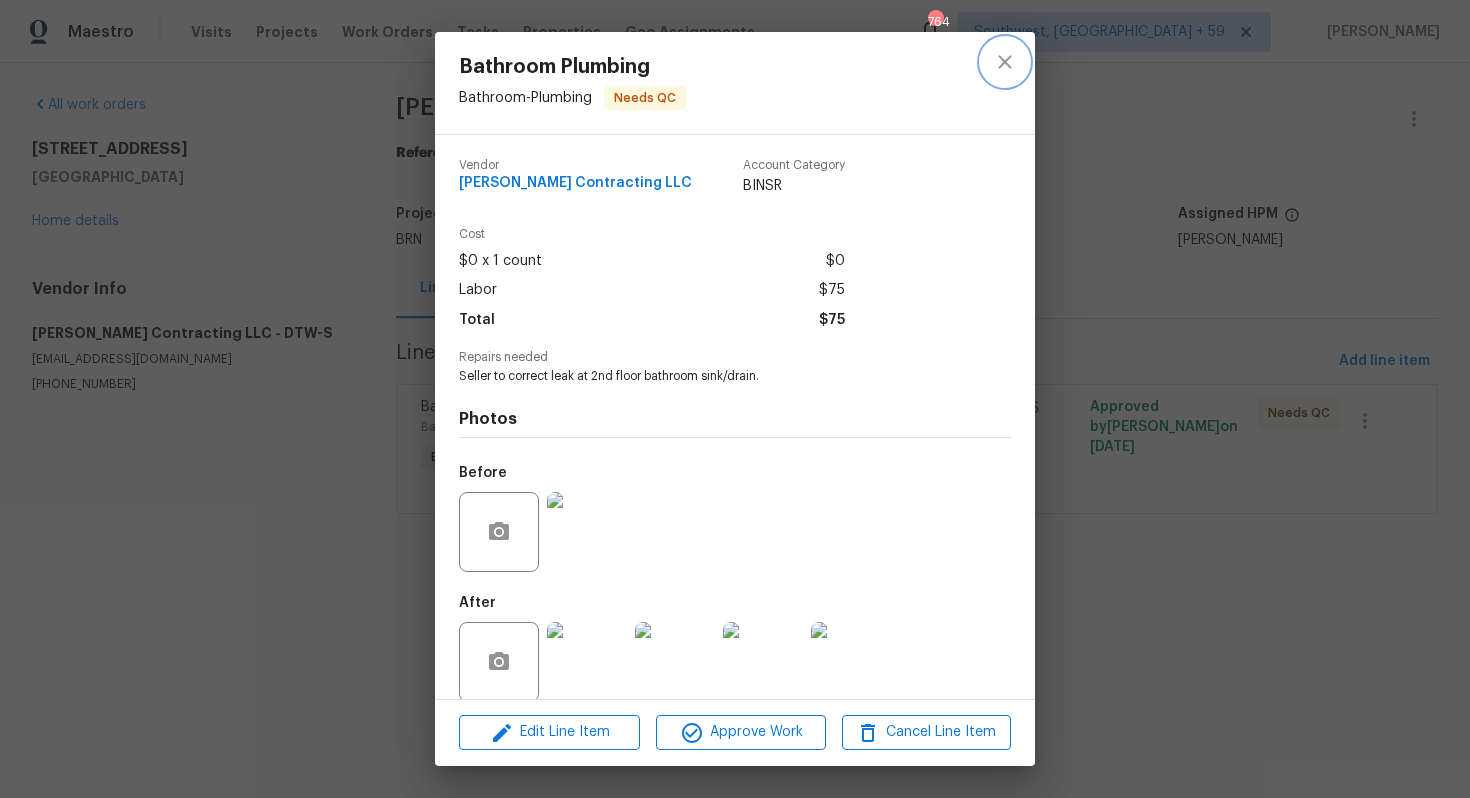 click 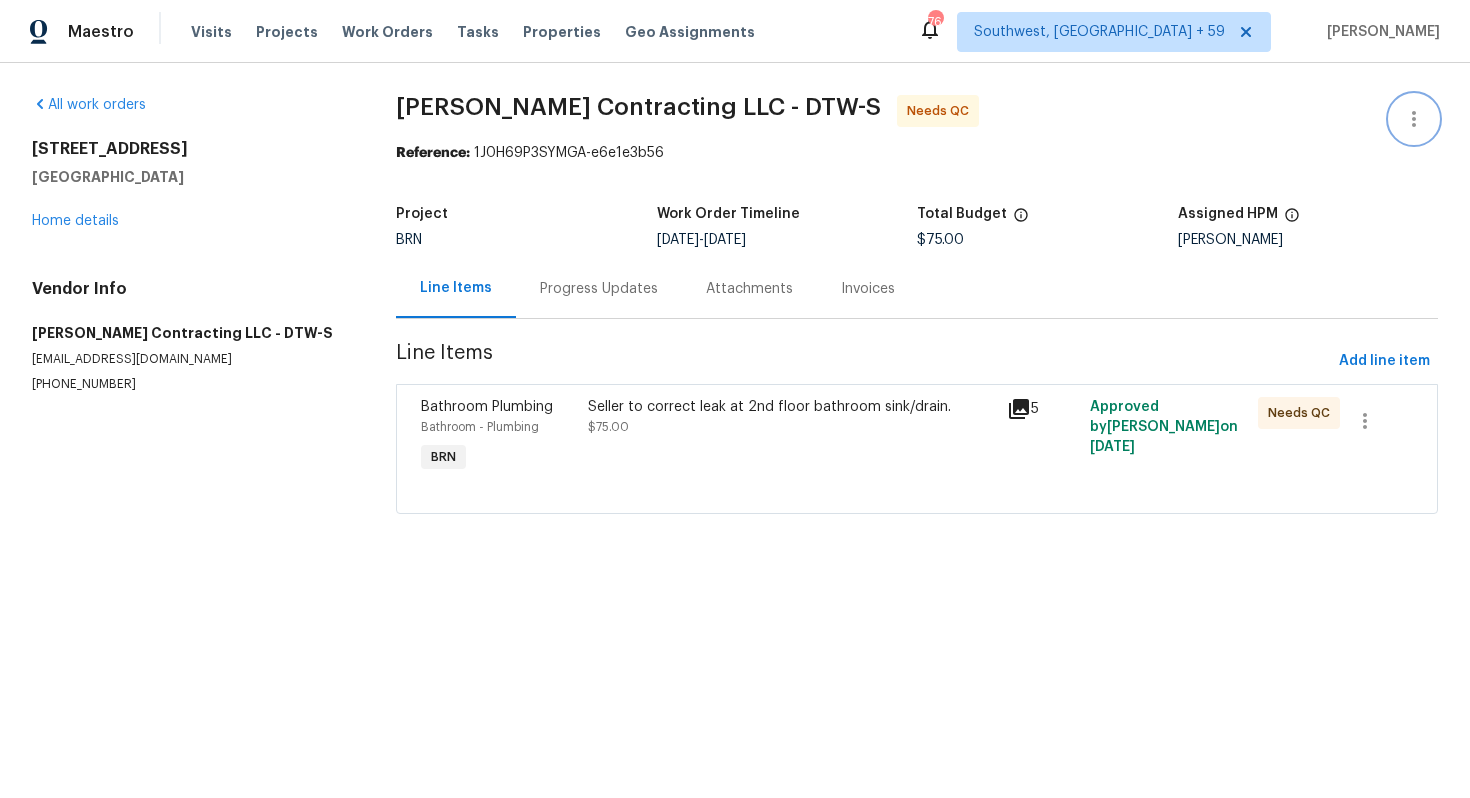 click 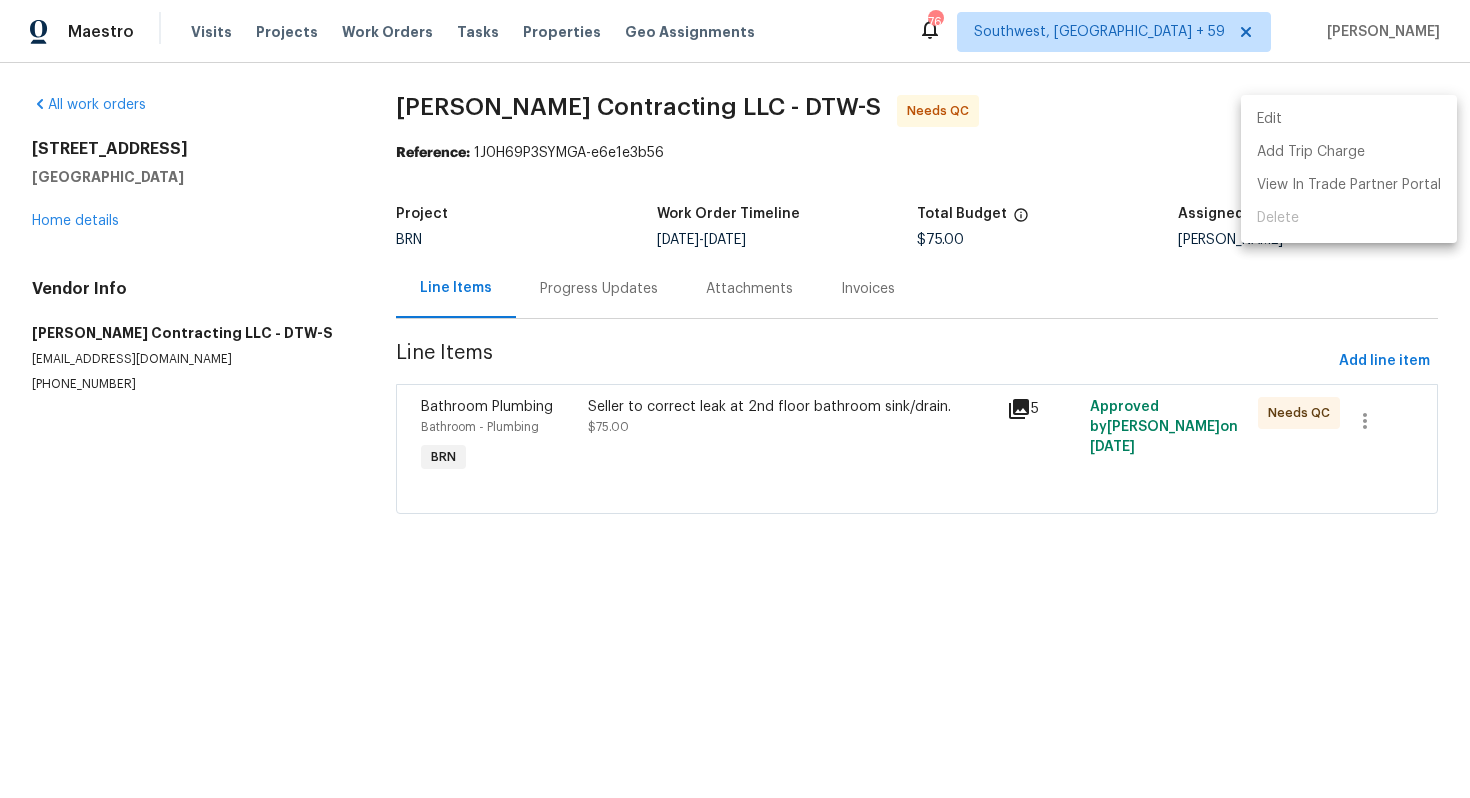 click on "Edit" at bounding box center [1349, 119] 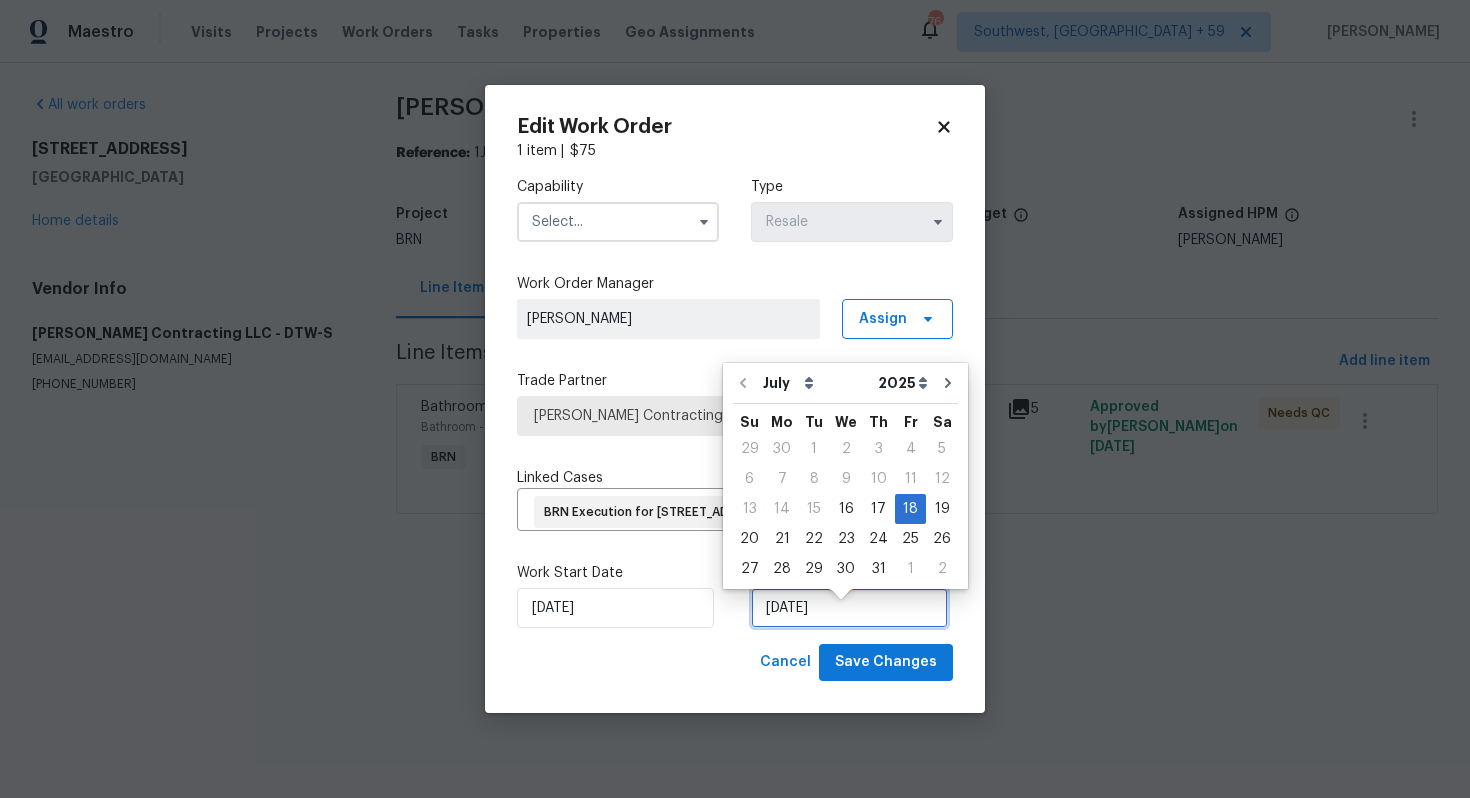click on "[DATE]" at bounding box center [849, 608] 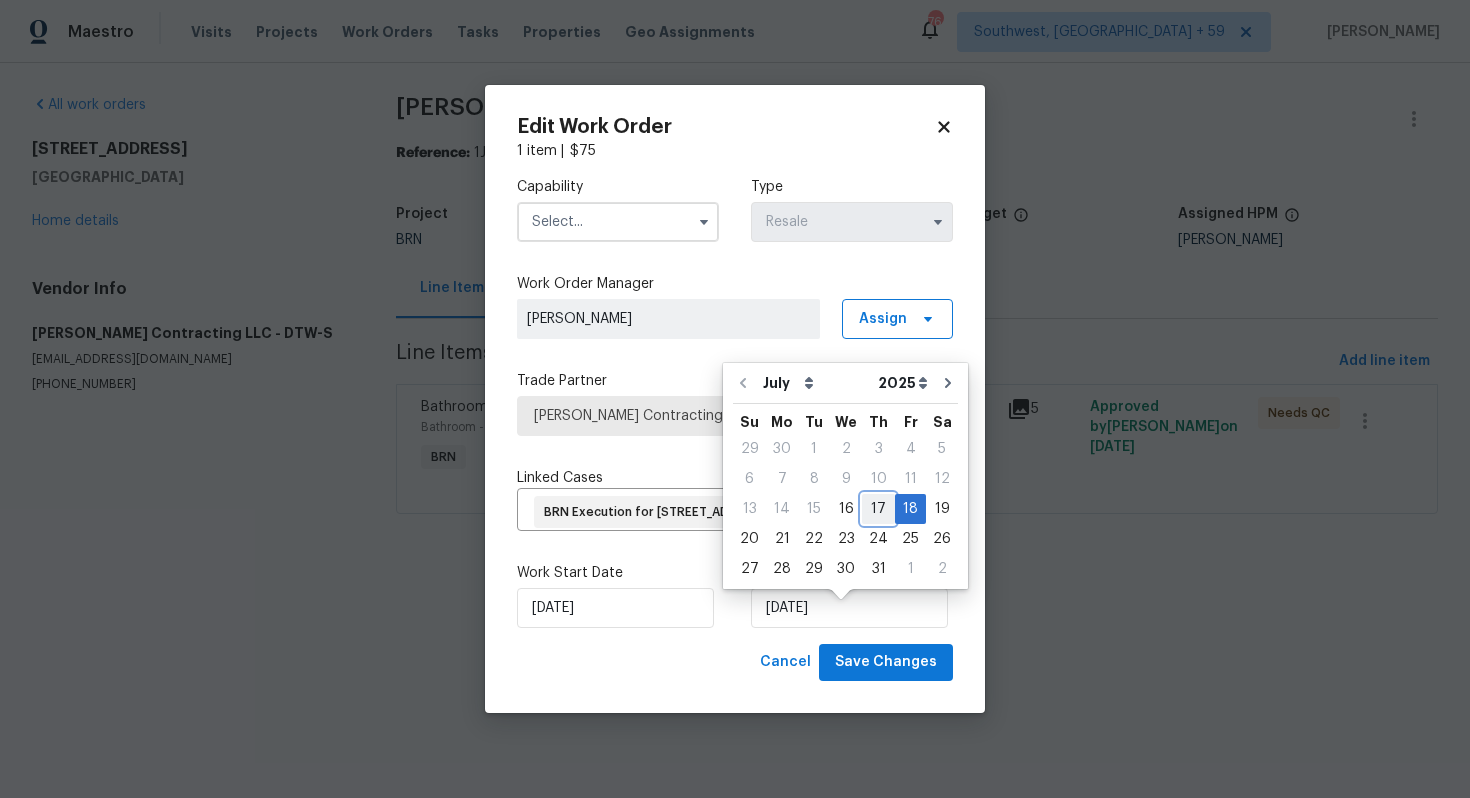 click on "17" at bounding box center [878, 509] 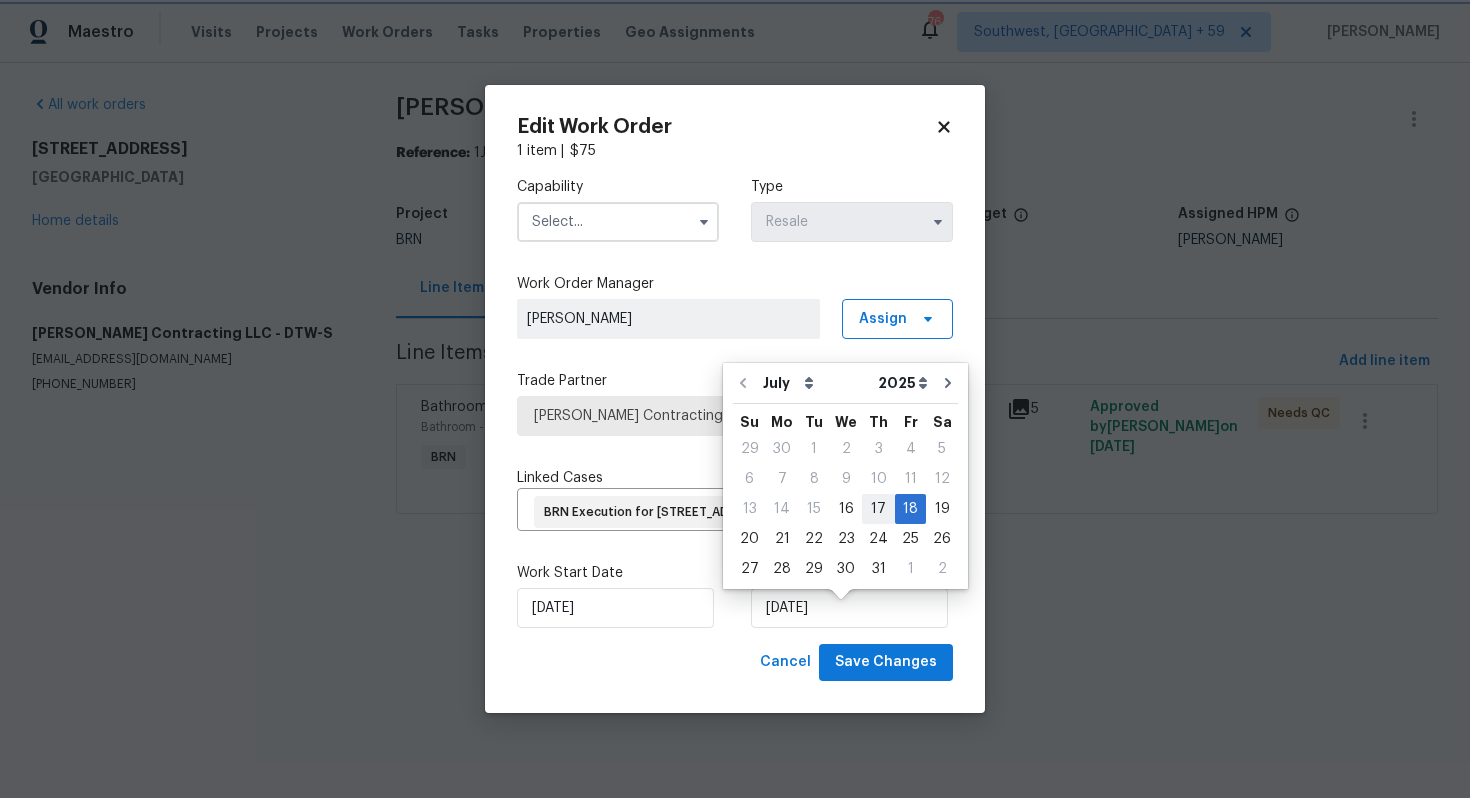 type on "[DATE]" 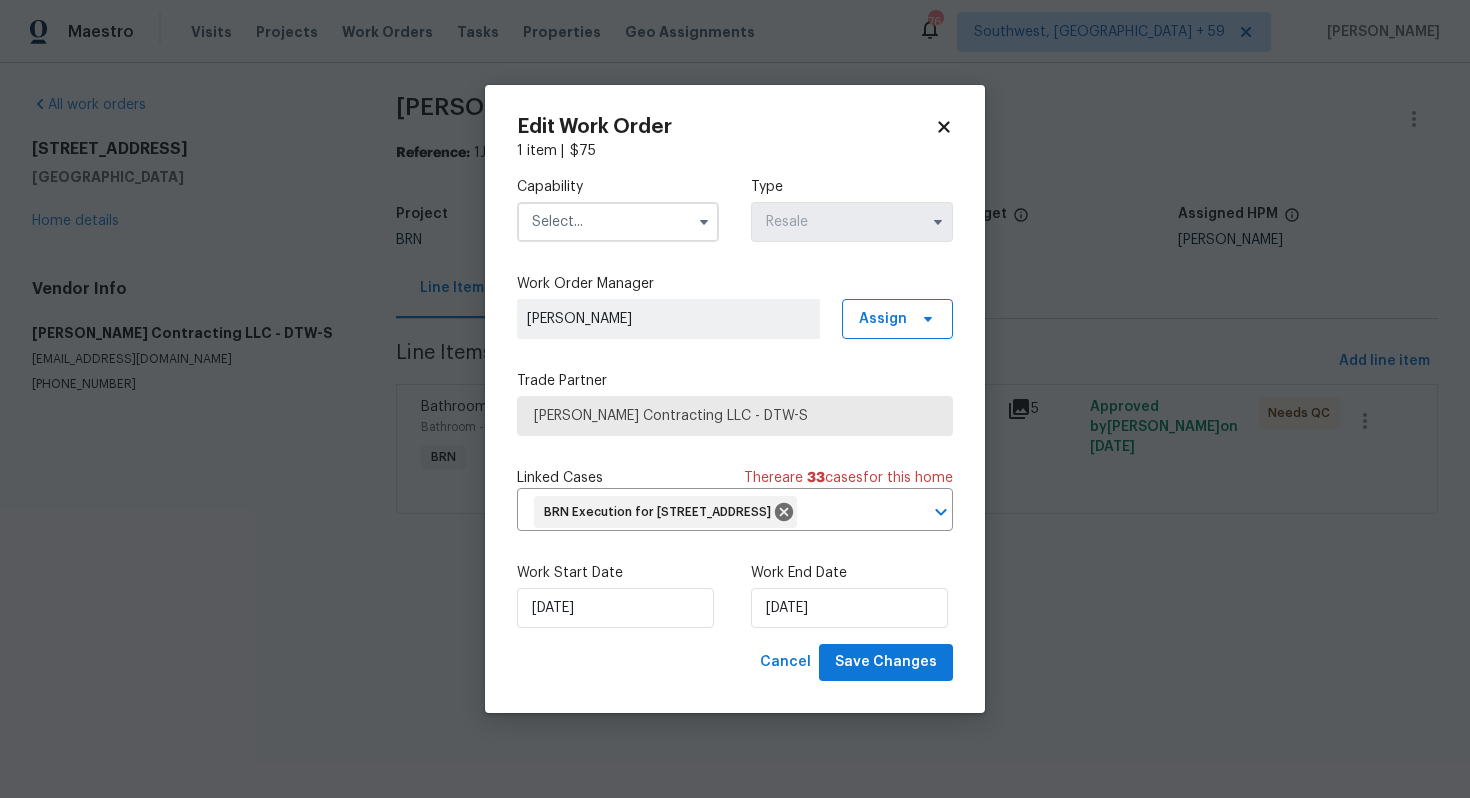 click at bounding box center [704, 222] 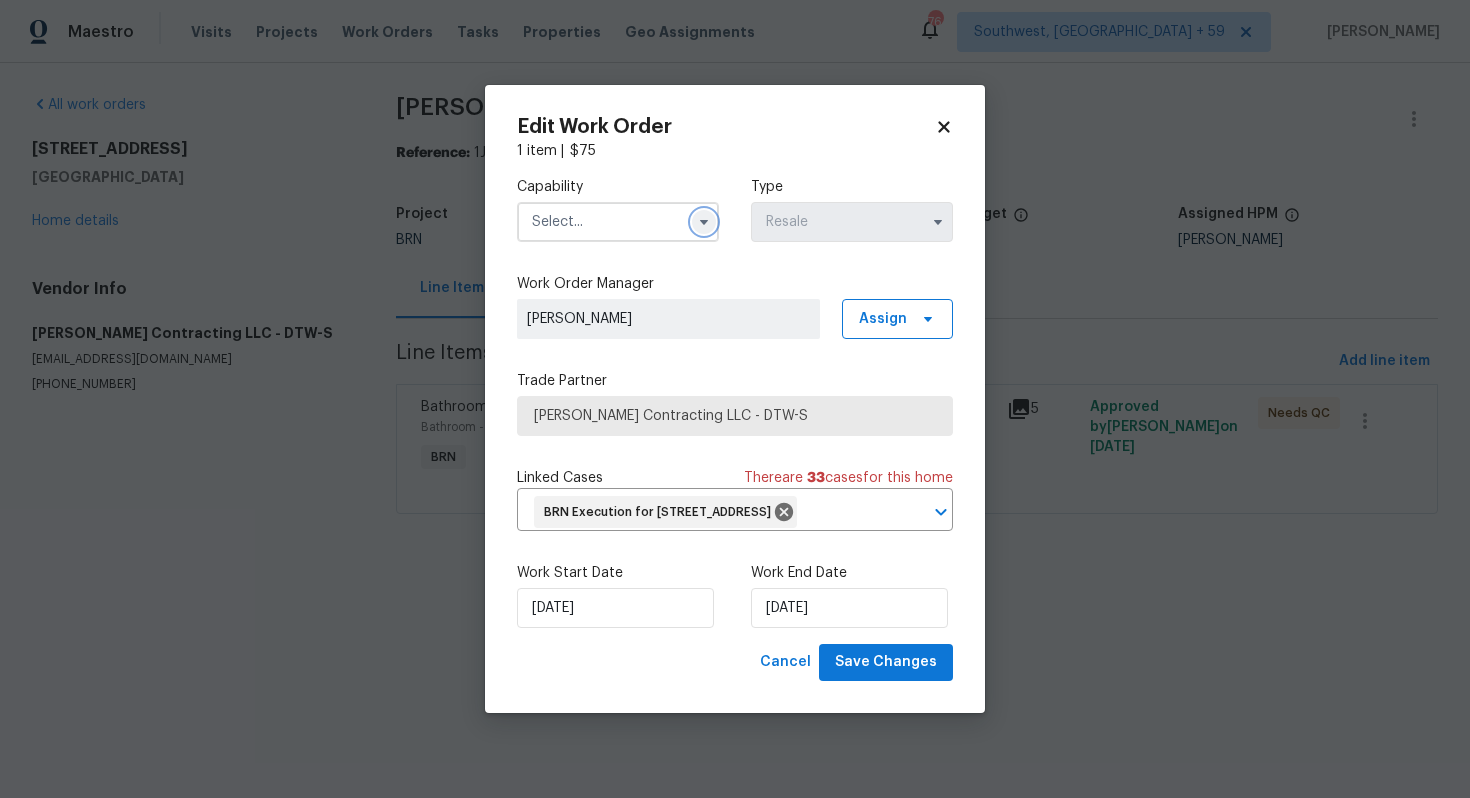 click 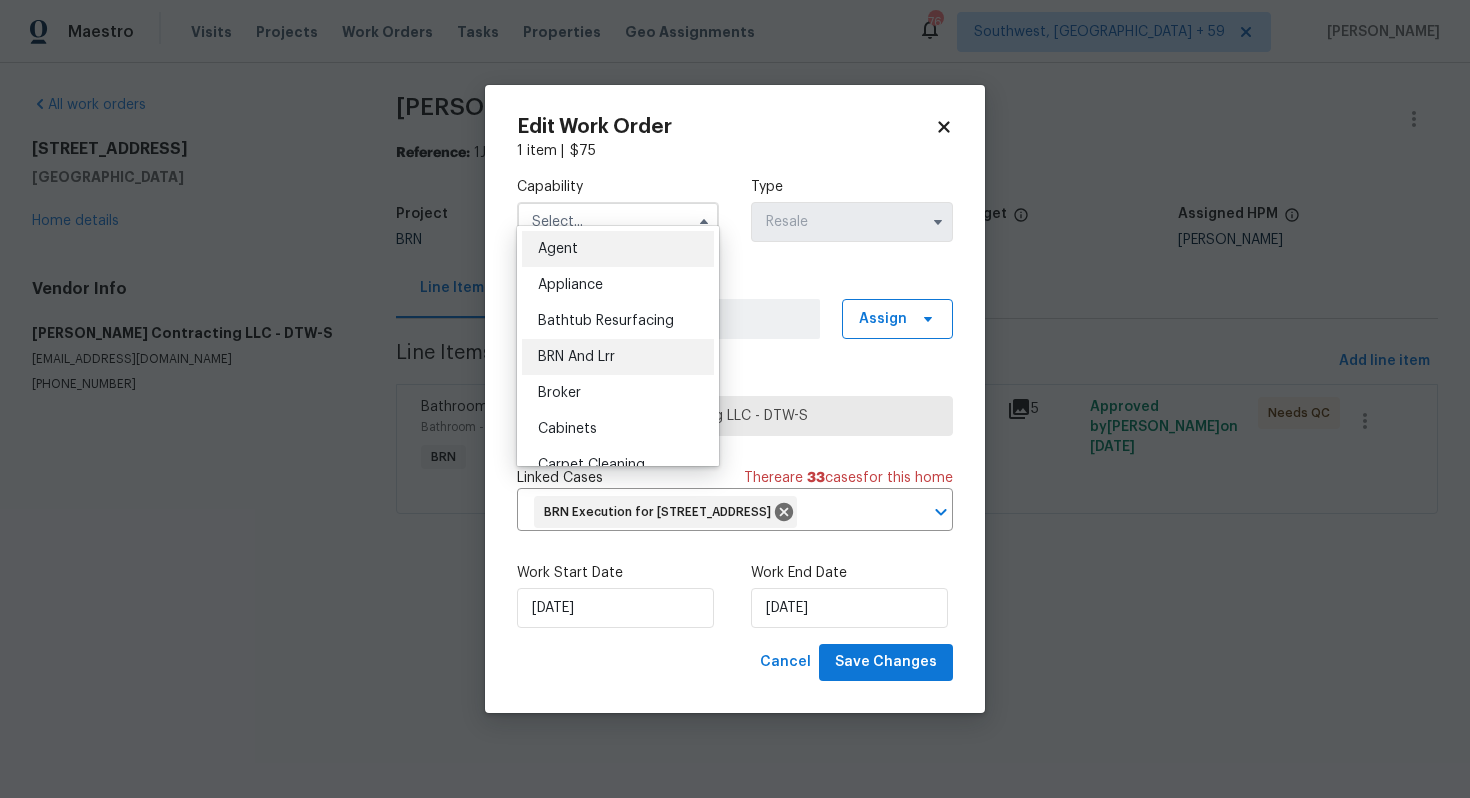 click on "BRN And Lrr" at bounding box center (618, 357) 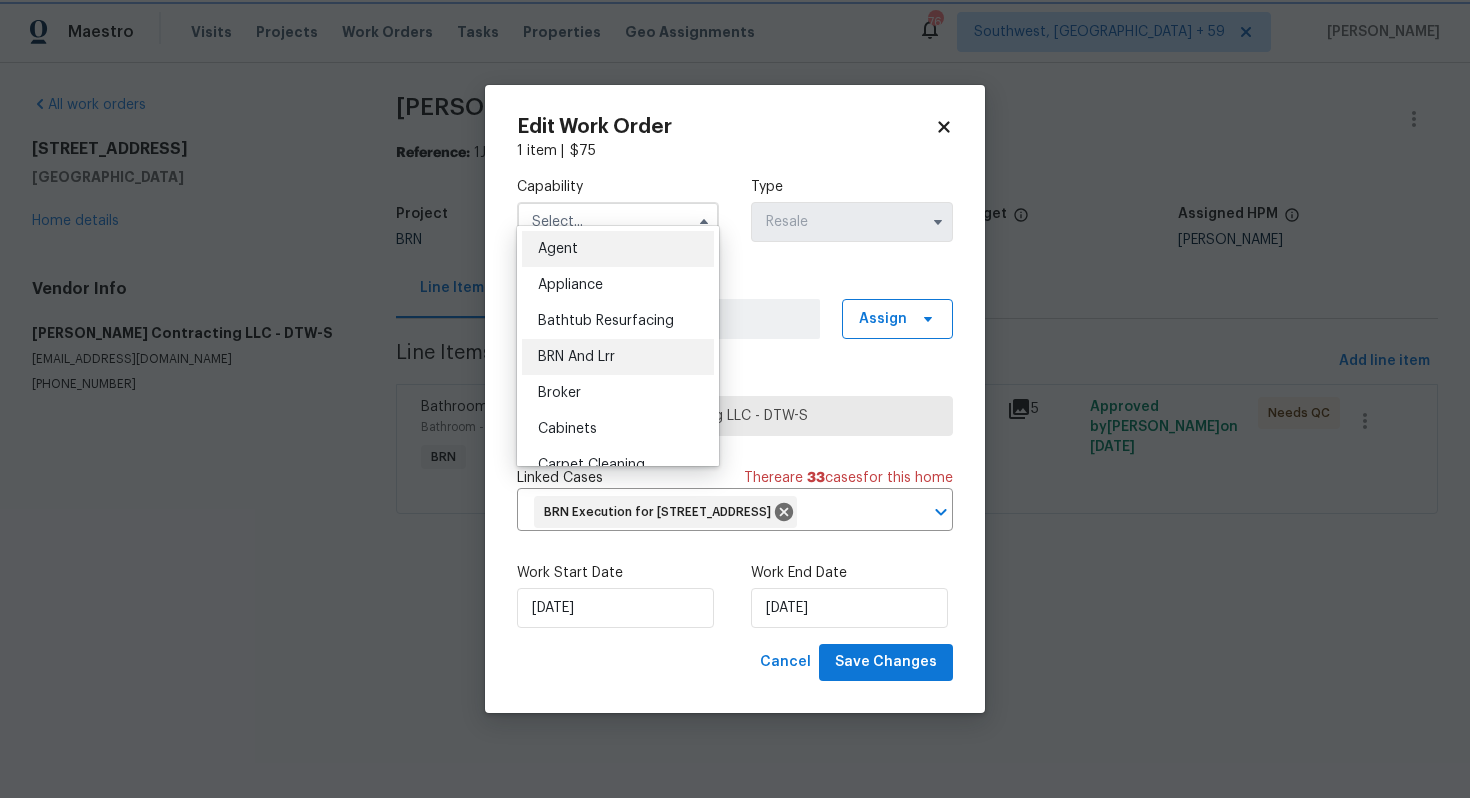 type on "BRN And Lrr" 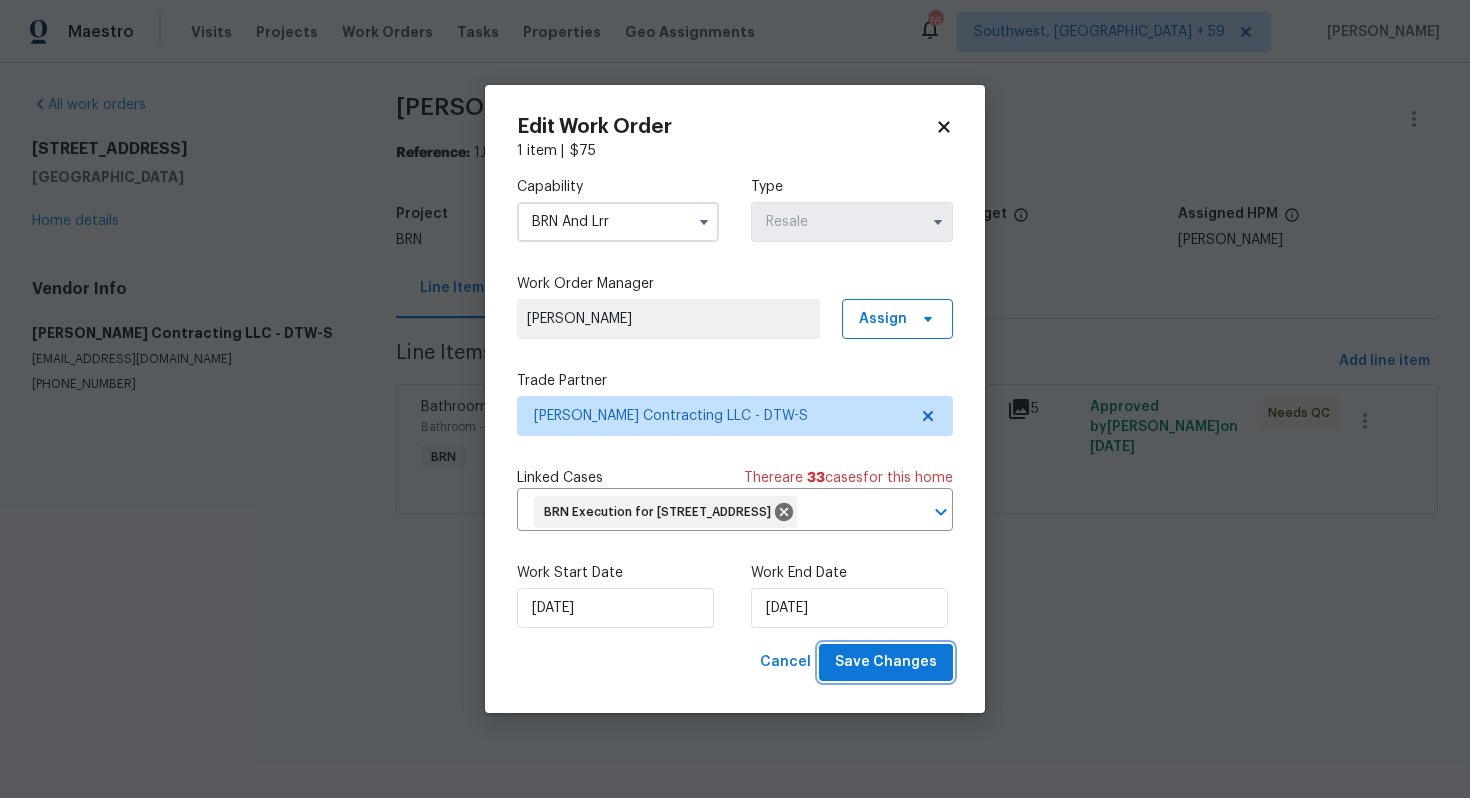click on "Save Changes" at bounding box center (886, 662) 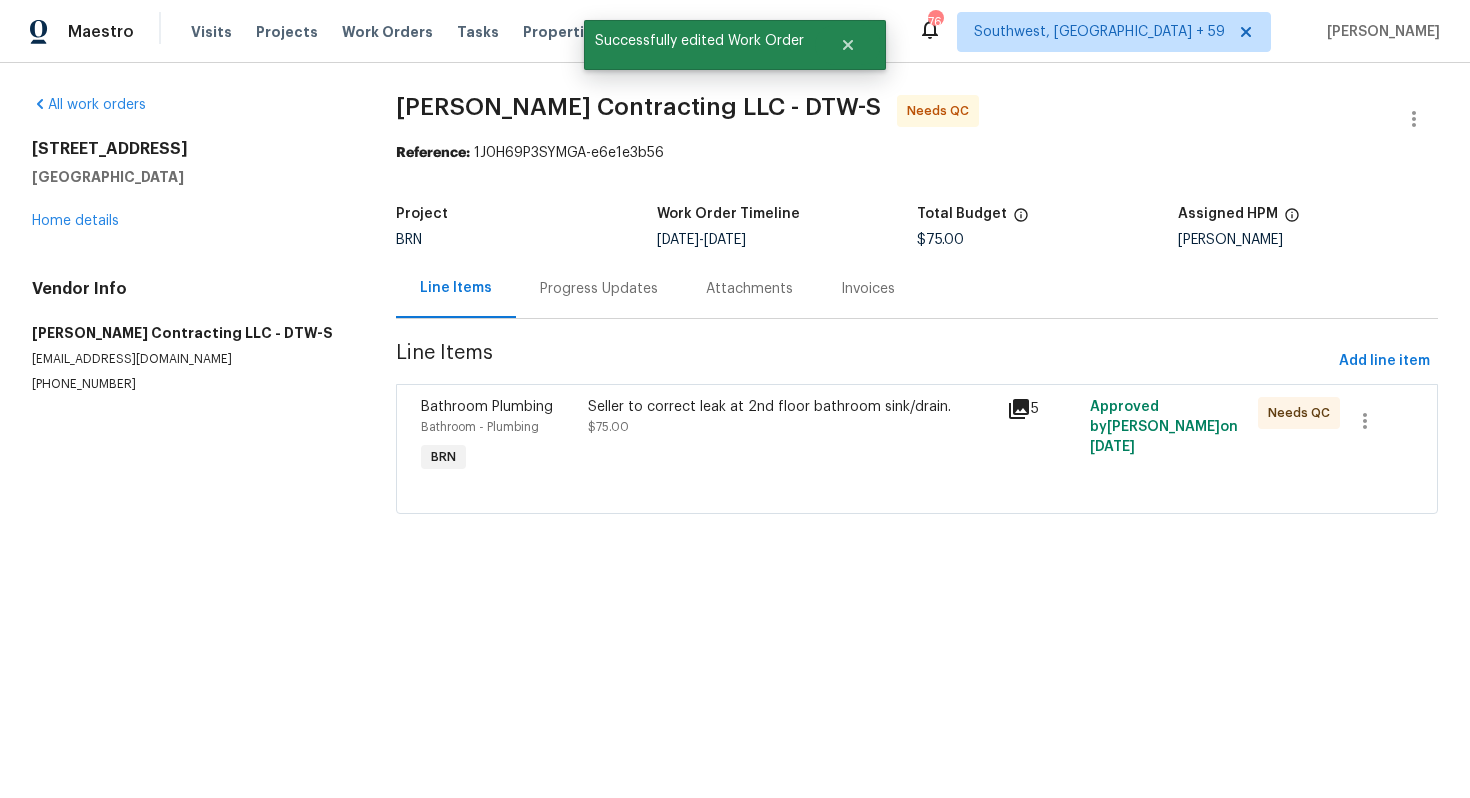 click on "Seller to correct leak at 2nd floor bathroom sink/drain. $75.00" at bounding box center [791, 437] 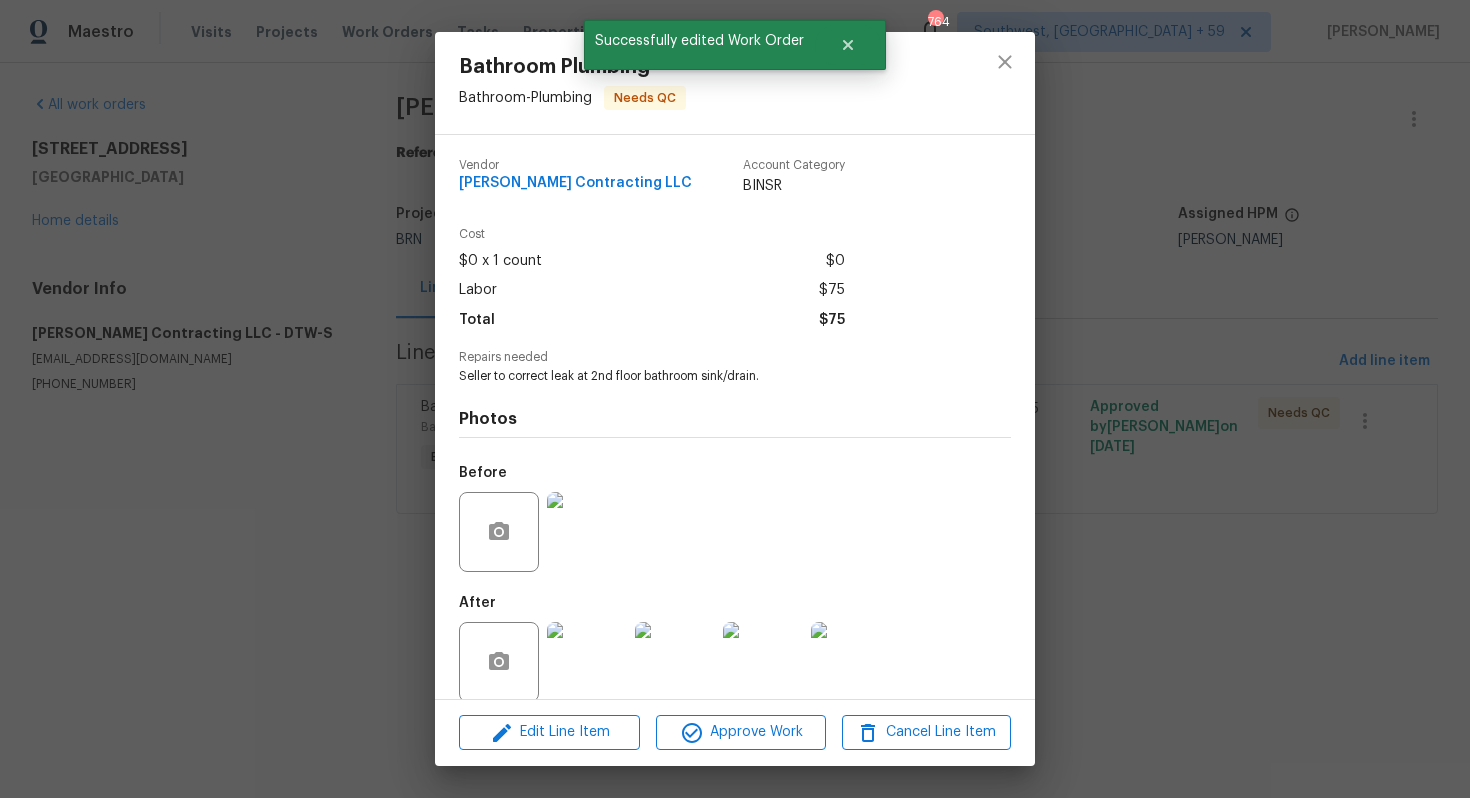 scroll, scrollTop: 23, scrollLeft: 0, axis: vertical 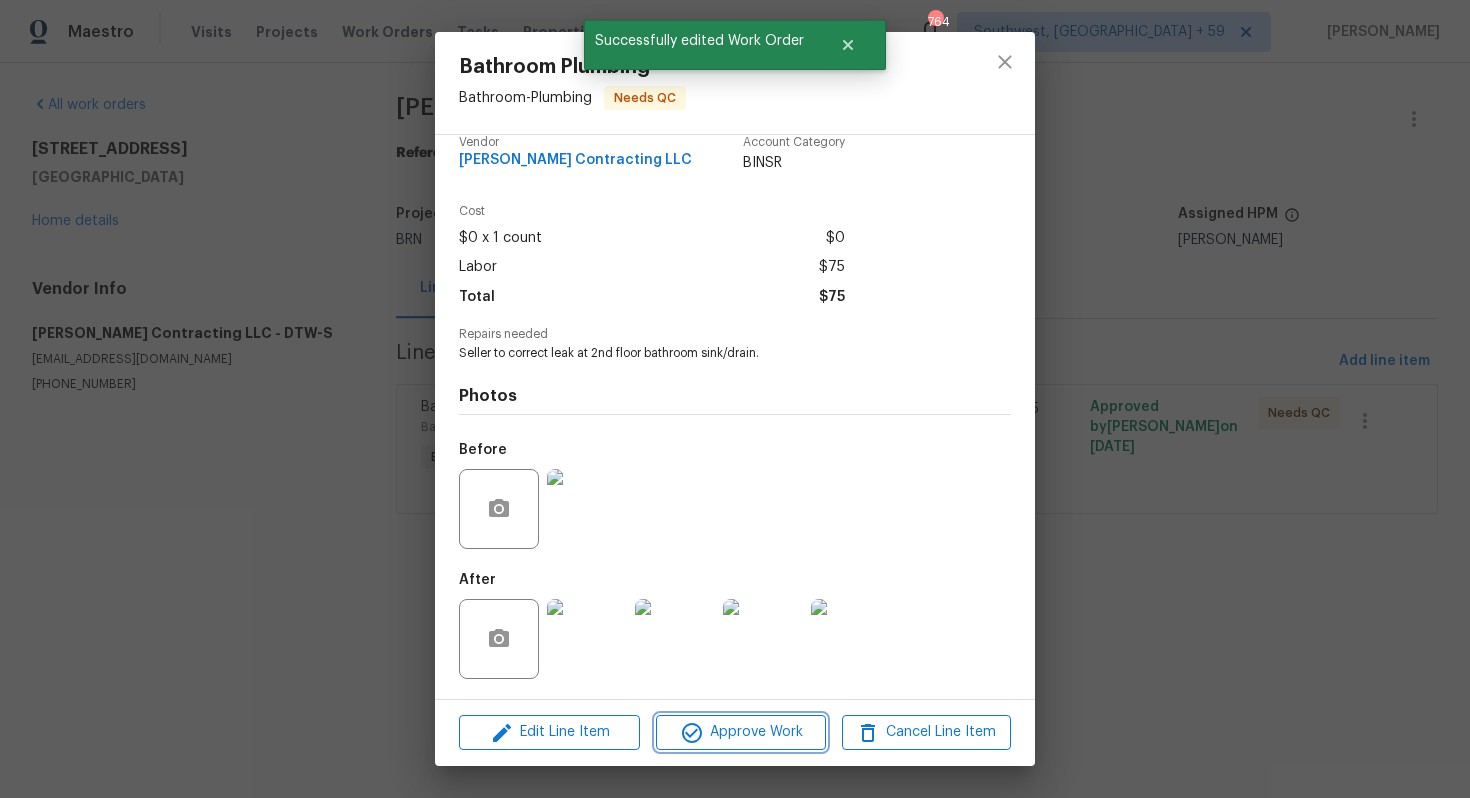 click on "Approve Work" at bounding box center (740, 732) 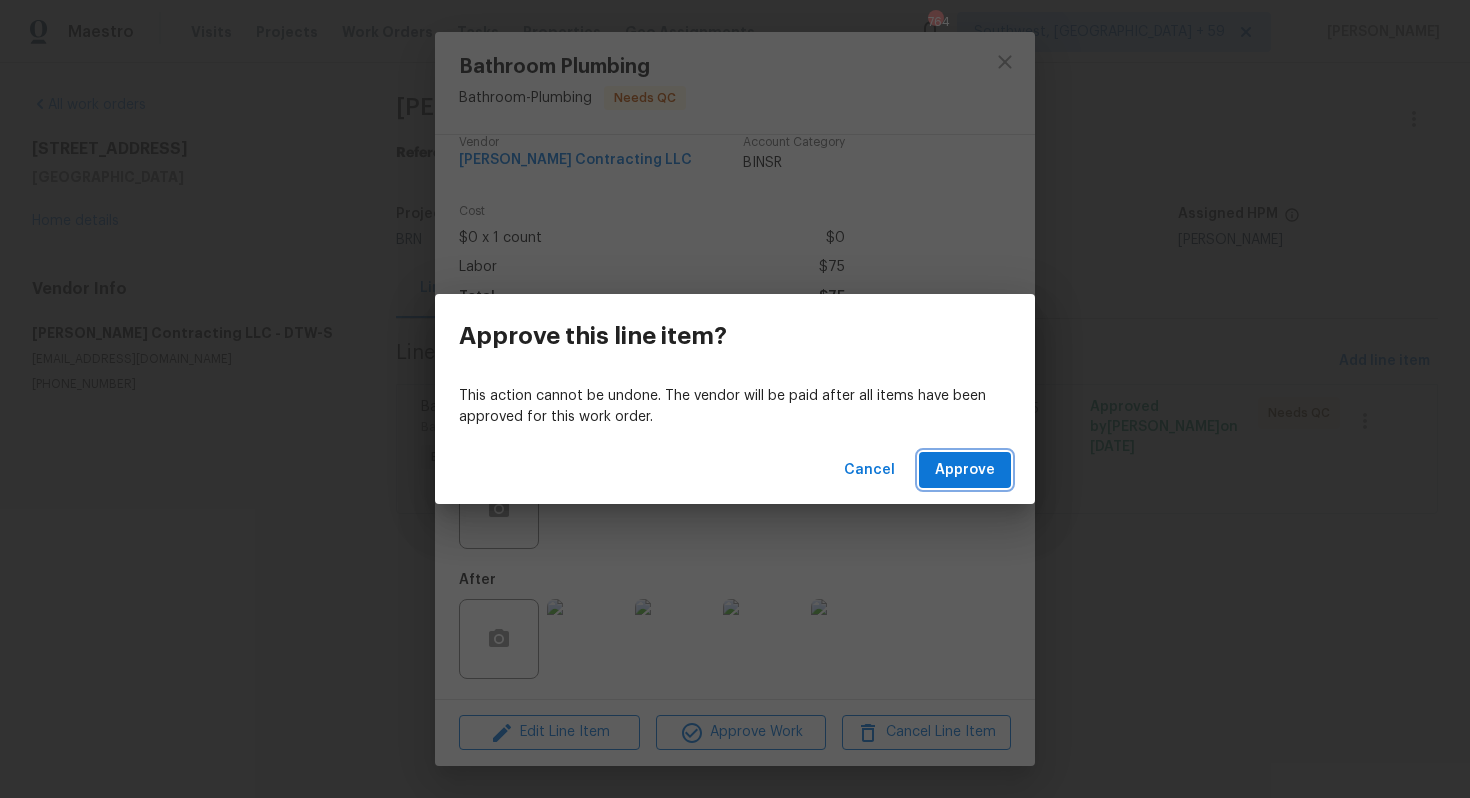 click on "Approve" at bounding box center (965, 470) 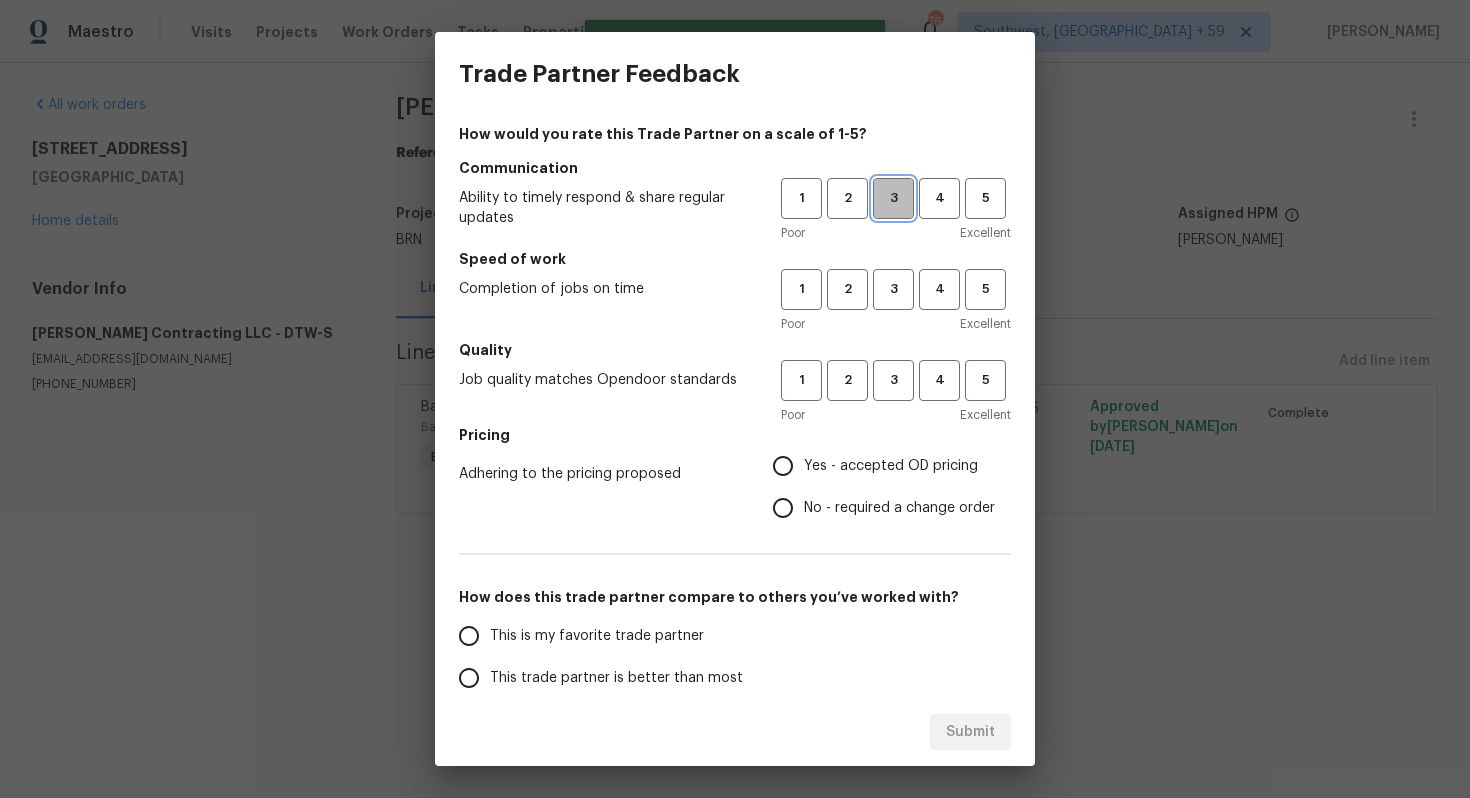 click on "3" at bounding box center [893, 198] 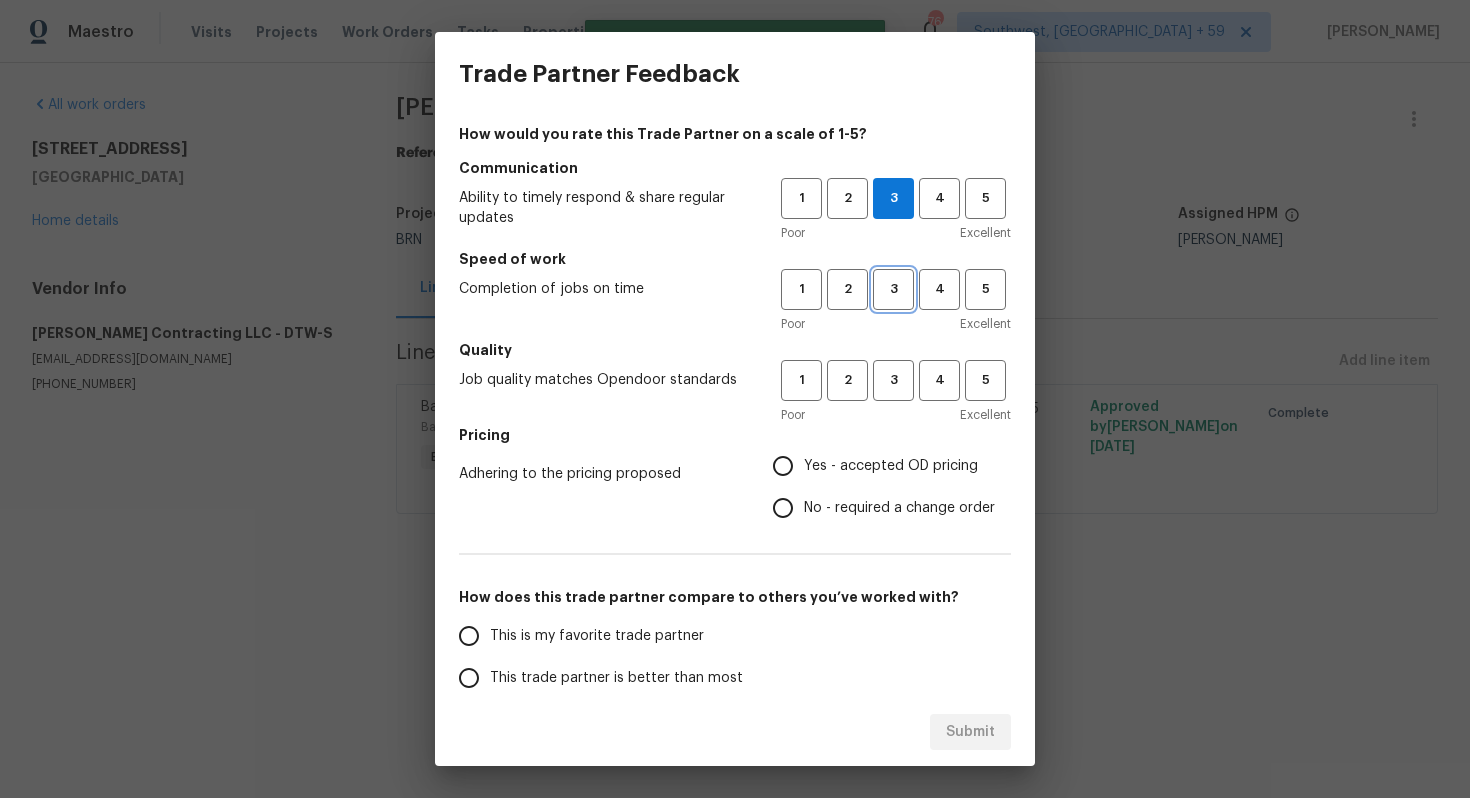 click on "3" at bounding box center (893, 289) 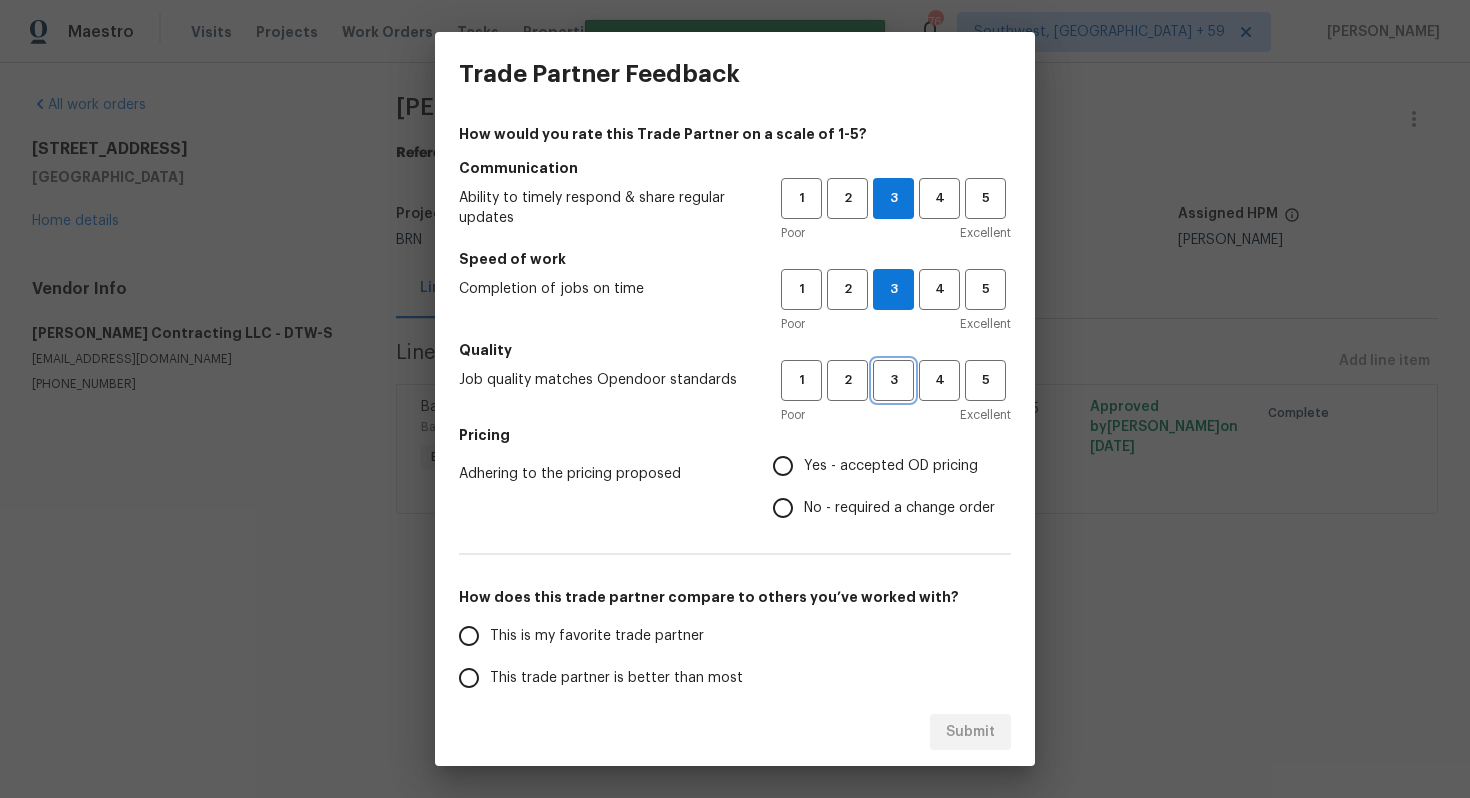 click on "3" at bounding box center [893, 380] 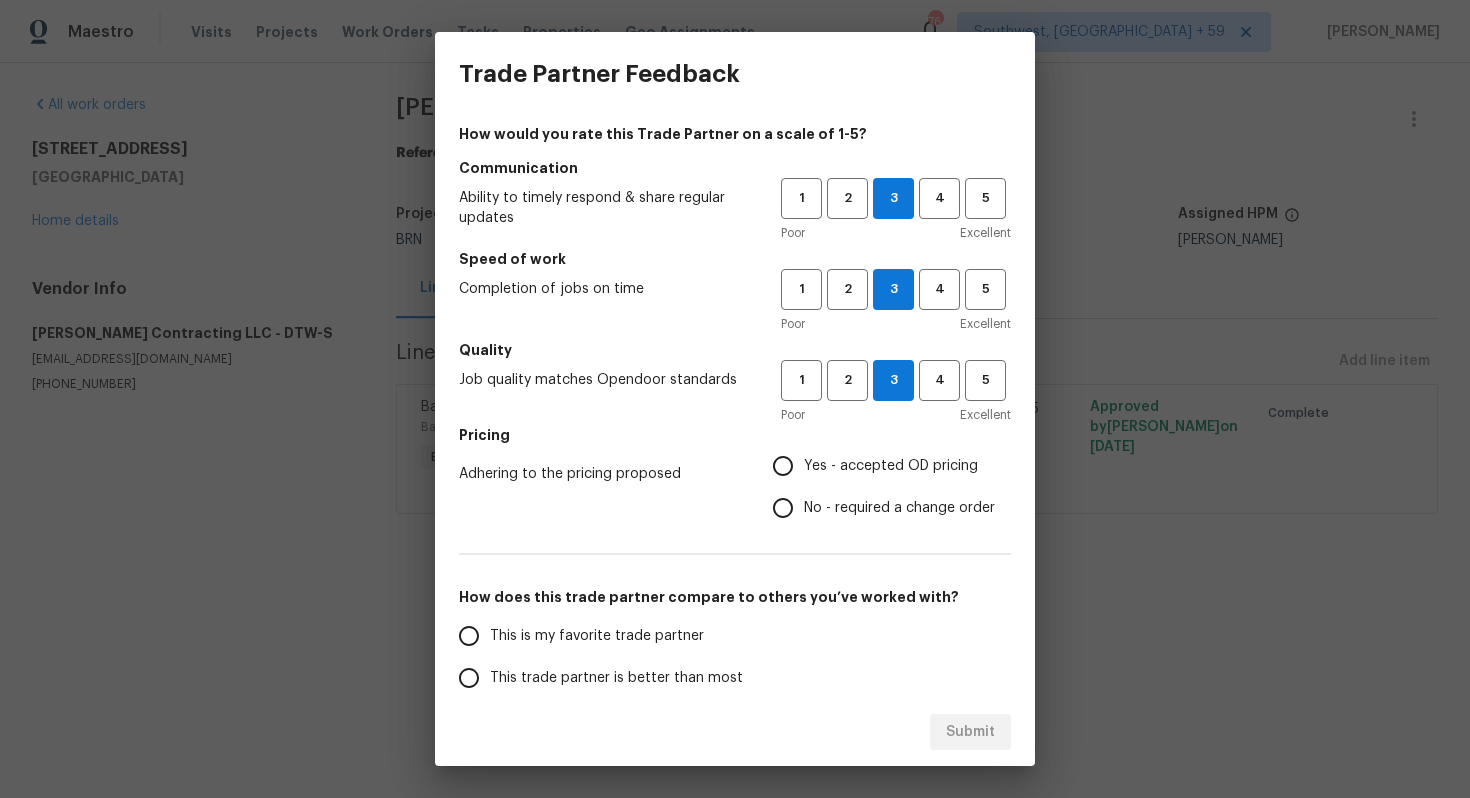 click on "Yes - accepted OD pricing" at bounding box center (891, 466) 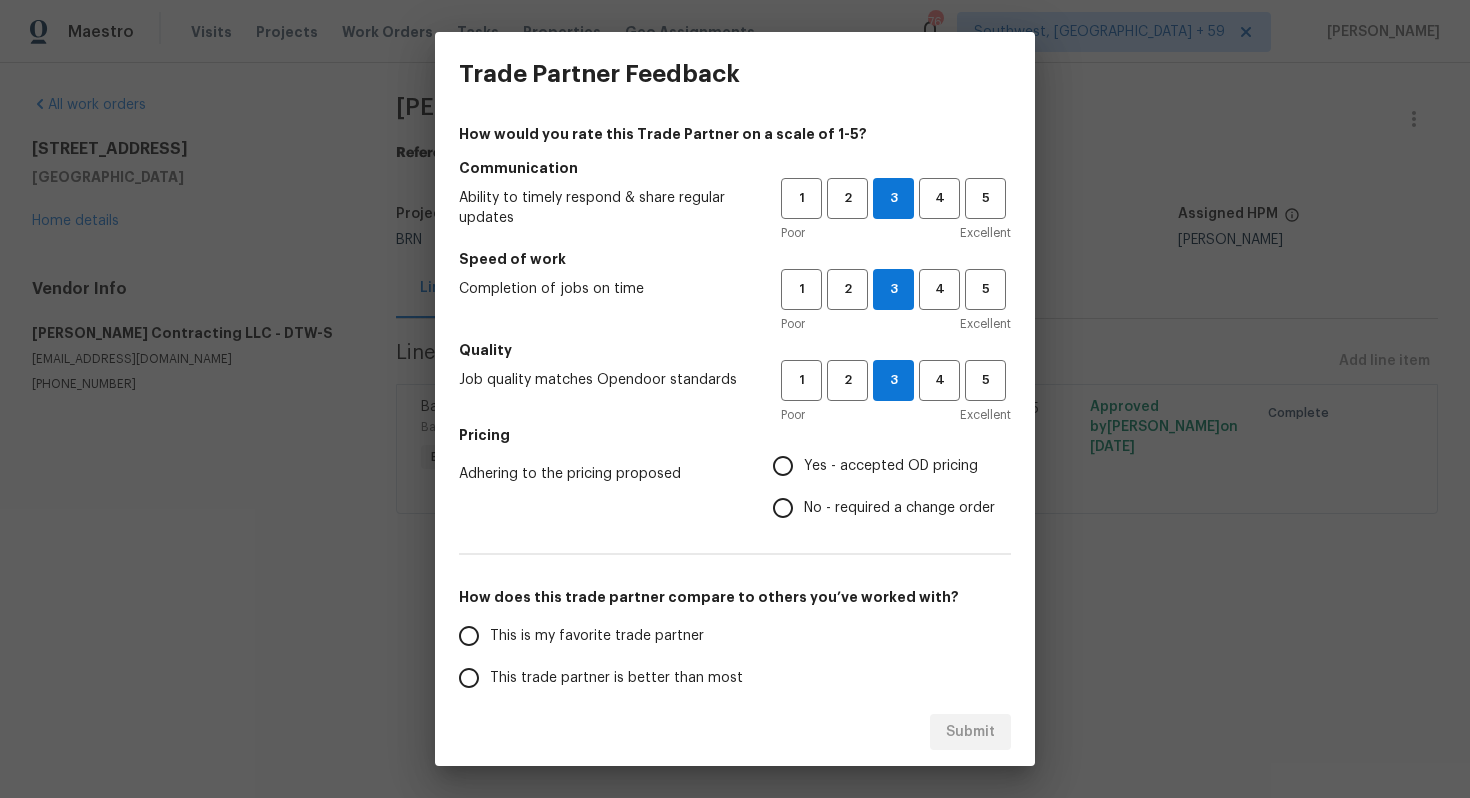 click on "Yes - accepted OD pricing" at bounding box center (783, 466) 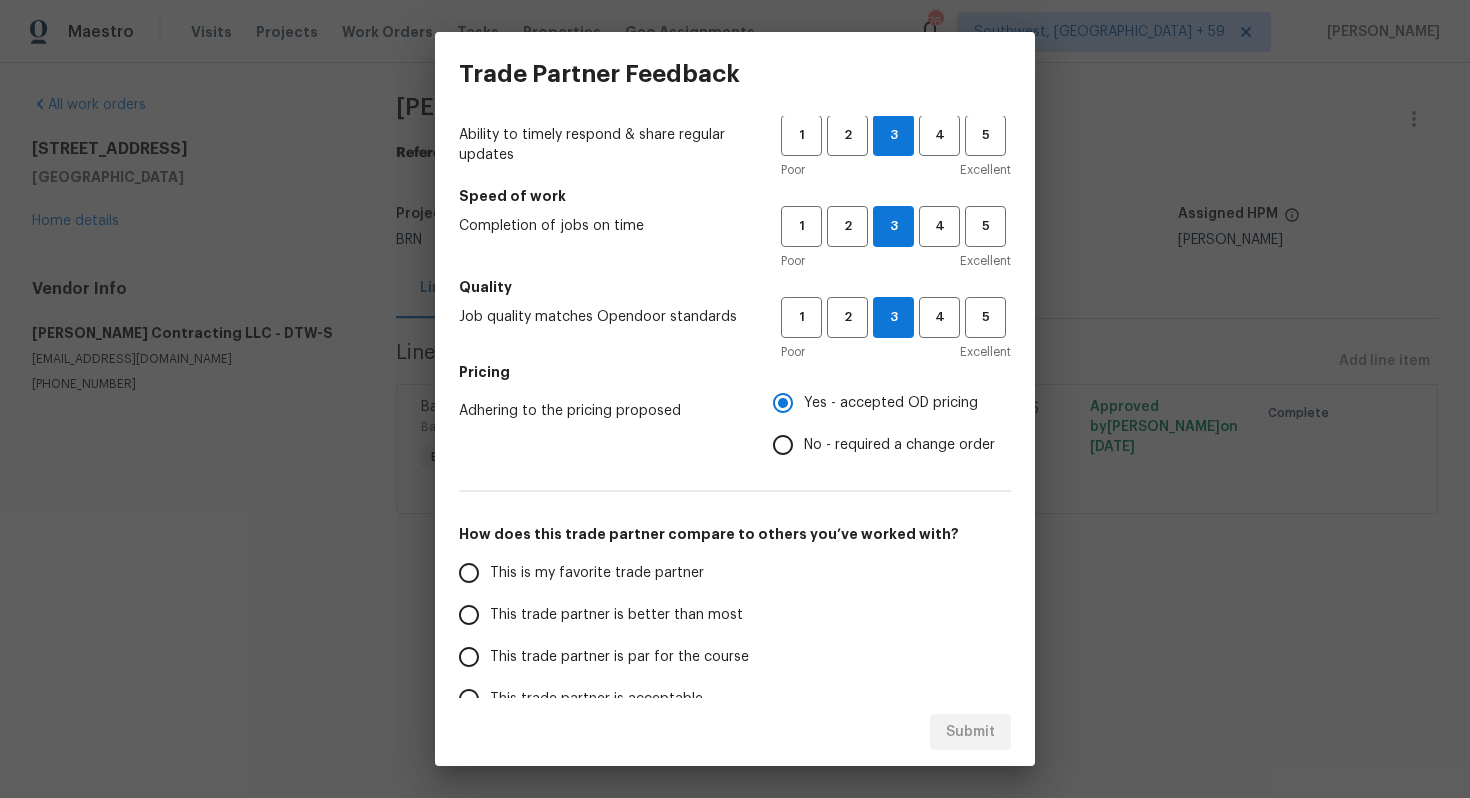 scroll, scrollTop: 72, scrollLeft: 0, axis: vertical 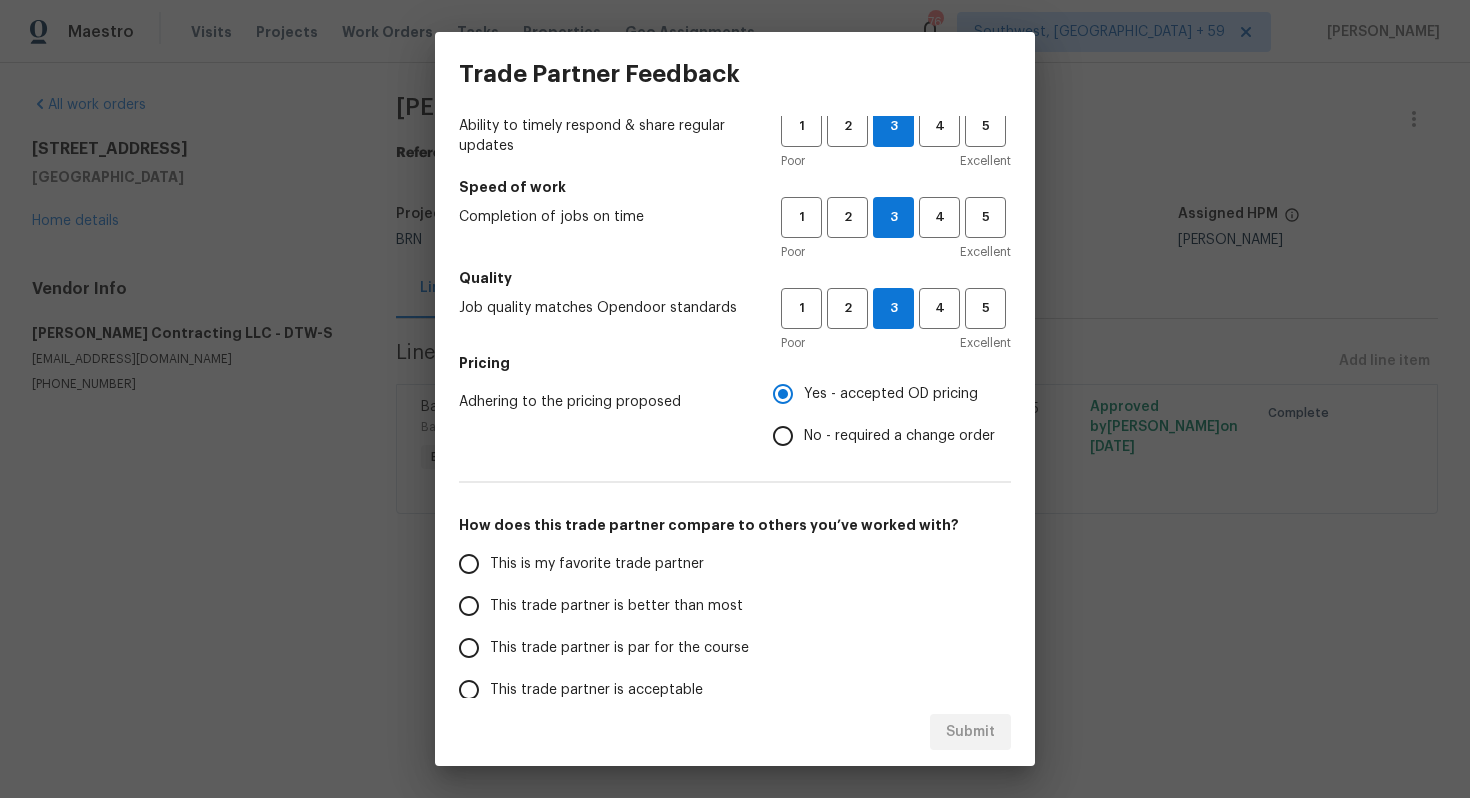click on "This trade partner is par for the course" at bounding box center (619, 648) 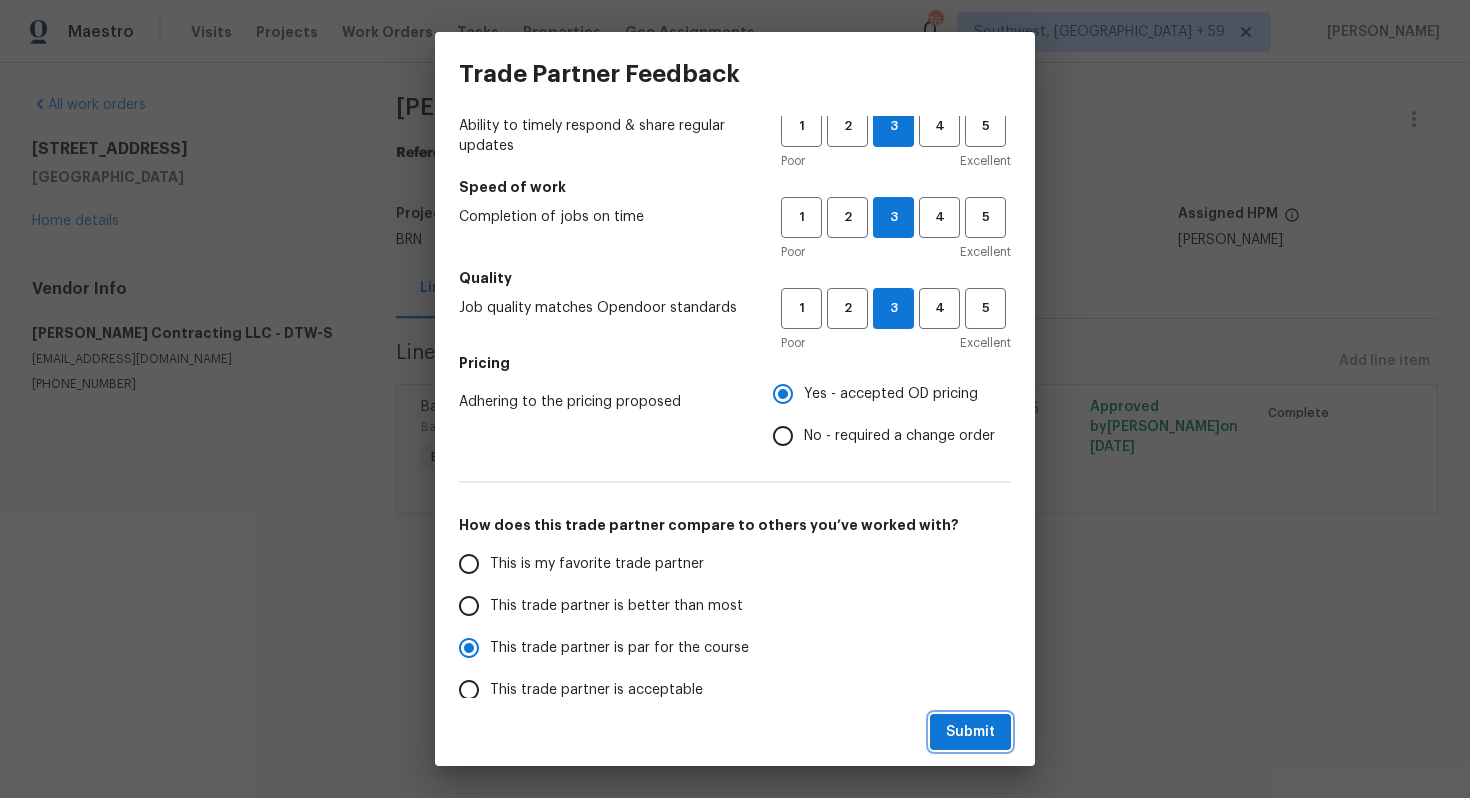 click on "Submit" at bounding box center [970, 732] 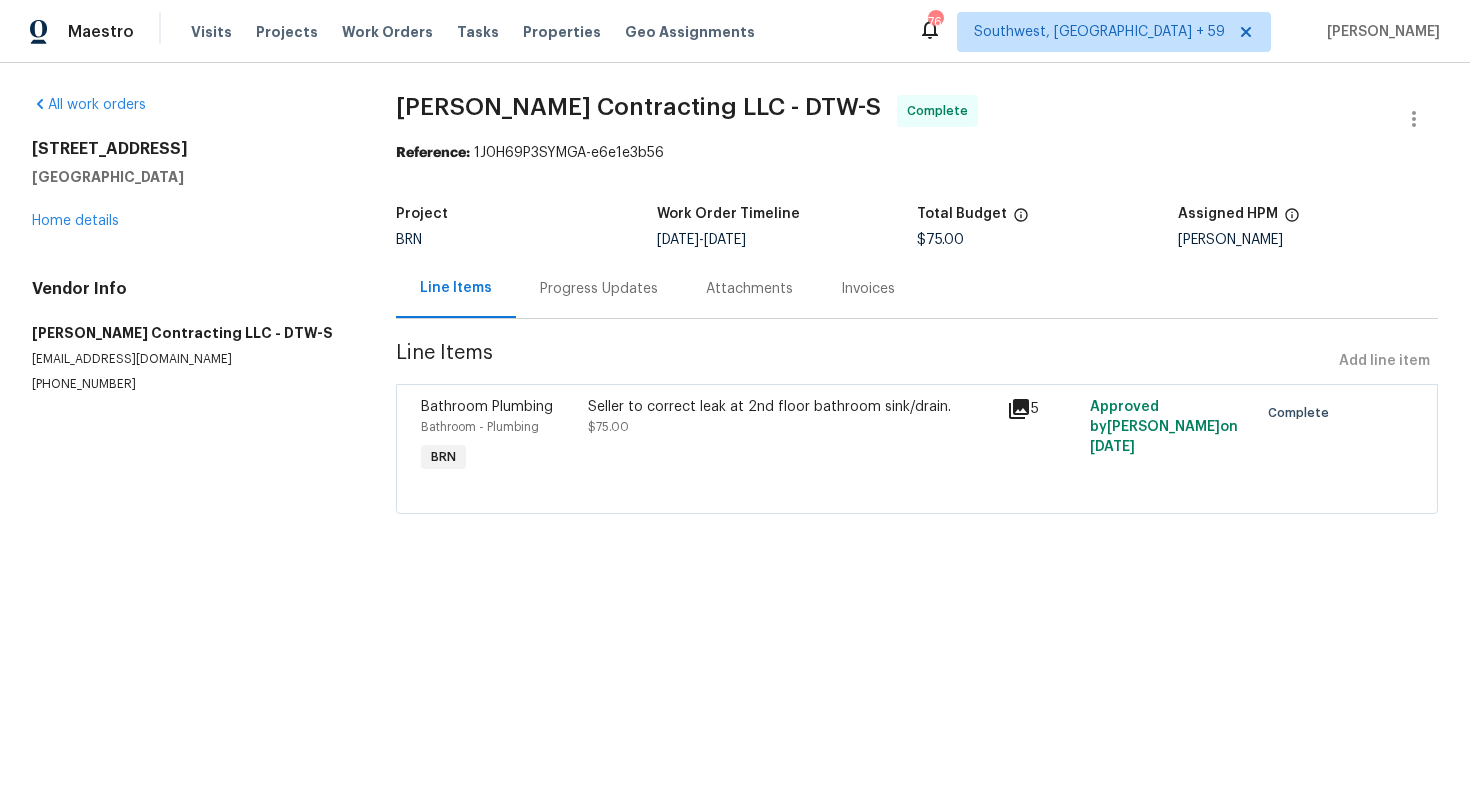 click on "Progress Updates" at bounding box center [599, 288] 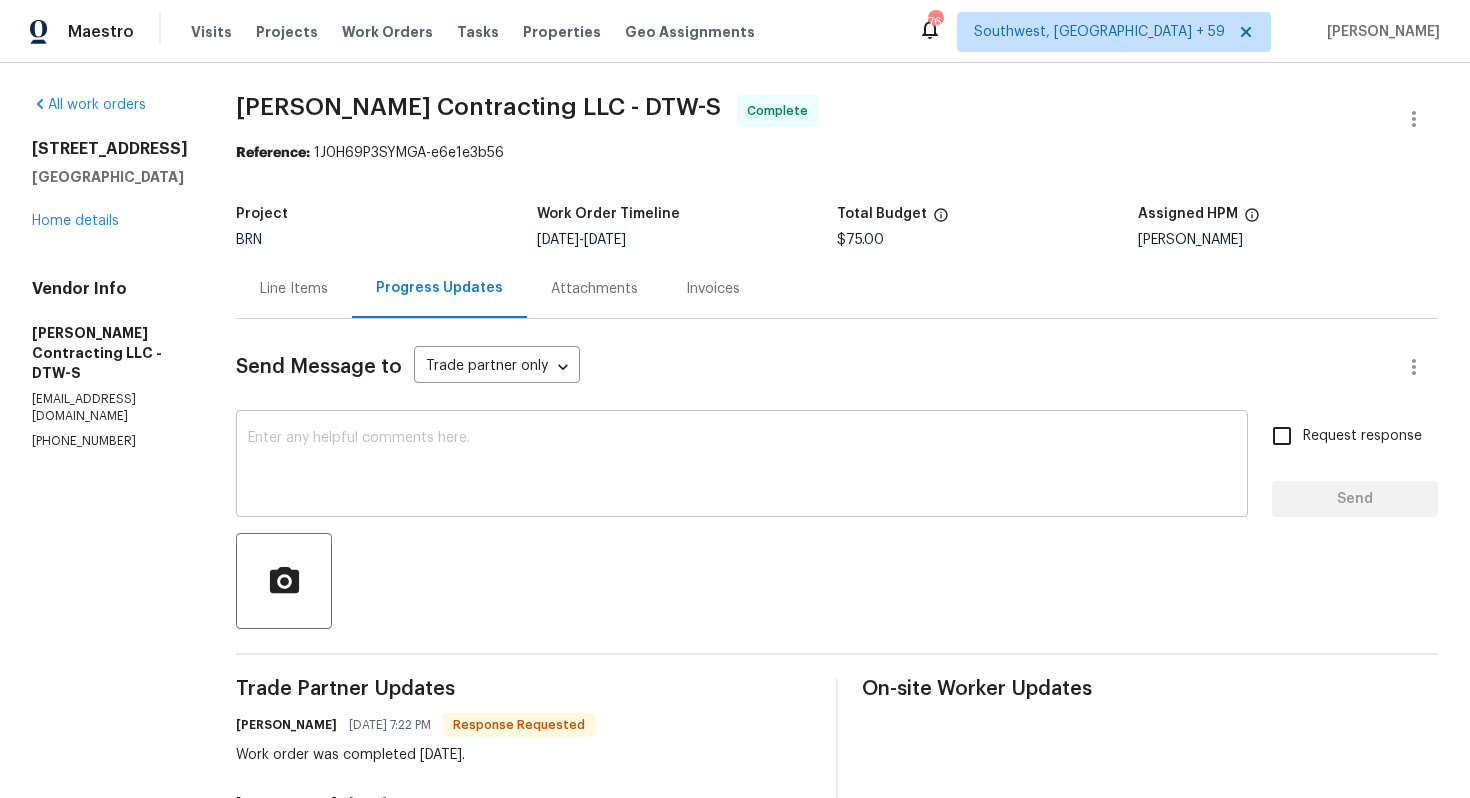click at bounding box center [742, 466] 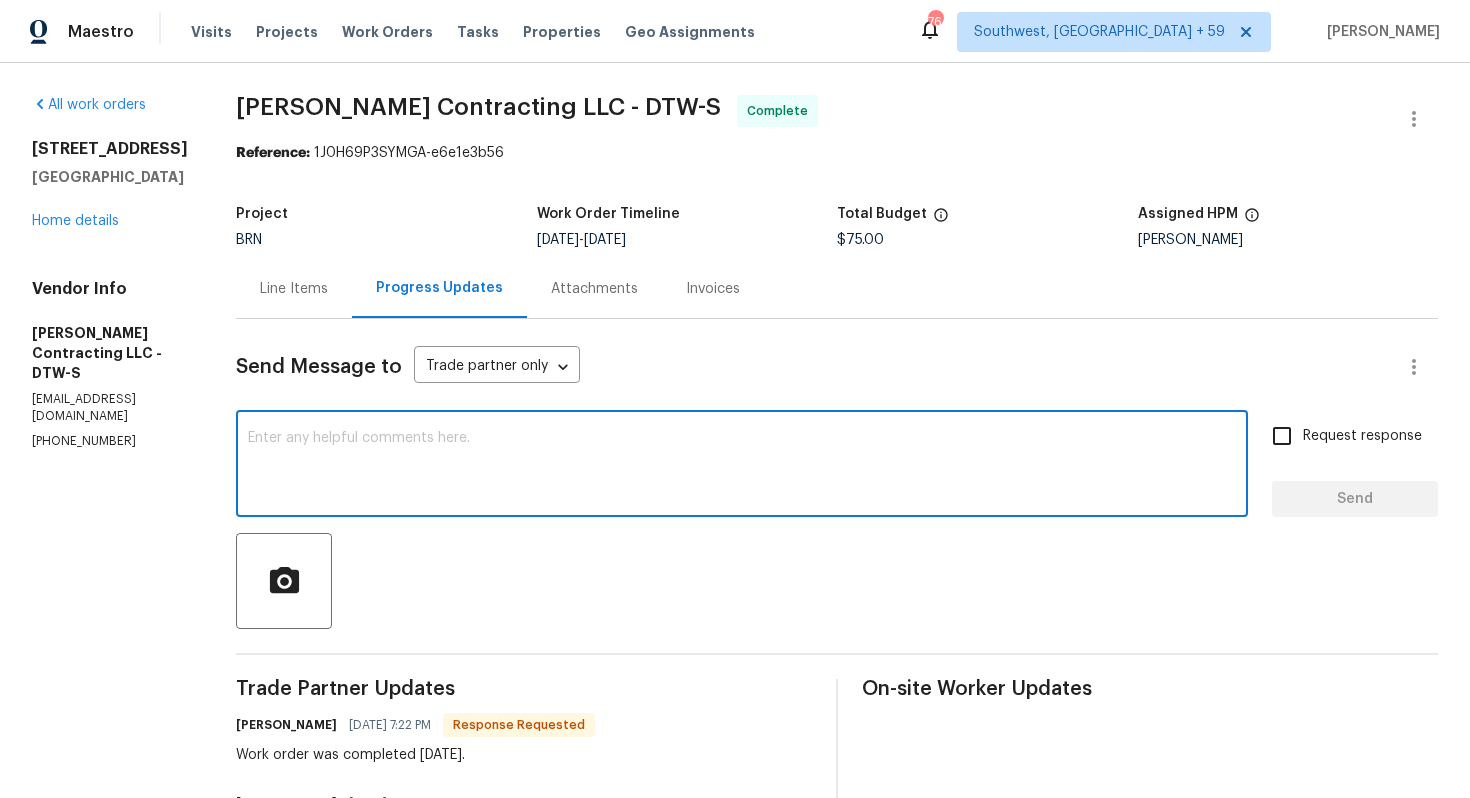 paste on "WO is approved, Please upload the invoice under invoice section. Thanks!" 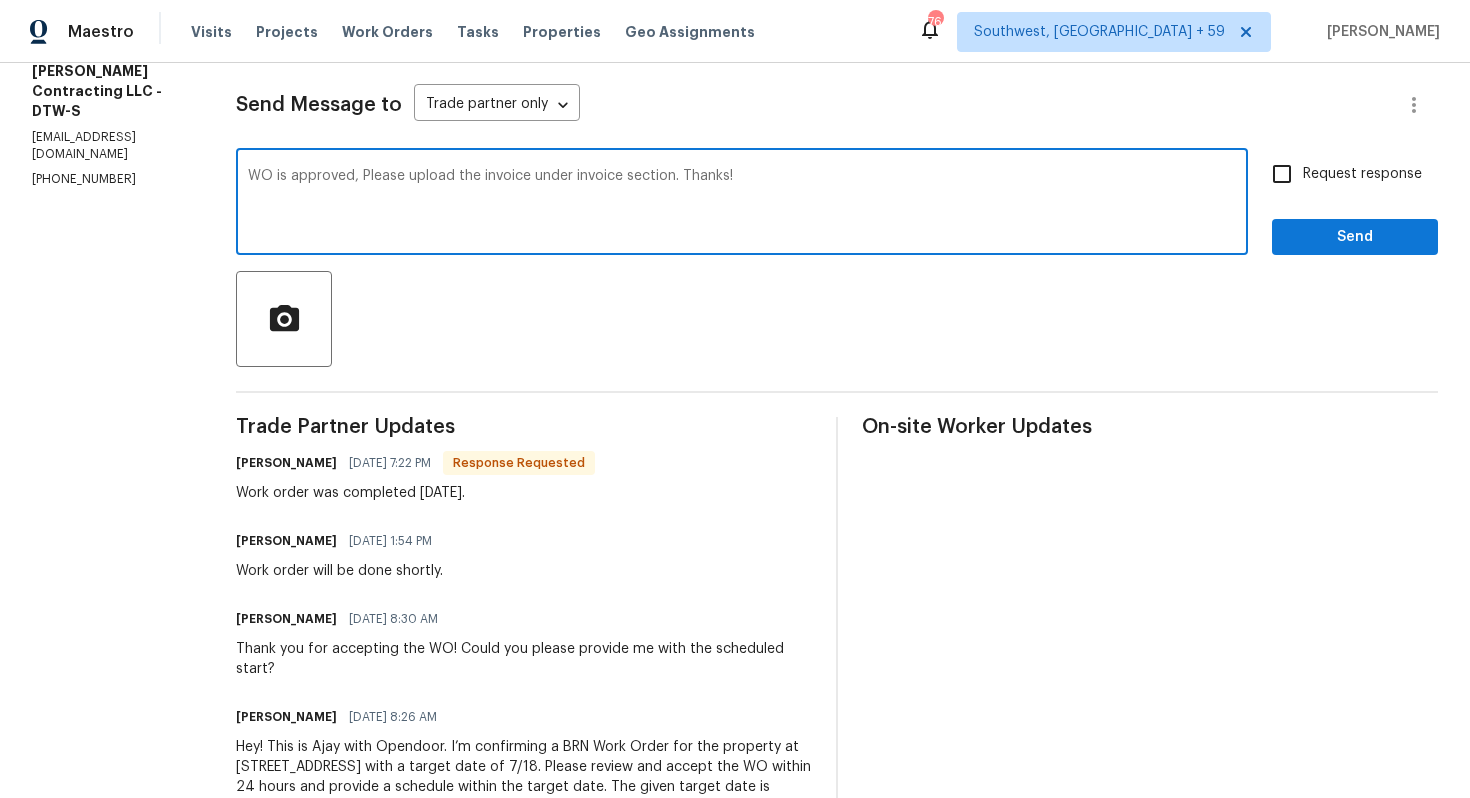 scroll, scrollTop: 203, scrollLeft: 0, axis: vertical 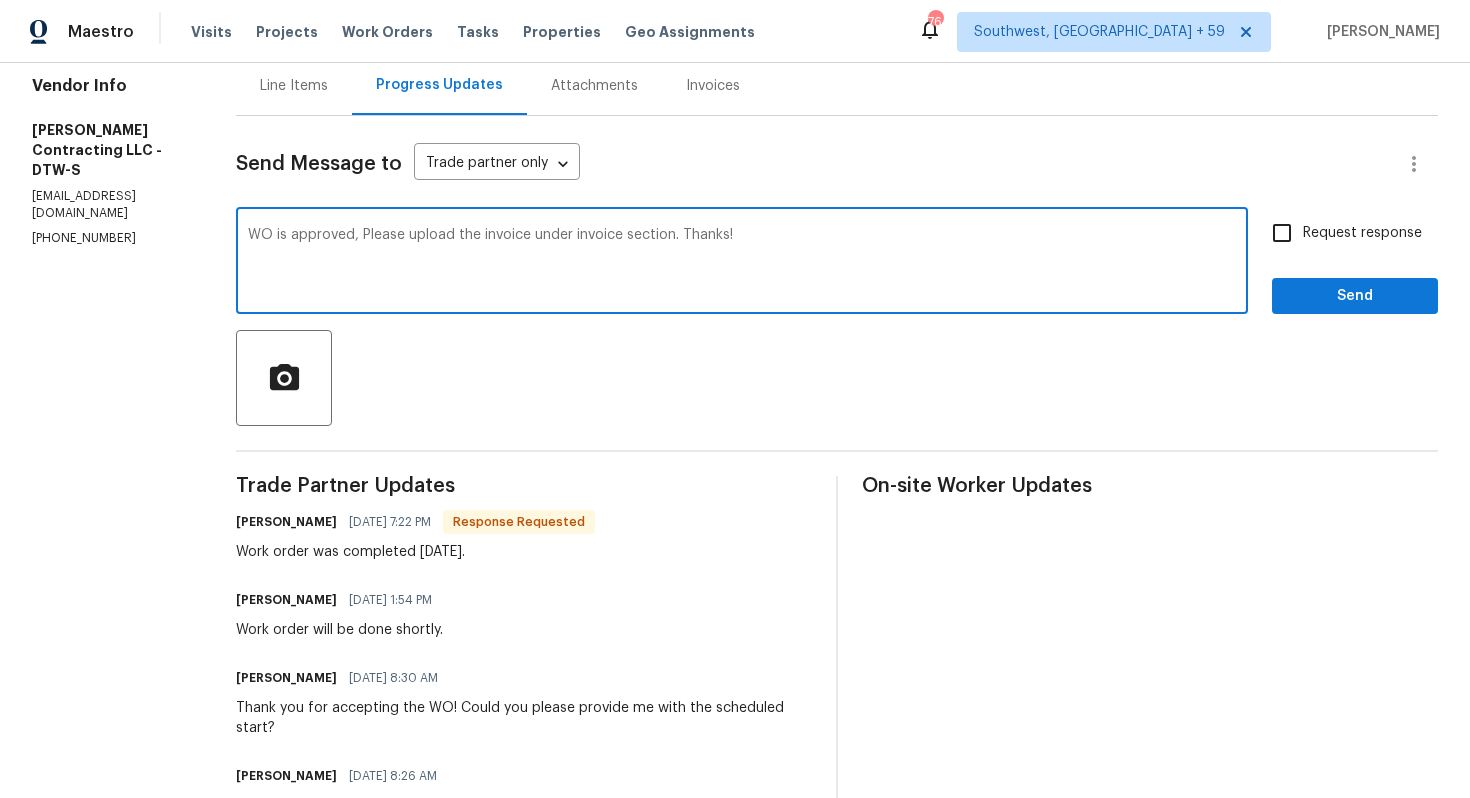 type on "WO is approved, Please upload the invoice under invoice section. Thanks!" 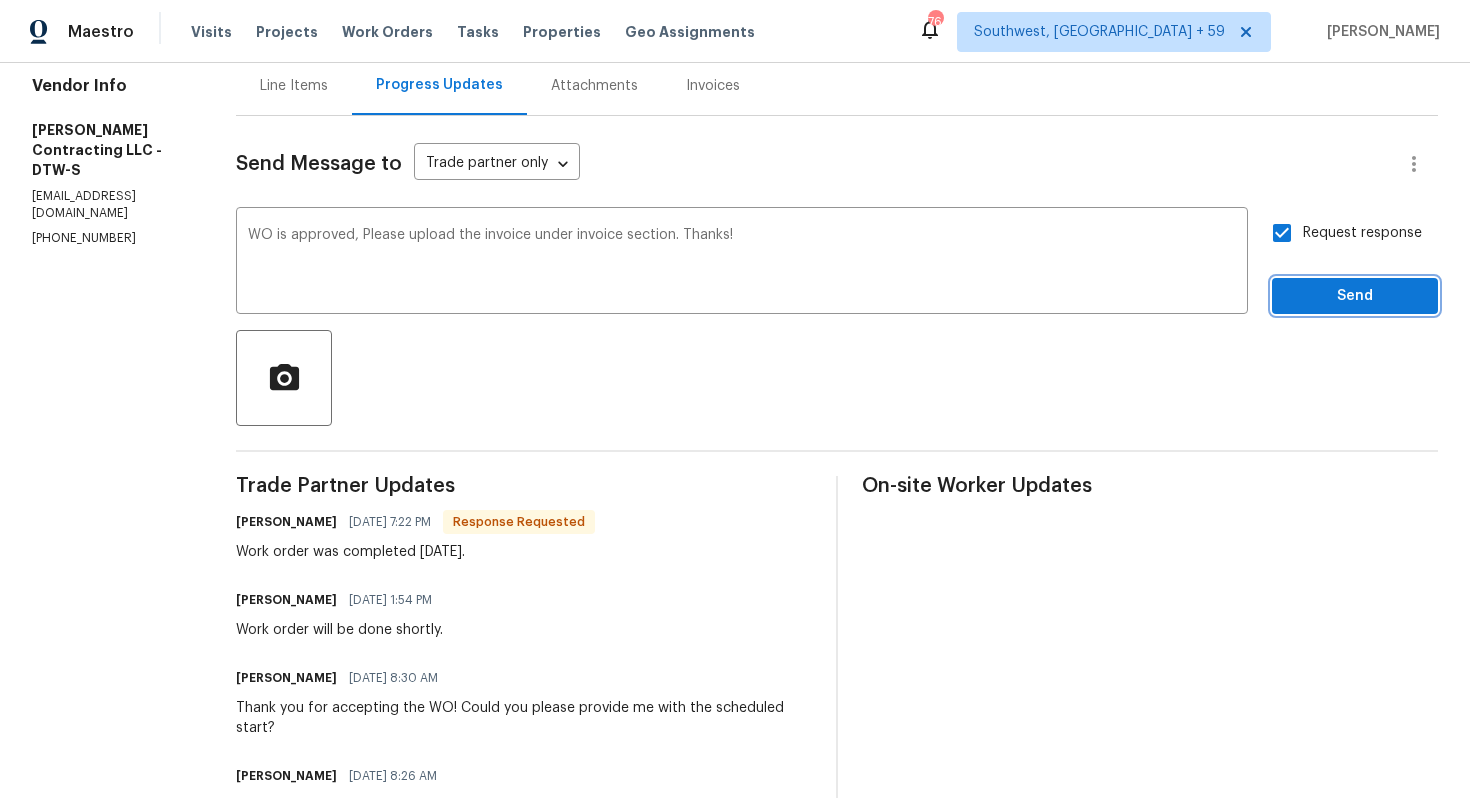 click on "Send" at bounding box center [1355, 296] 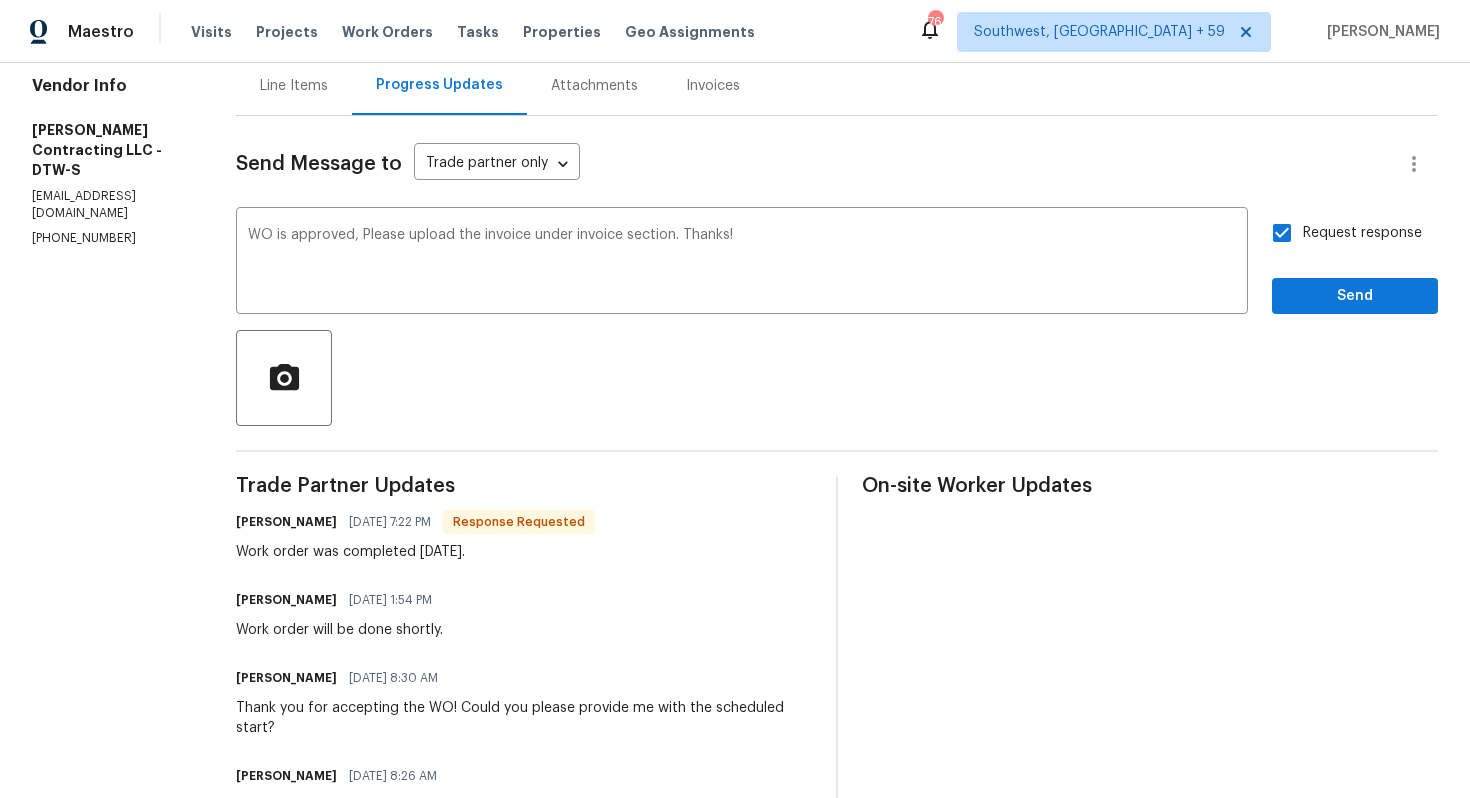 scroll, scrollTop: 0, scrollLeft: 0, axis: both 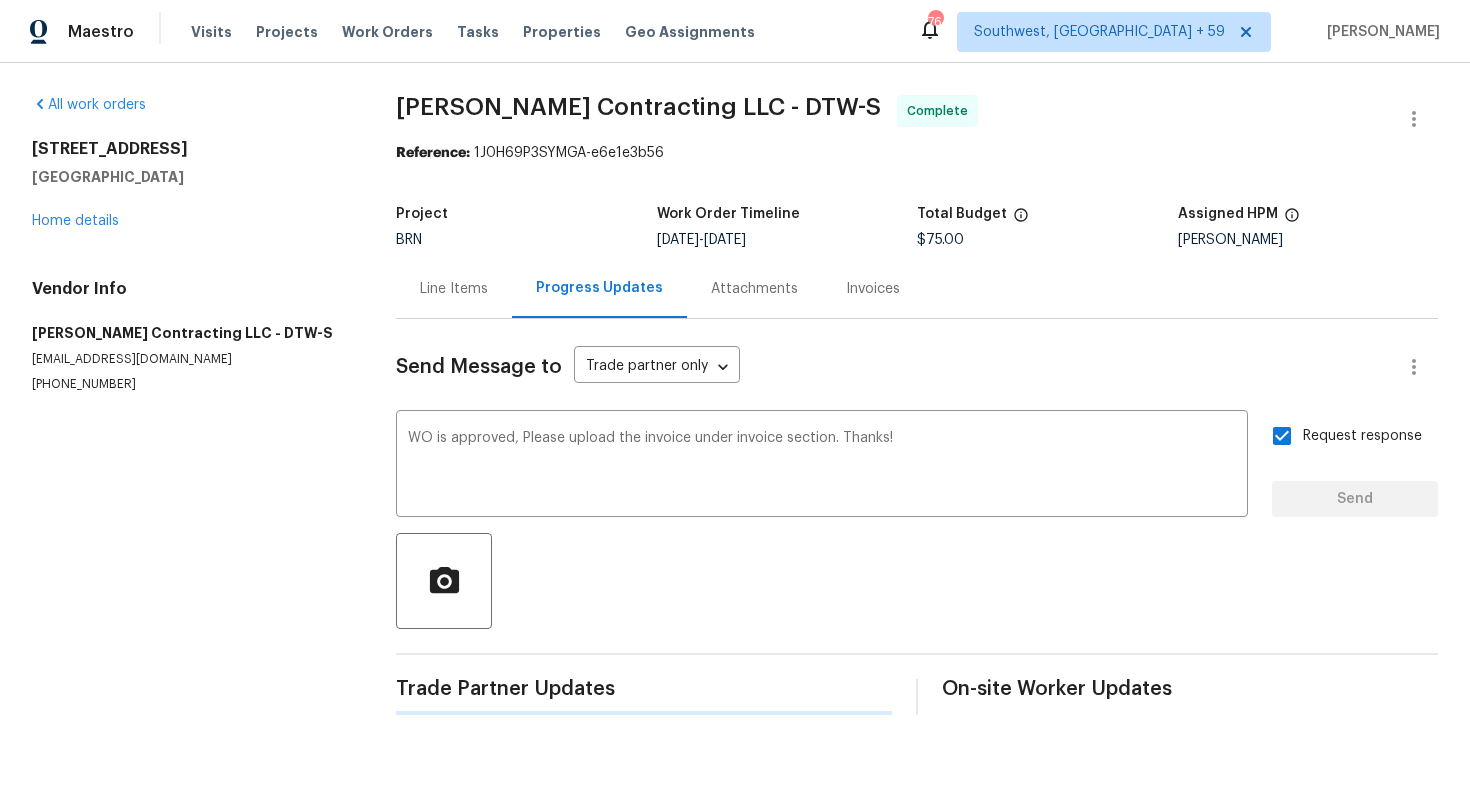 type 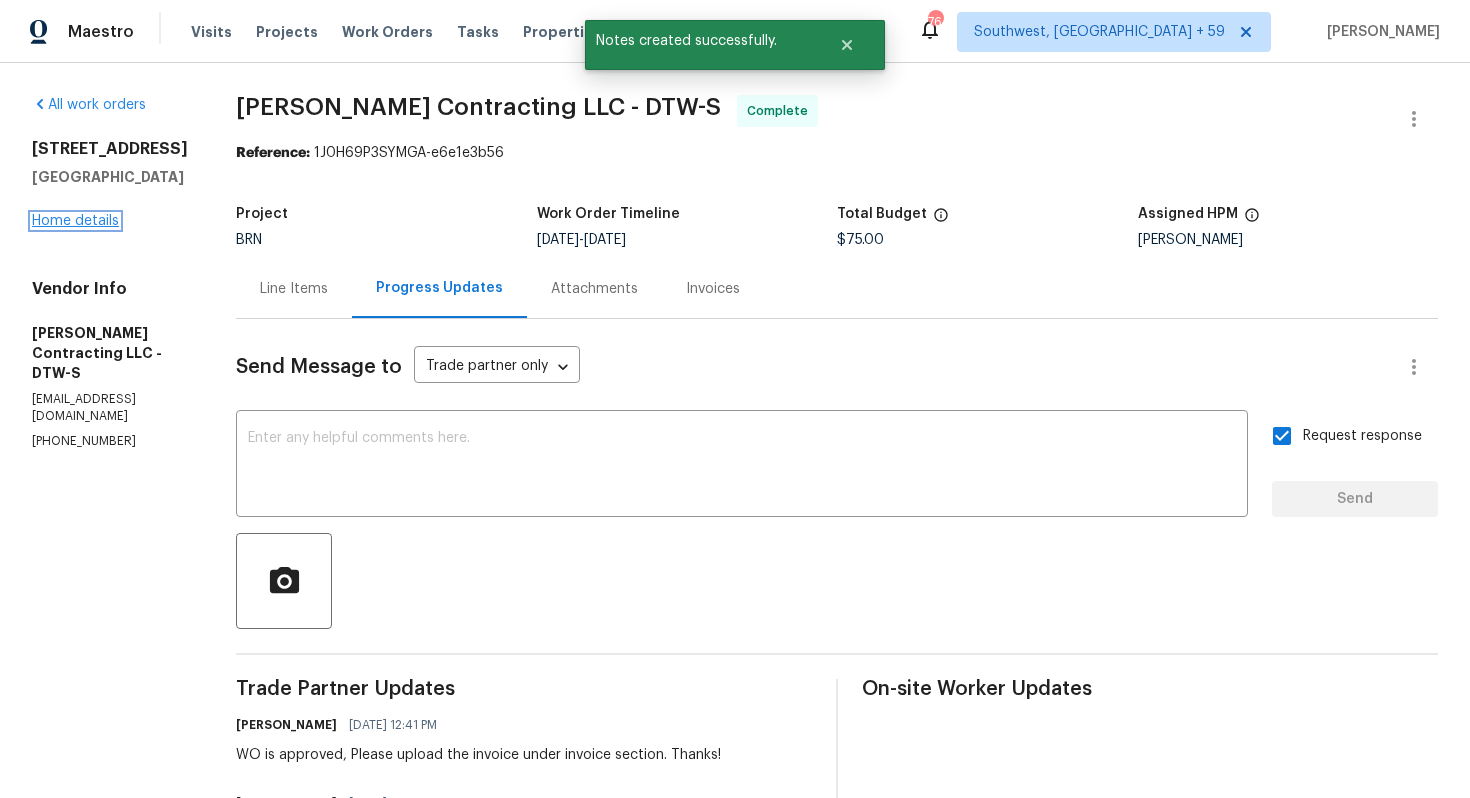 click on "Home details" at bounding box center [75, 221] 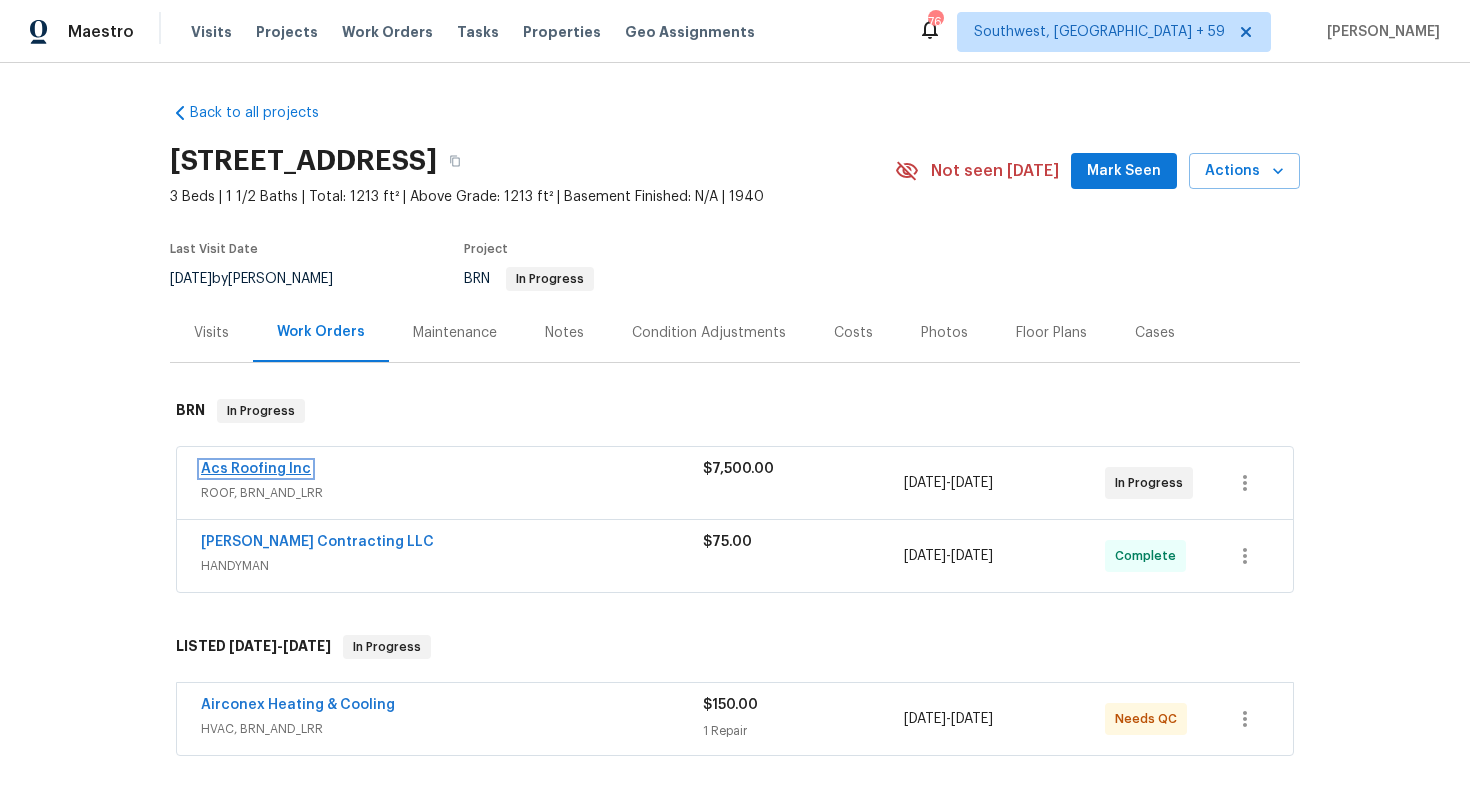 click on "Acs Roofing Inc" at bounding box center [256, 469] 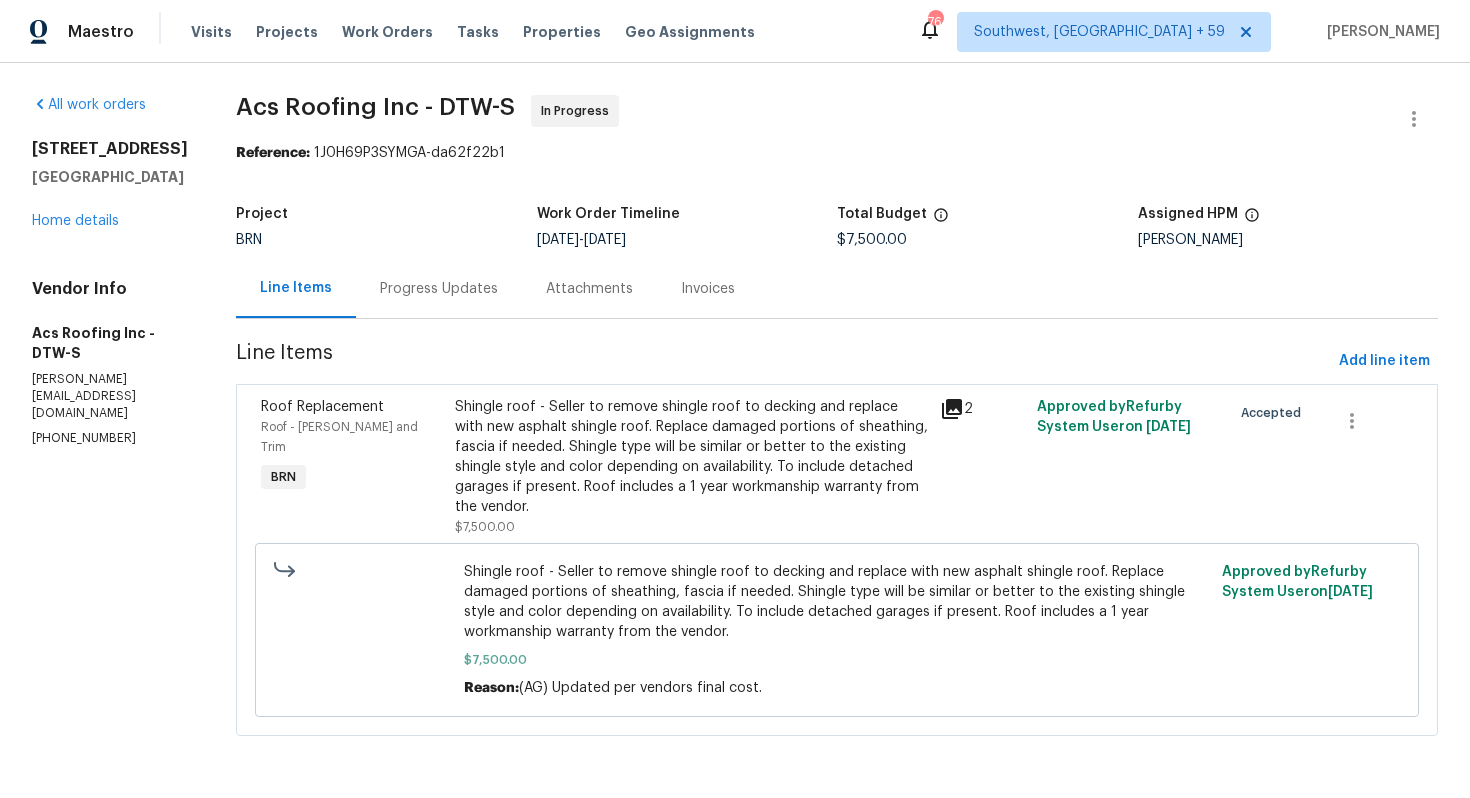 click on "Progress Updates" at bounding box center [439, 288] 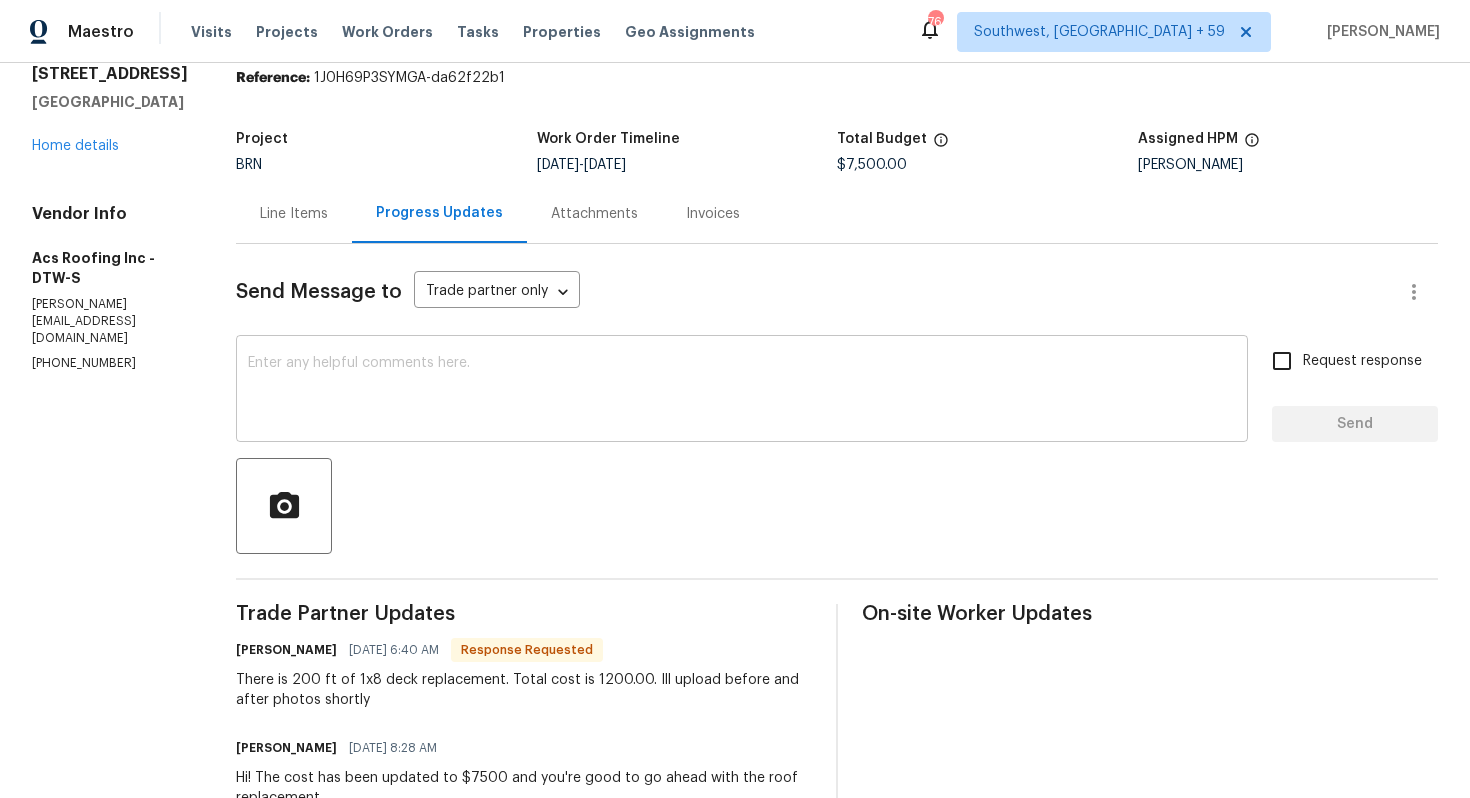 scroll, scrollTop: 80, scrollLeft: 0, axis: vertical 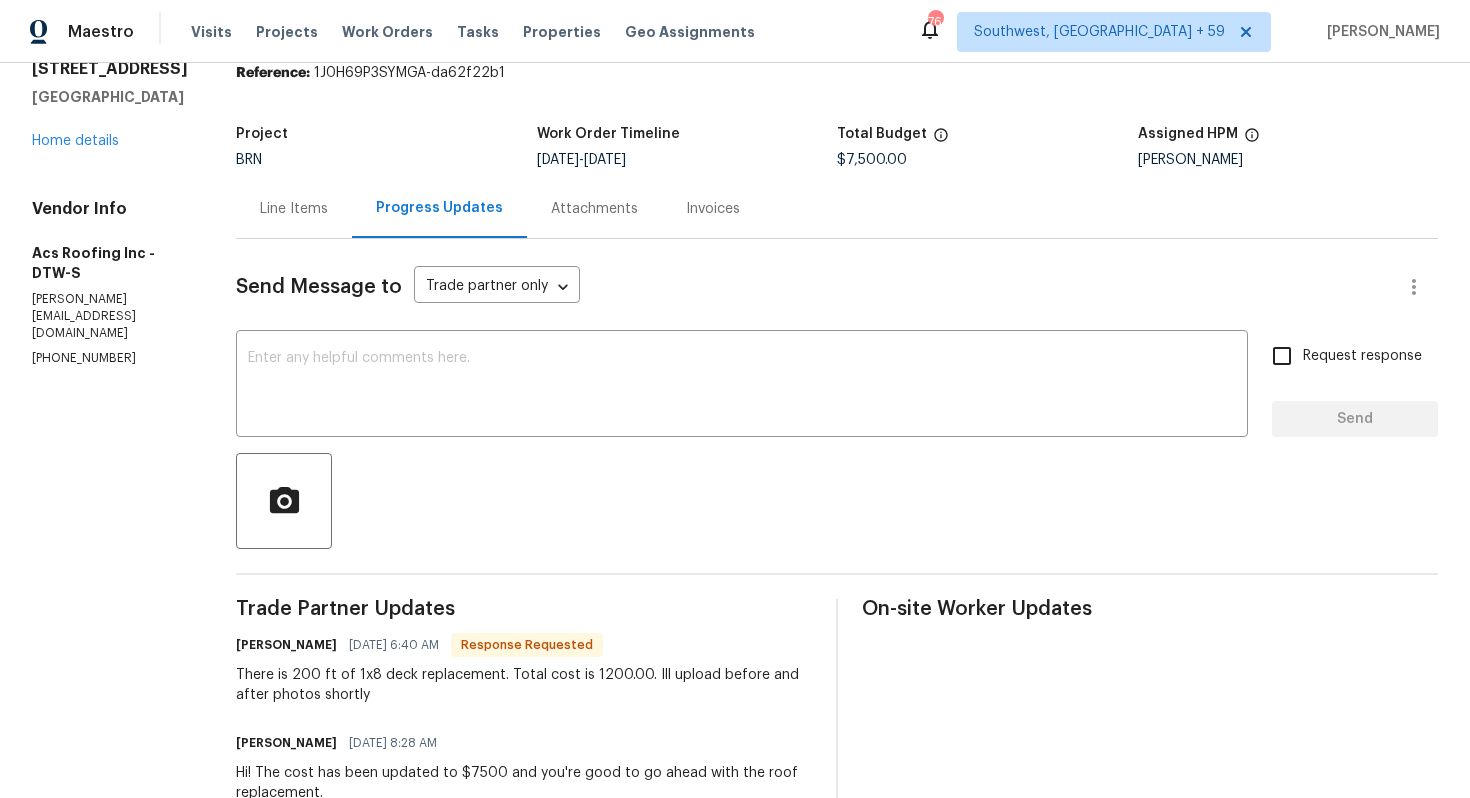 click on "Line Items" at bounding box center (294, 208) 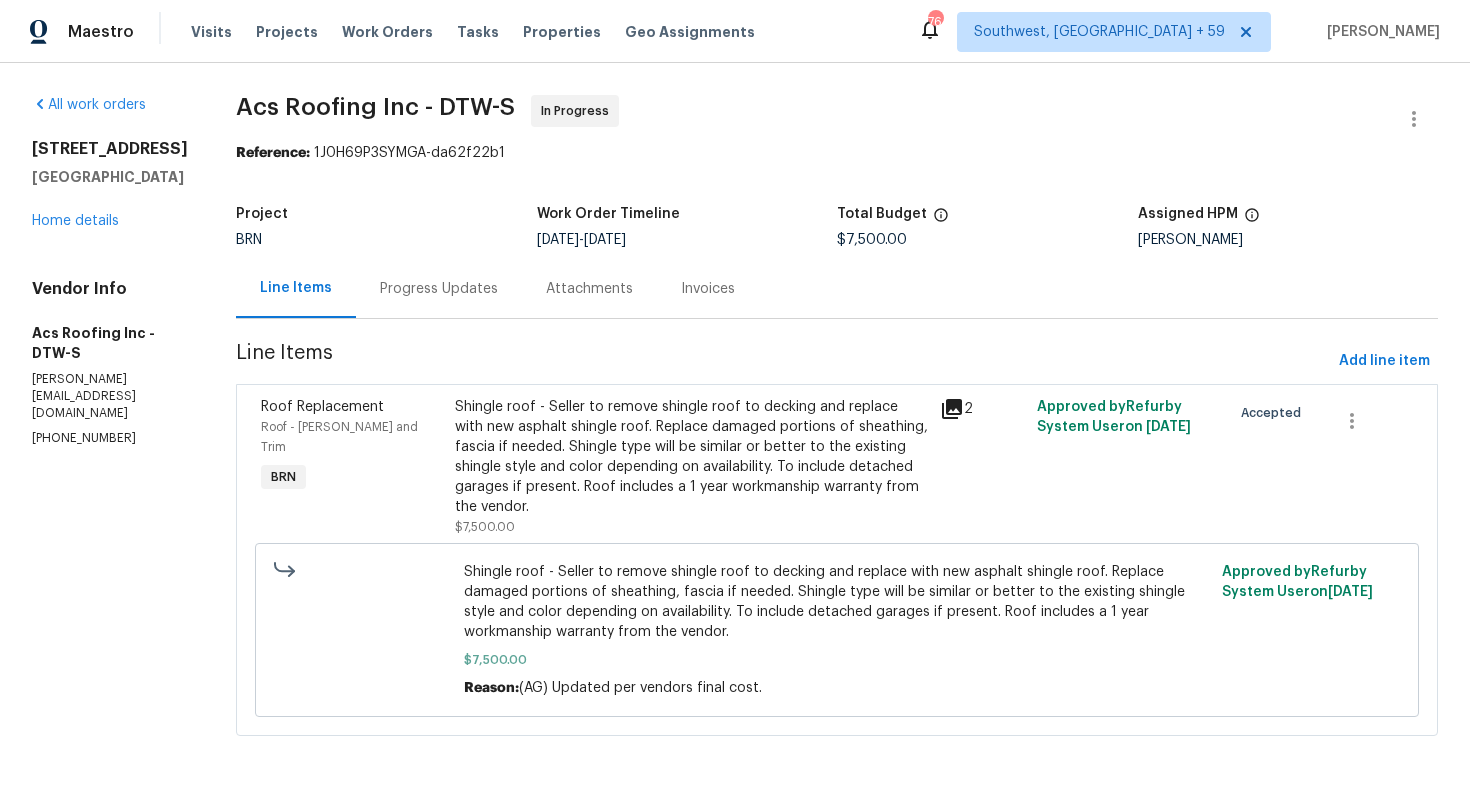 scroll, scrollTop: 0, scrollLeft: 0, axis: both 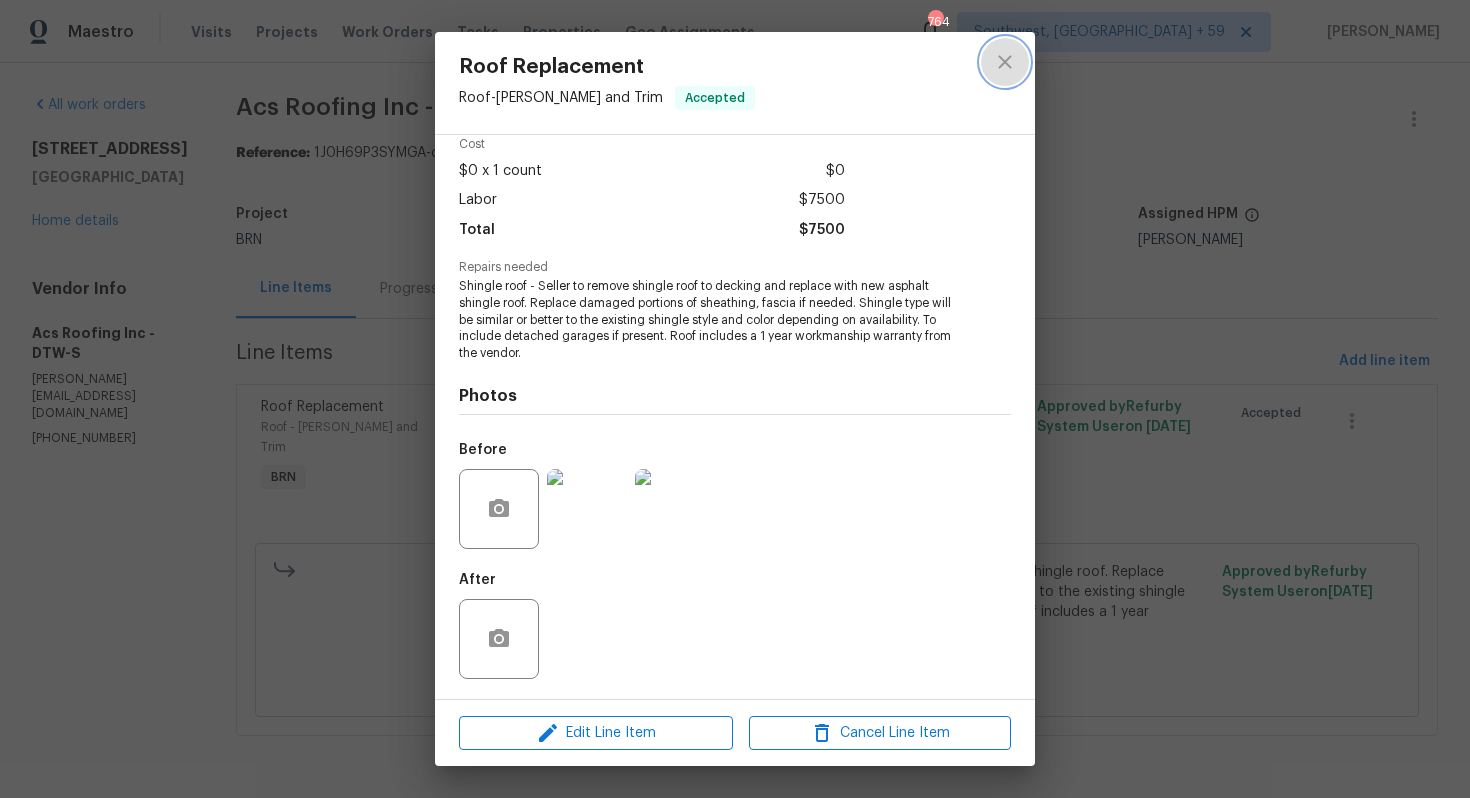 click 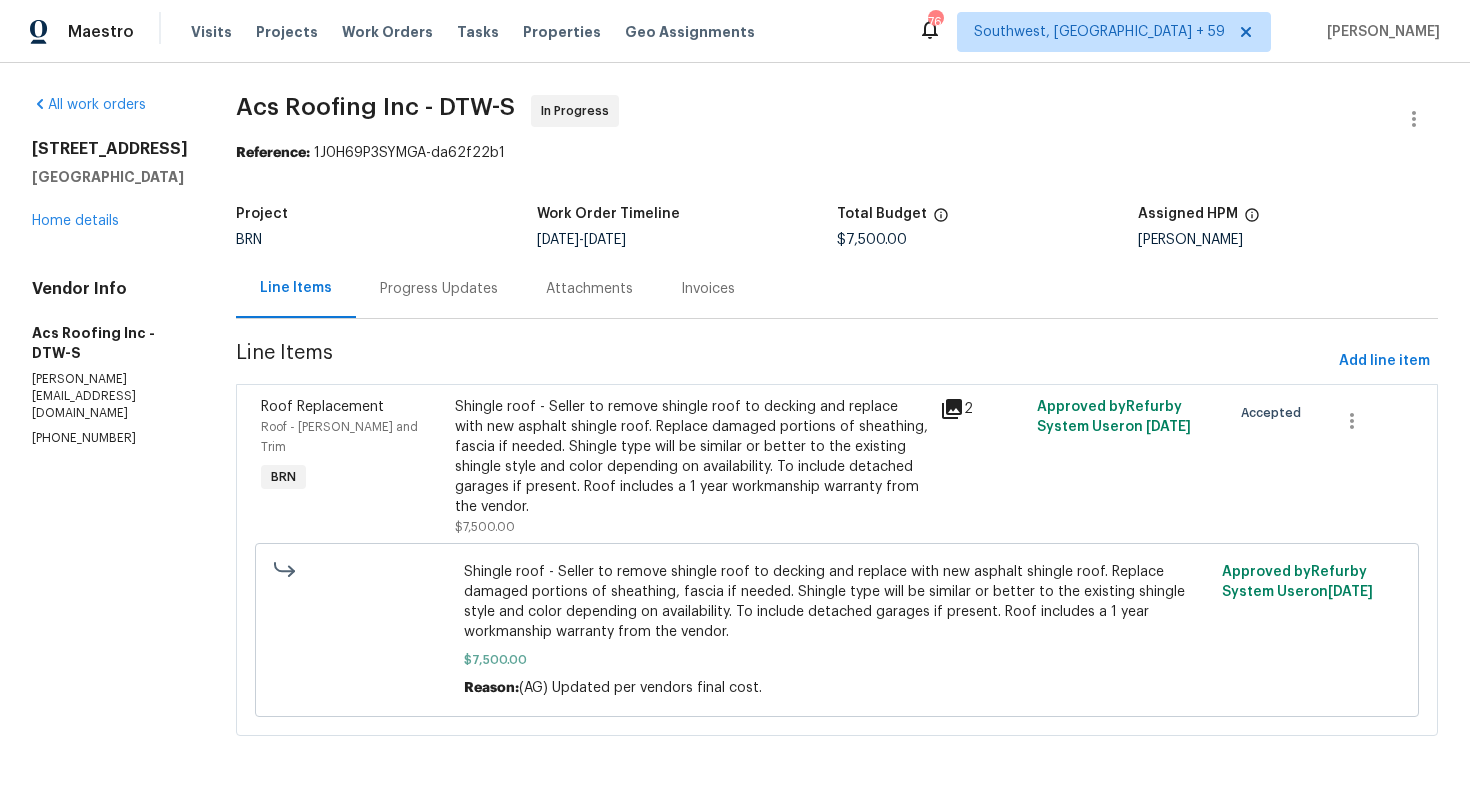 click on "Progress Updates" at bounding box center [439, 288] 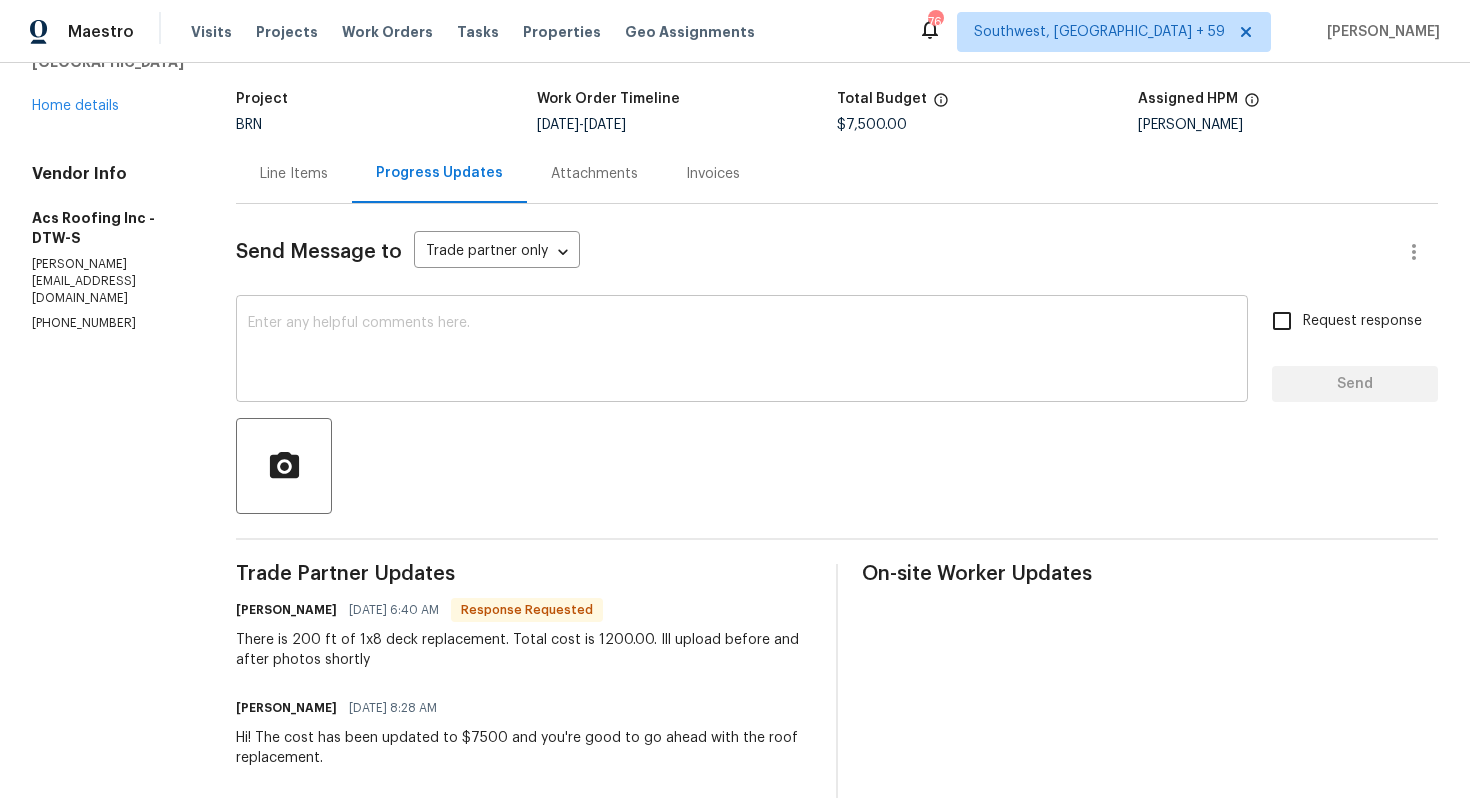 scroll, scrollTop: 129, scrollLeft: 0, axis: vertical 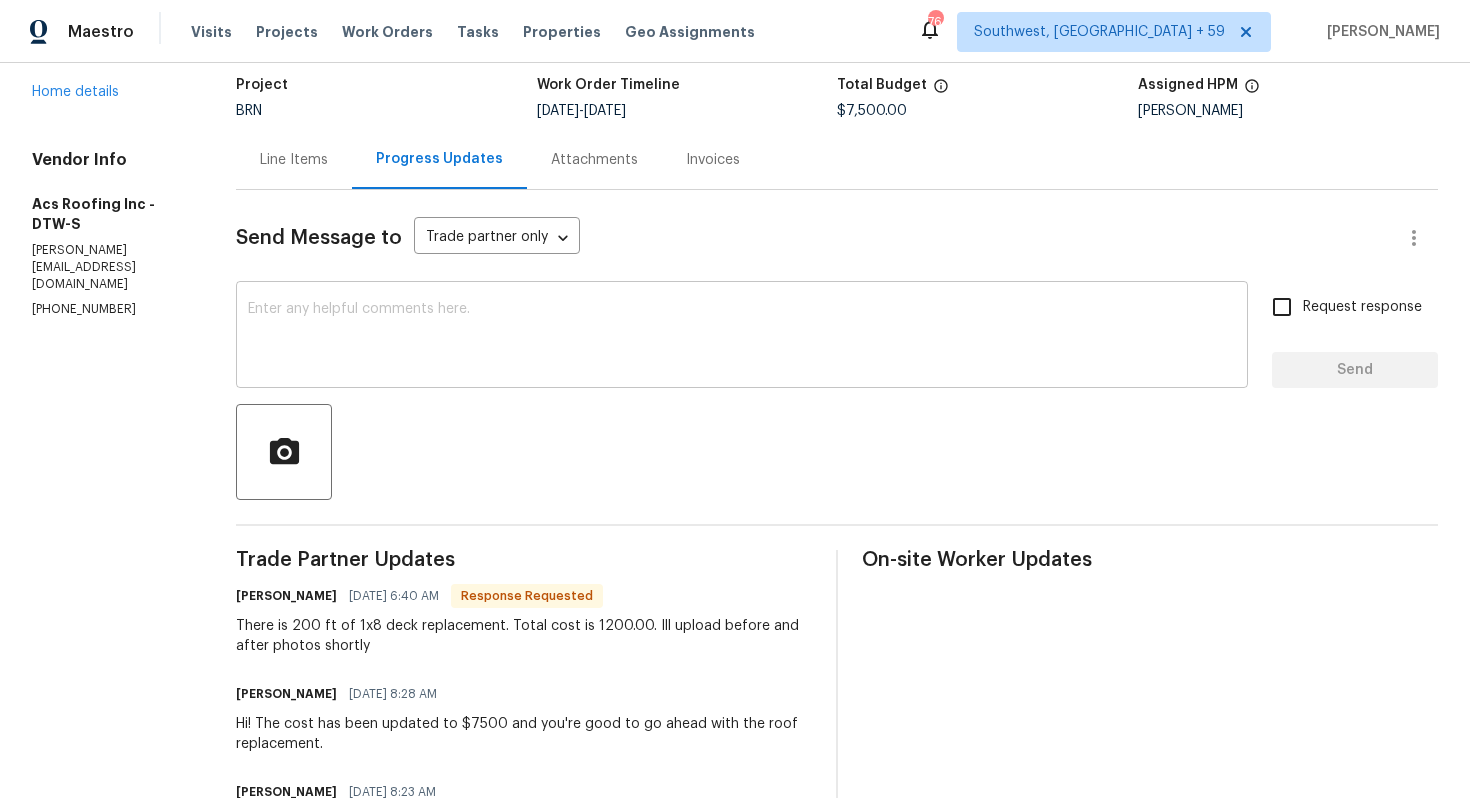 click at bounding box center (742, 337) 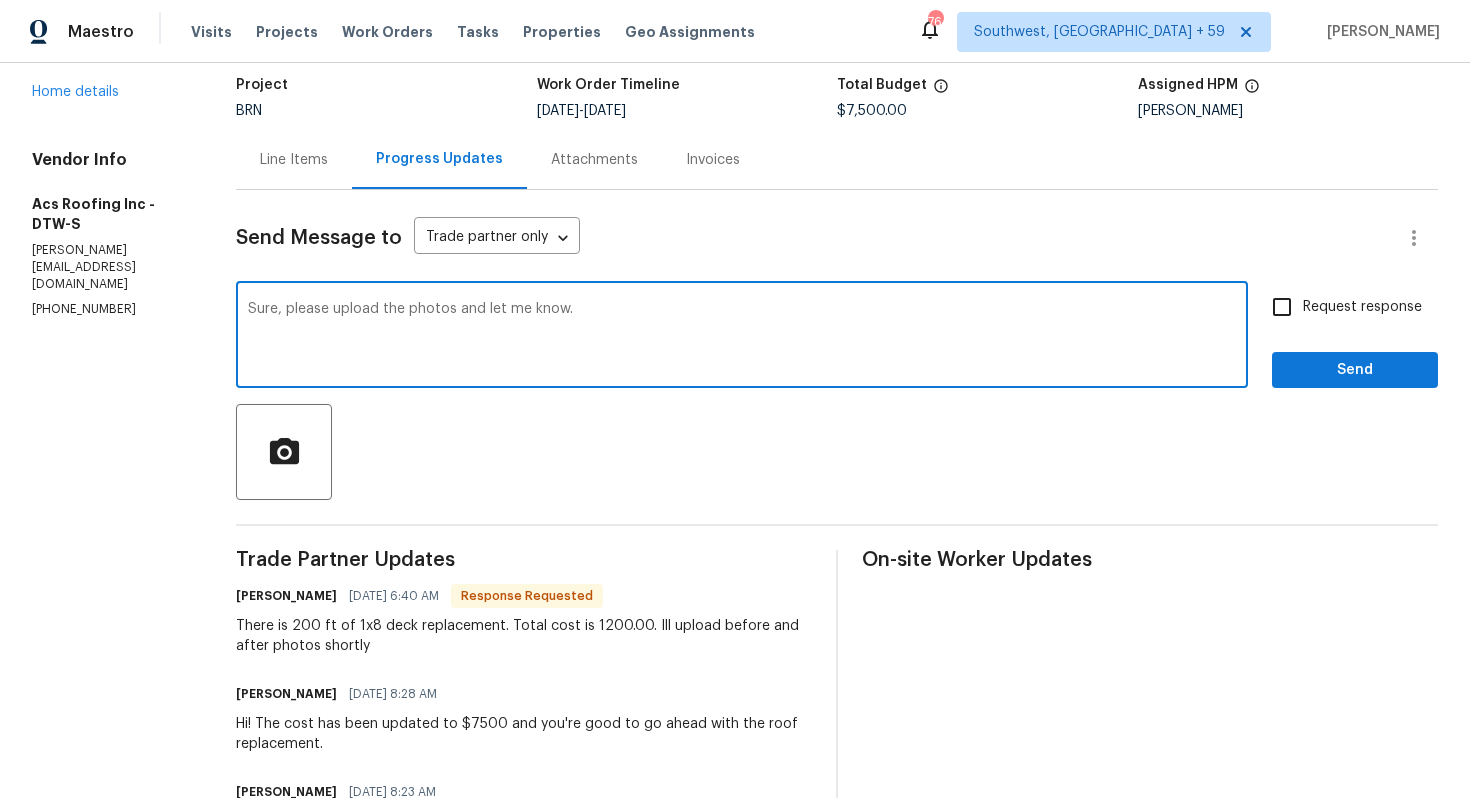 type on "Sure, please upload the photos and let me know." 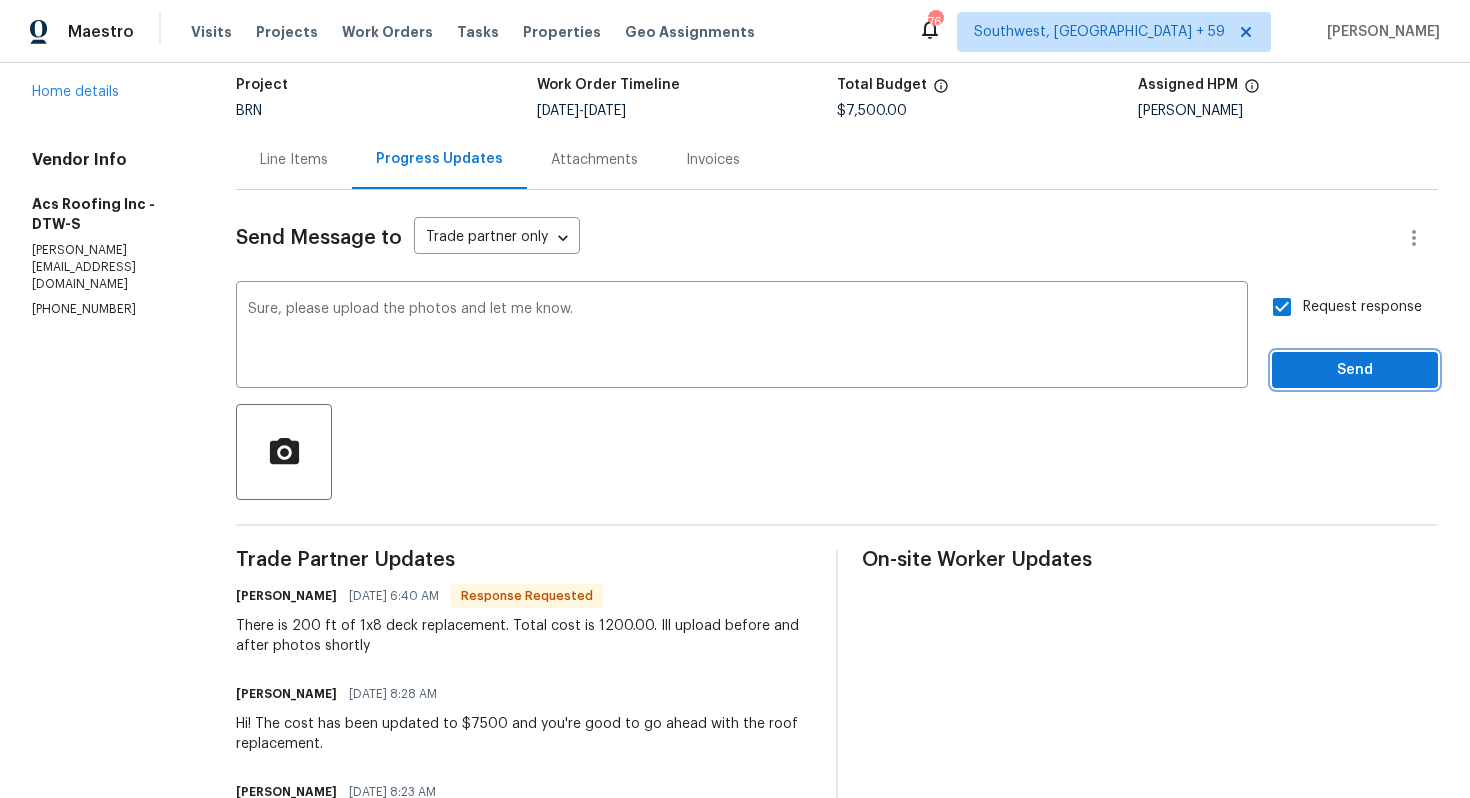 click on "Send" at bounding box center [1355, 370] 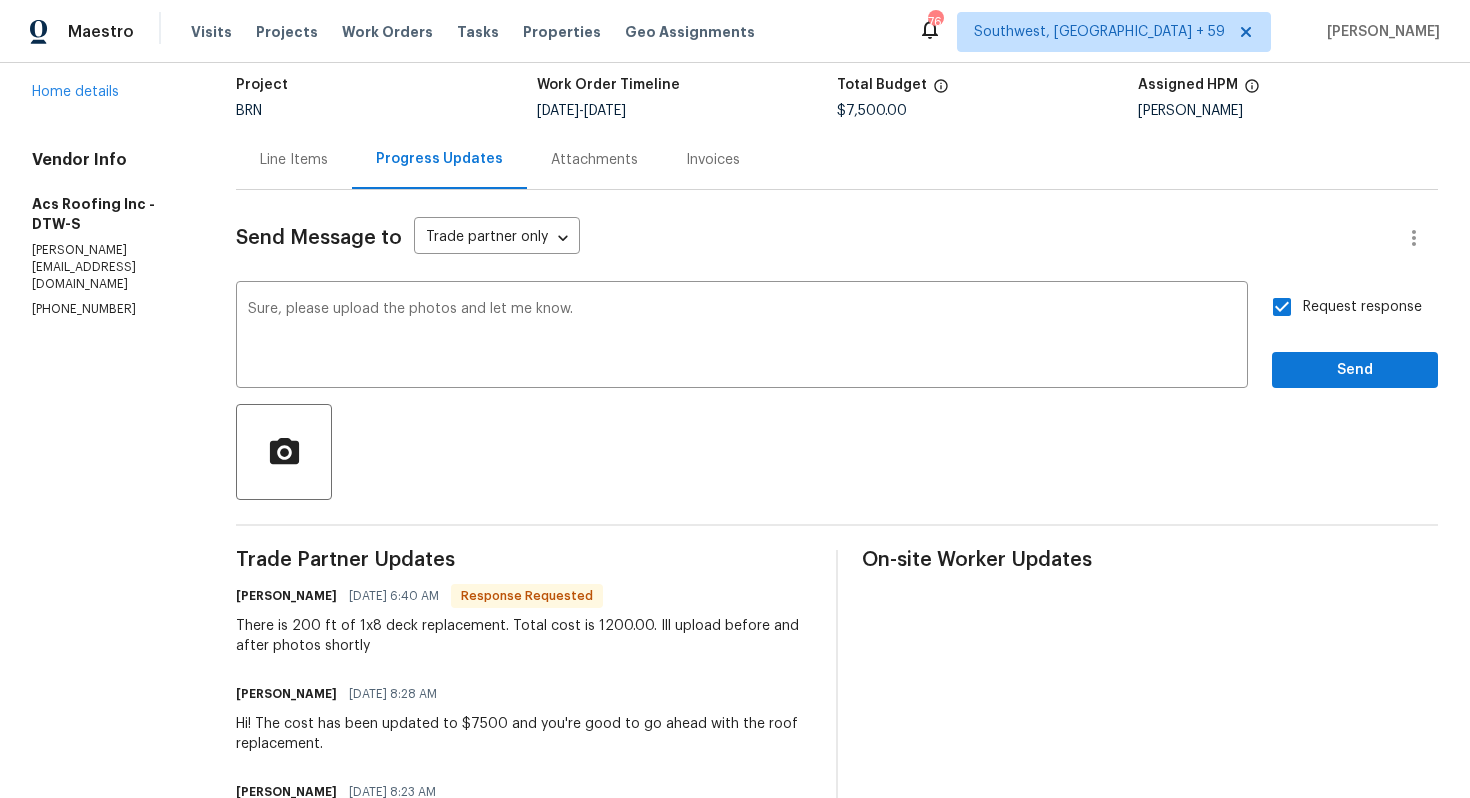scroll, scrollTop: 0, scrollLeft: 0, axis: both 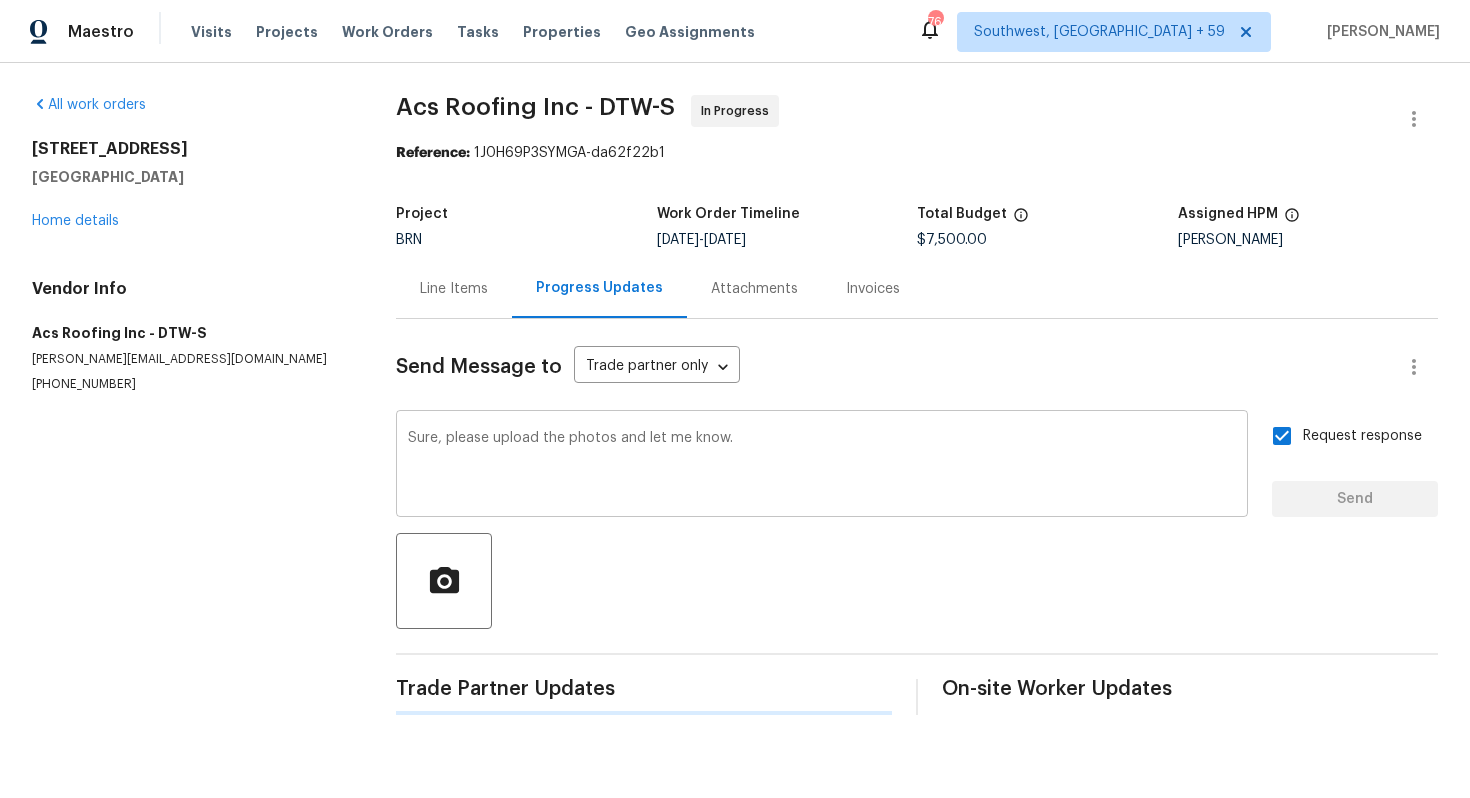 type 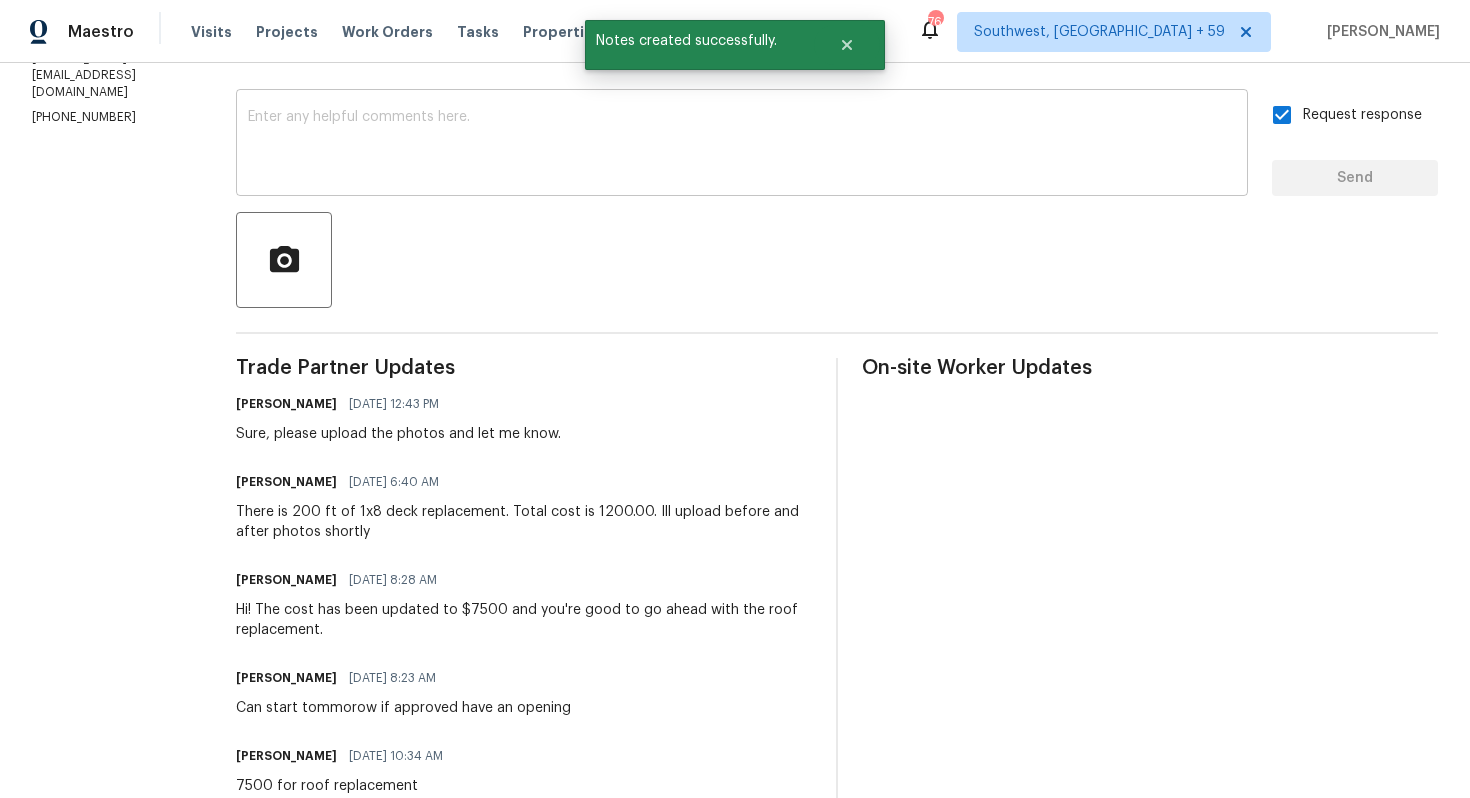 scroll, scrollTop: 330, scrollLeft: 0, axis: vertical 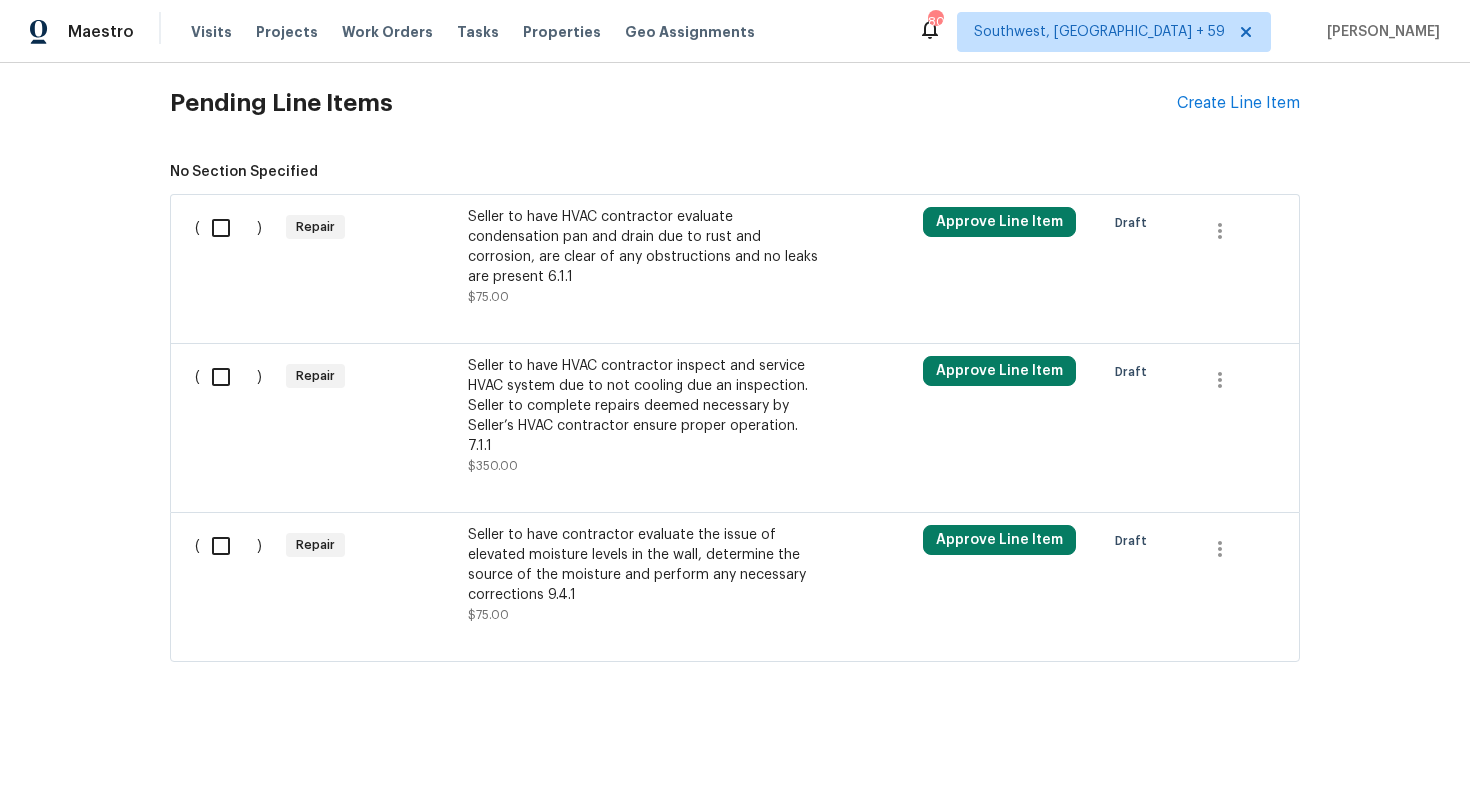 click on "Seller to have HVAC contractor evaluate condensation pan and drain due to rust and corrosion, are clear of any obstructions and no leaks are present 6.1.1" at bounding box center [644, 247] 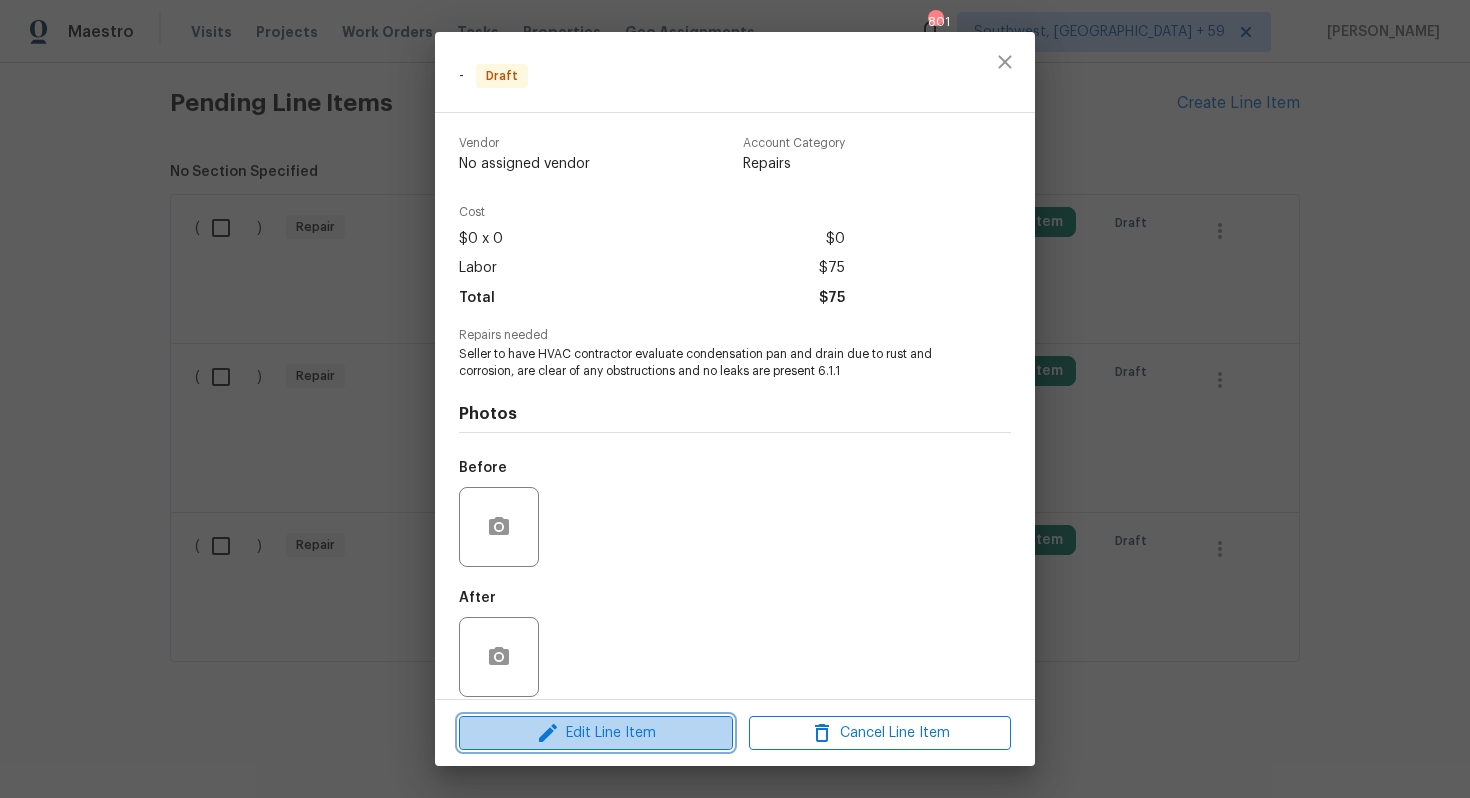 click on "Edit Line Item" at bounding box center (596, 733) 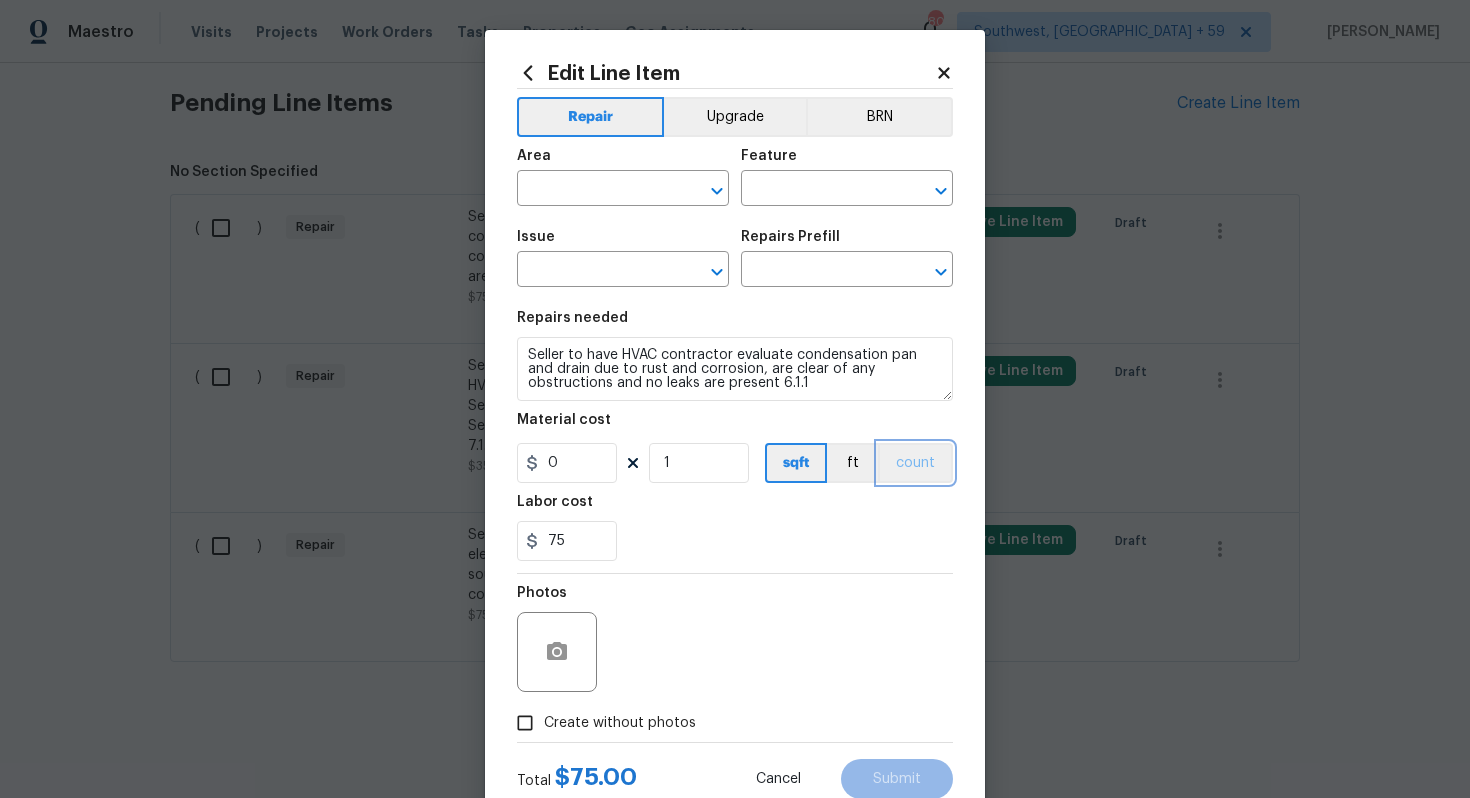 click on "count" at bounding box center [915, 463] 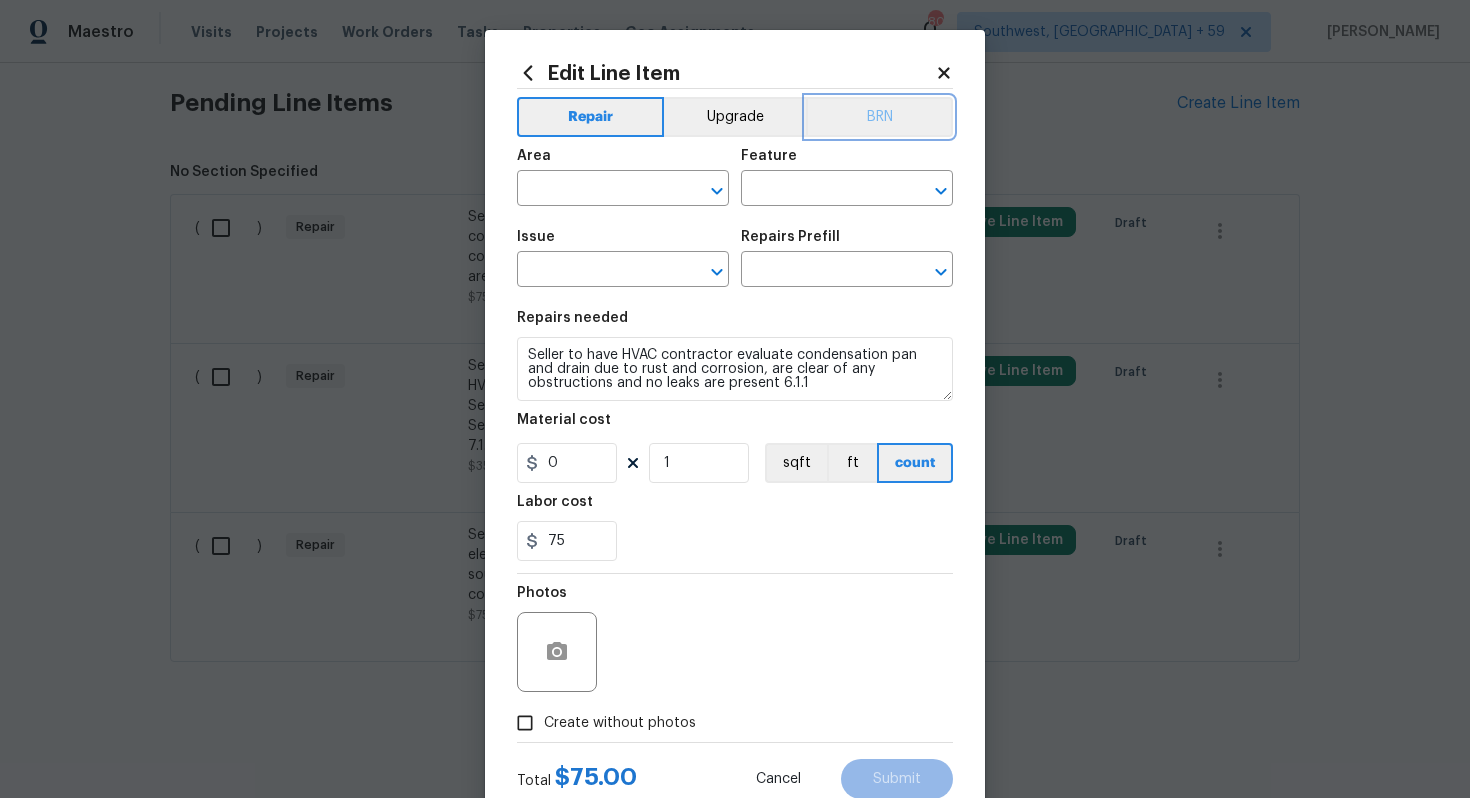 click on "BRN" at bounding box center [879, 117] 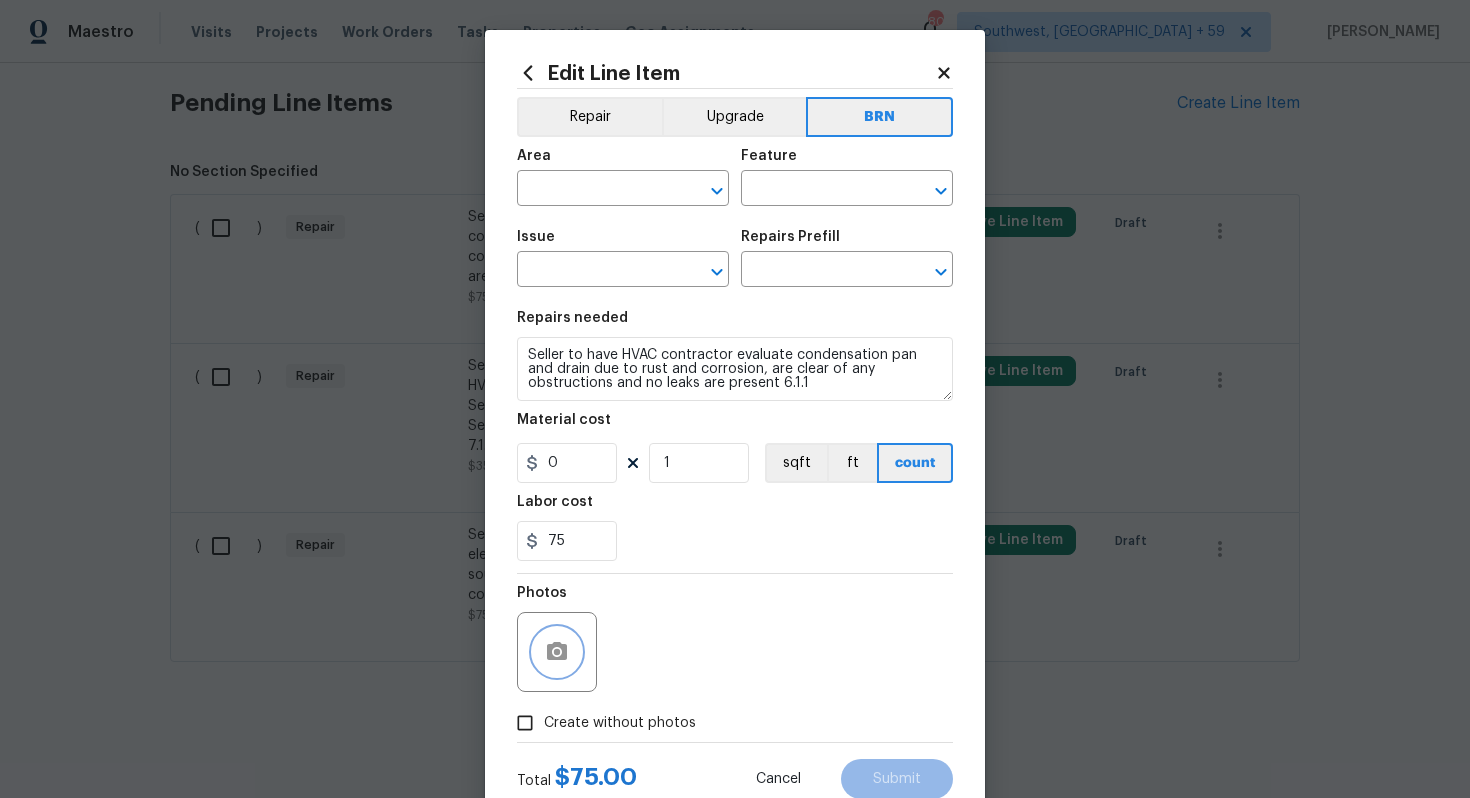 click at bounding box center (557, 652) 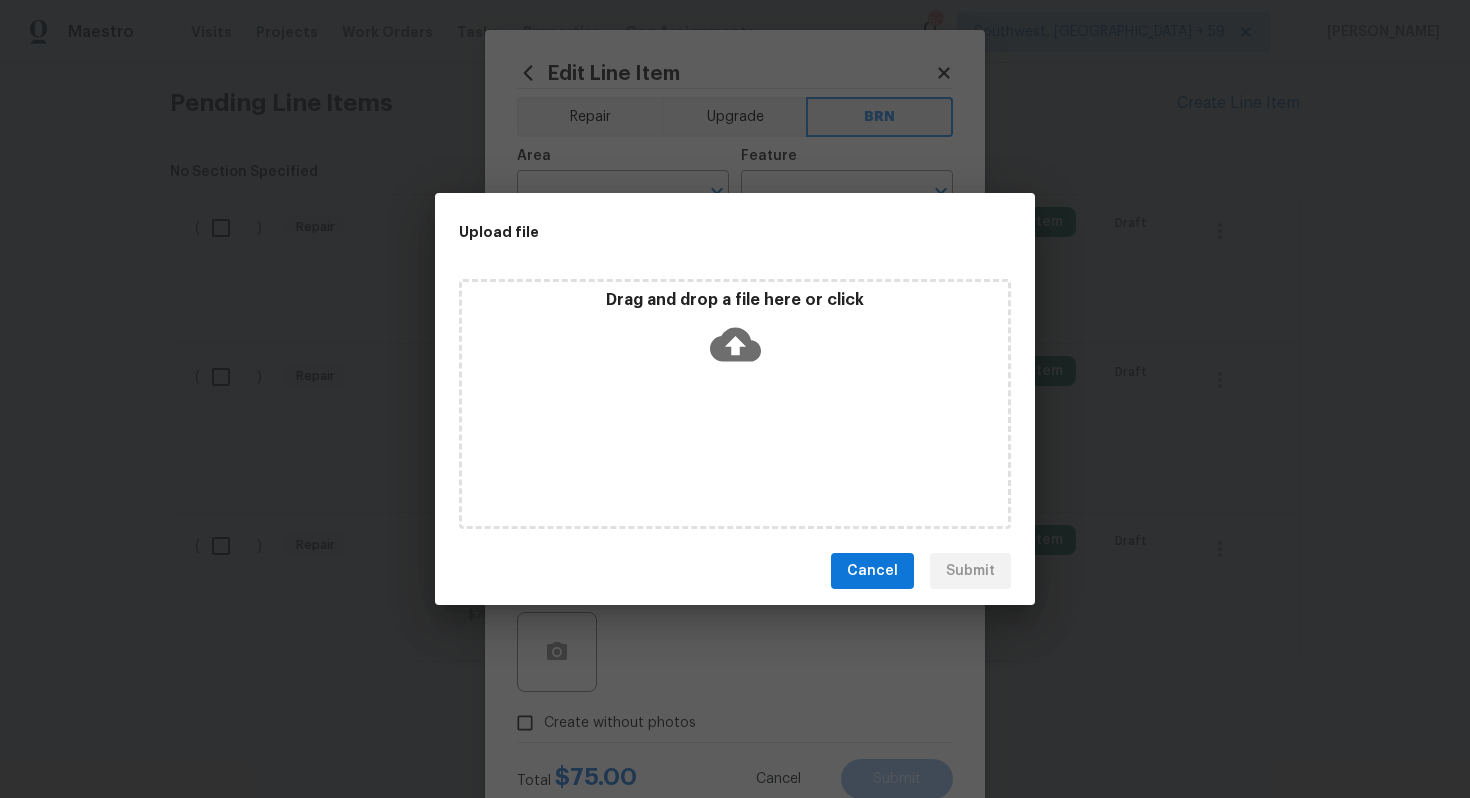 click 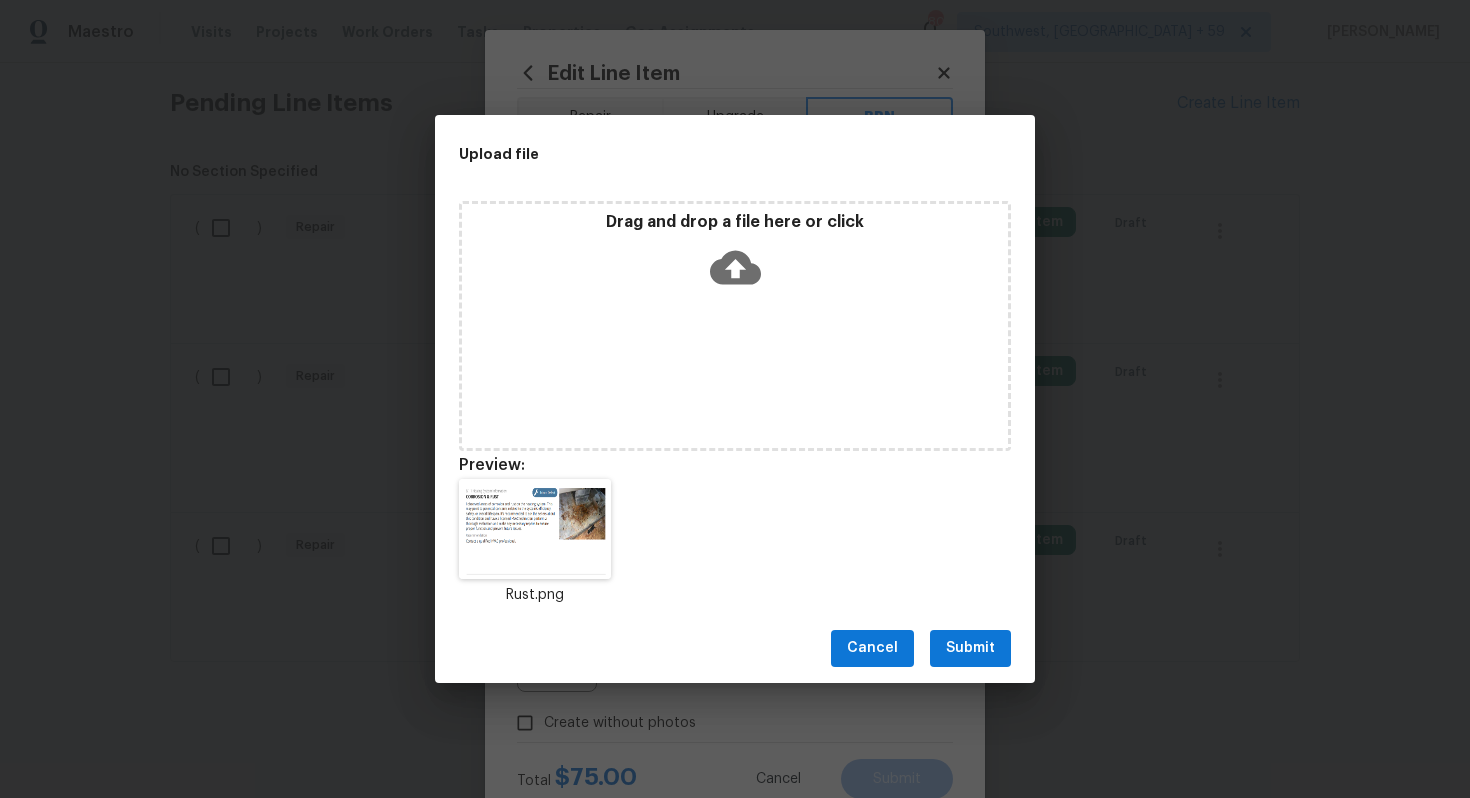 click on "Submit" at bounding box center (970, 648) 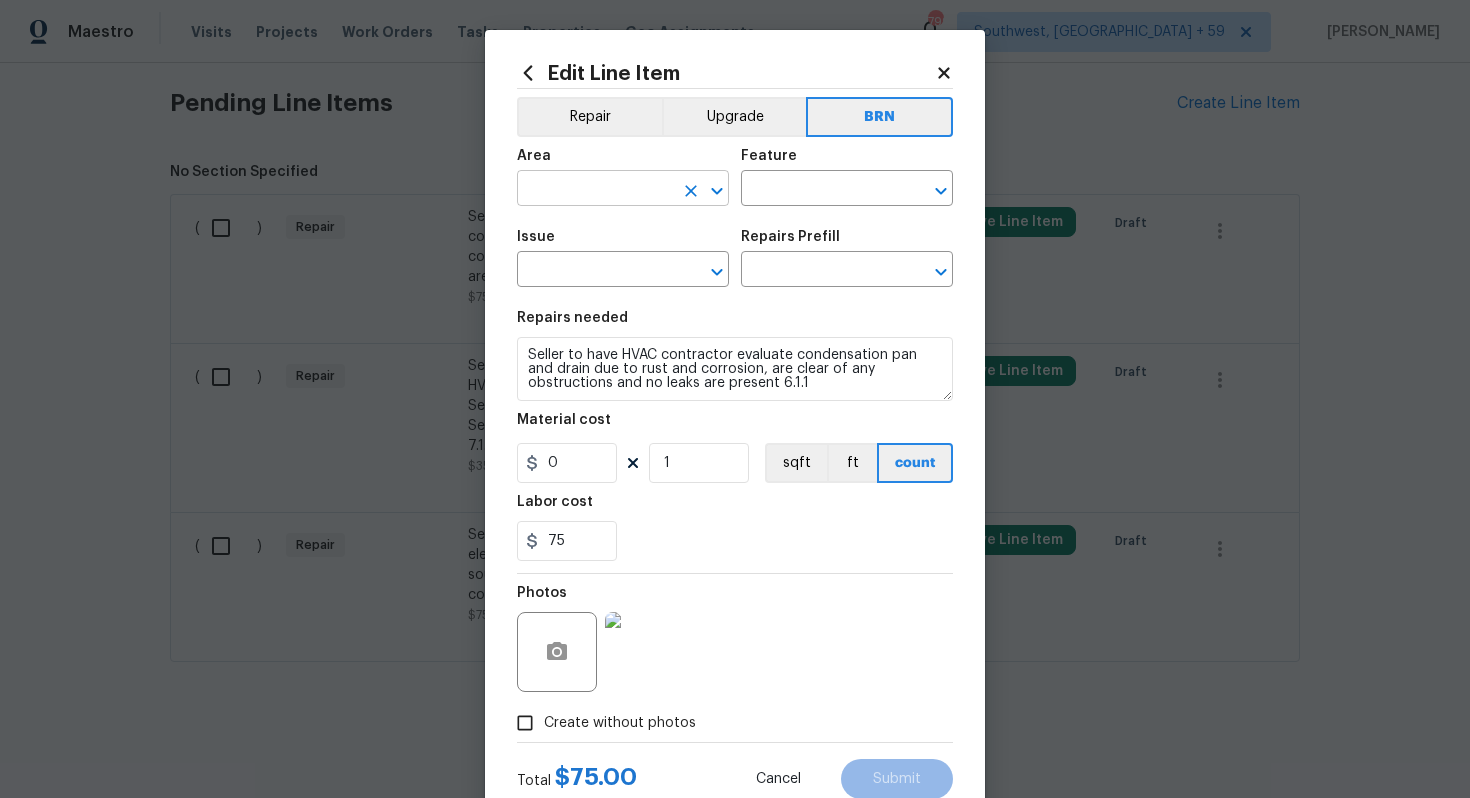 click at bounding box center (595, 190) 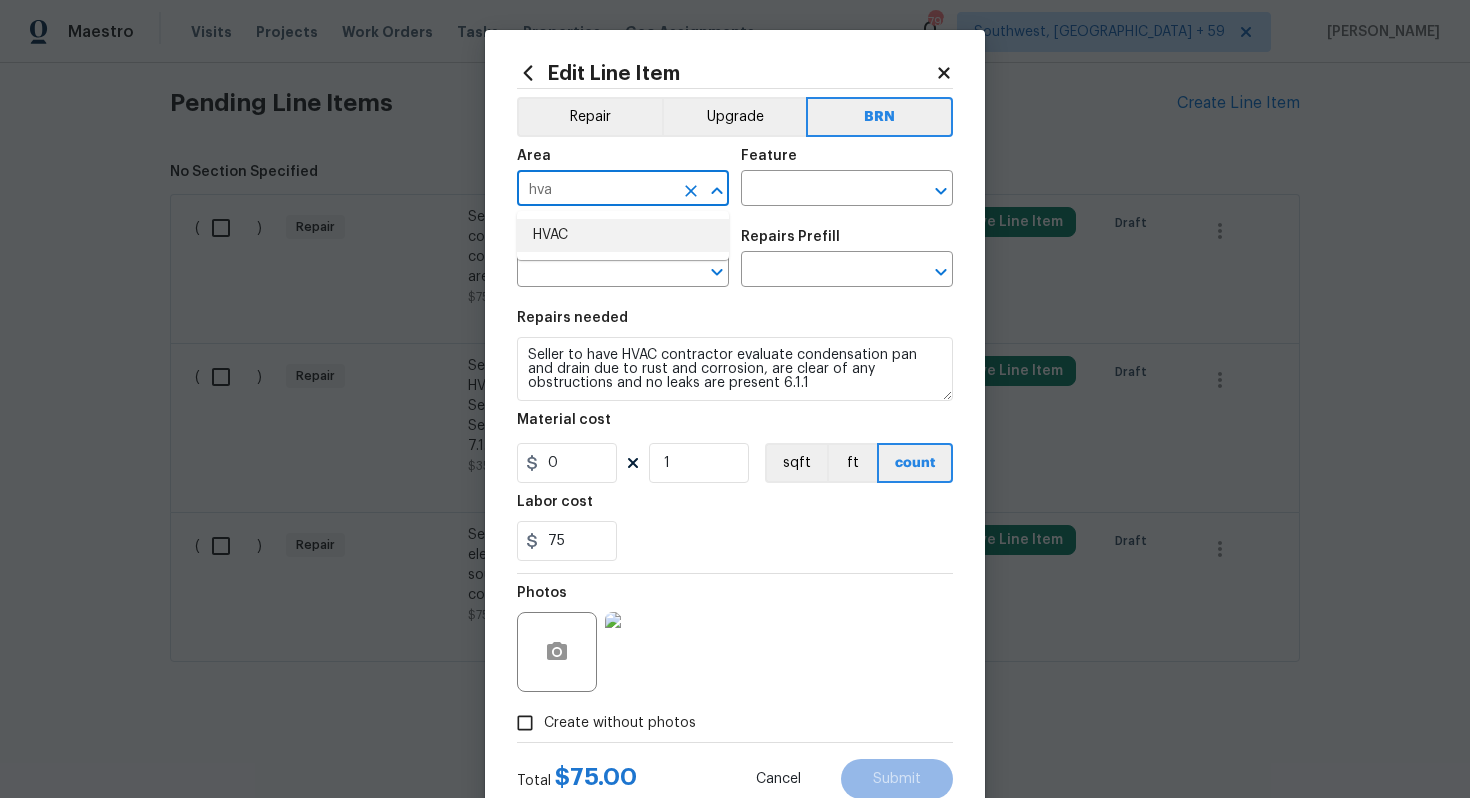 click on "HVAC" at bounding box center [623, 235] 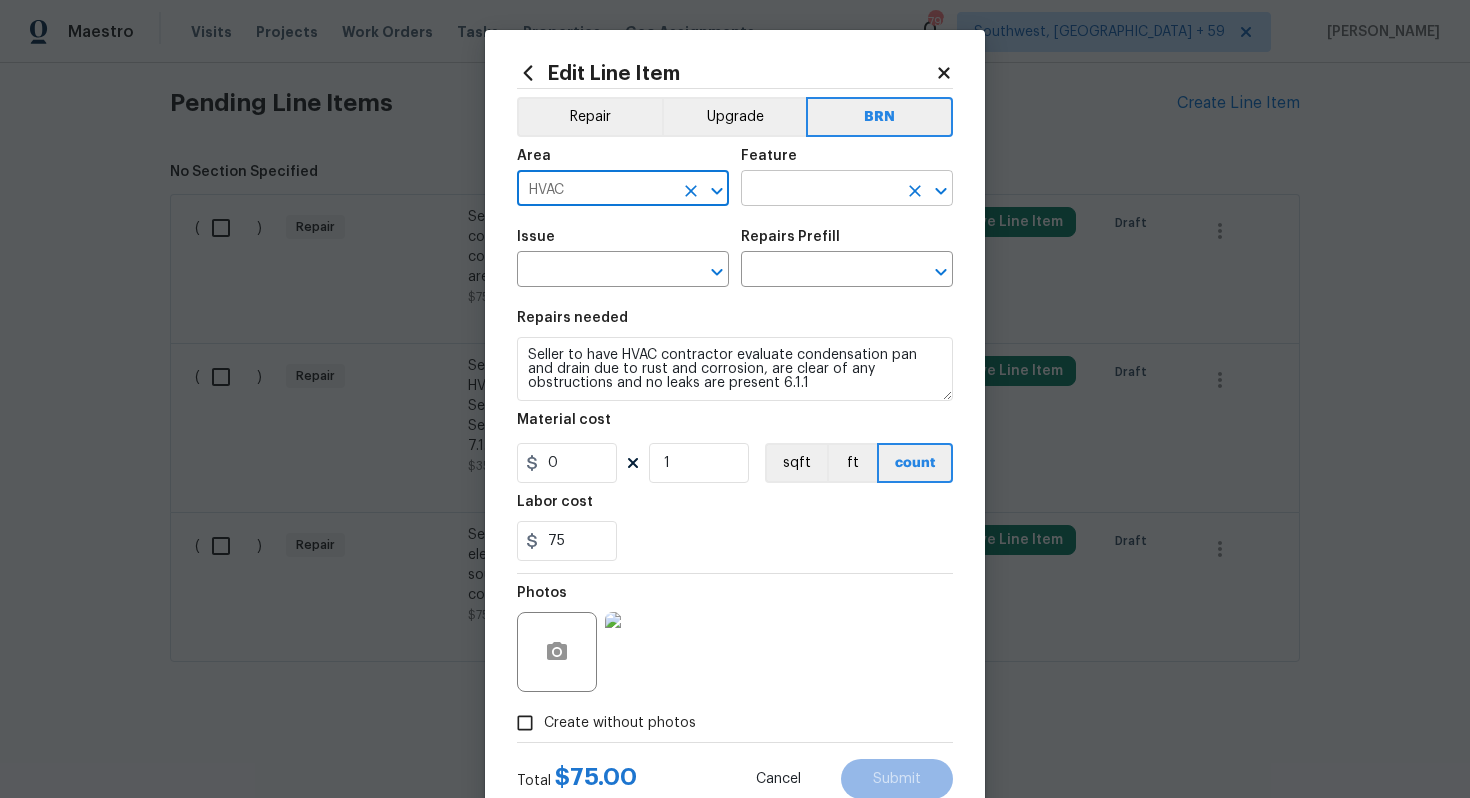 type on "HVAC" 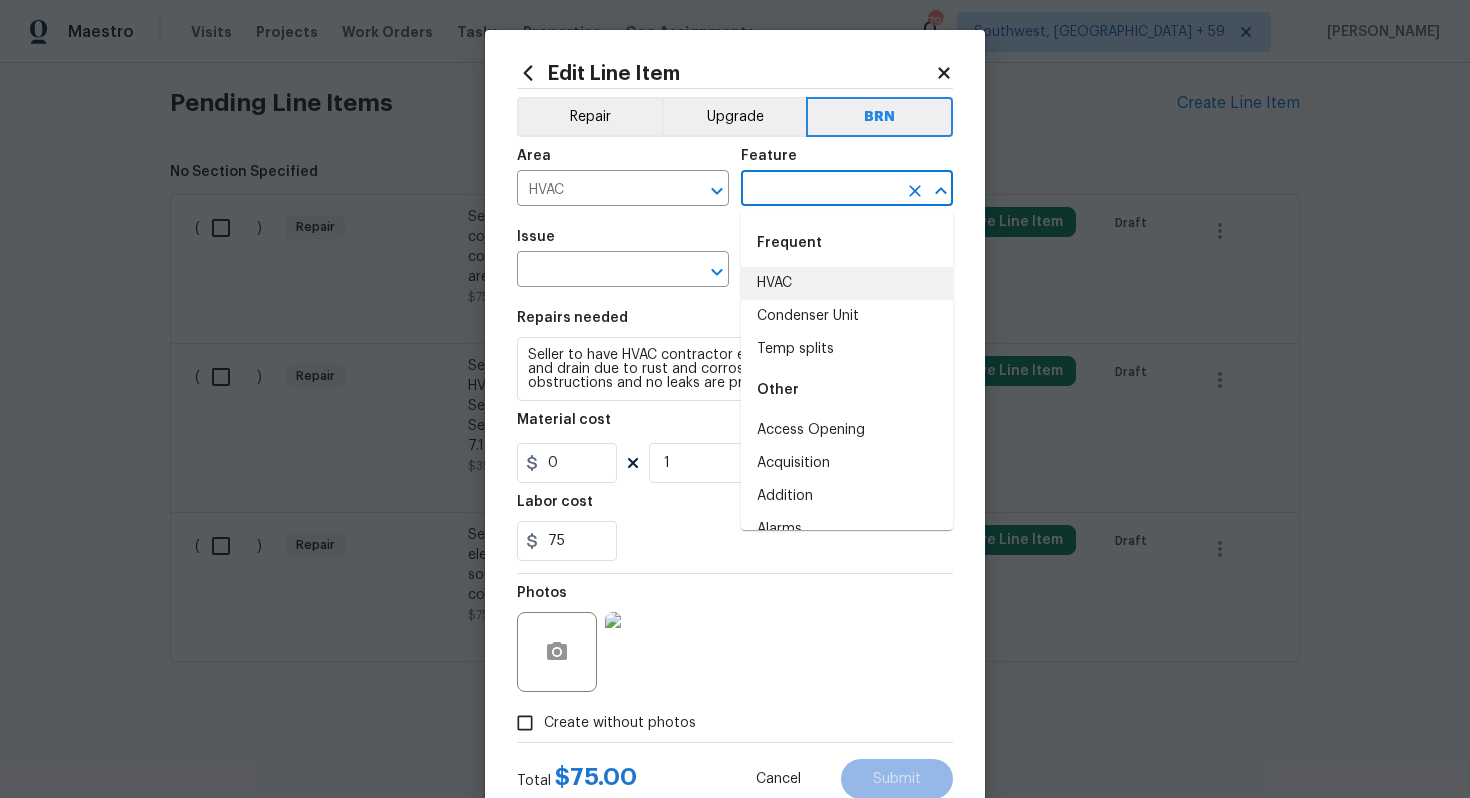 click on "HVAC" at bounding box center (847, 283) 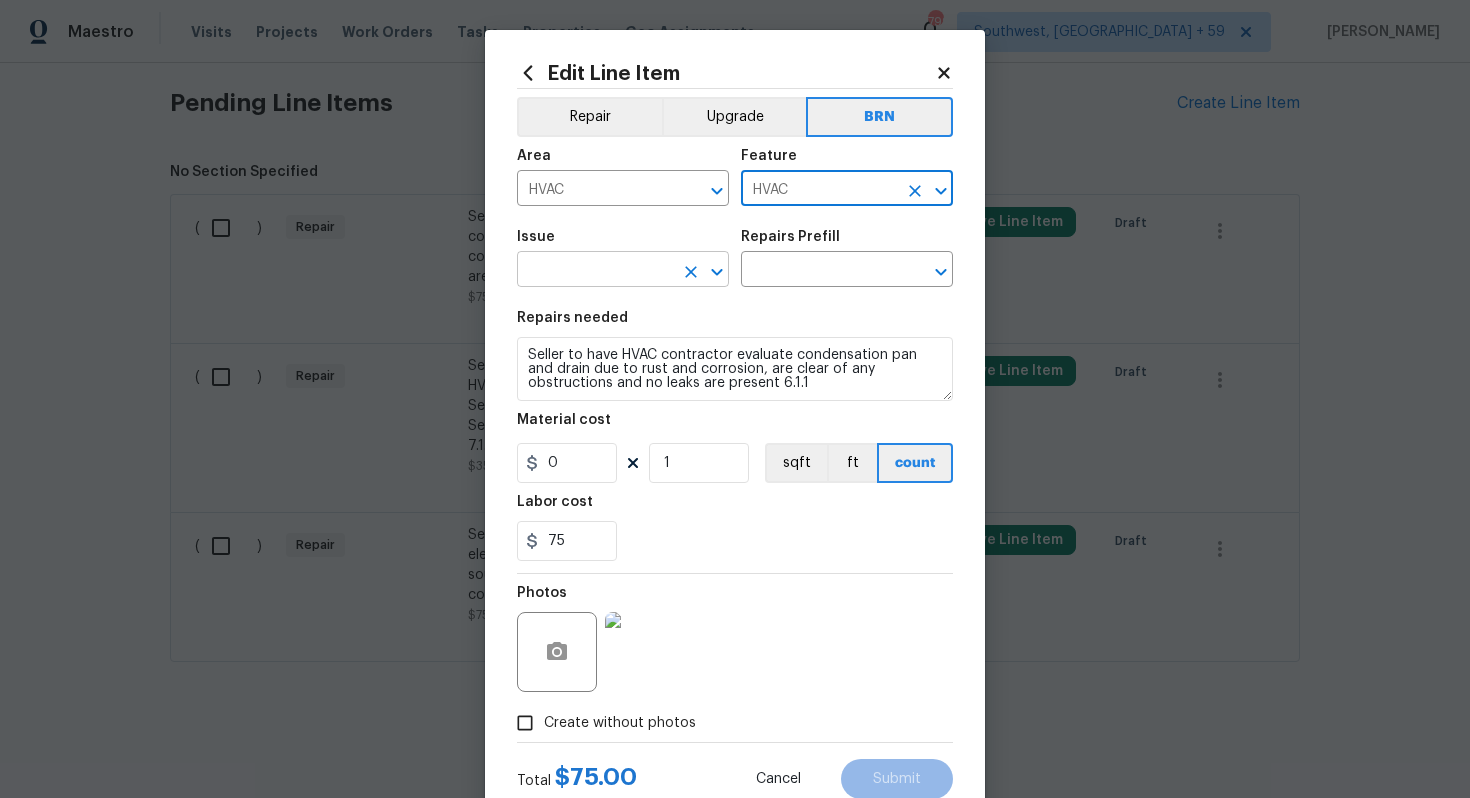 click at bounding box center [595, 271] 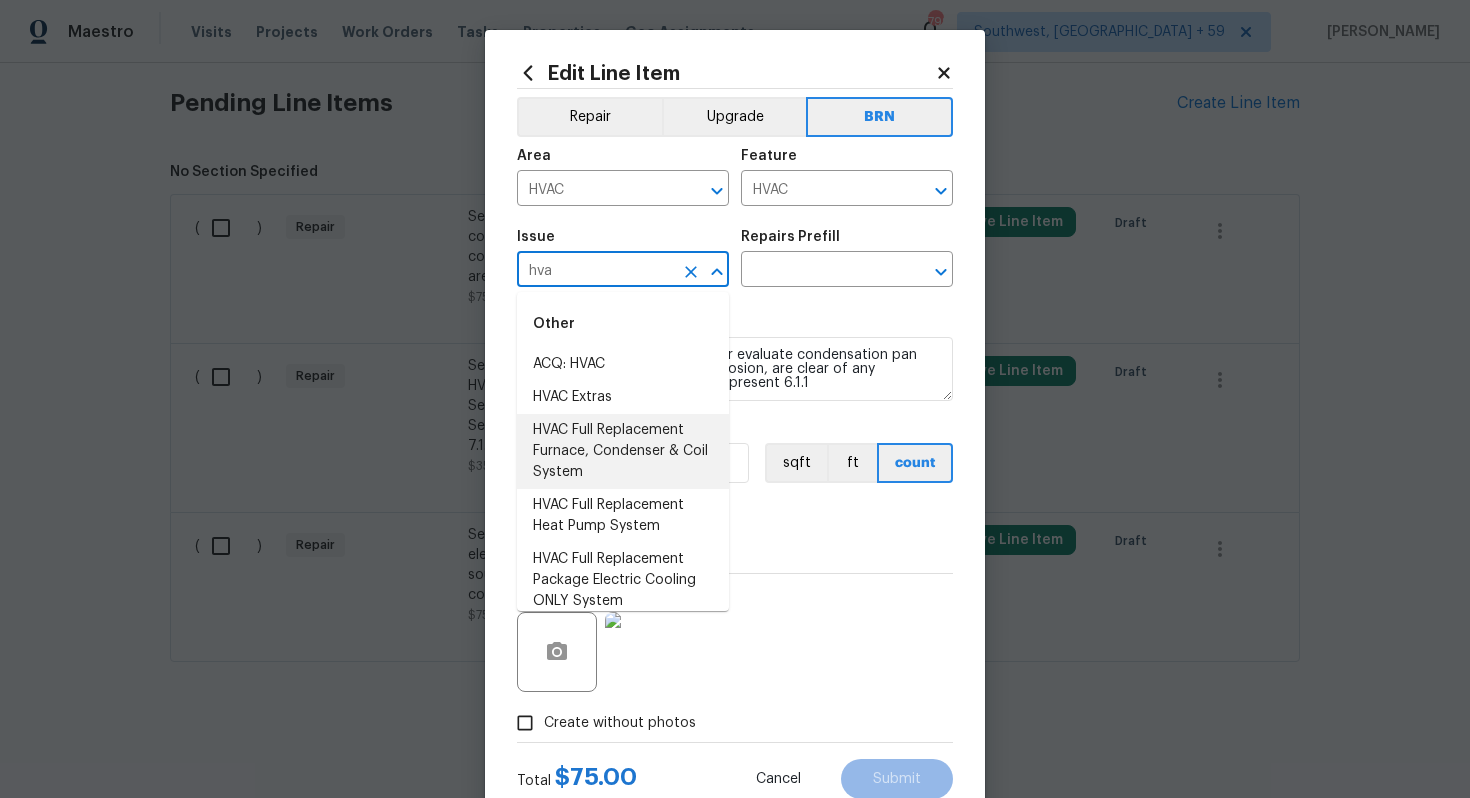 click on "HVAC Full Replacement Furnace, Condenser & Coil System" at bounding box center (623, 451) 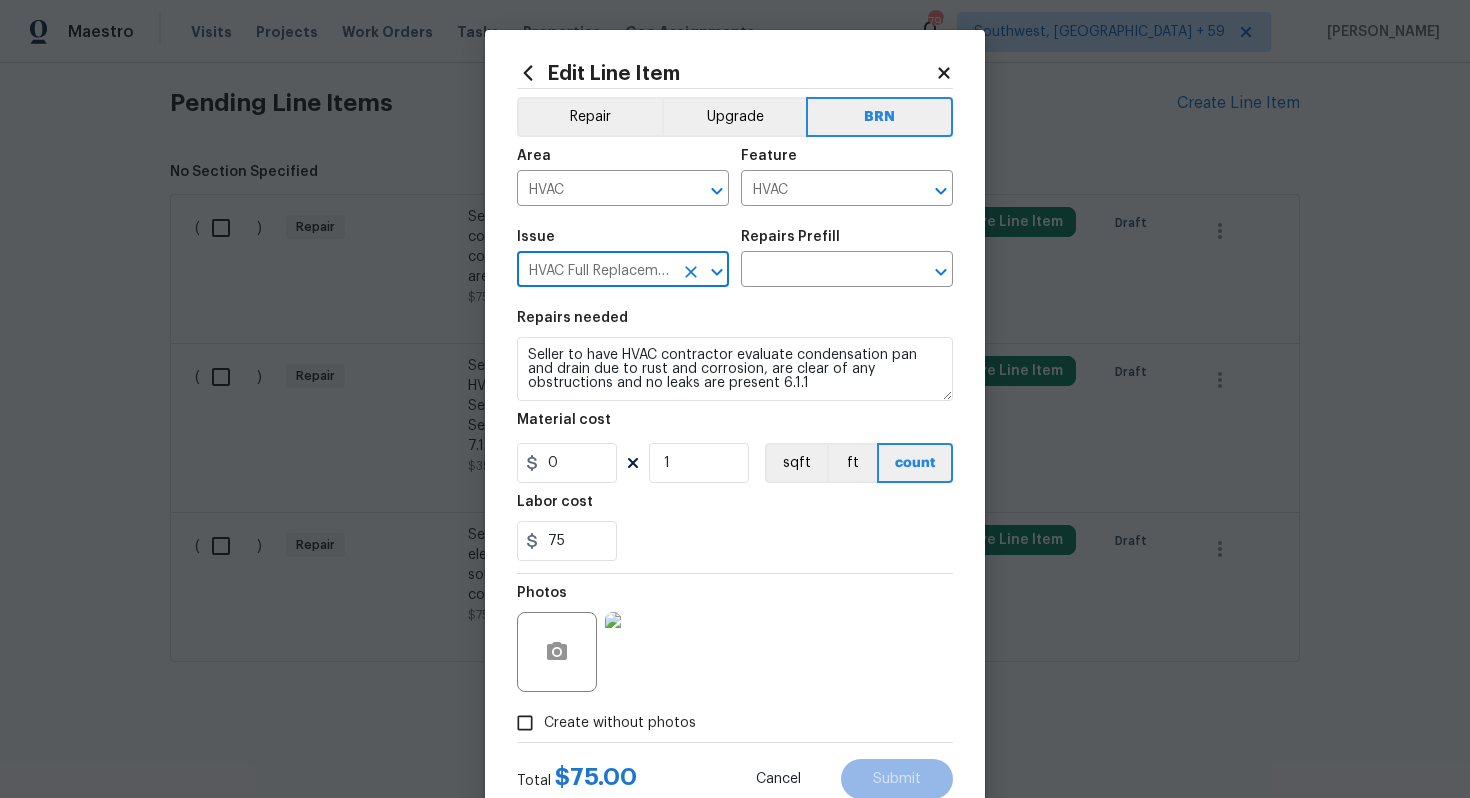 type on "HVAC Full Replacement Furnace, Condenser & Coil System" 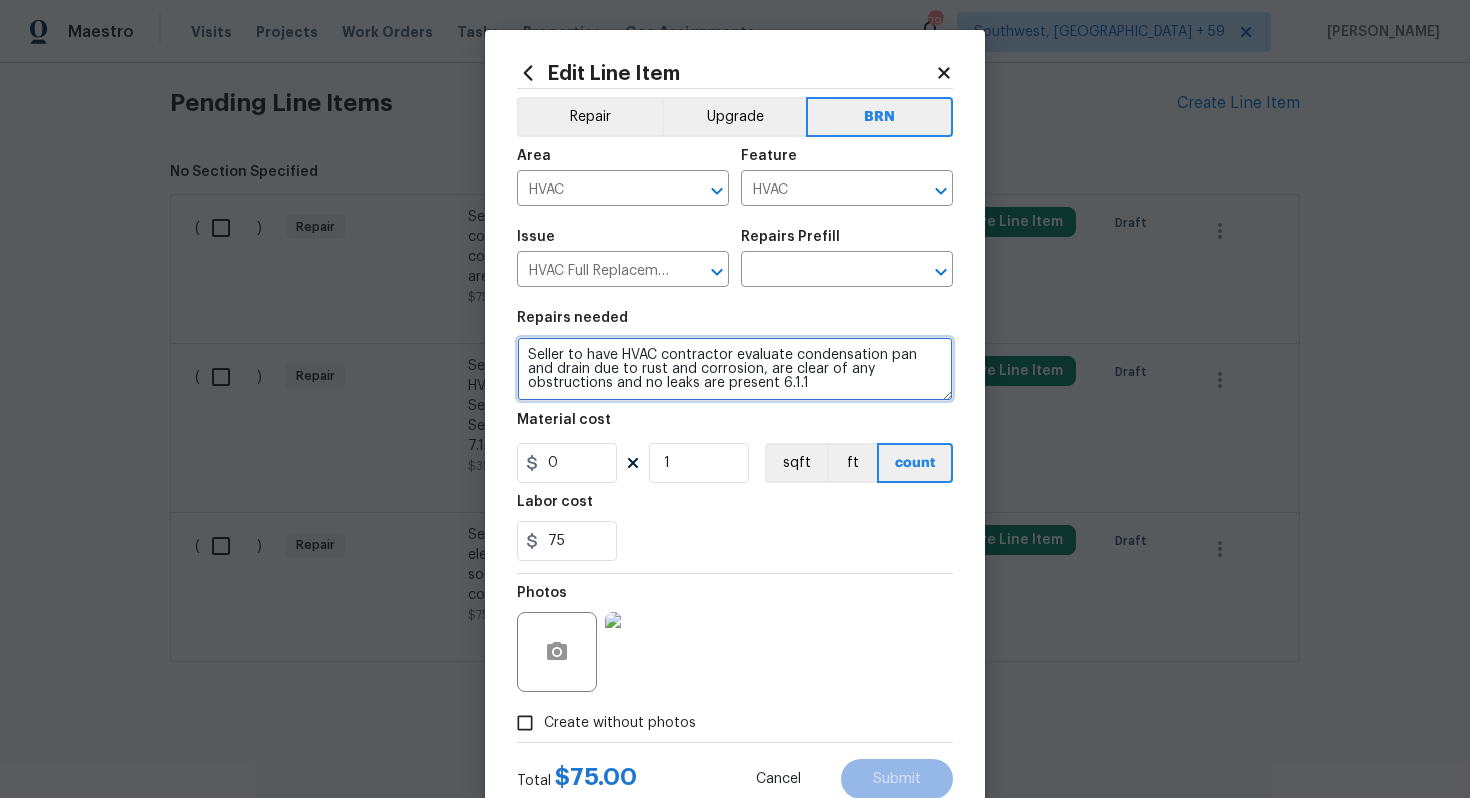 drag, startPoint x: 526, startPoint y: 353, endPoint x: 754, endPoint y: 400, distance: 232.7939 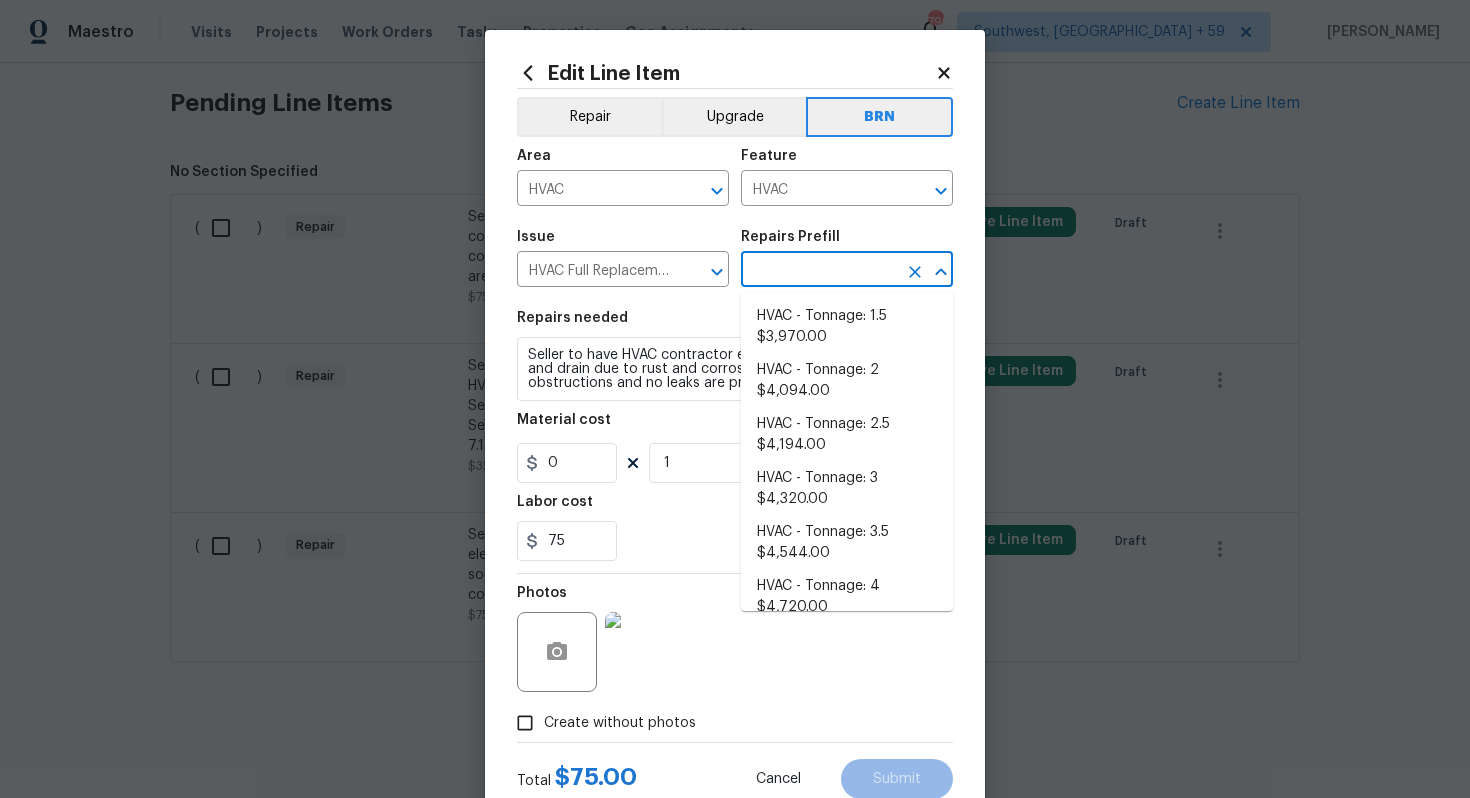 click at bounding box center (819, 271) 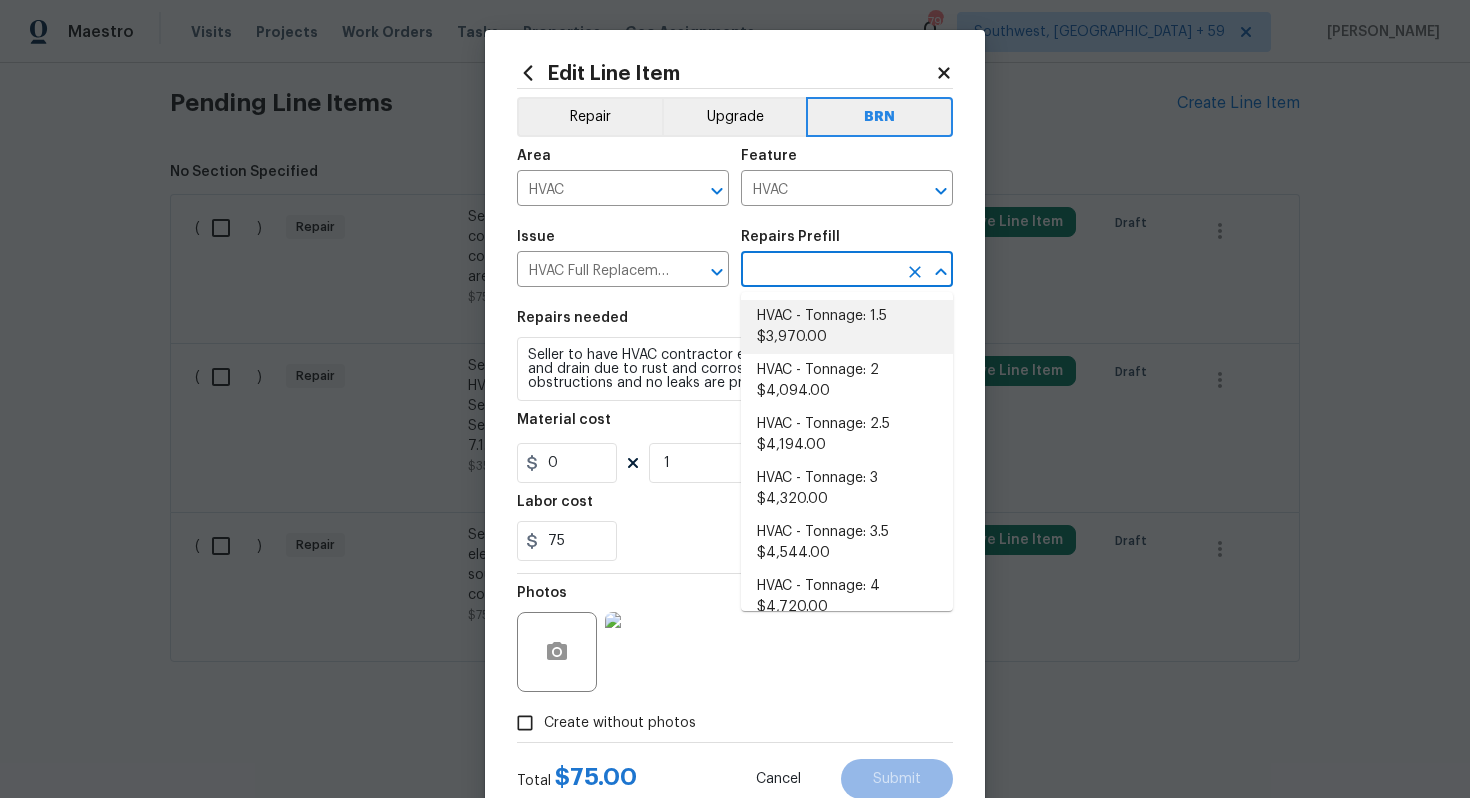 click on "HVAC - Tonnage: 1.5 $3,970.00" at bounding box center [847, 327] 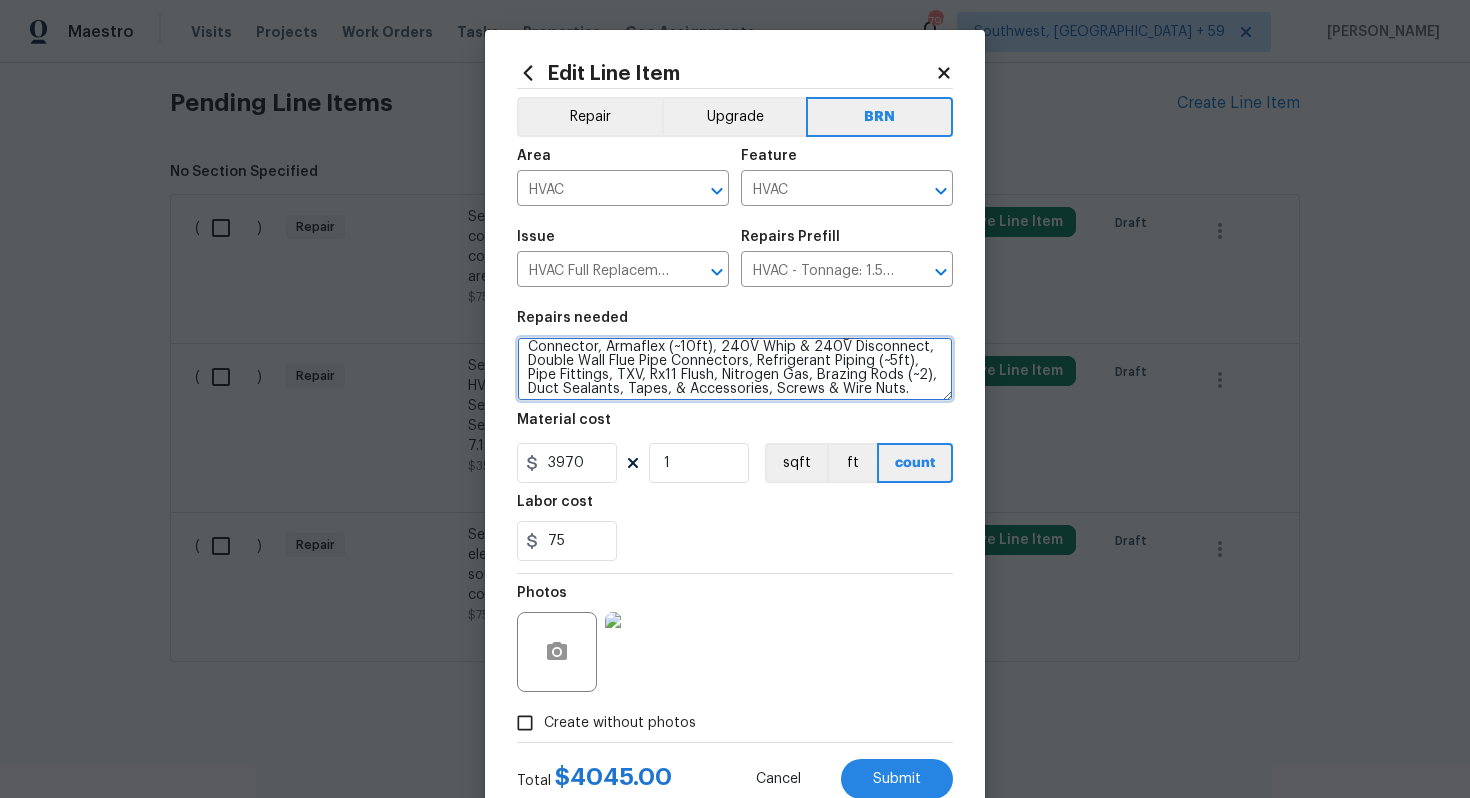 scroll, scrollTop: 98, scrollLeft: 0, axis: vertical 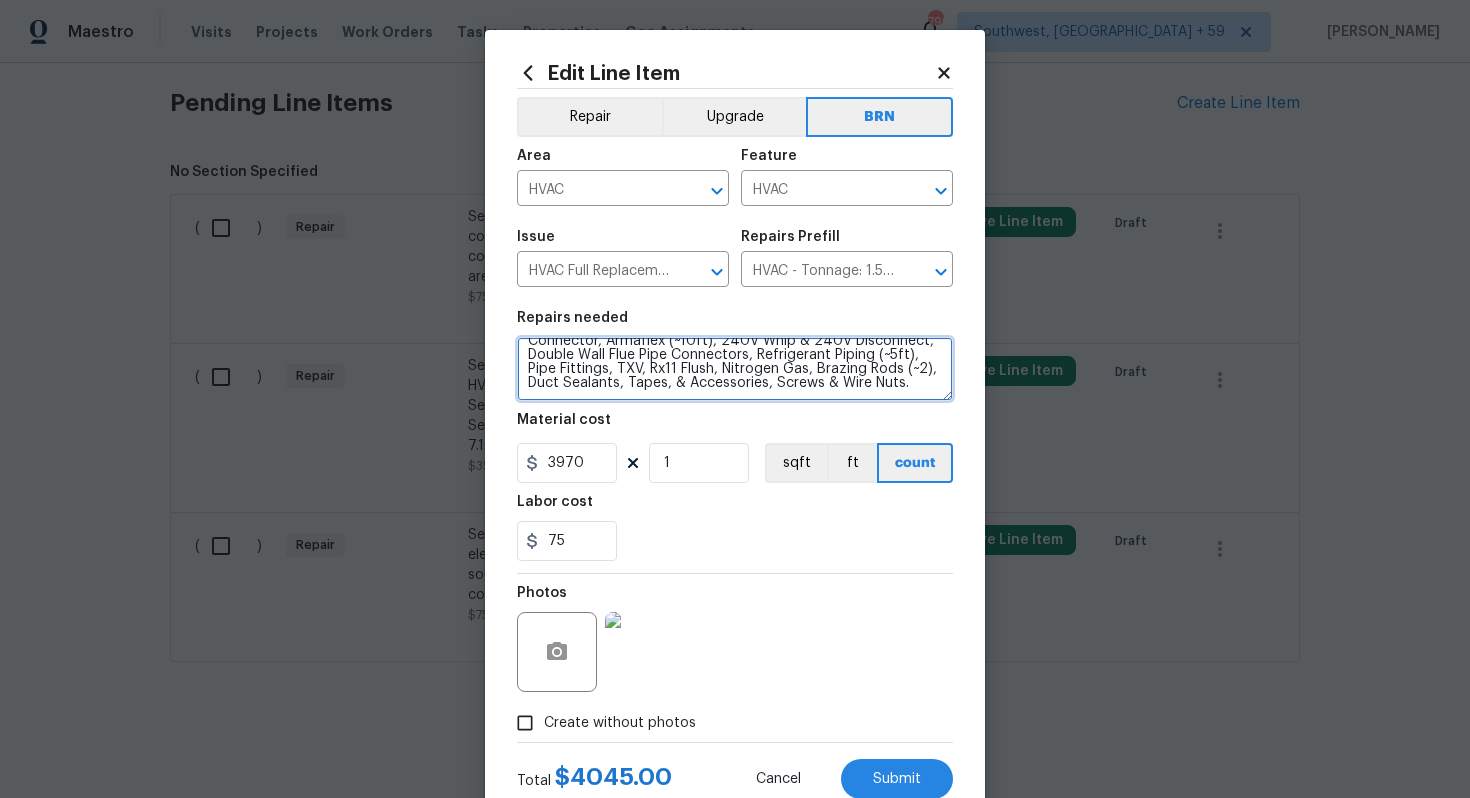 drag, startPoint x: 524, startPoint y: 355, endPoint x: 685, endPoint y: 428, distance: 176.7767 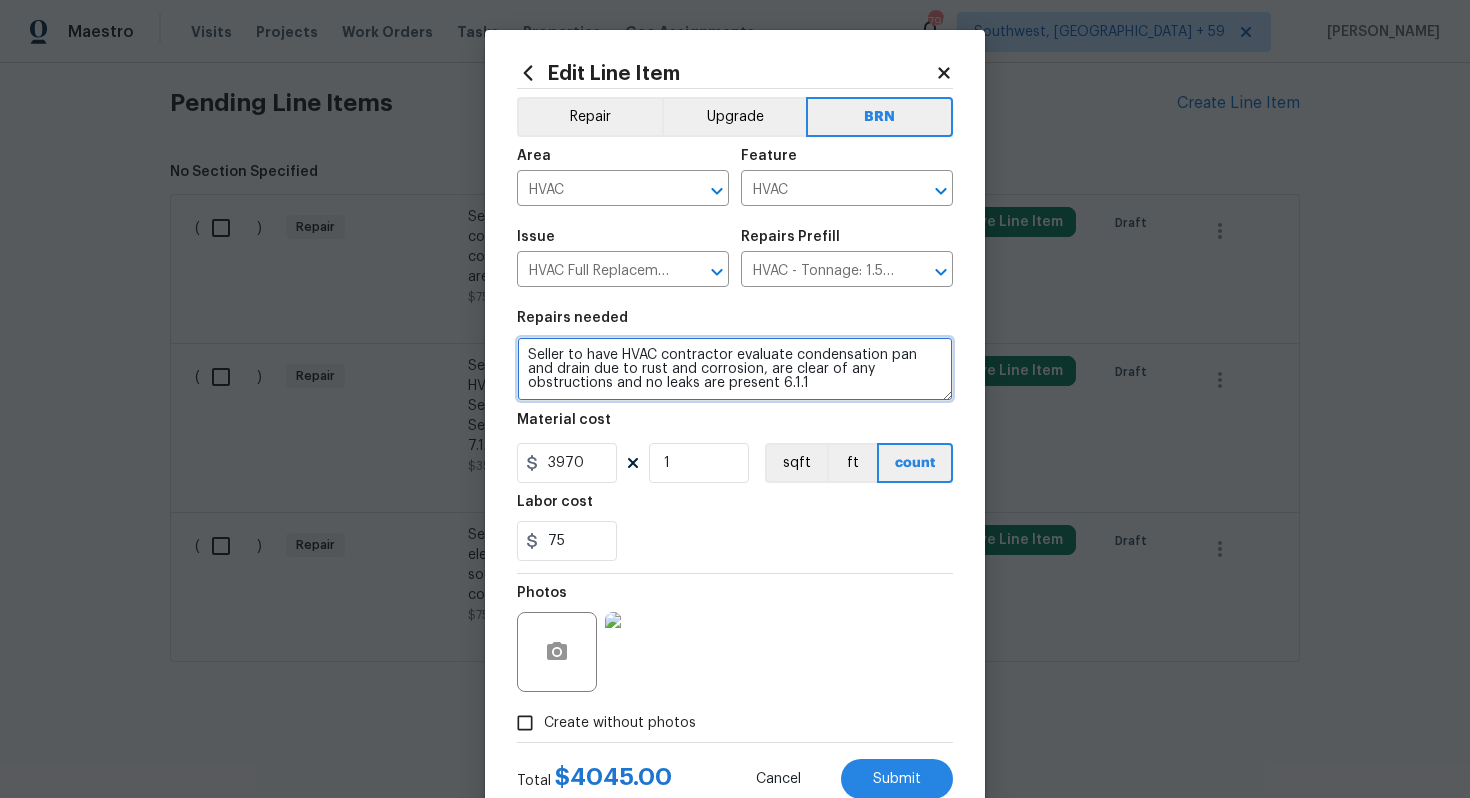 scroll, scrollTop: 0, scrollLeft: 0, axis: both 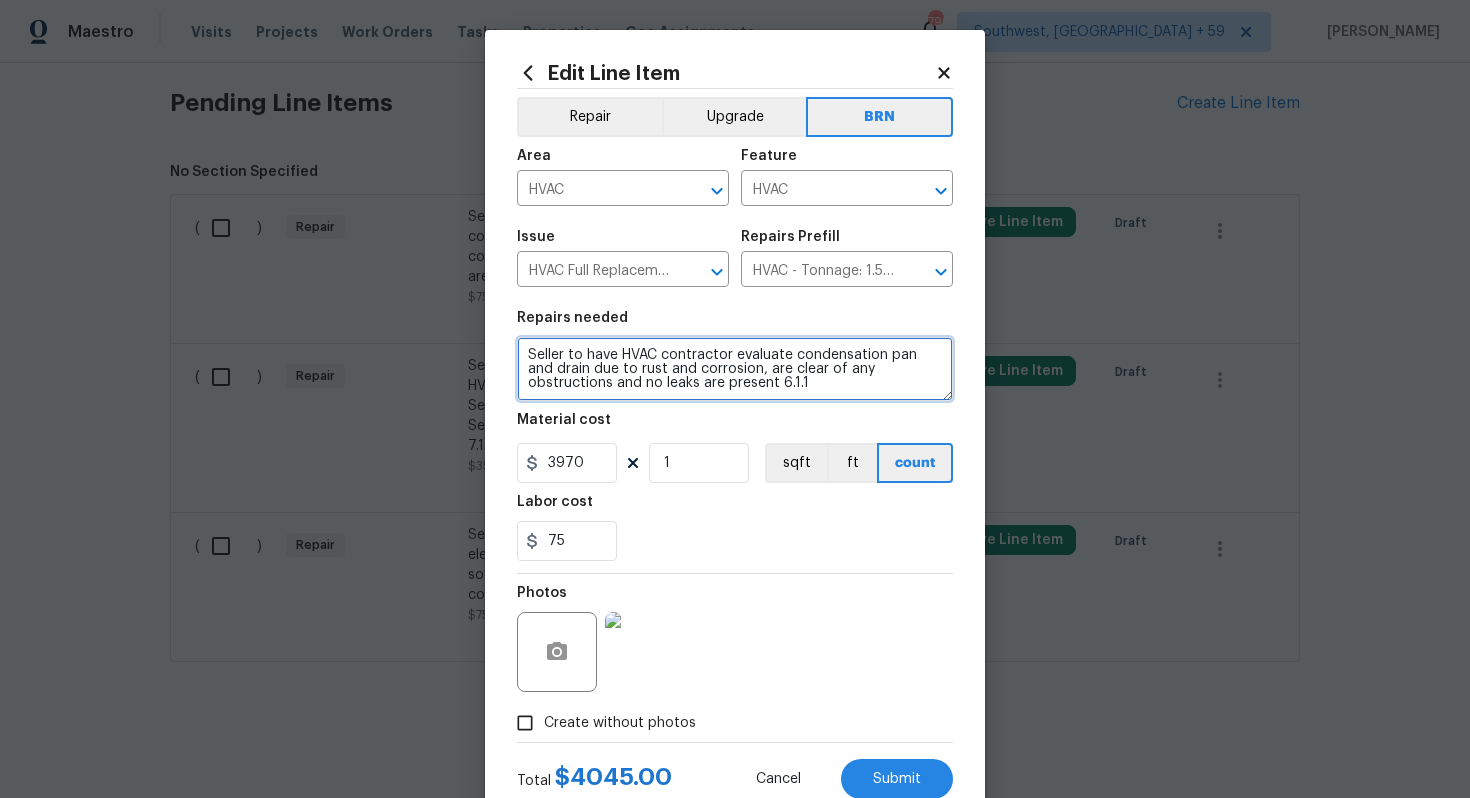 type on "Seller to have HVAC contractor evaluate condensation pan and drain due to rust and corrosion, are clear of any obstructions and no leaks are present 6.1.1" 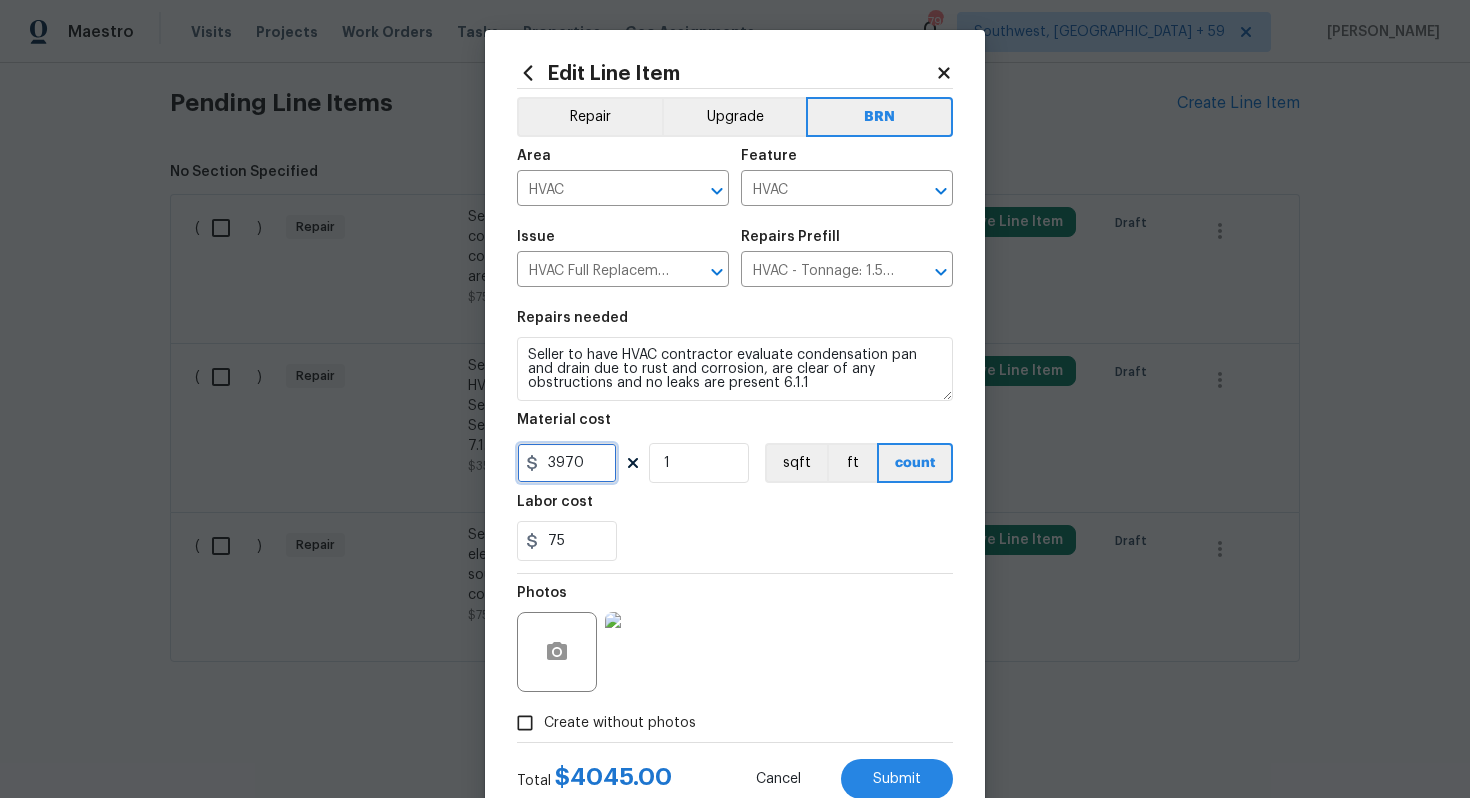 drag, startPoint x: 597, startPoint y: 464, endPoint x: 523, endPoint y: 463, distance: 74.00676 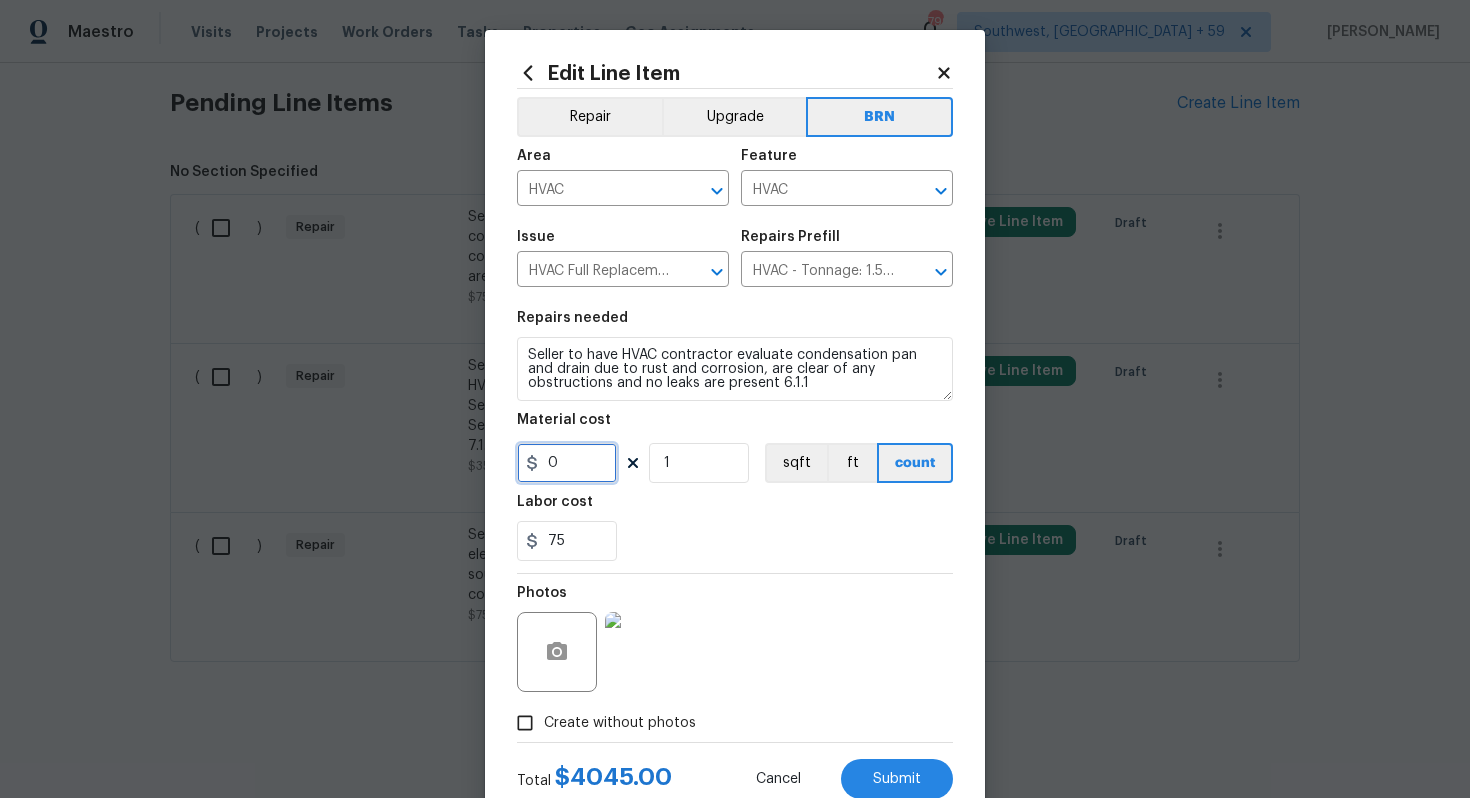 type on "0" 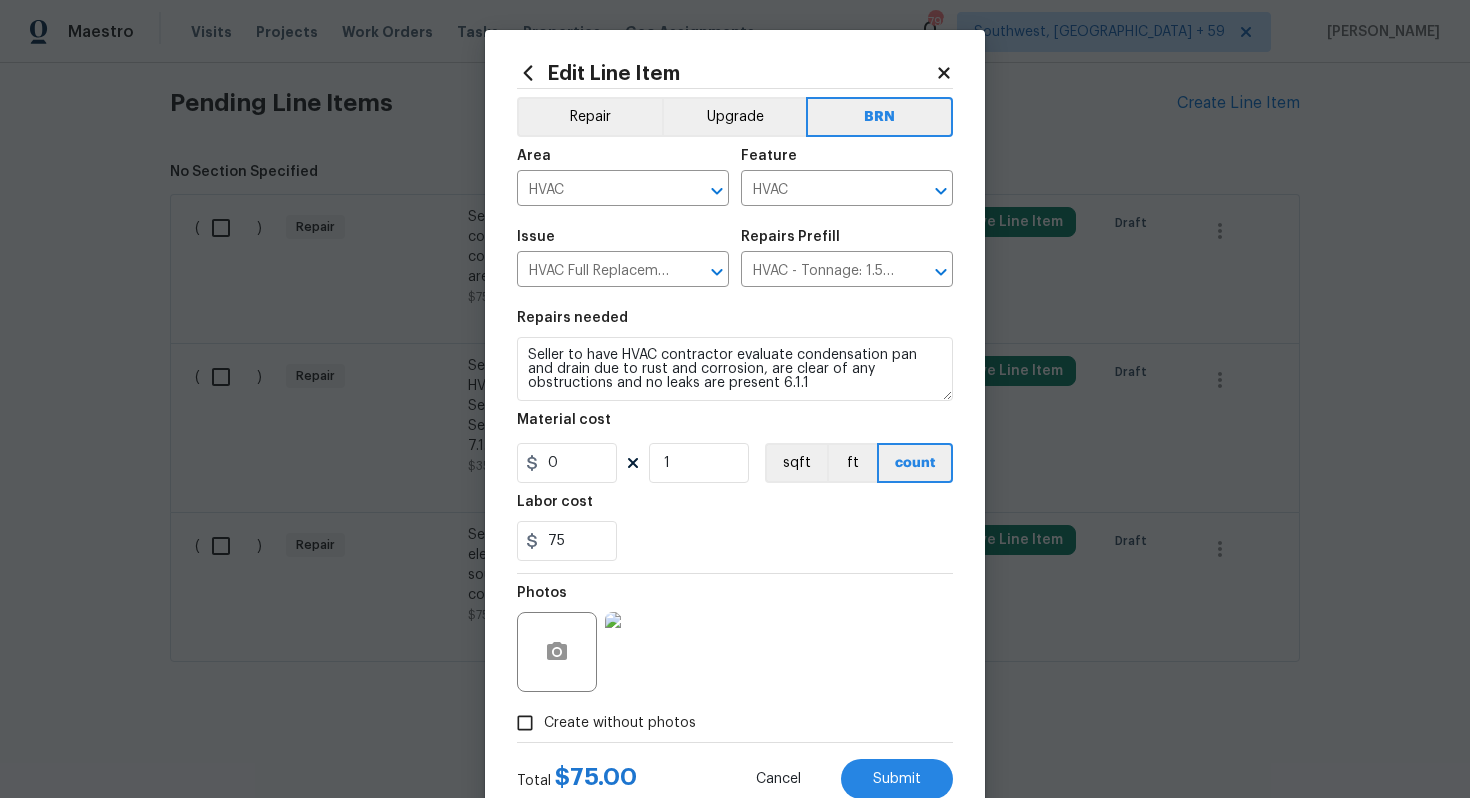 click on "Photos" at bounding box center [735, 639] 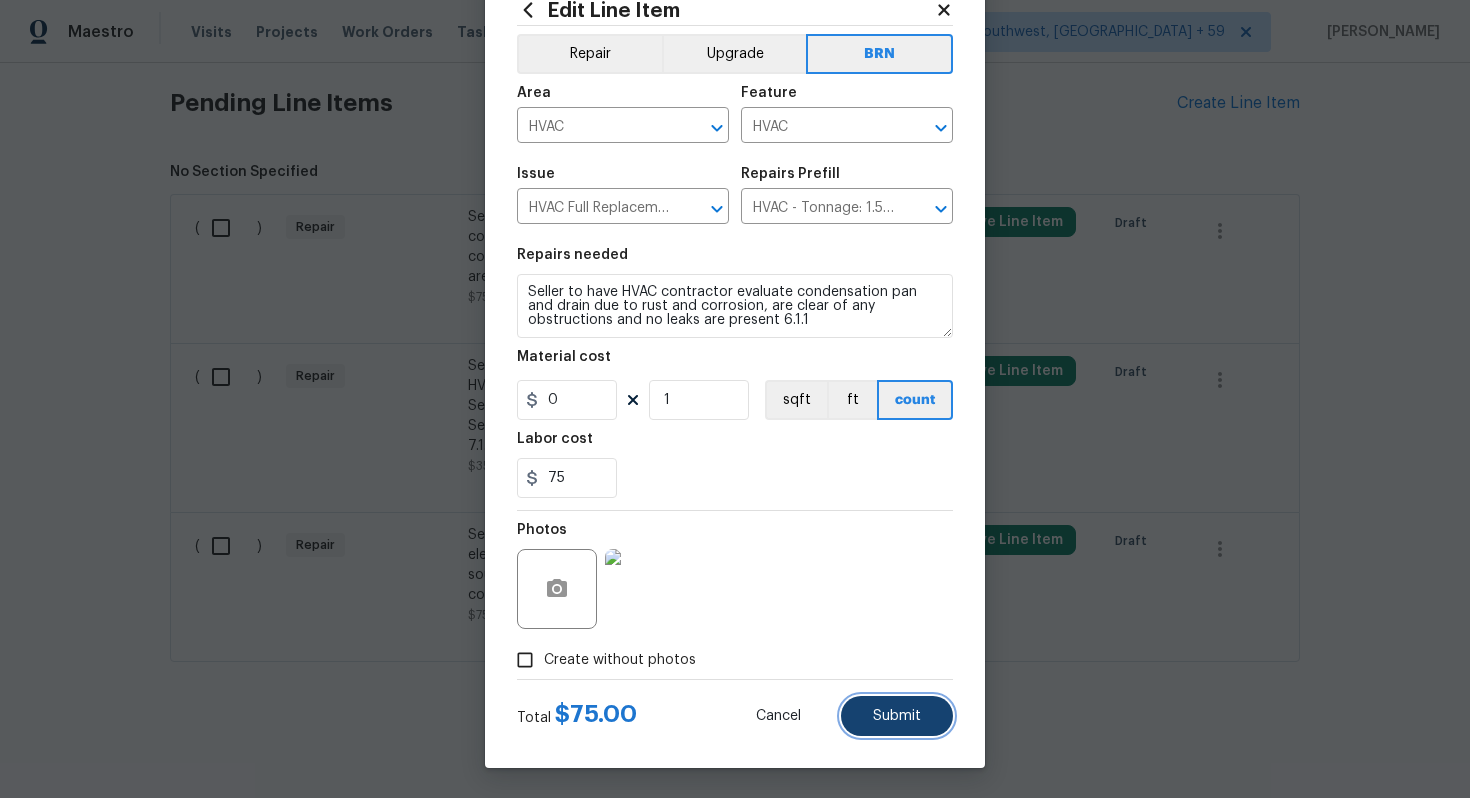 click on "Submit" at bounding box center (897, 716) 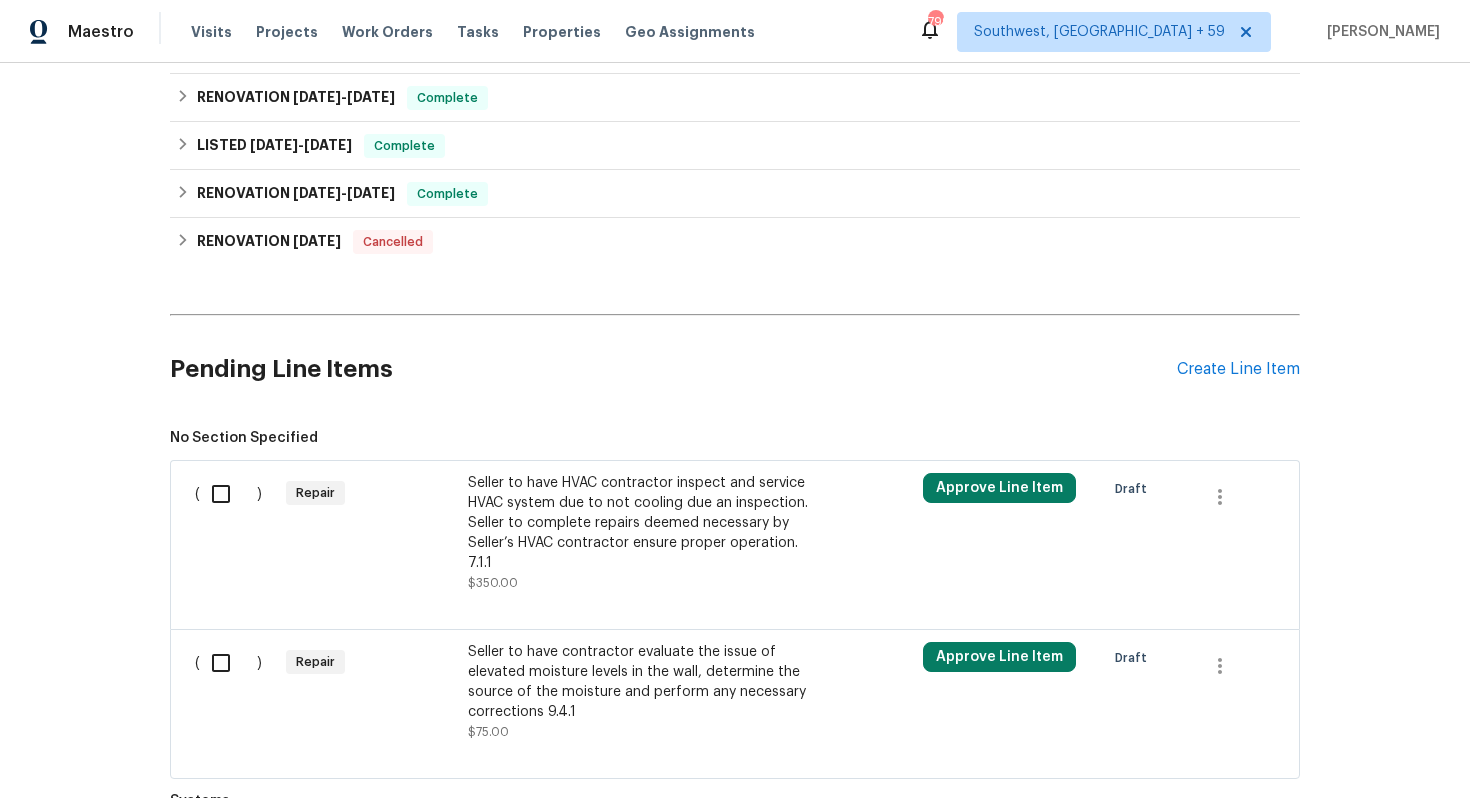 scroll, scrollTop: 941, scrollLeft: 0, axis: vertical 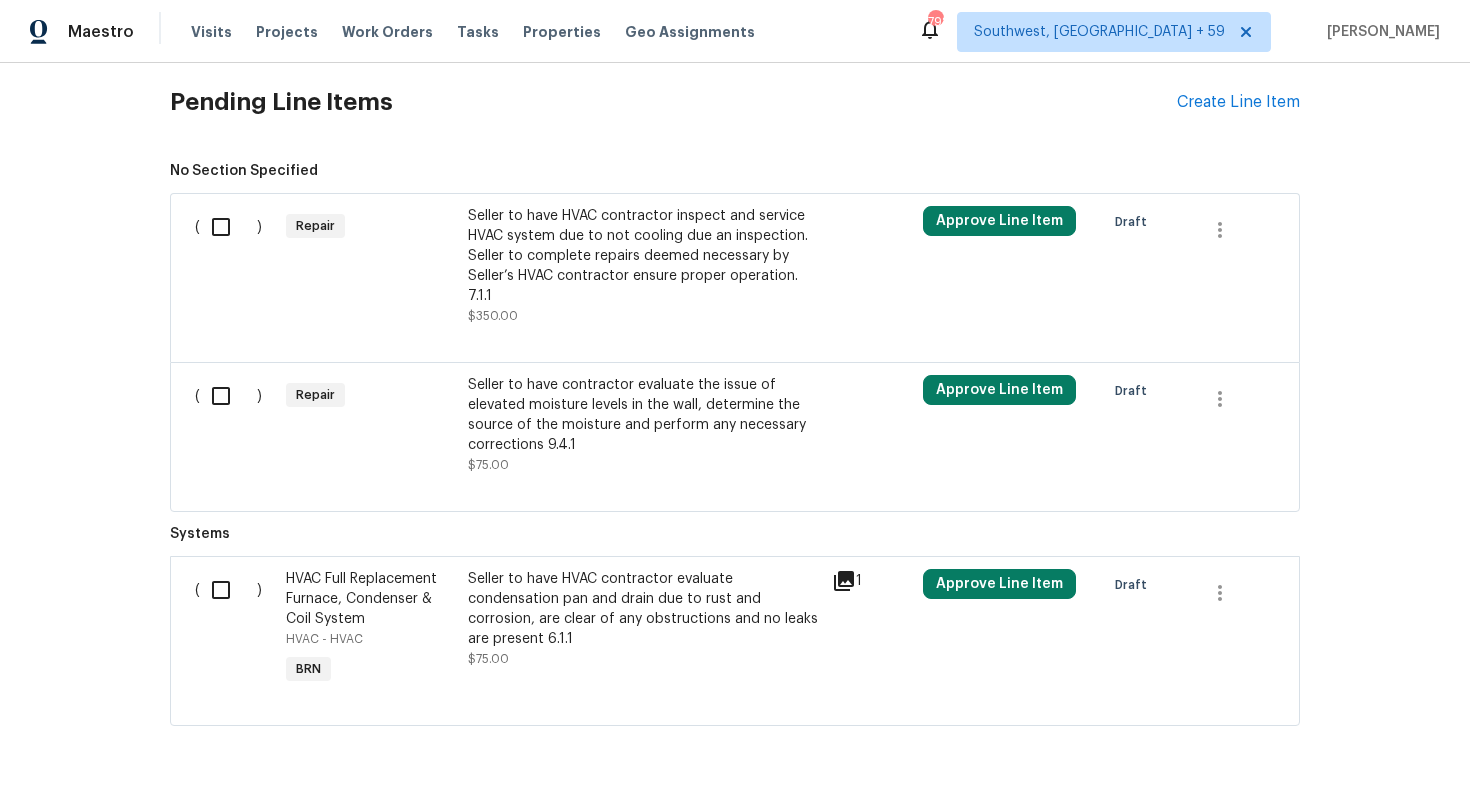 click on "Seller to have HVAC contractor inspect and service HVAC system due to not cooling due an inspection. Seller to complete repairs deemed necessary by Seller’s HVAC contractor ensure proper operation. 7.1.1" at bounding box center (644, 256) 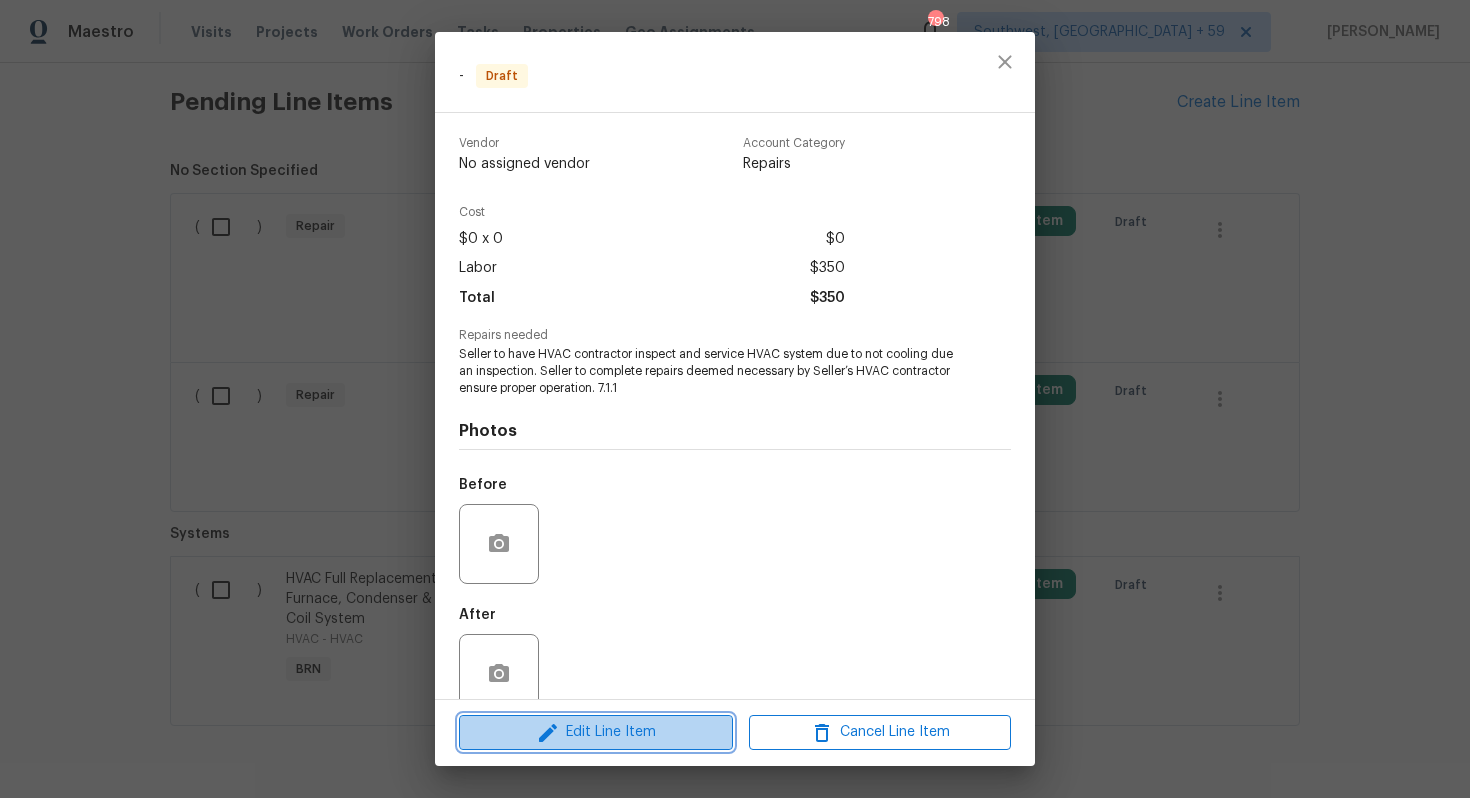 click on "Edit Line Item" at bounding box center (596, 732) 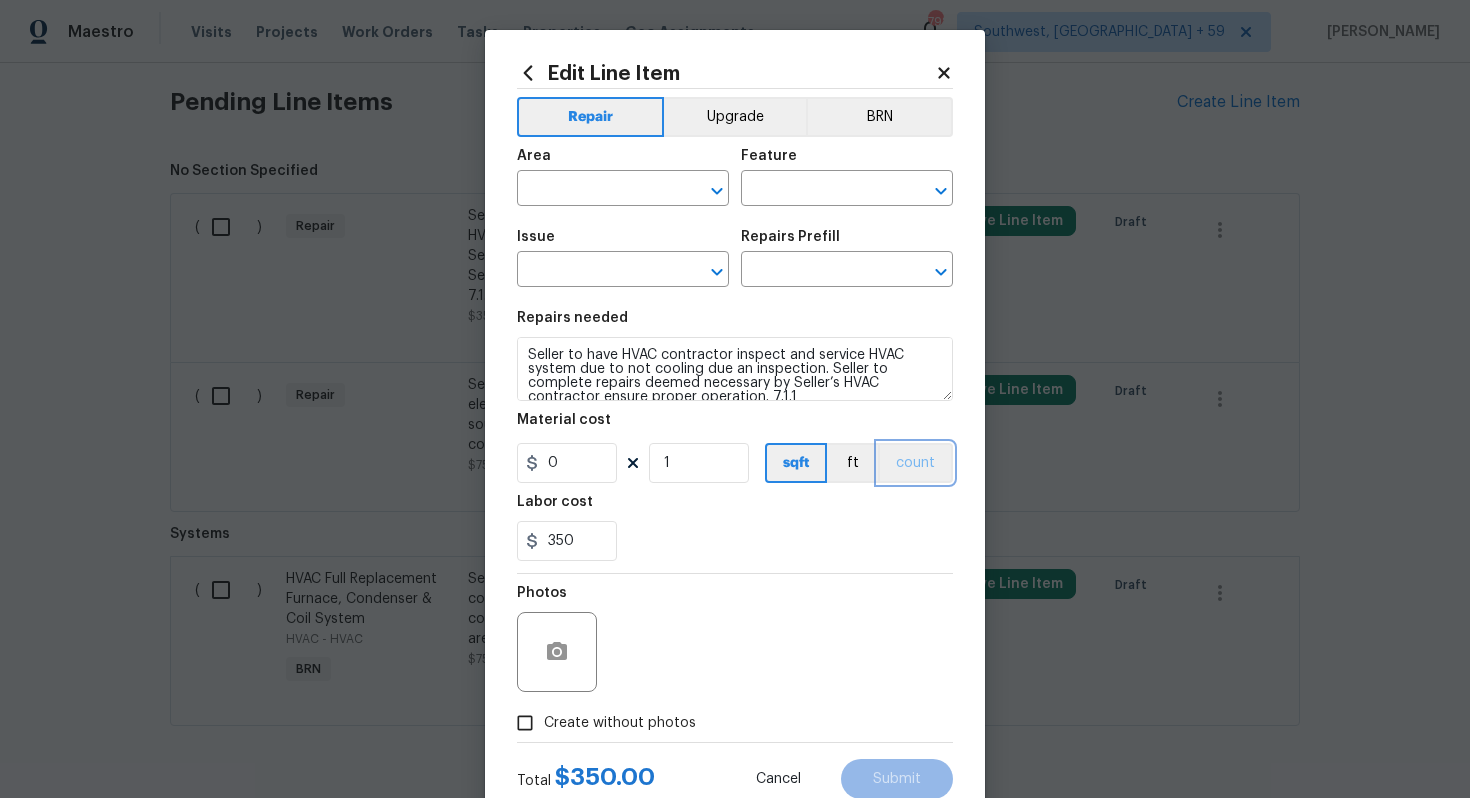 click on "count" at bounding box center [915, 463] 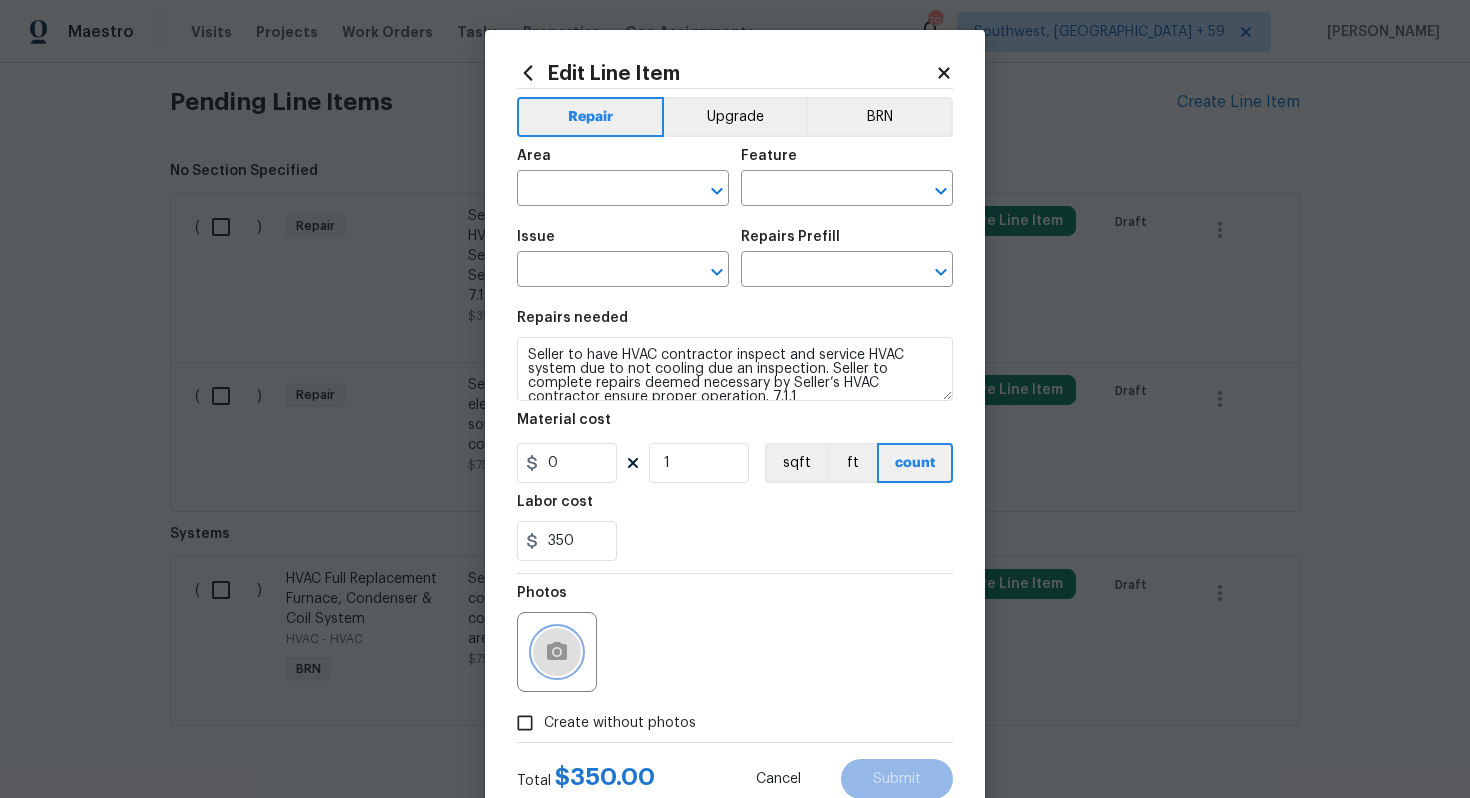 click at bounding box center (557, 652) 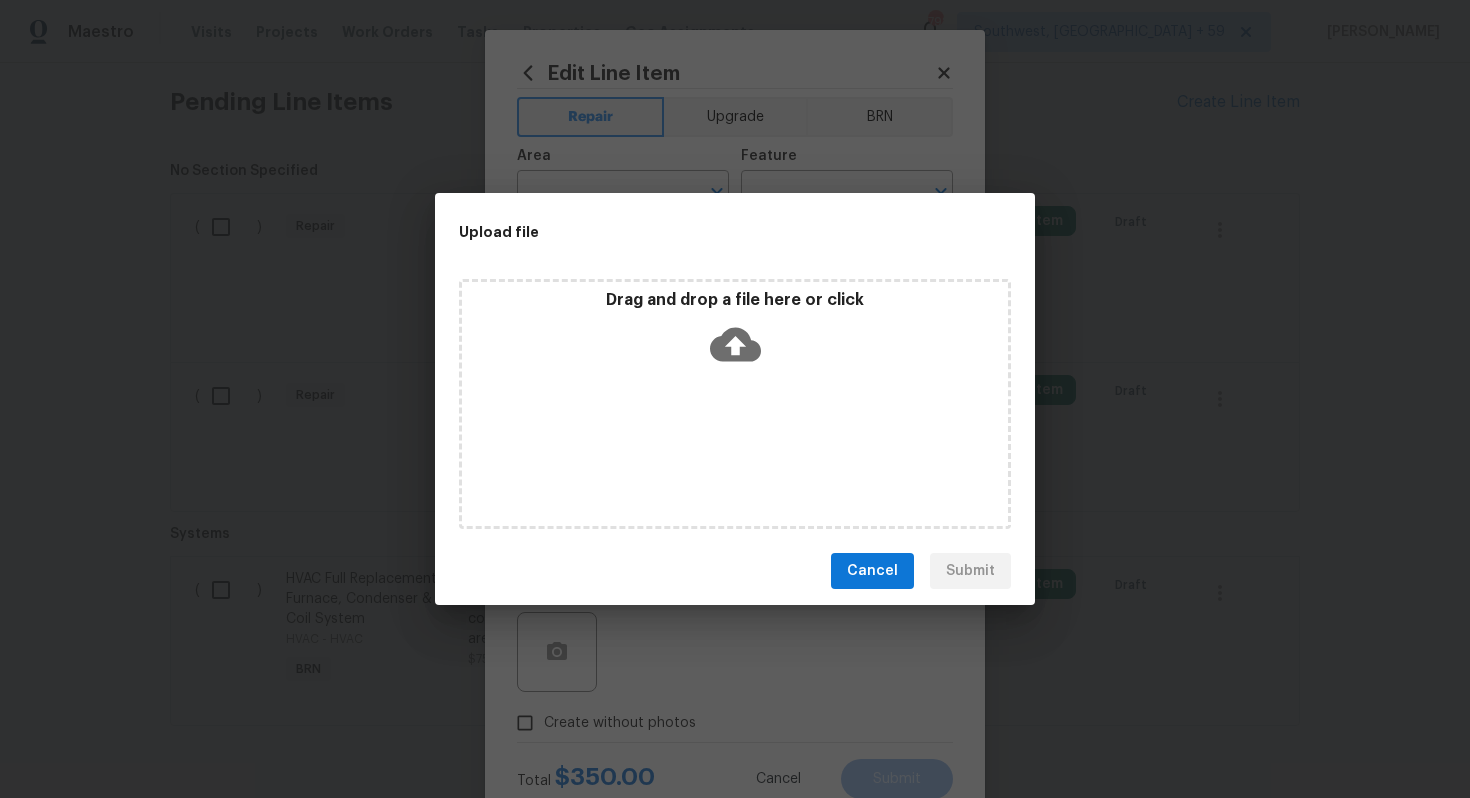 click 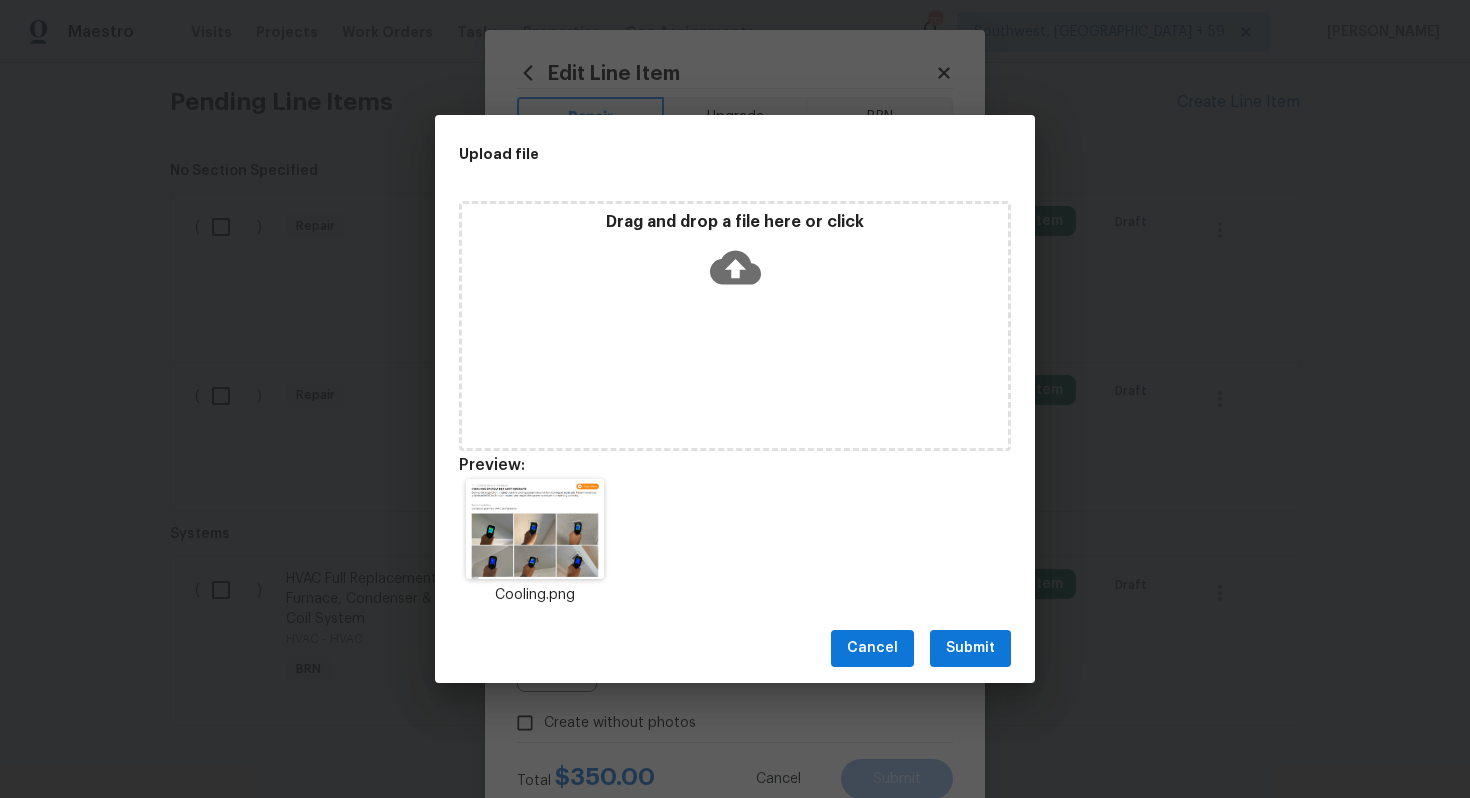 click on "Submit" at bounding box center (970, 648) 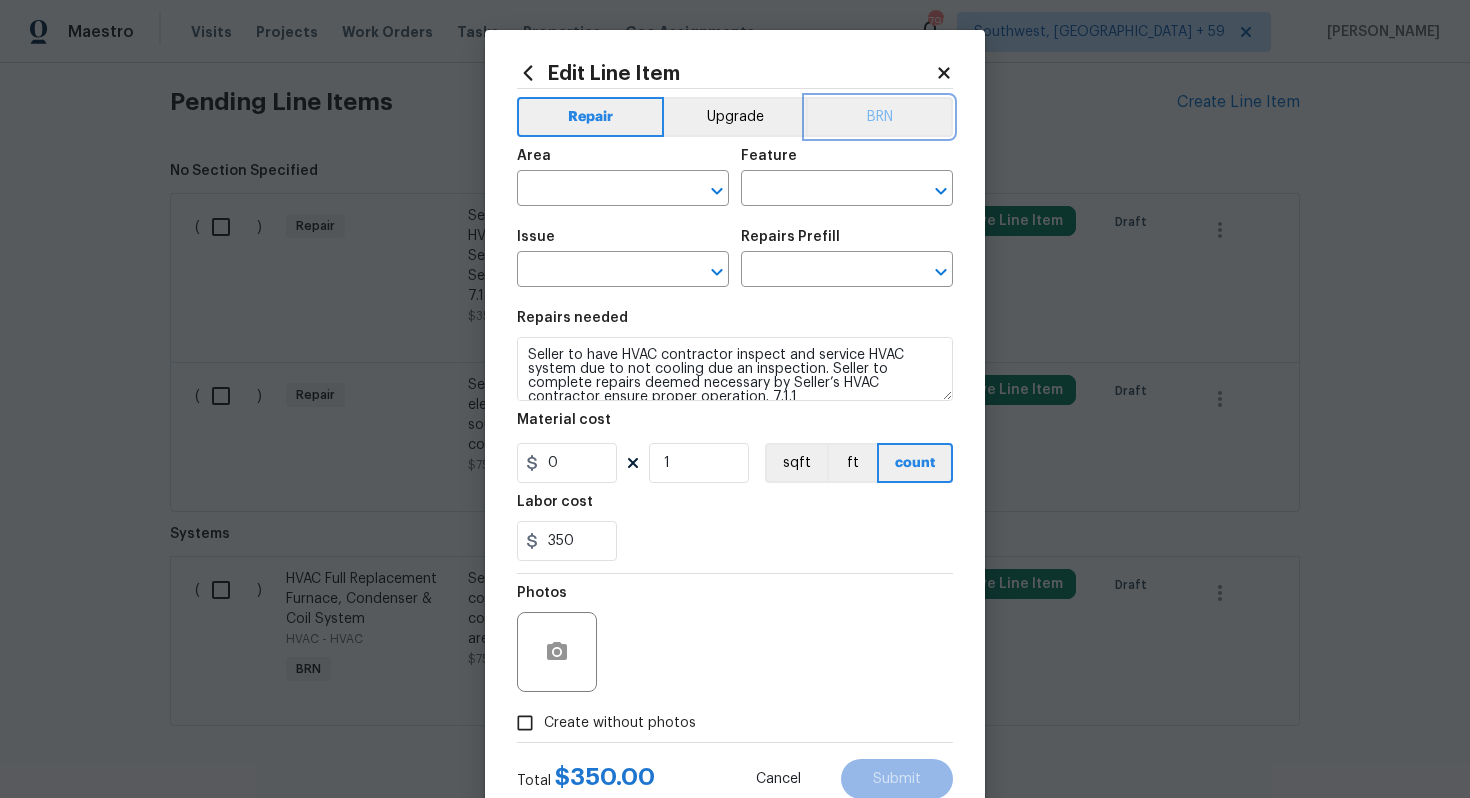 click on "BRN" at bounding box center (879, 117) 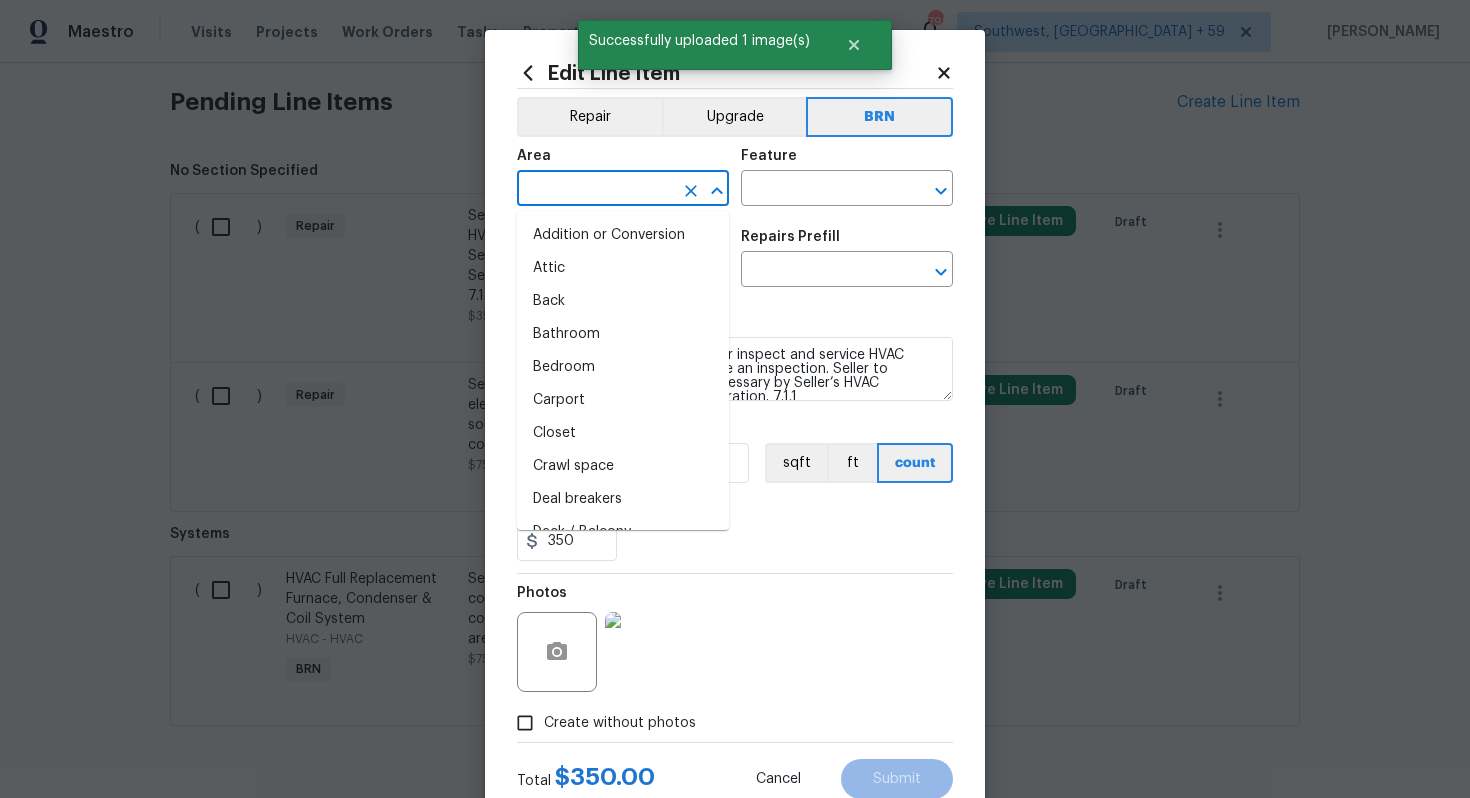 click at bounding box center (595, 190) 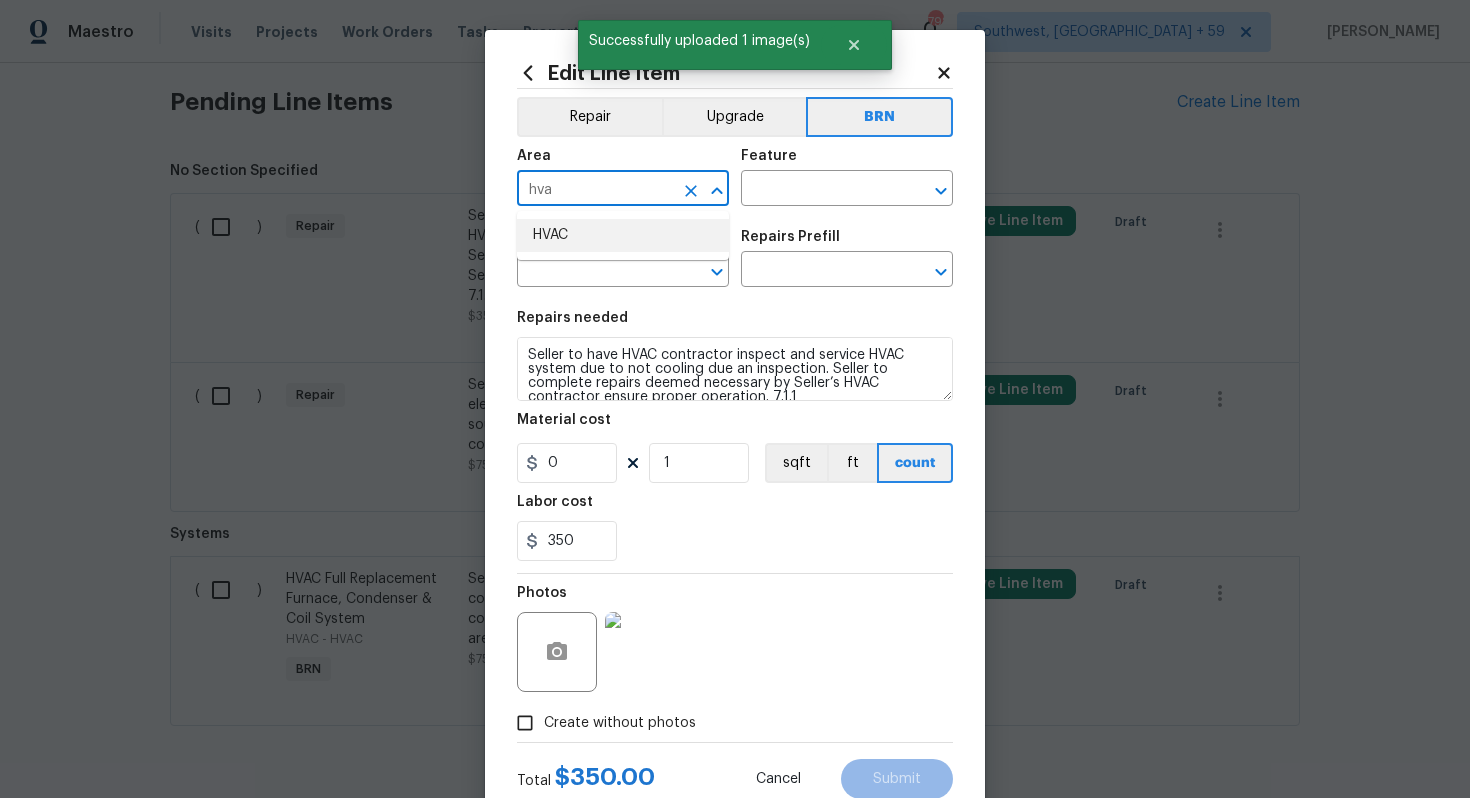 click on "HVAC" at bounding box center [623, 235] 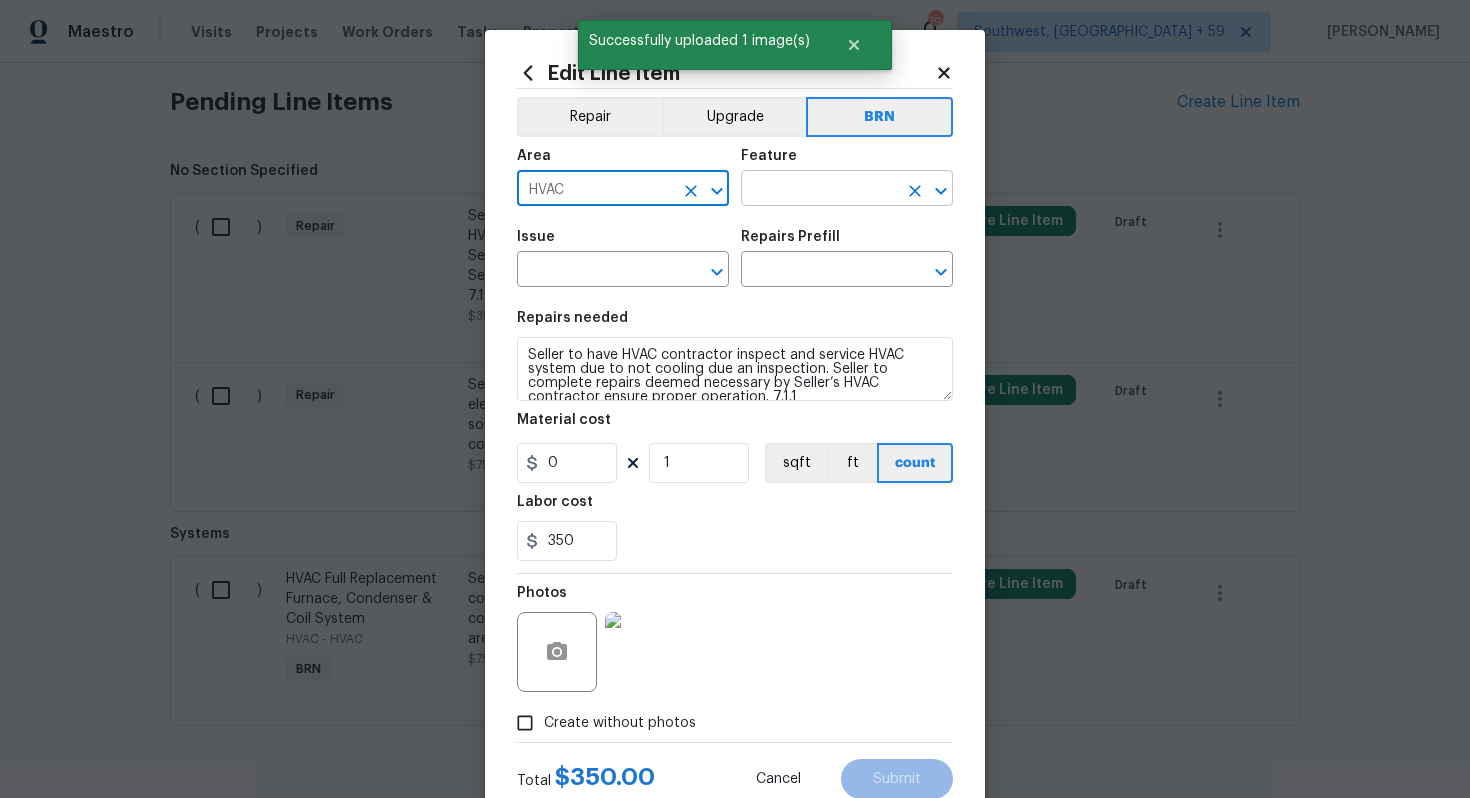 type on "HVAC" 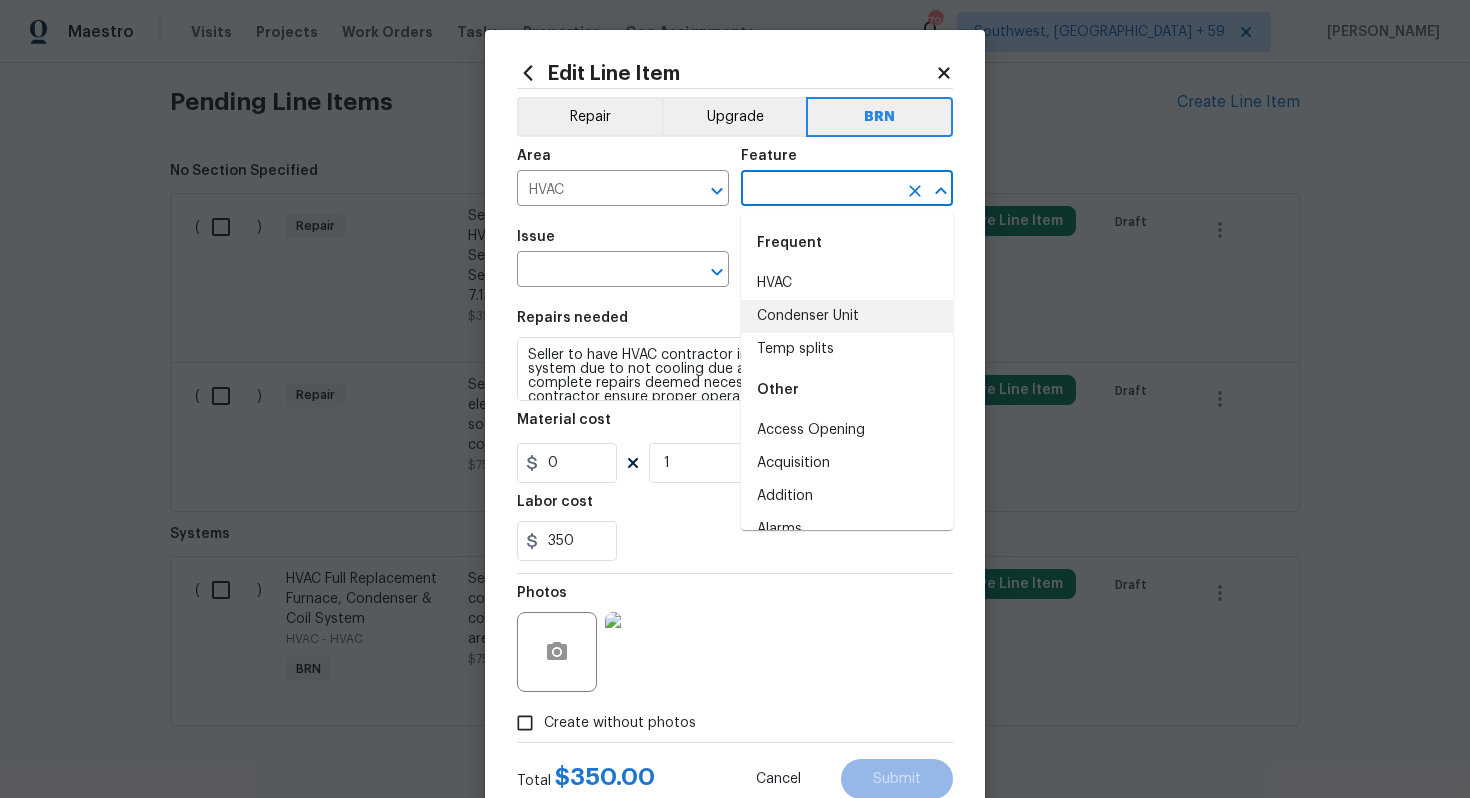 click on "Condenser Unit" at bounding box center (847, 316) 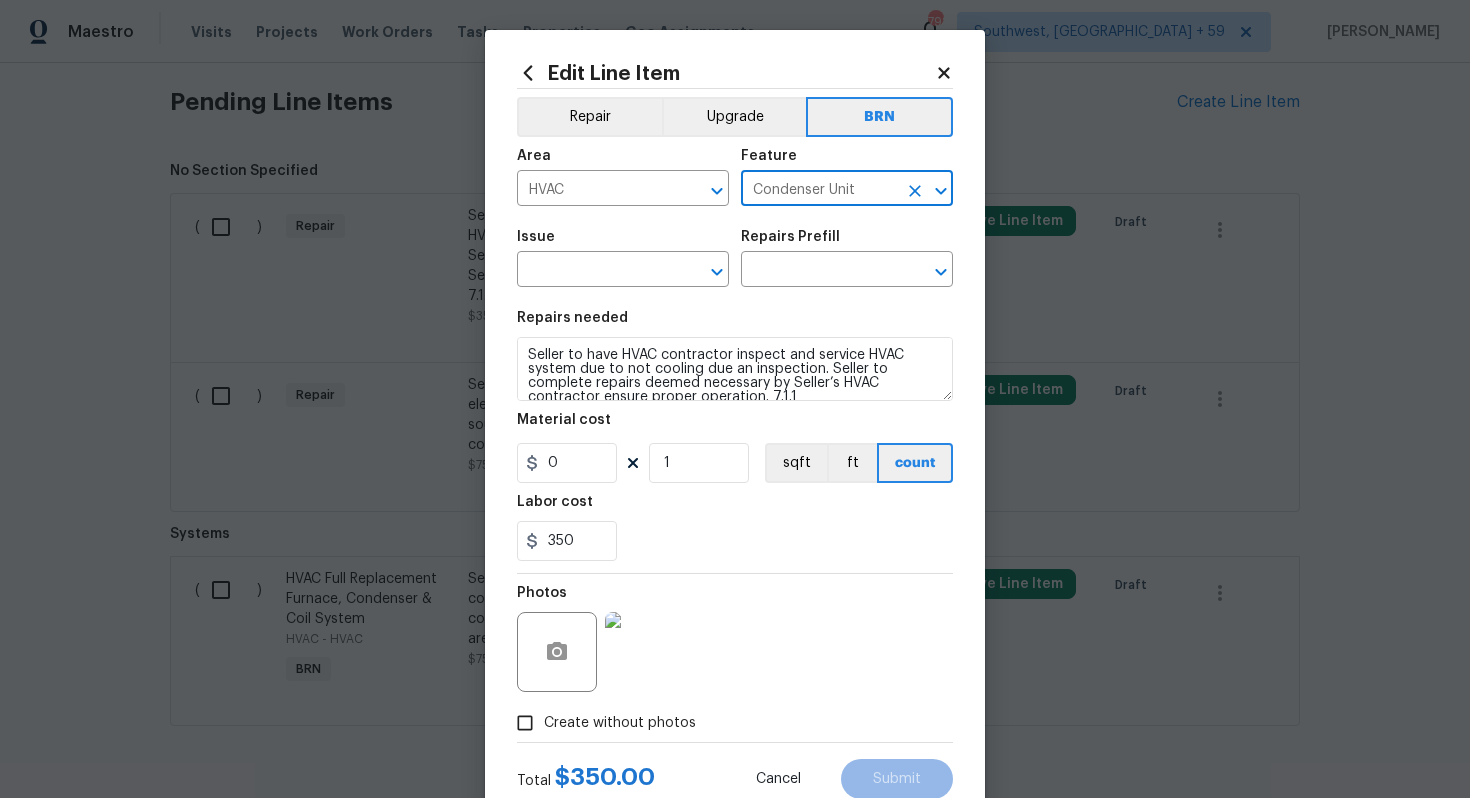 click on "Condenser Unit" at bounding box center [819, 190] 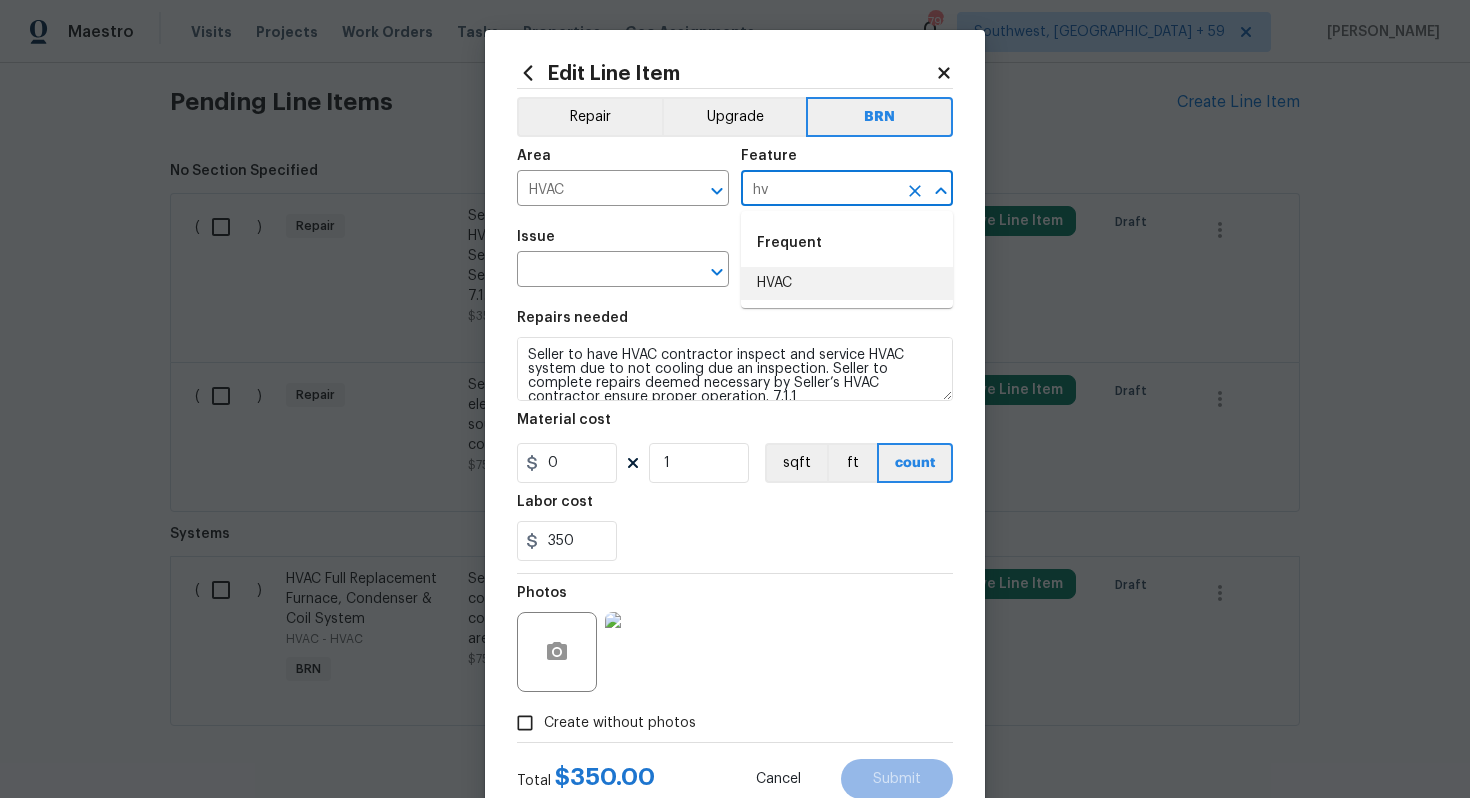 click on "HVAC" at bounding box center (847, 283) 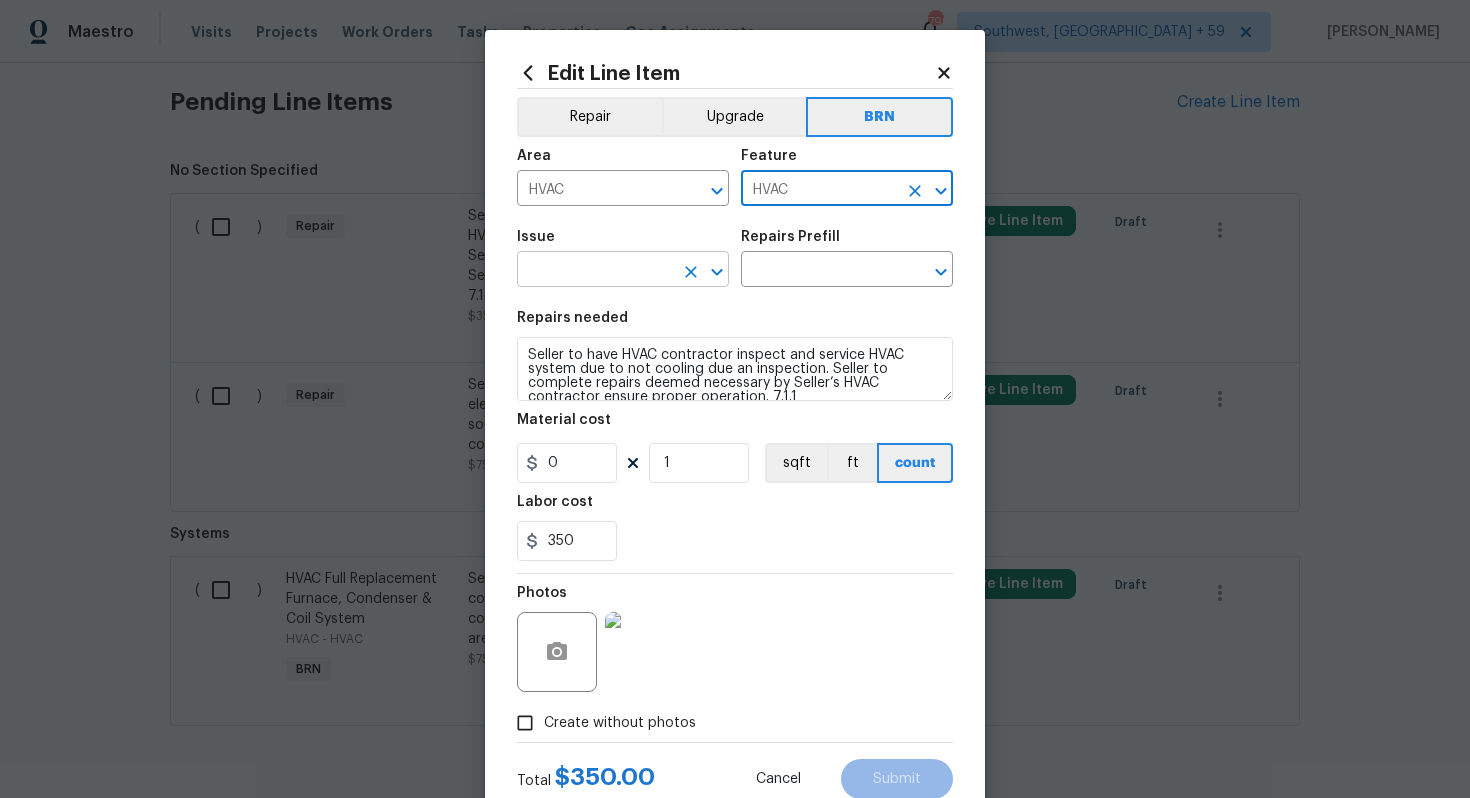 type on "HVAC" 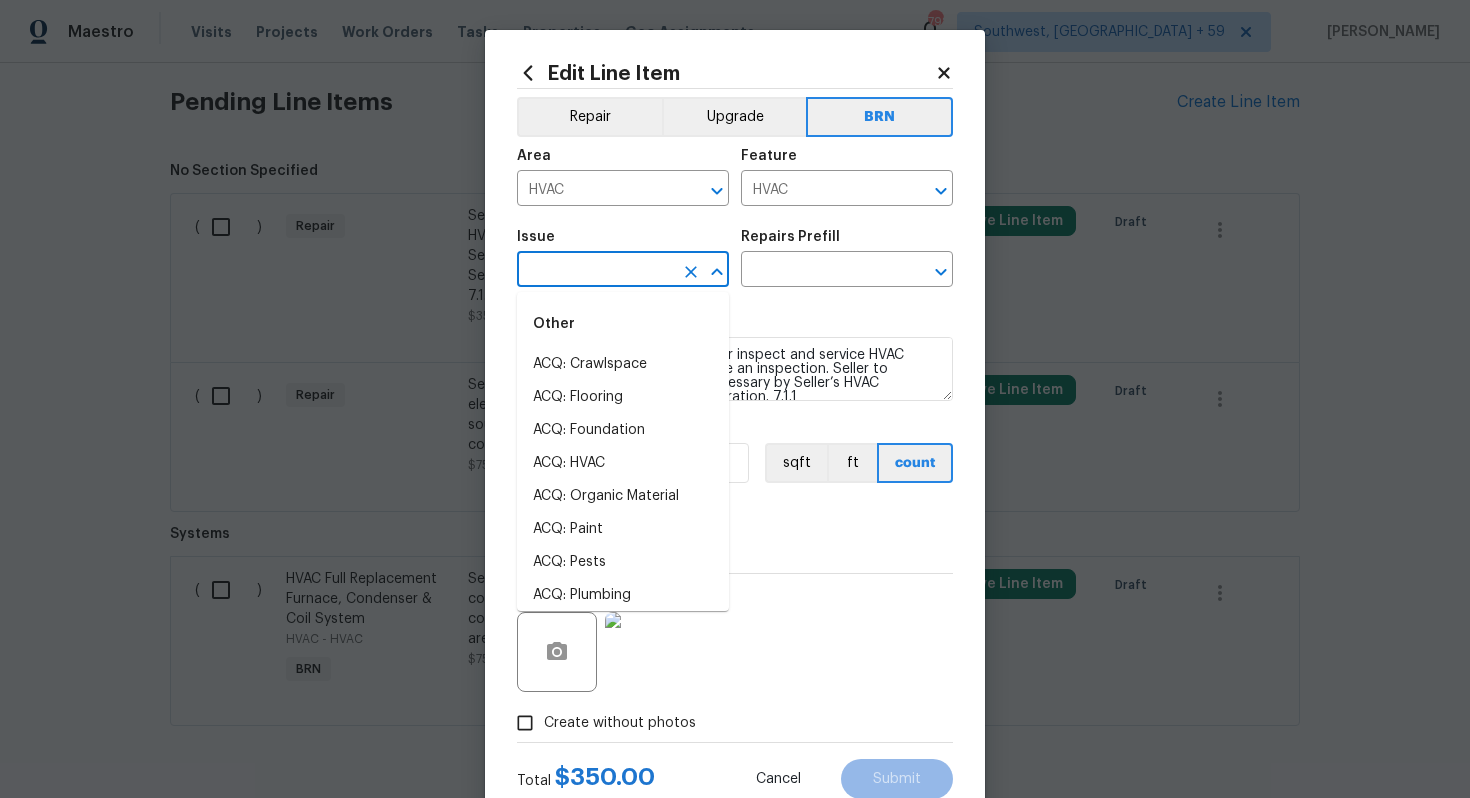 click at bounding box center (595, 271) 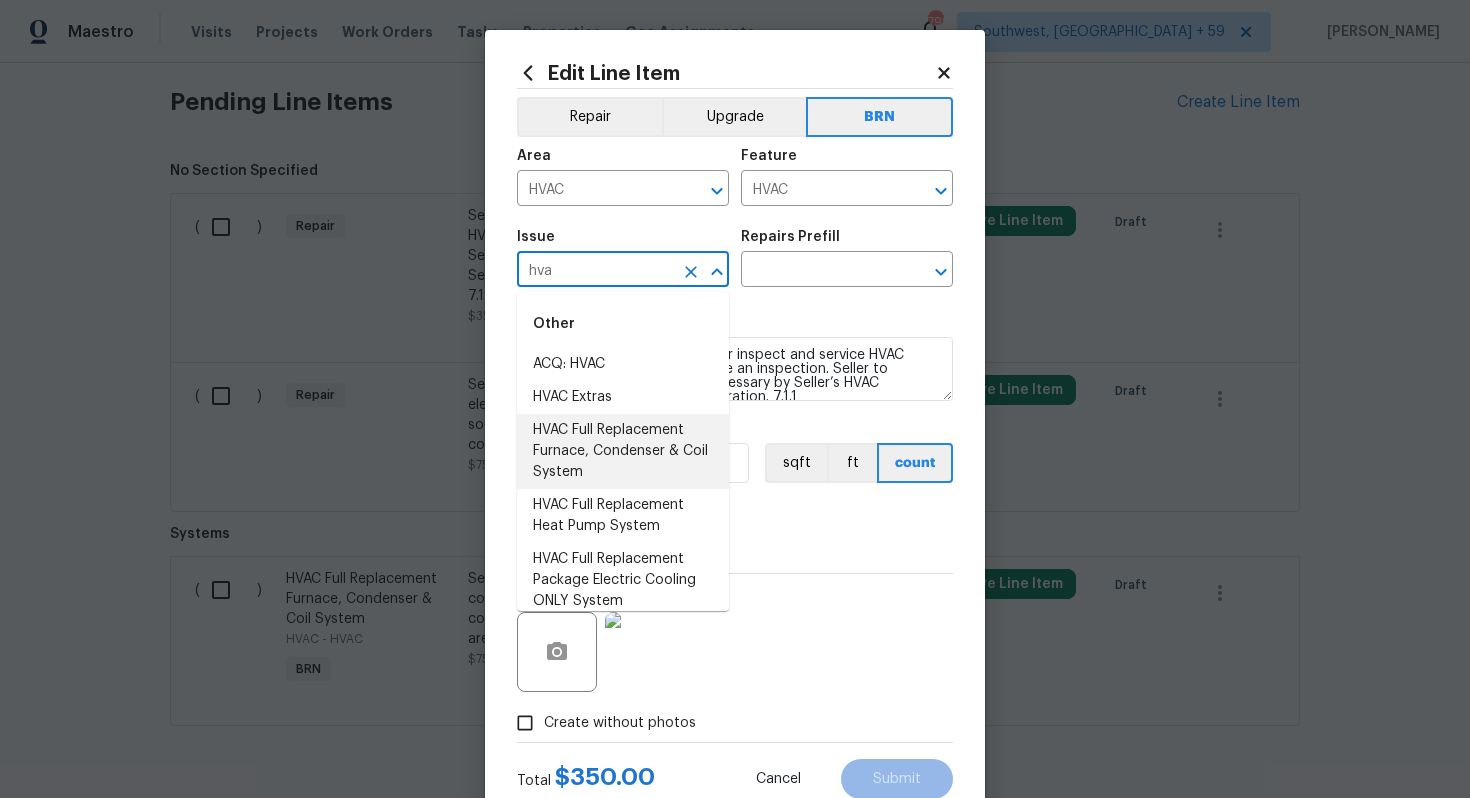 click on "HVAC Full Replacement Furnace, Condenser & Coil System" at bounding box center [623, 451] 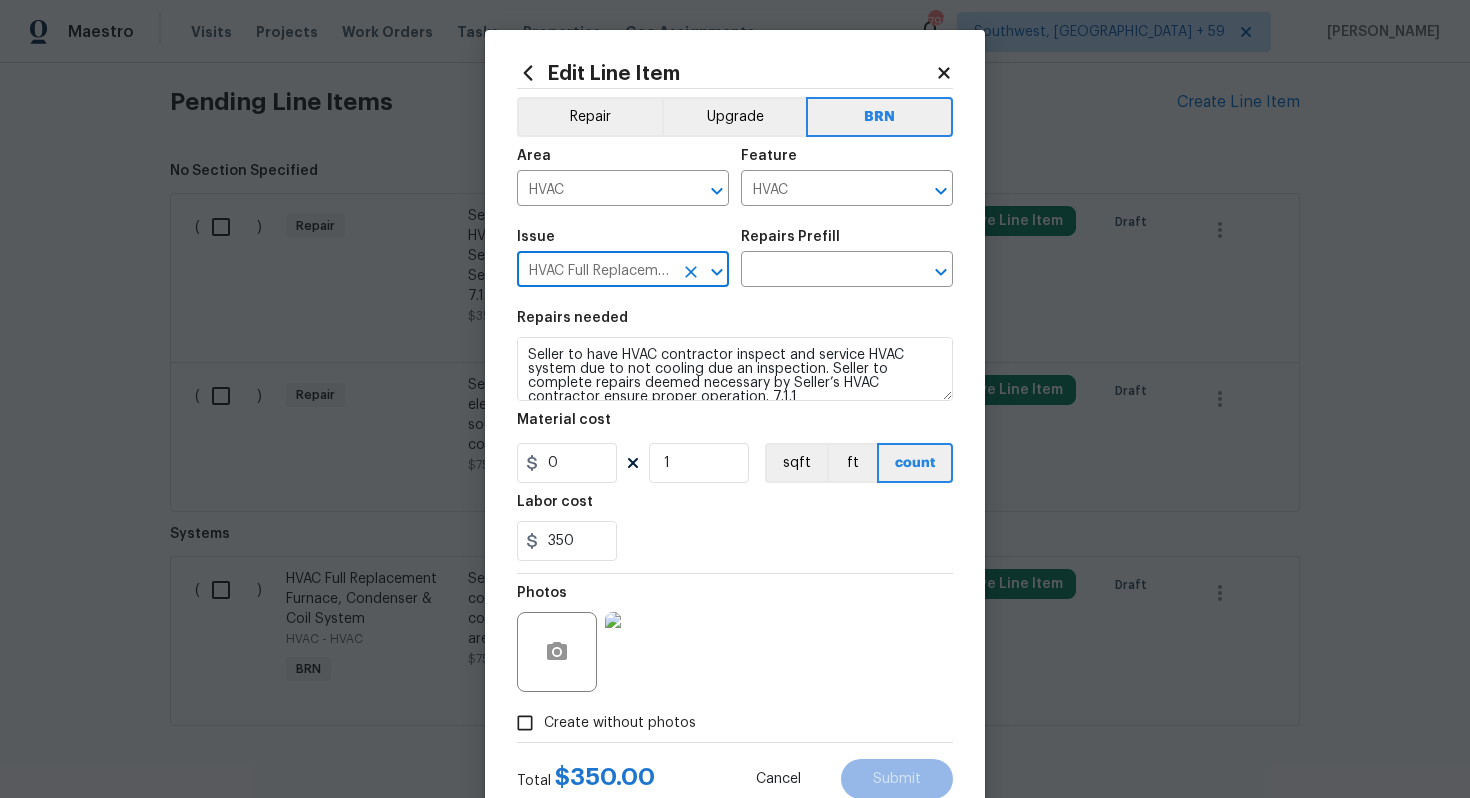 type on "HVAC Full Replacement Furnace, Condenser & Coil System" 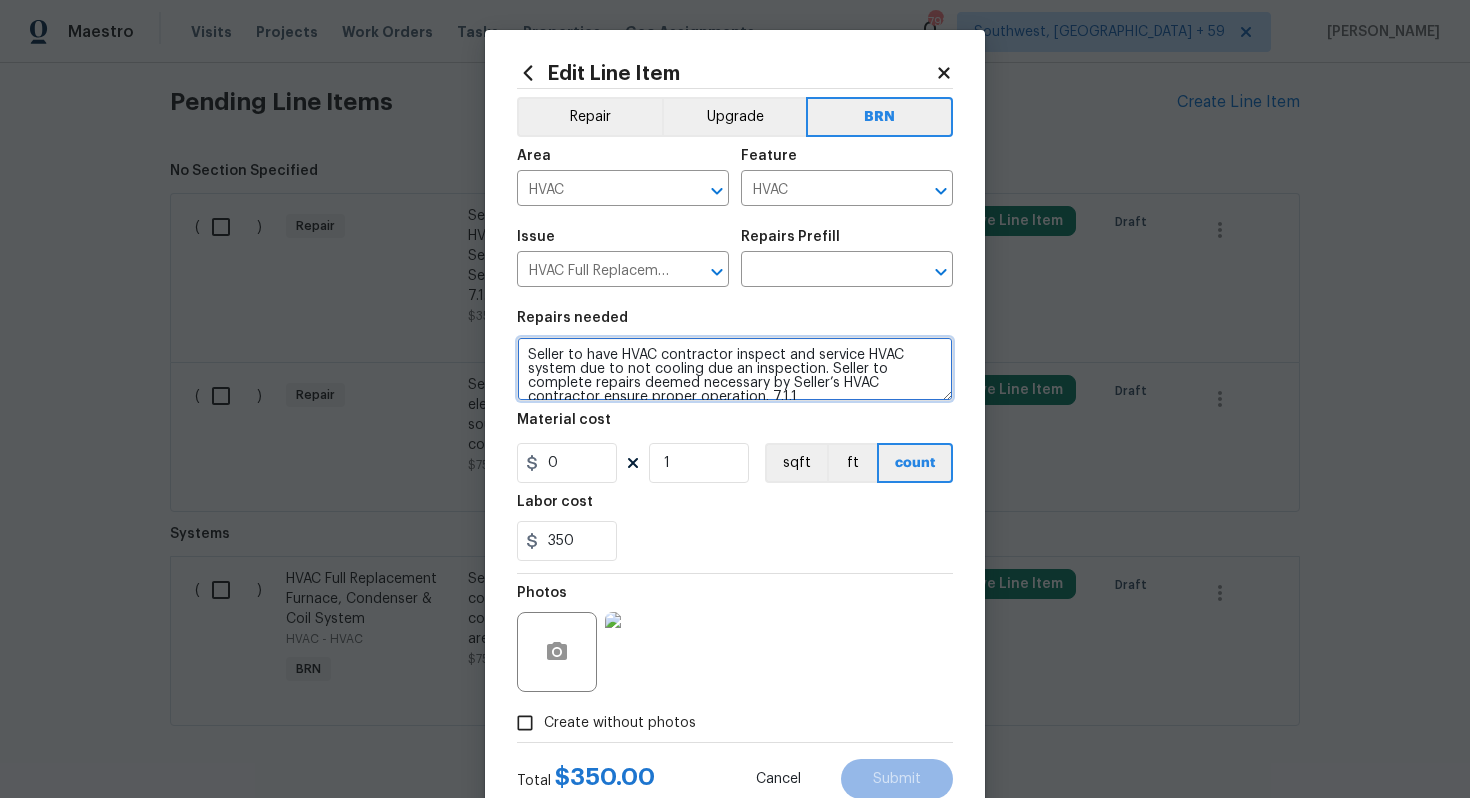 scroll, scrollTop: 14, scrollLeft: 0, axis: vertical 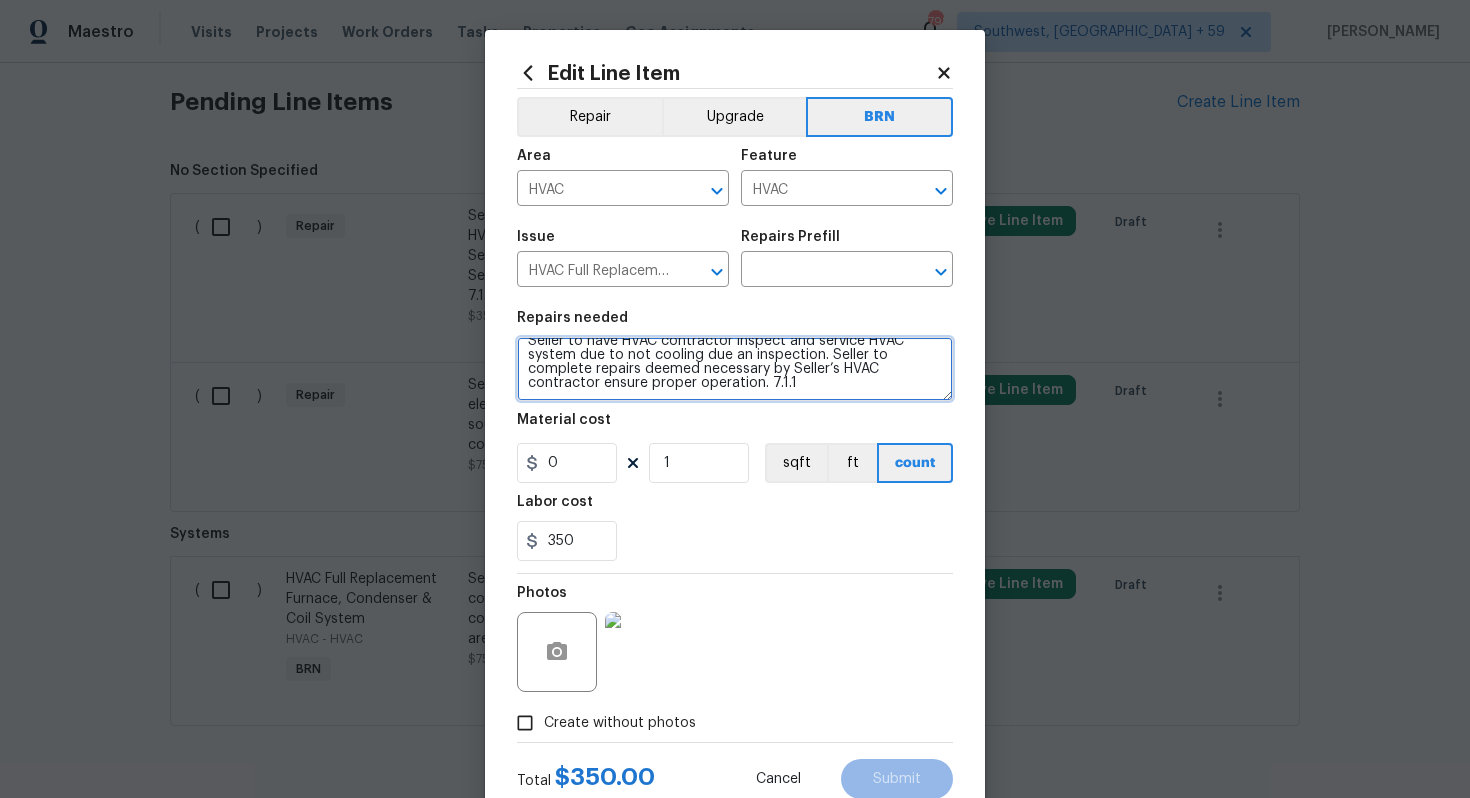 drag, startPoint x: 525, startPoint y: 358, endPoint x: 663, endPoint y: 422, distance: 152.11838 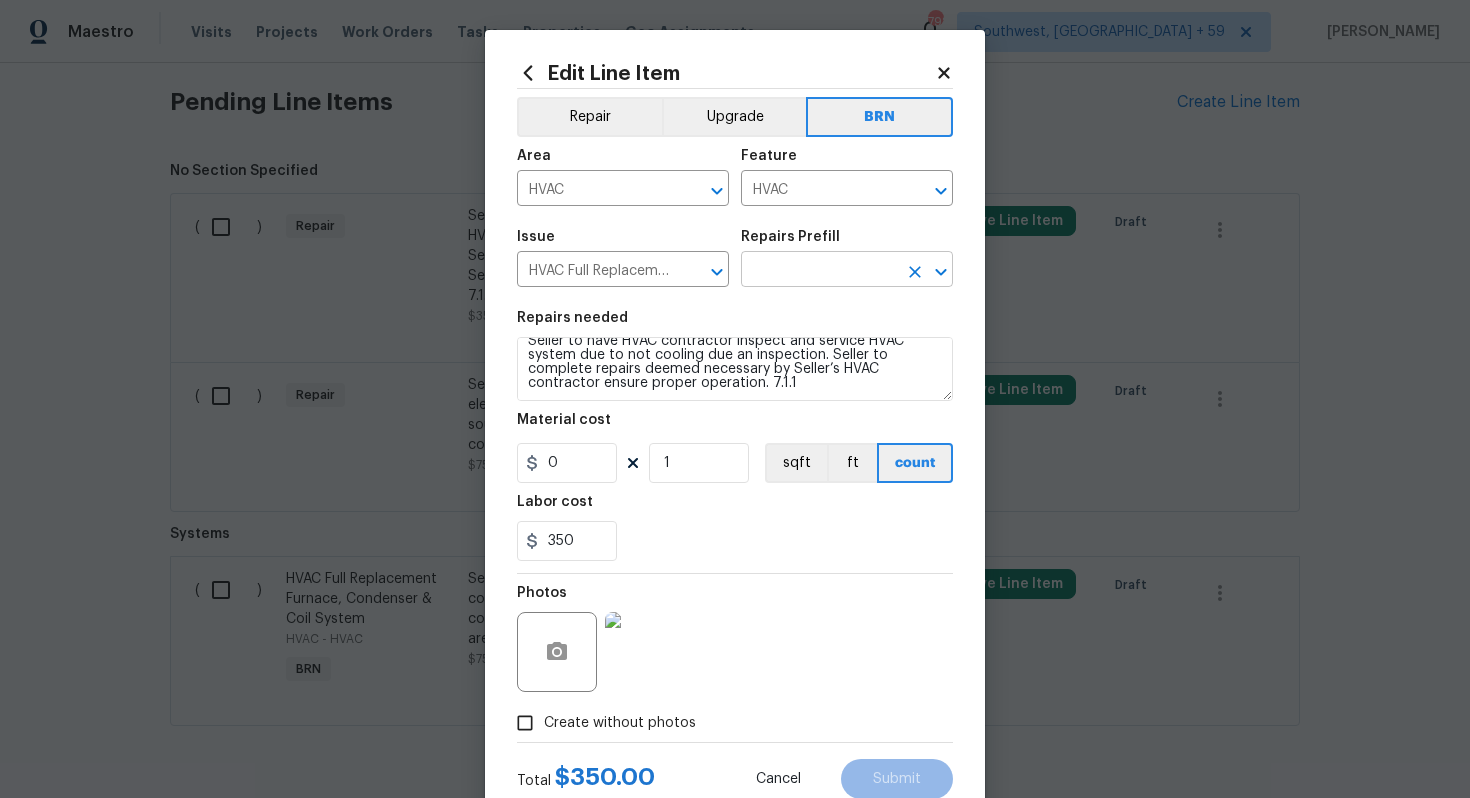 click at bounding box center (819, 271) 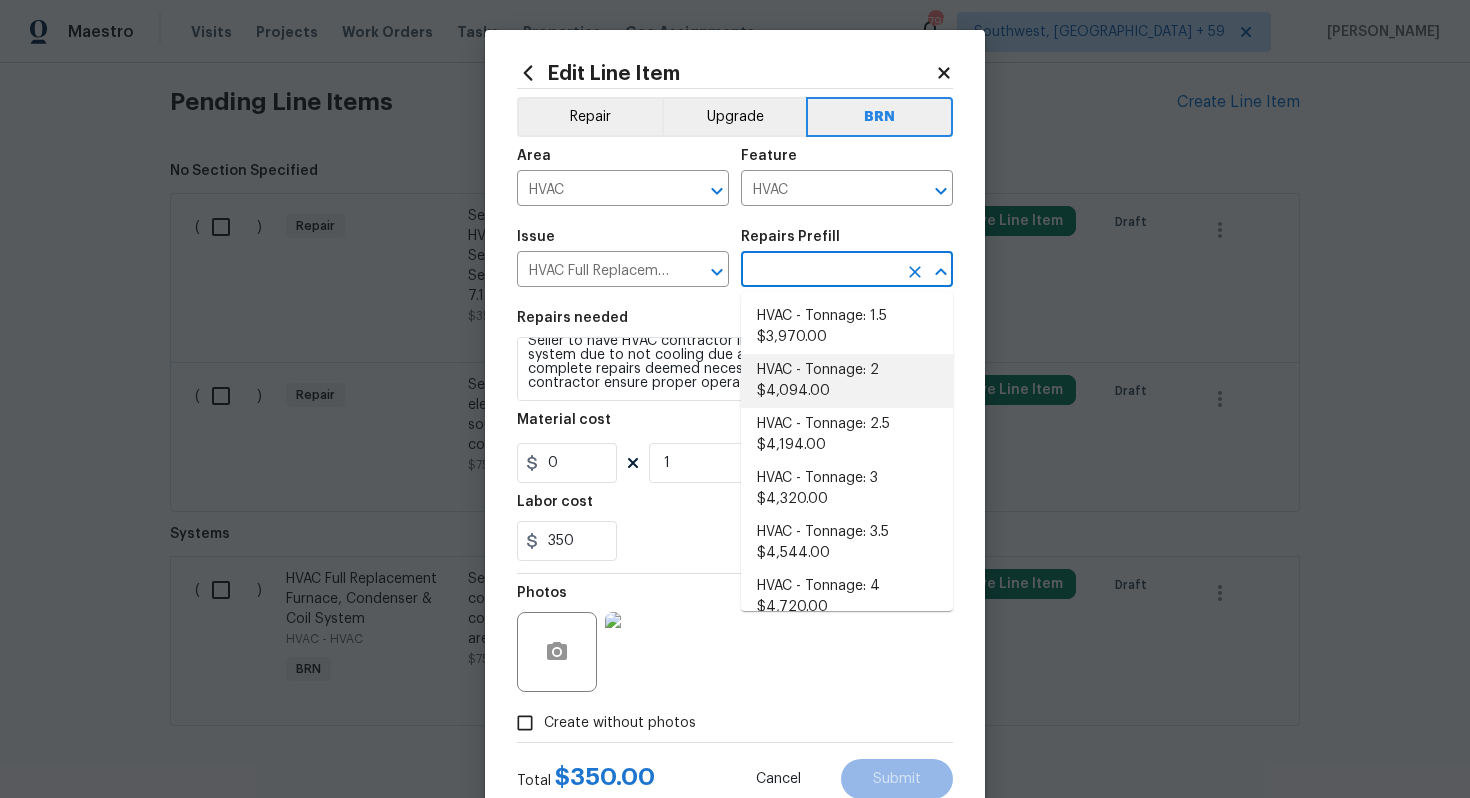 click on "HVAC - Tonnage: 2 $4,094.00" at bounding box center (847, 381) 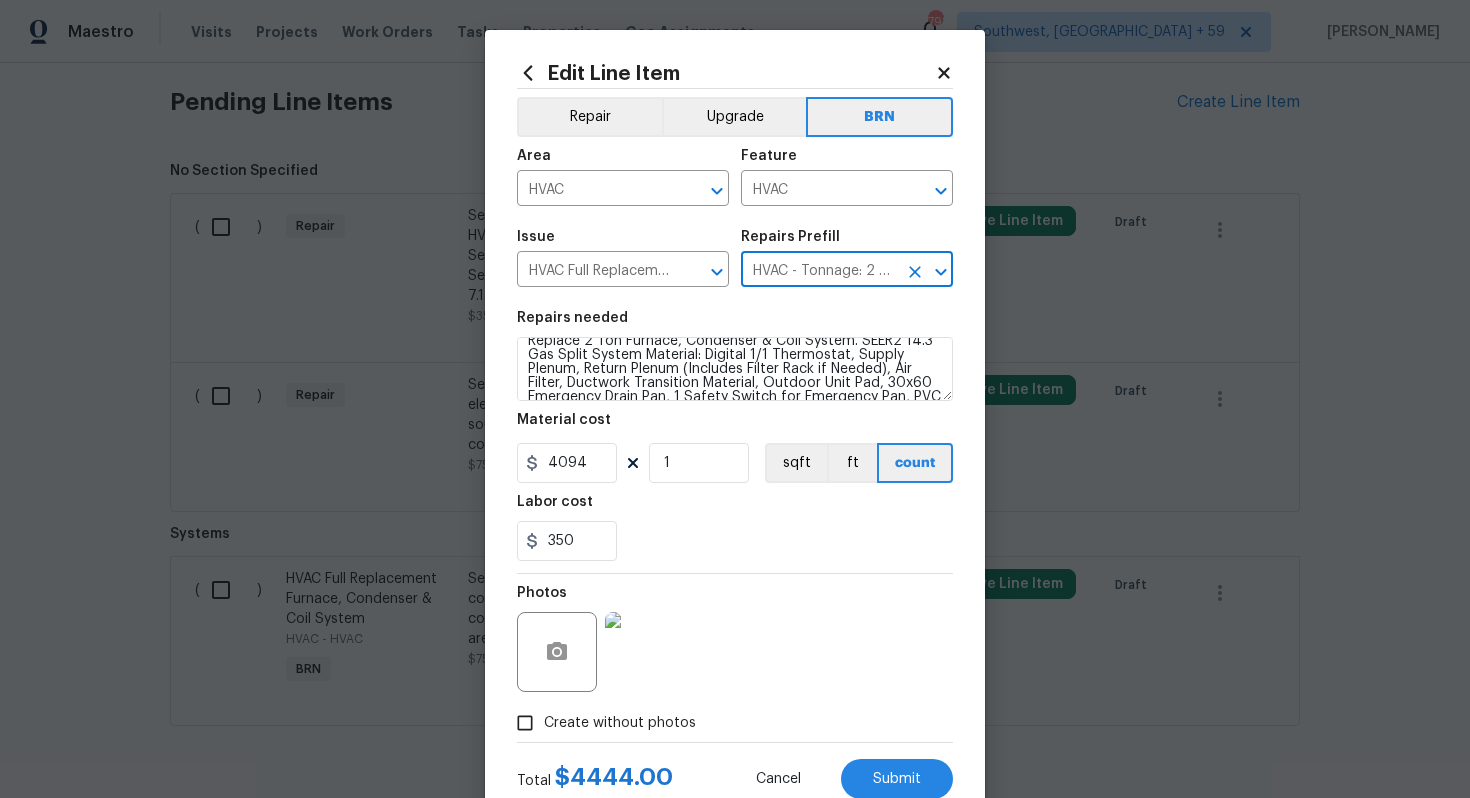 scroll, scrollTop: 0, scrollLeft: 0, axis: both 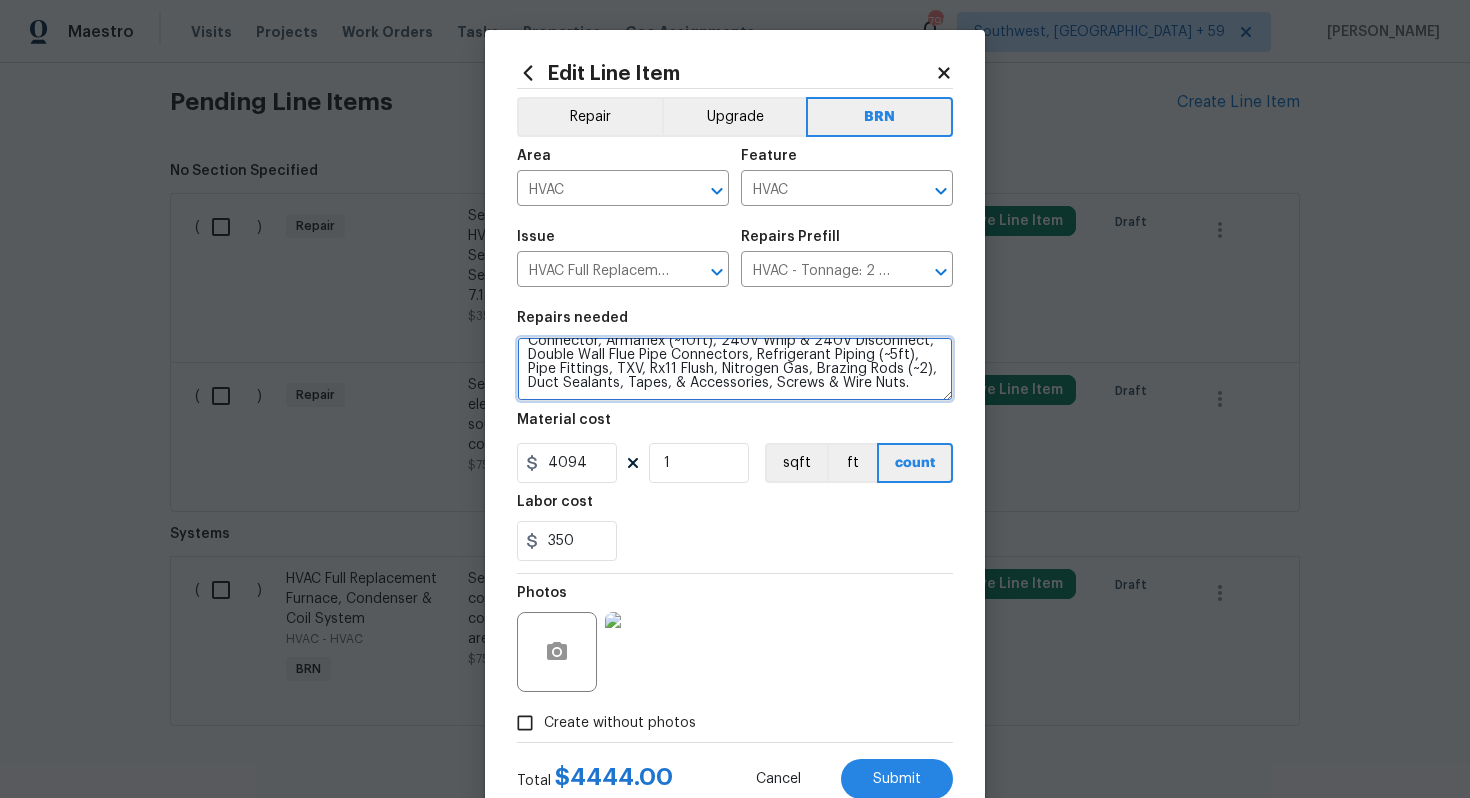 drag, startPoint x: 526, startPoint y: 358, endPoint x: 682, endPoint y: 435, distance: 173.96838 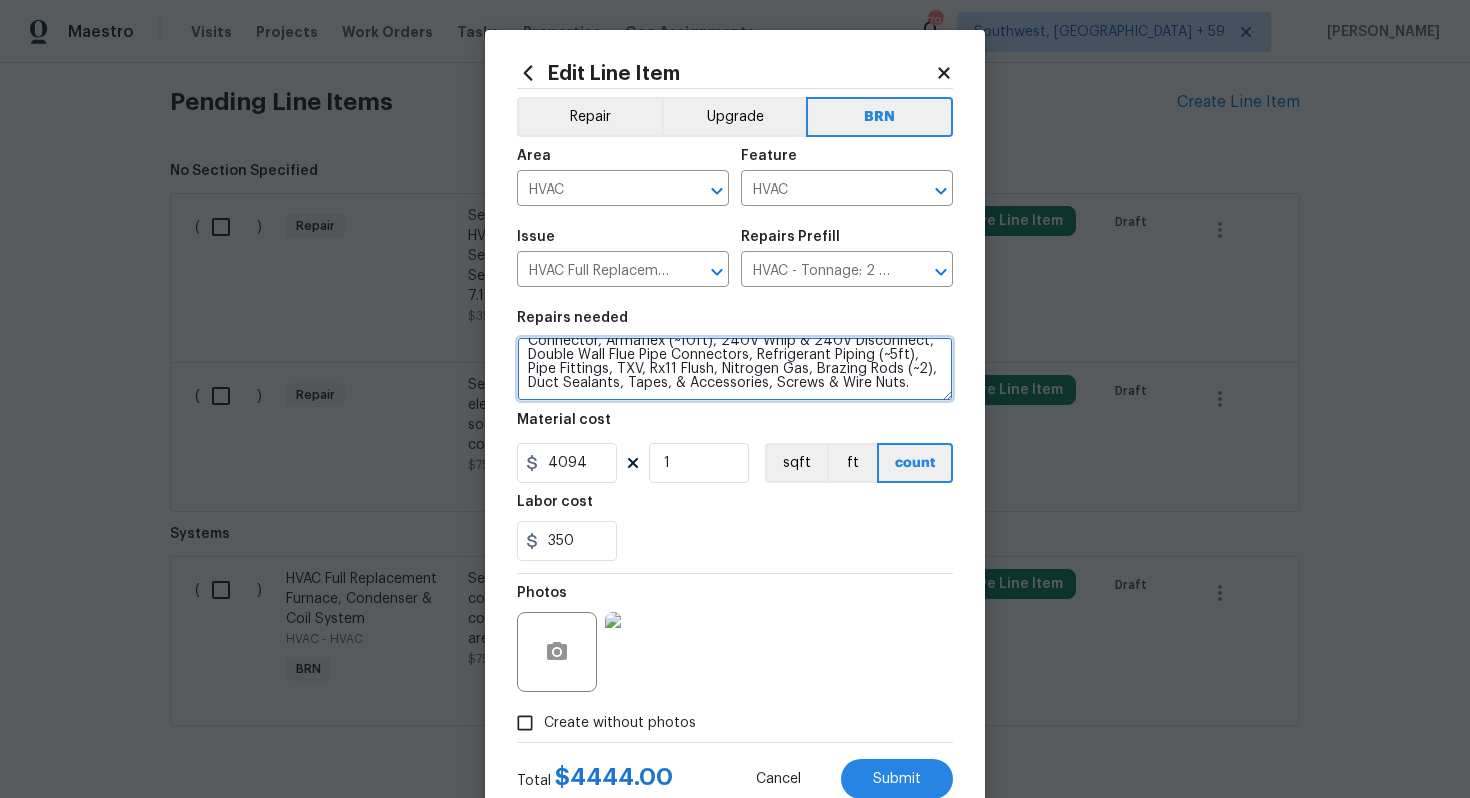 click on "Repairs needed Replace 2 Ton Furnace, Condenser & Coil System. SEER2 14.3  Gas Split System Material: Digital 1/1 Thermostat, Supply Plenum, Return Plenum (Includes Filter Rack if Needed), Air Filter, Ductwork Transition Material, Outdoor Unit Pad, 30x60 Emergency Drain Pan, 1 Safety Switch for Emergency Pan, PVC Drain Material, Condensation Pump, Clear Tubing, Flexible Gas Connector, Armaflex (~10ft), 240V Whip & 240V Disconnect, Double Wall Flue Pipe Connectors, Refrigerant Piping (~5ft), Pipe Fittings, TXV, Rx11 Flush, Nitrogen Gas, Brazing Rods (~2), Duct Sealants, Tapes, & Accessories, Screws & Wire Nuts. Material cost 4094 1 sqft ft count Labor cost 350" at bounding box center (735, 436) 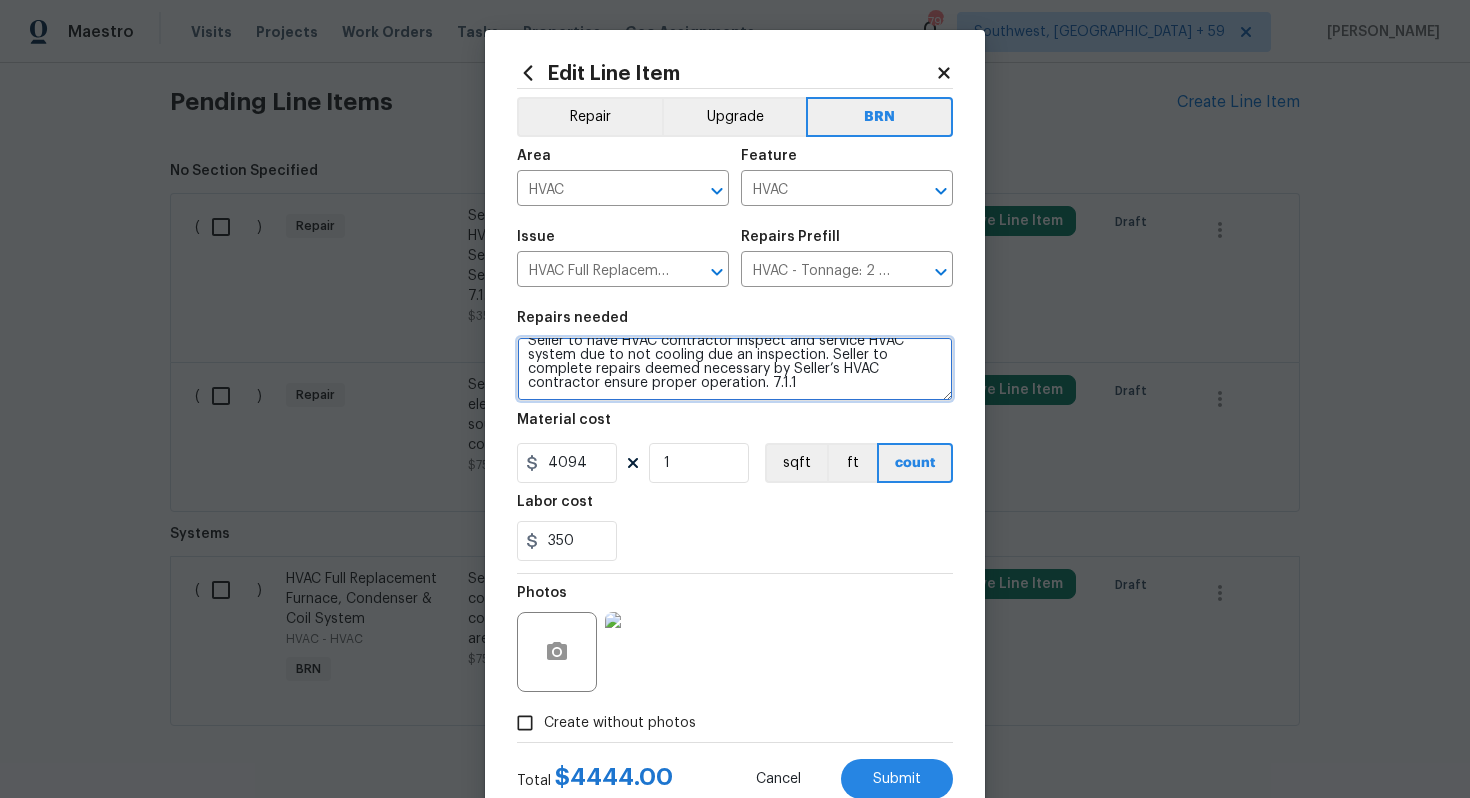 scroll, scrollTop: 14, scrollLeft: 0, axis: vertical 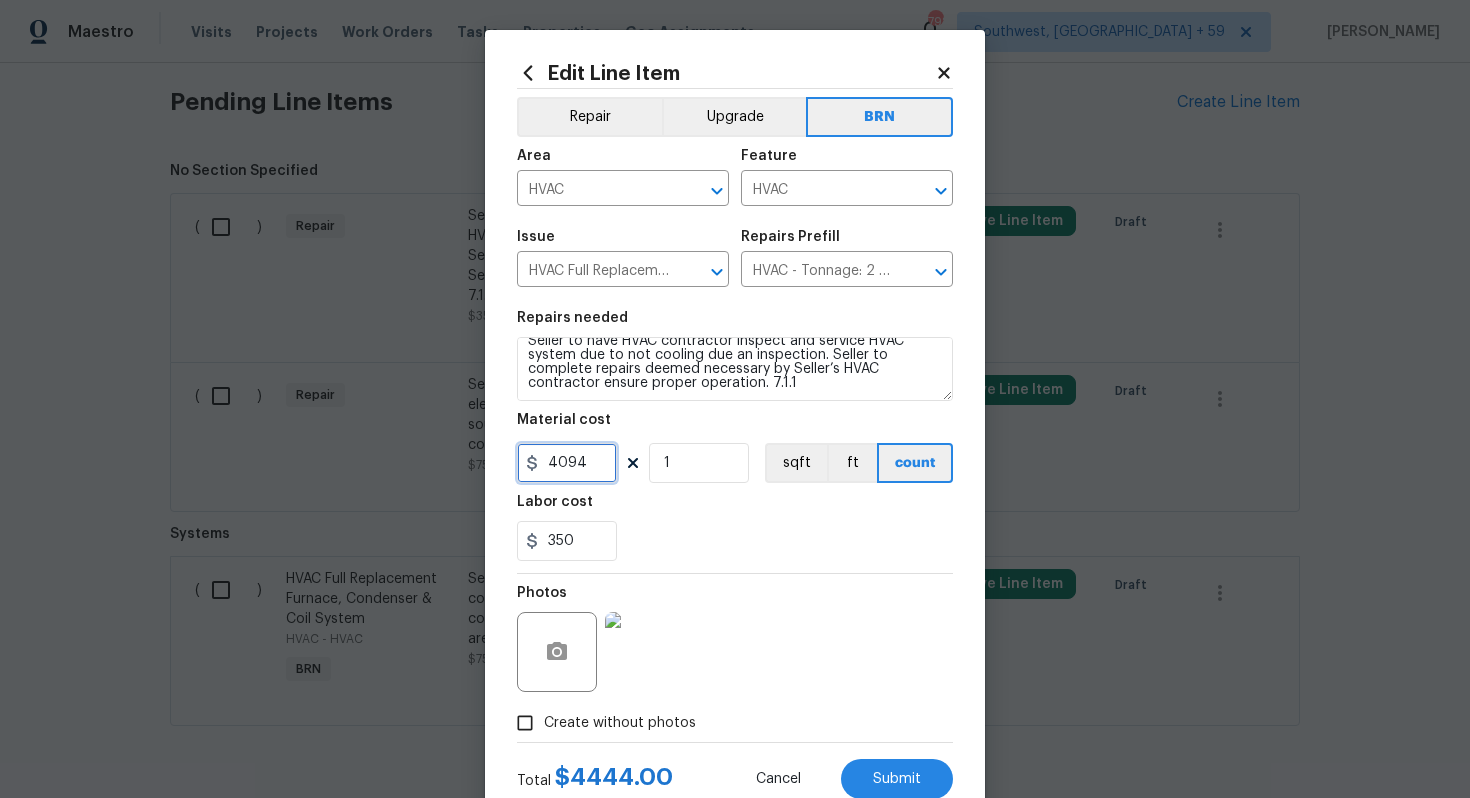 drag, startPoint x: 596, startPoint y: 470, endPoint x: 529, endPoint y: 468, distance: 67.02985 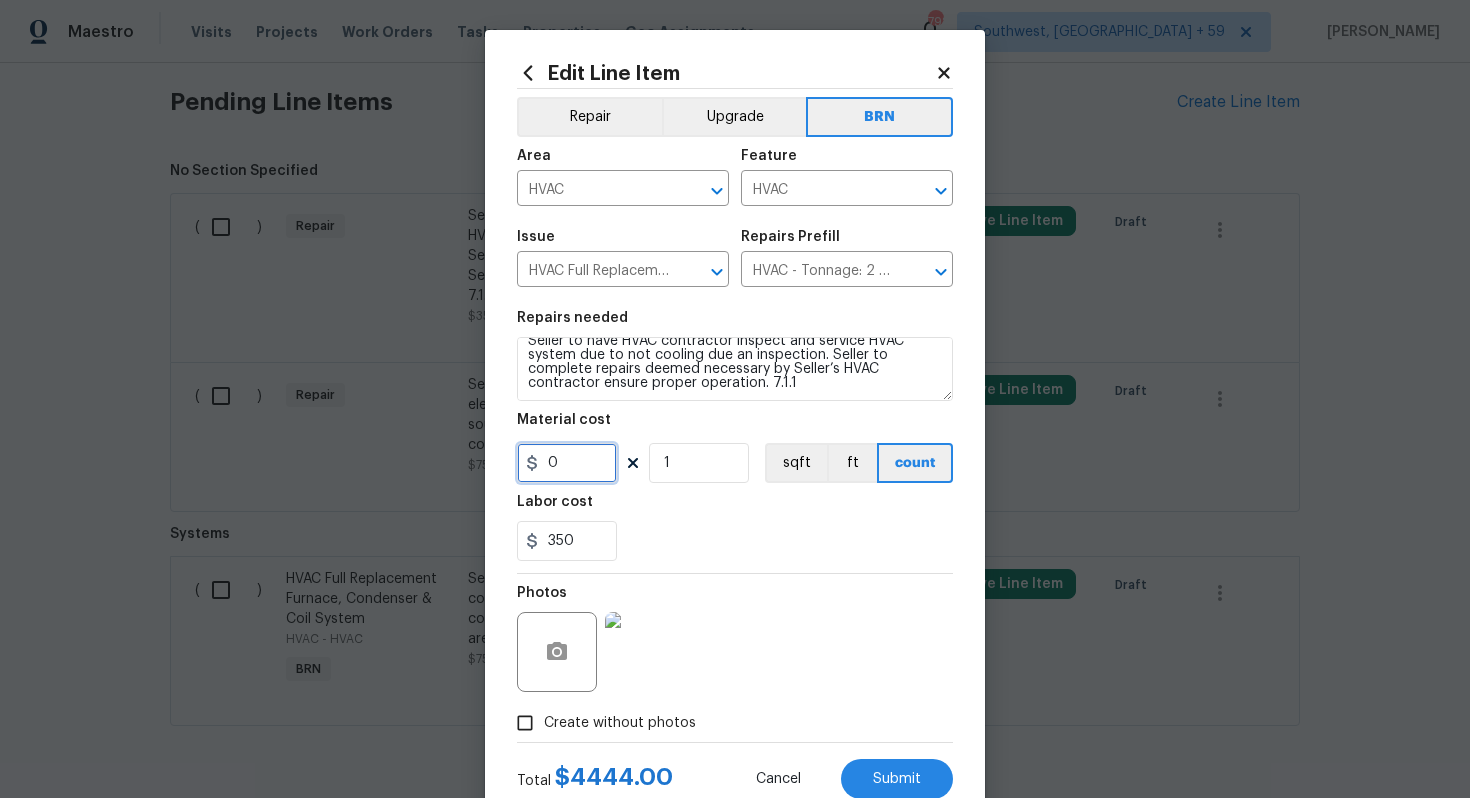 type on "0" 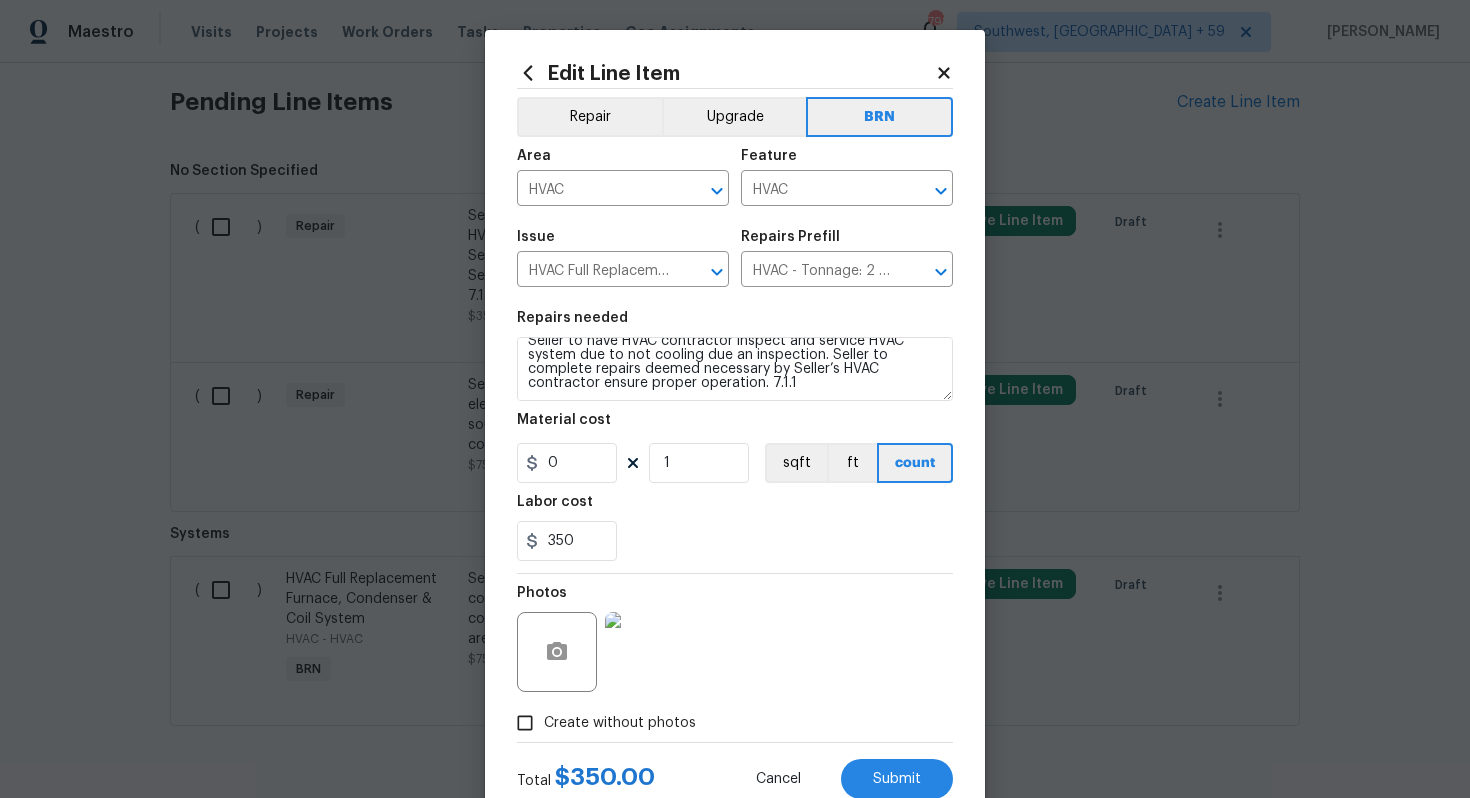 click on "Photos" at bounding box center [735, 639] 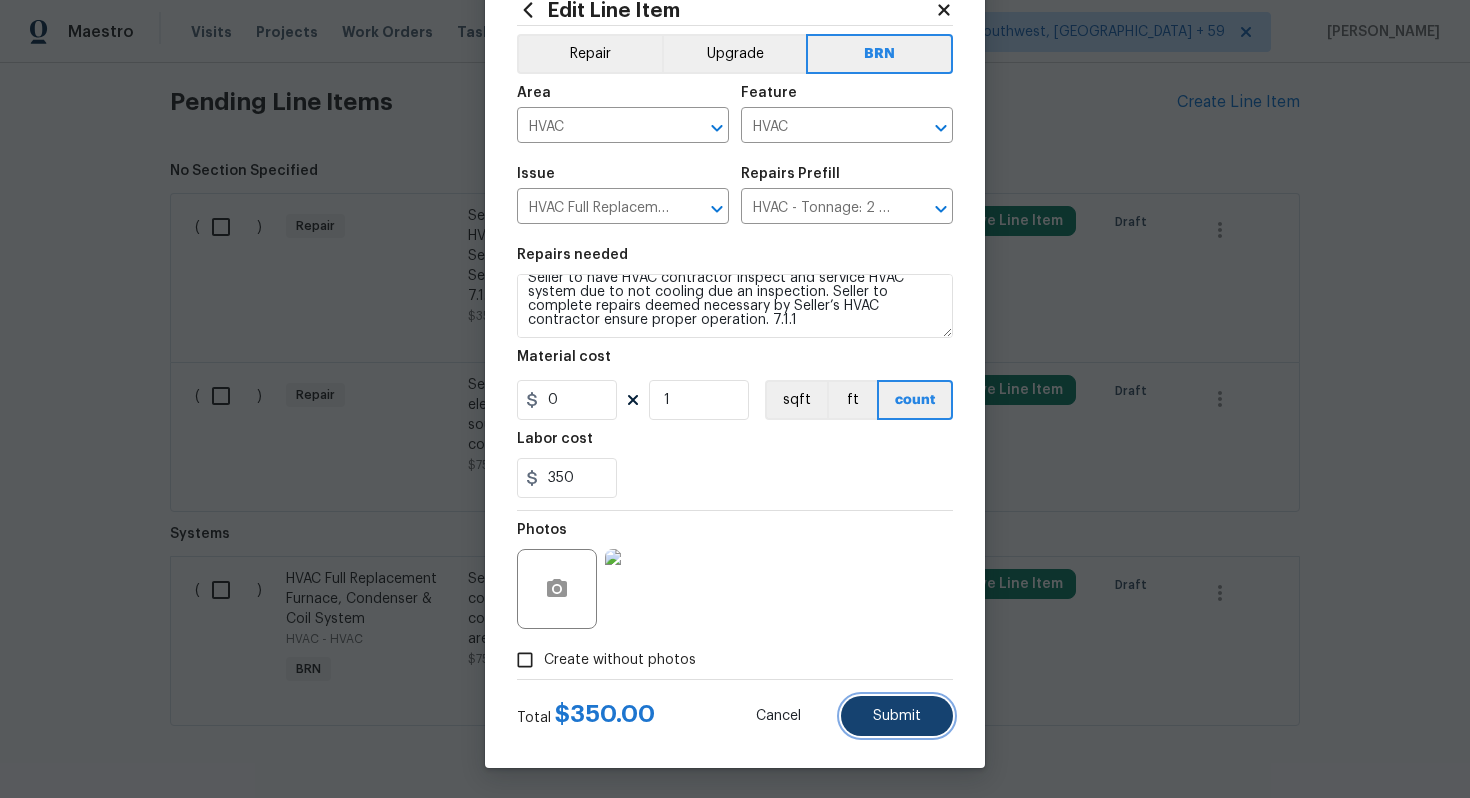 click on "Submit" at bounding box center [897, 716] 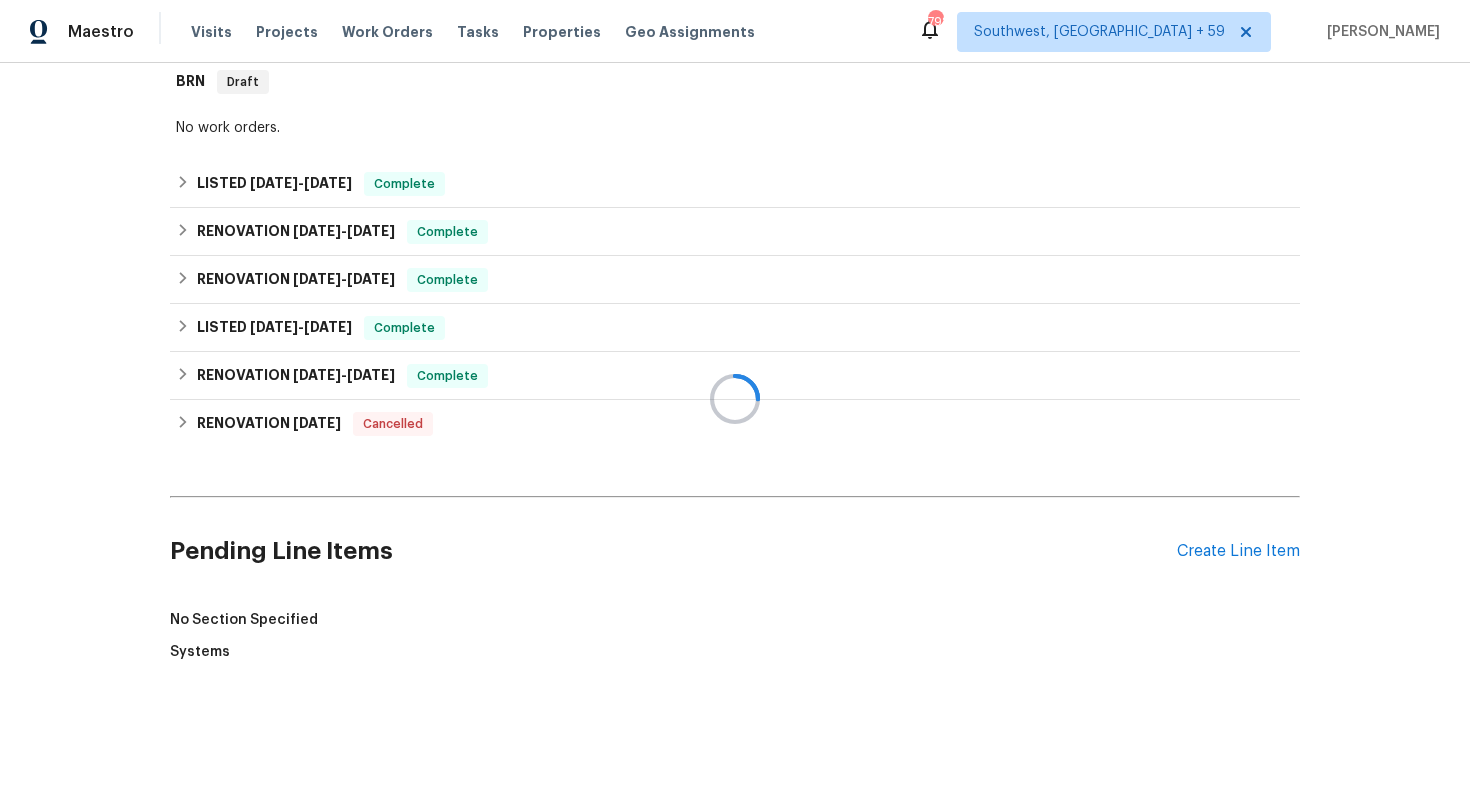 scroll, scrollTop: 941, scrollLeft: 0, axis: vertical 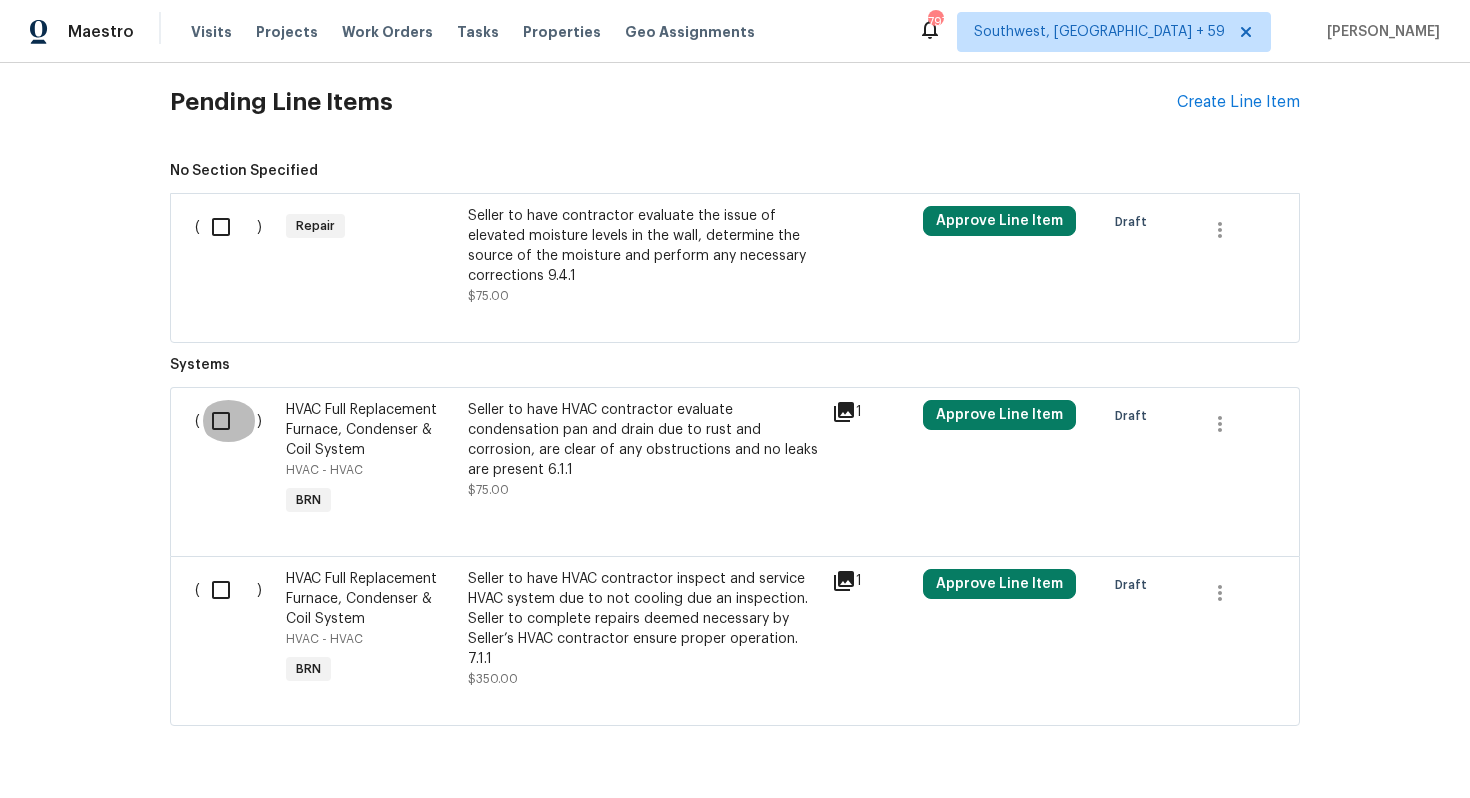 click at bounding box center [228, 421] 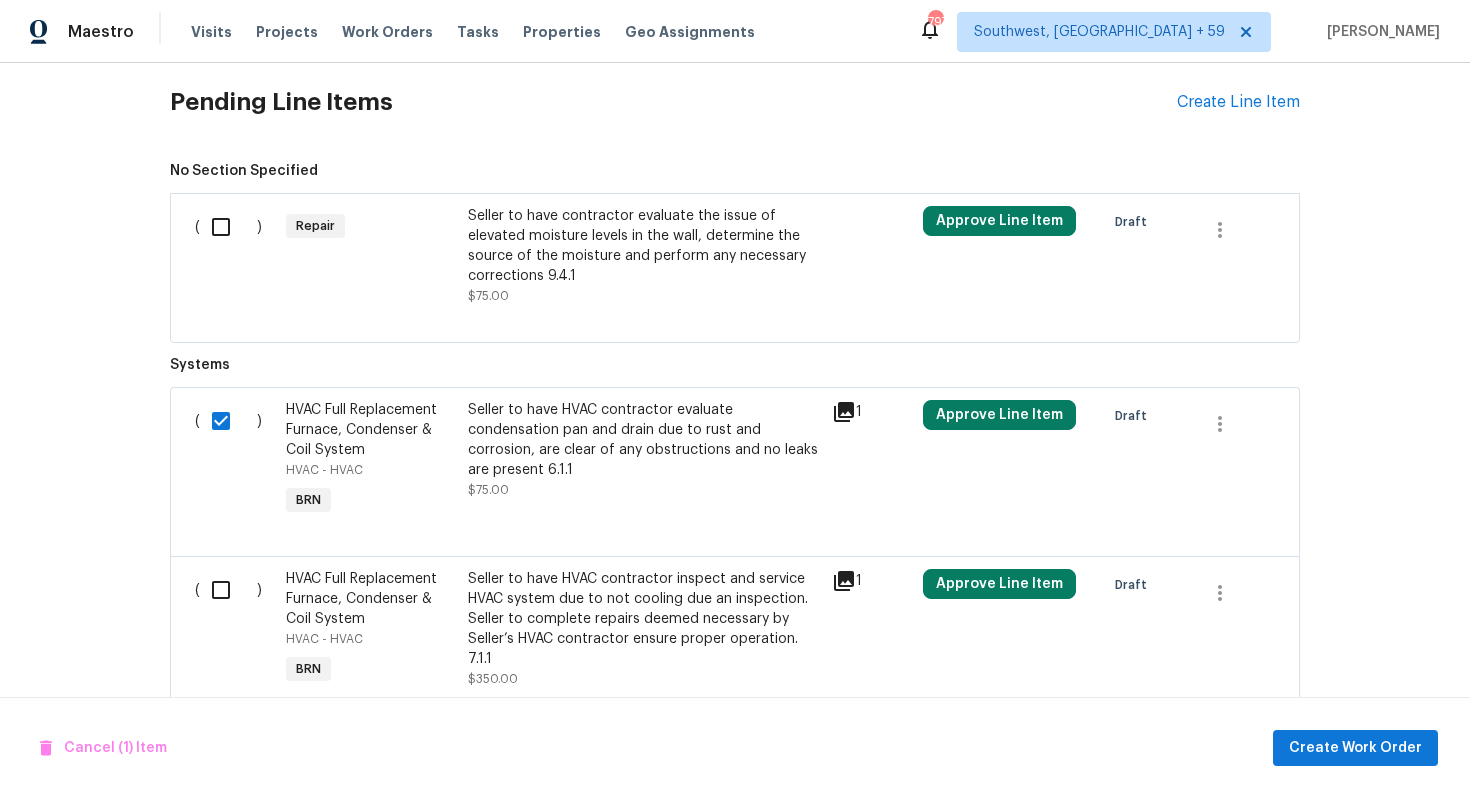click at bounding box center (228, 590) 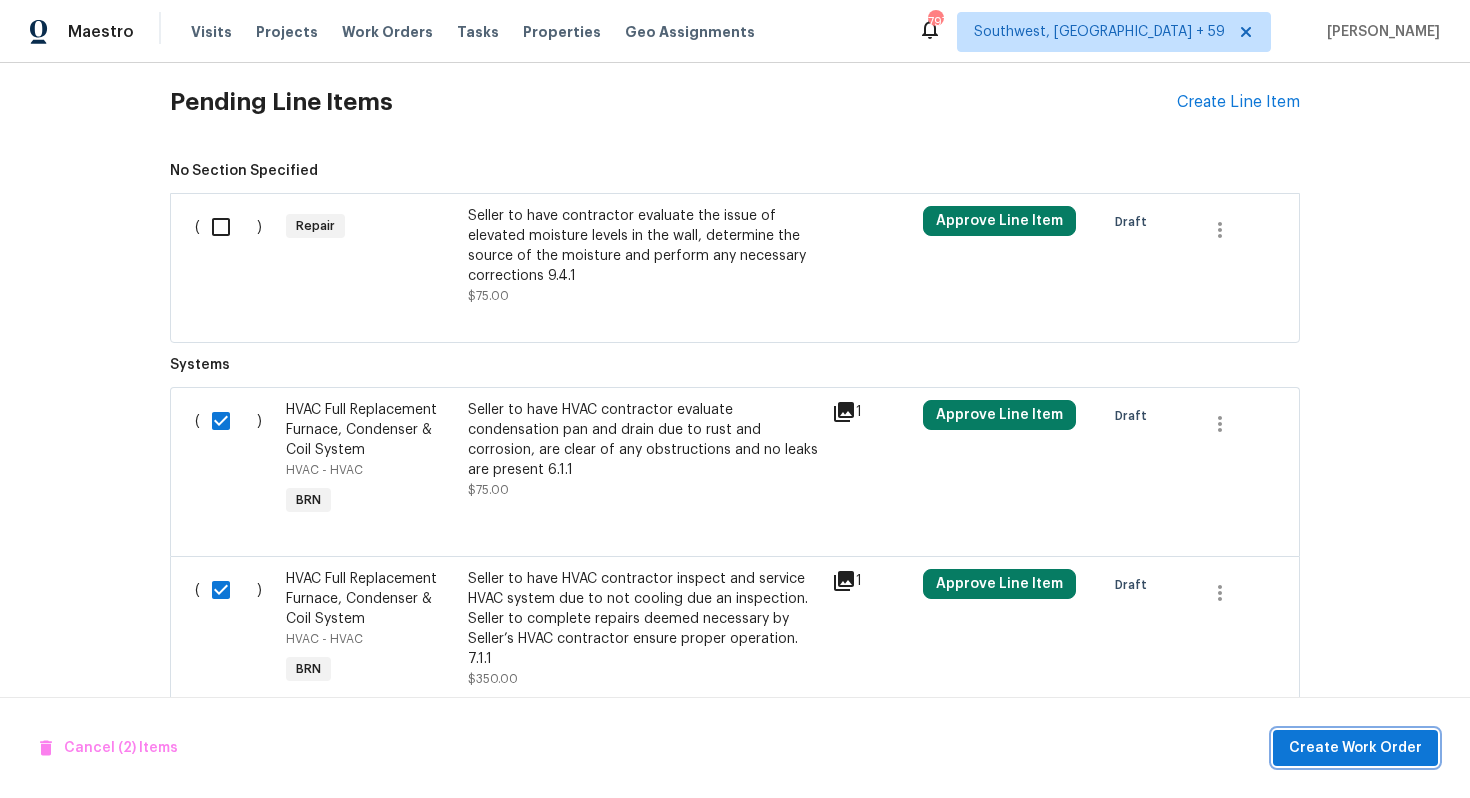 click on "Create Work Order" at bounding box center (1355, 748) 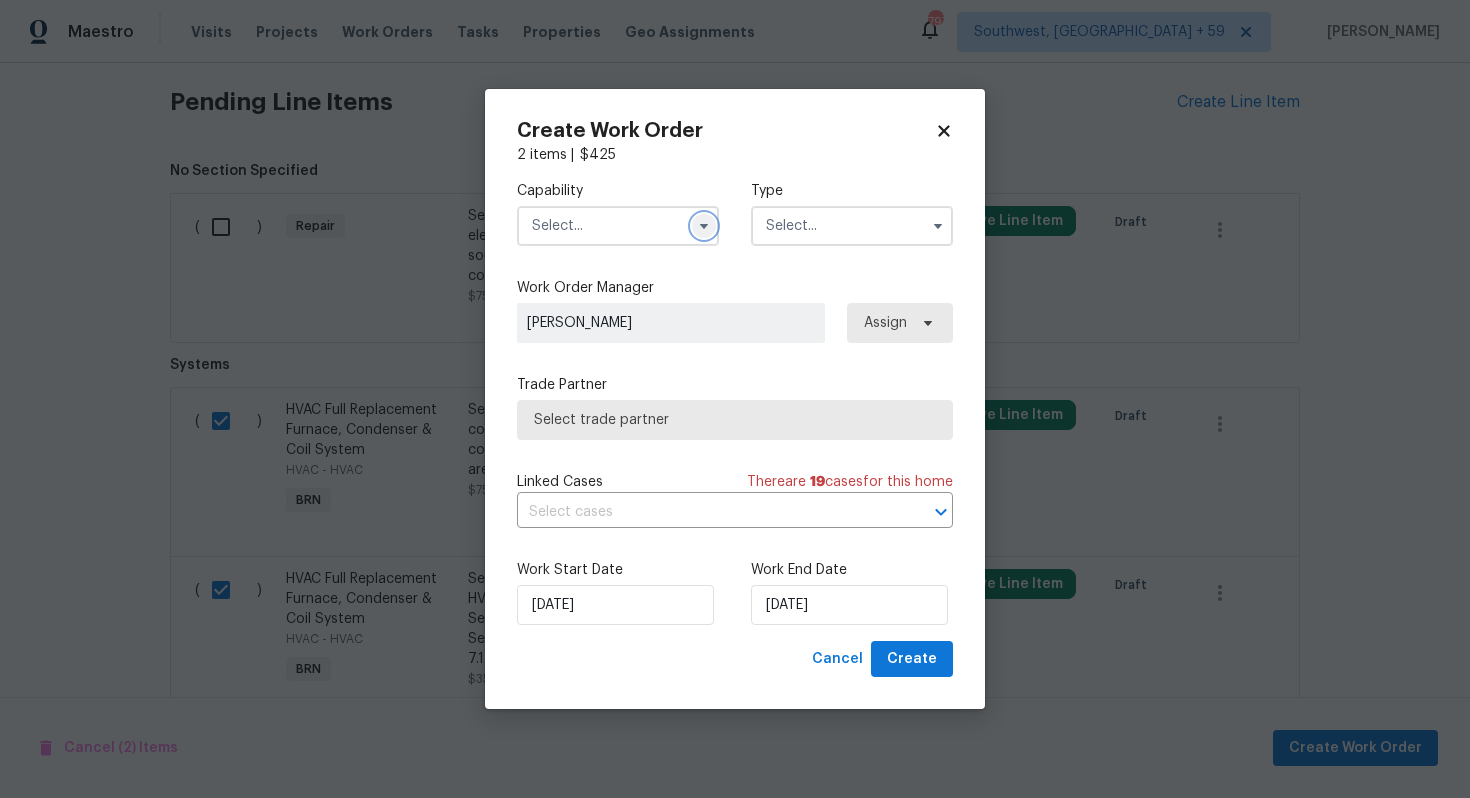 click 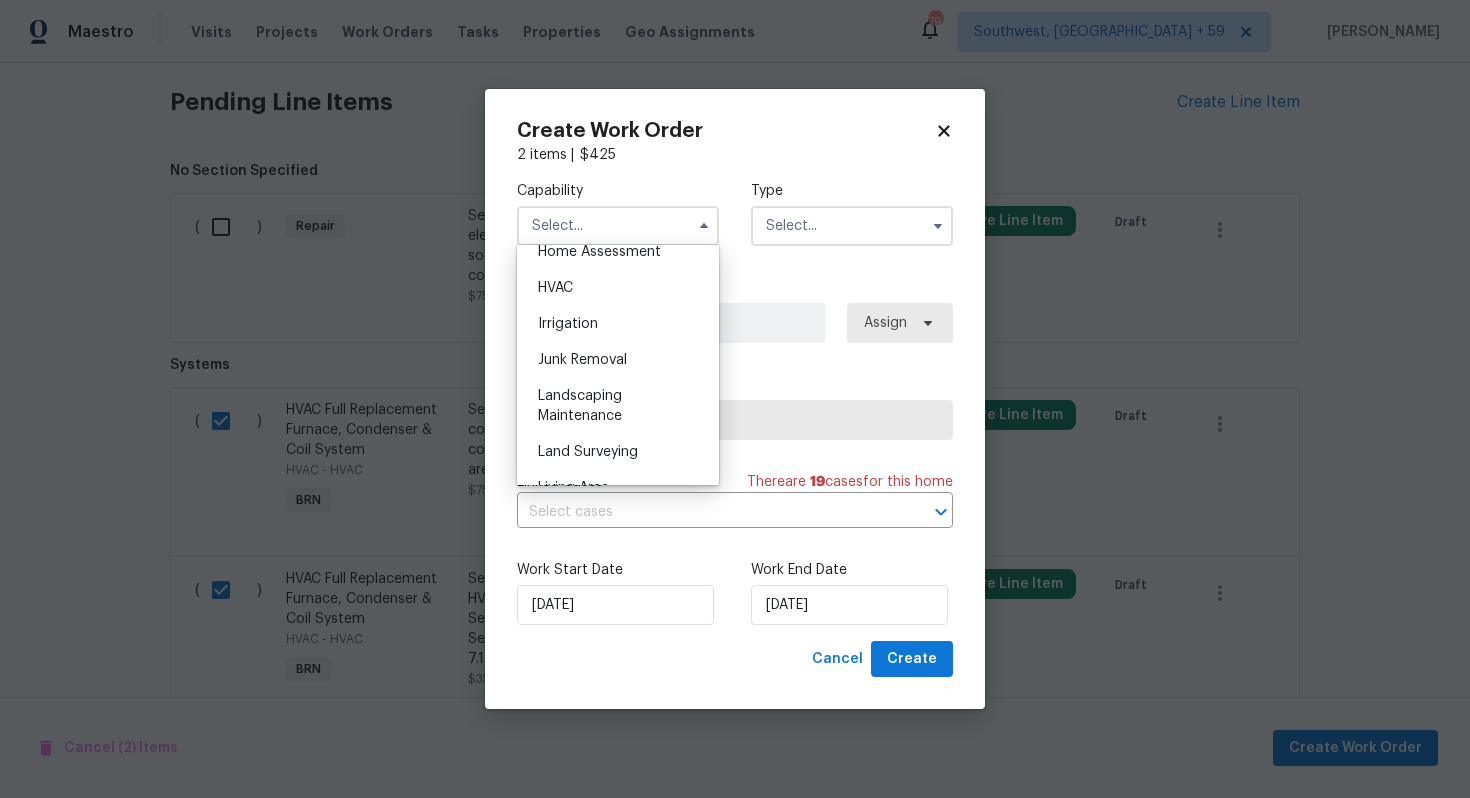 scroll, scrollTop: 1159, scrollLeft: 0, axis: vertical 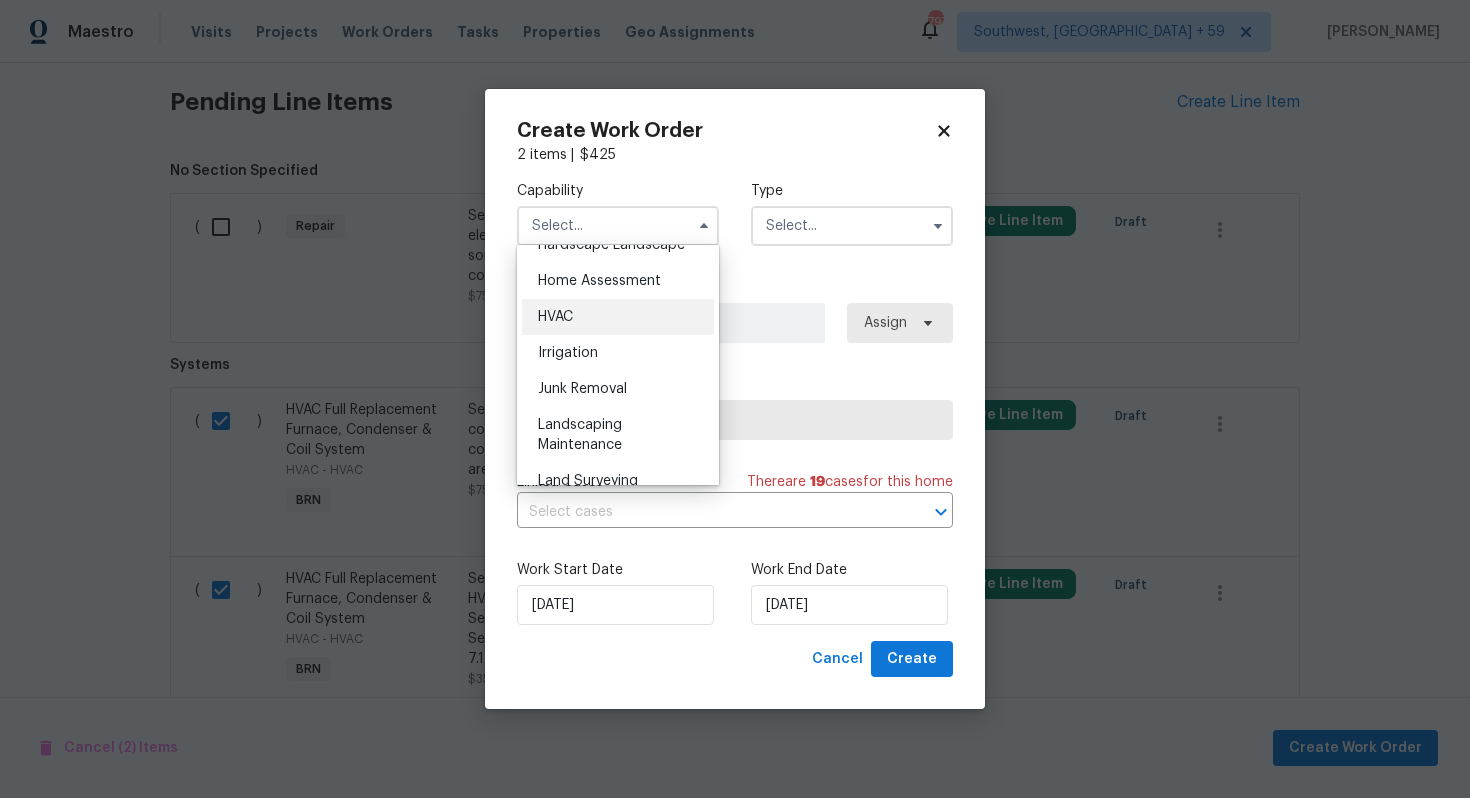click on "HVAC" at bounding box center (618, 317) 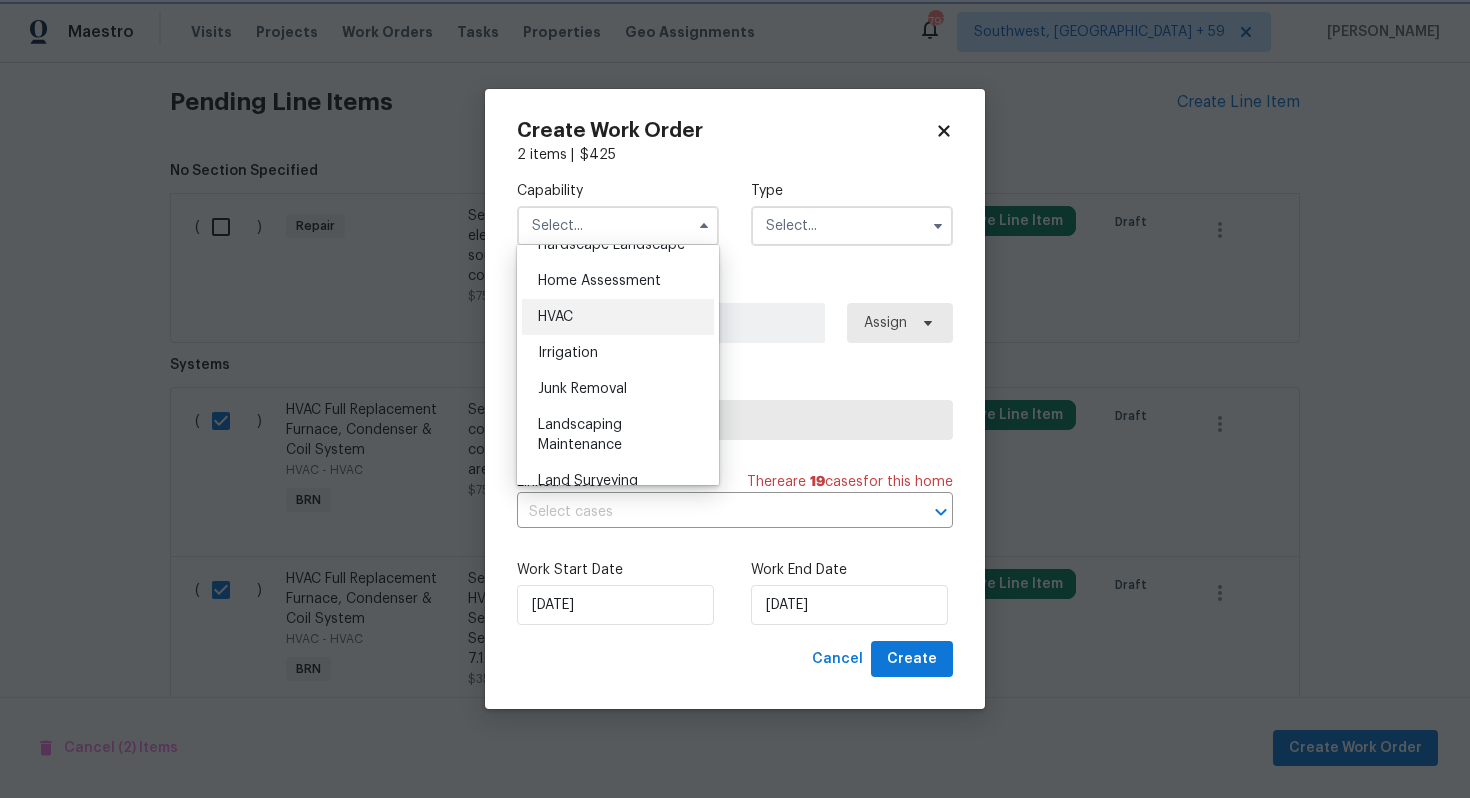 type on "HVAC" 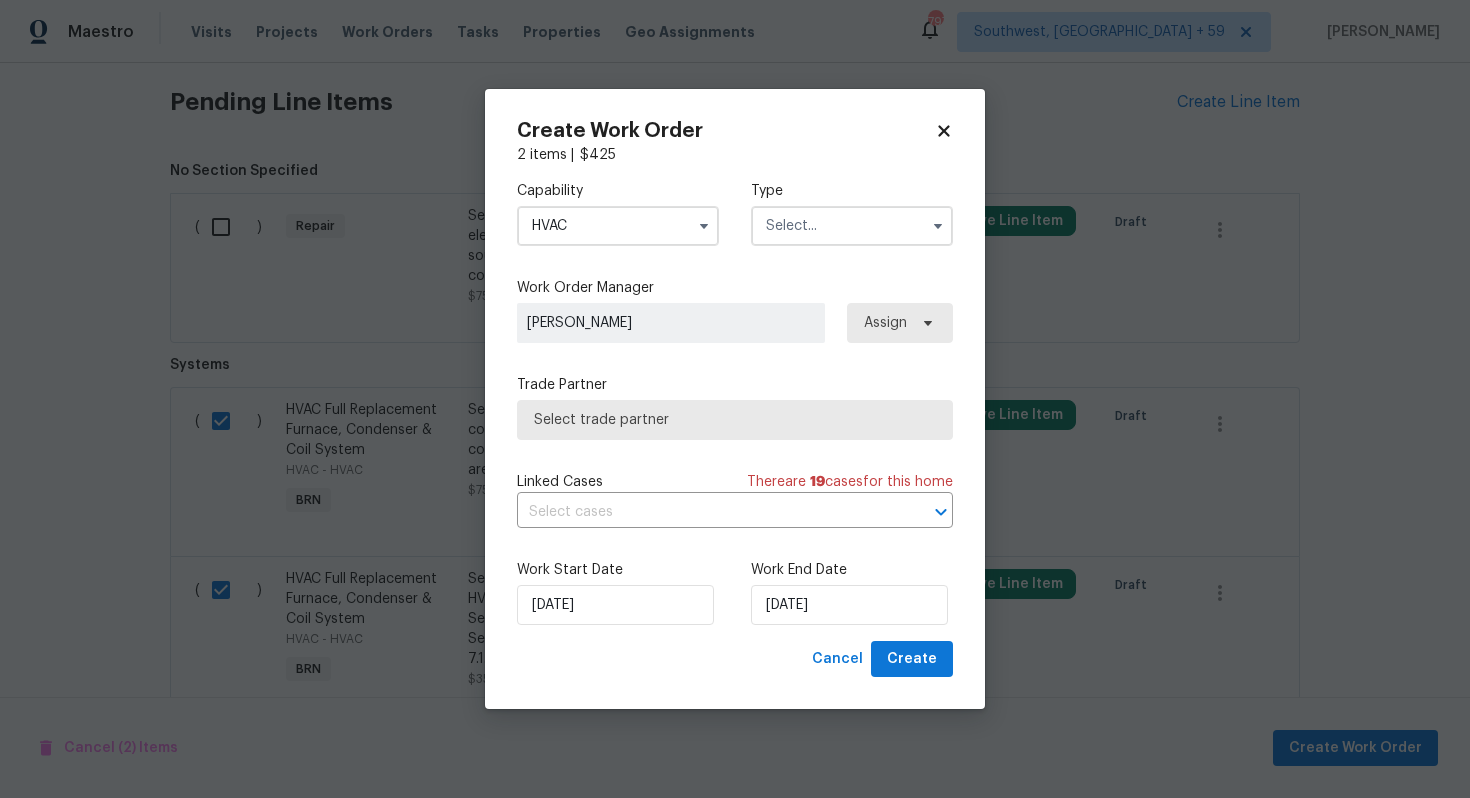 click at bounding box center (852, 226) 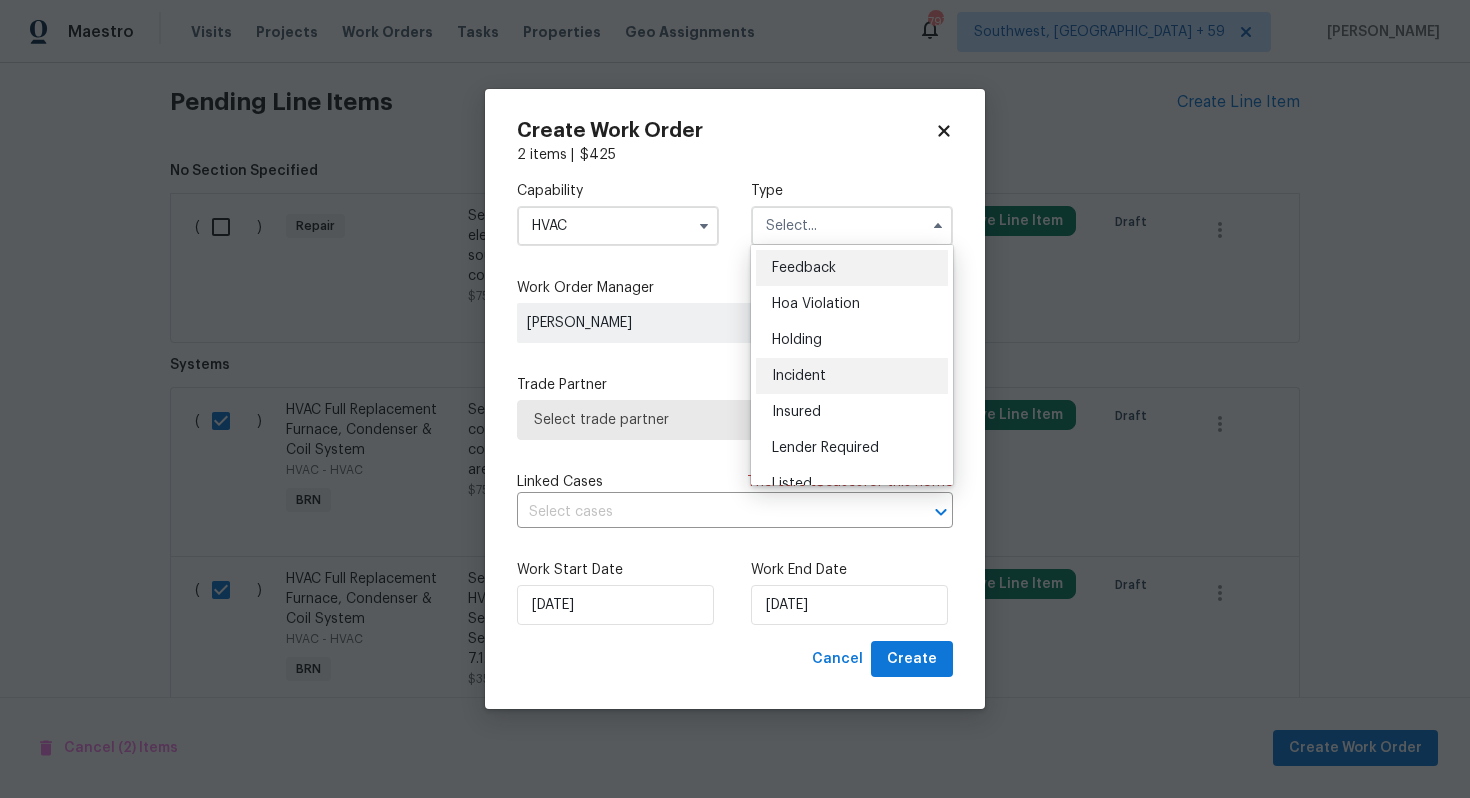 scroll, scrollTop: 454, scrollLeft: 0, axis: vertical 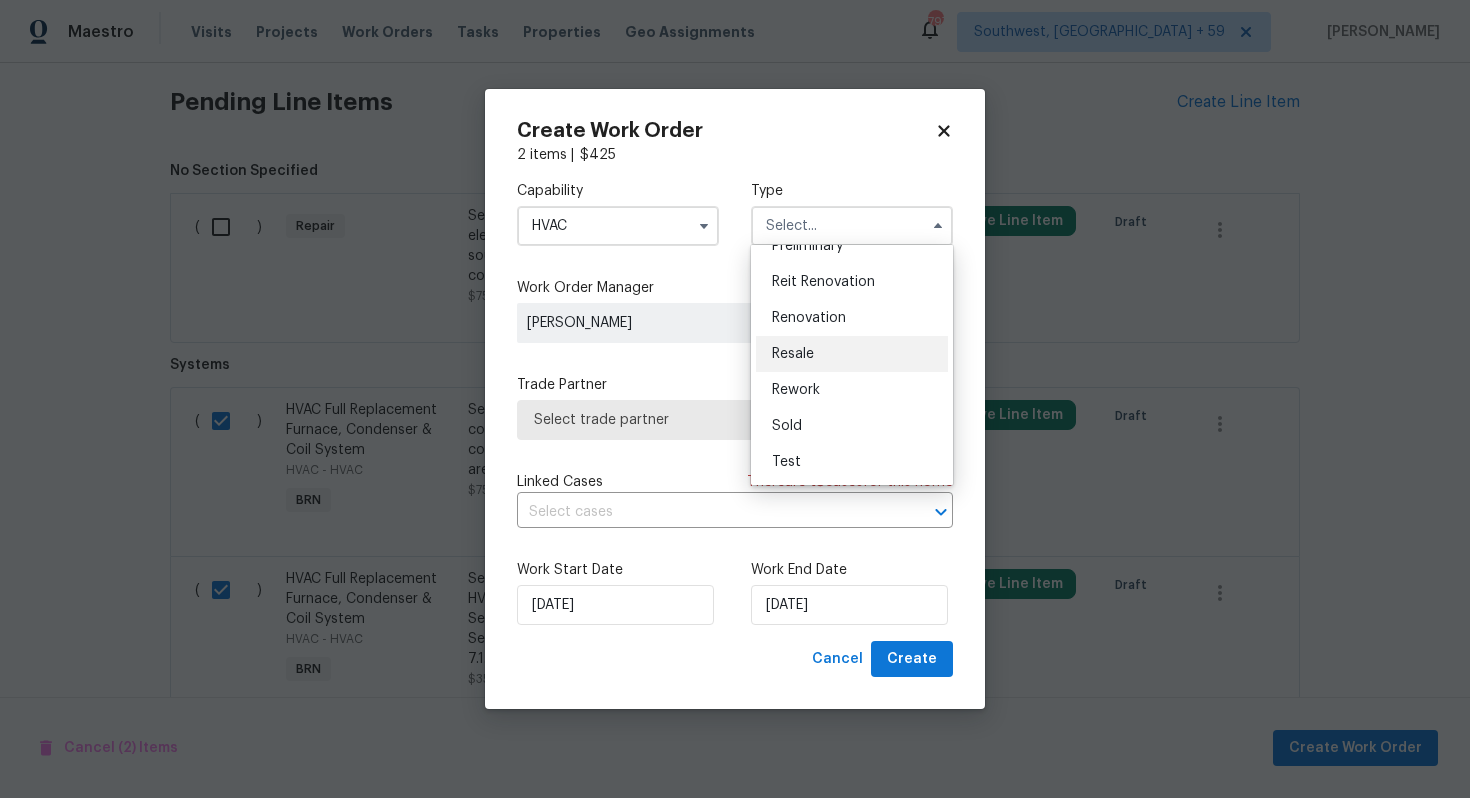 click on "Resale" at bounding box center [852, 354] 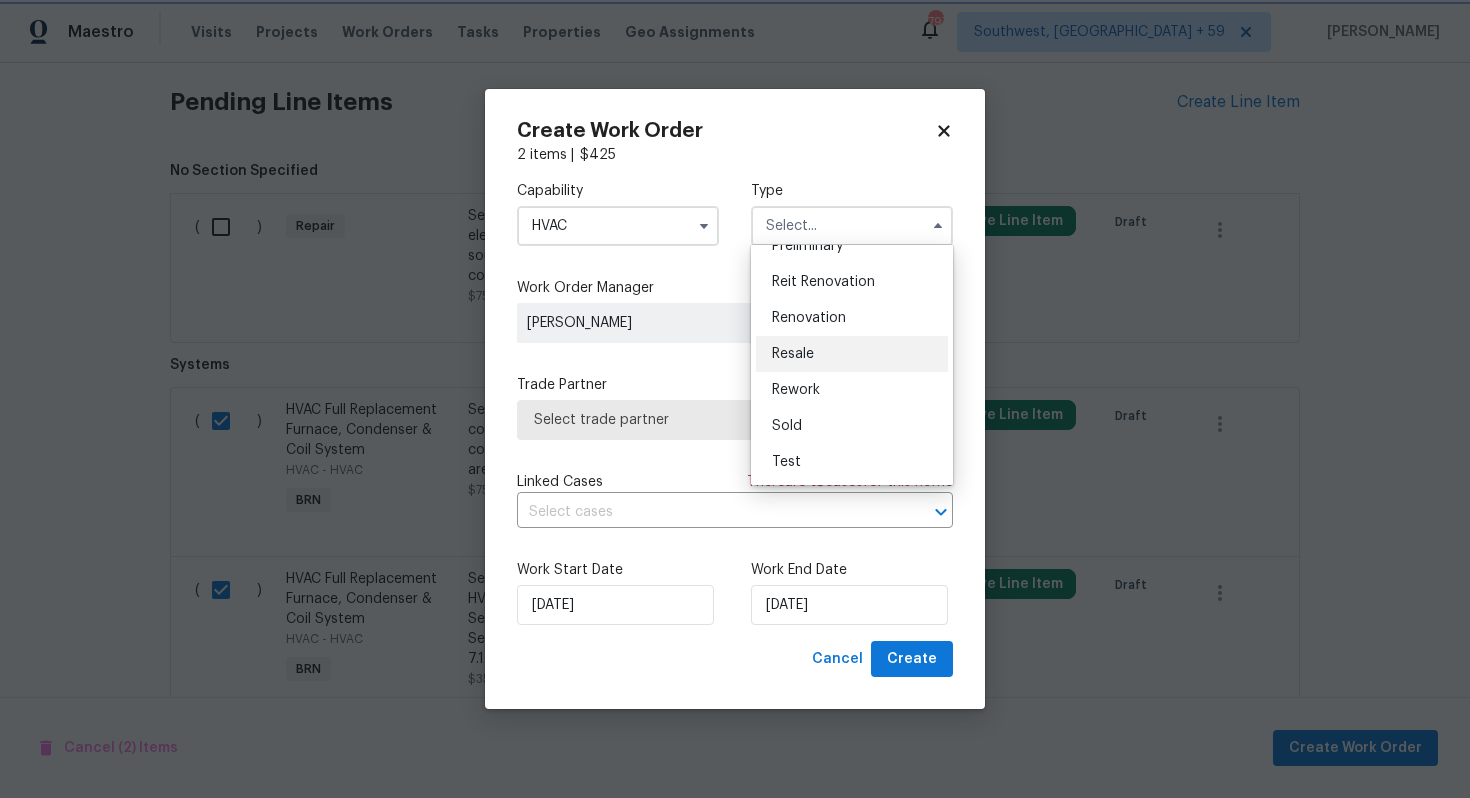 type on "Resale" 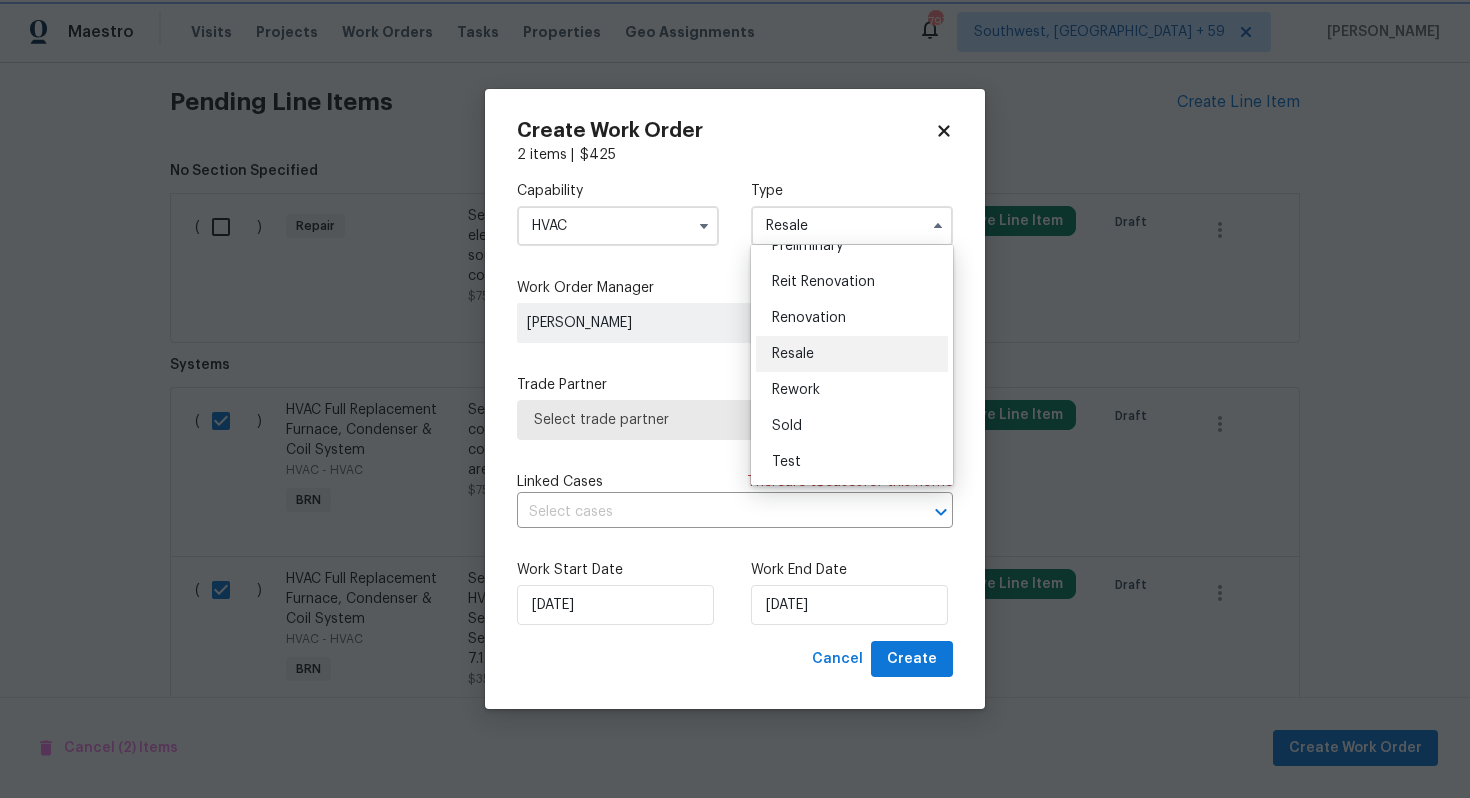 scroll, scrollTop: 0, scrollLeft: 0, axis: both 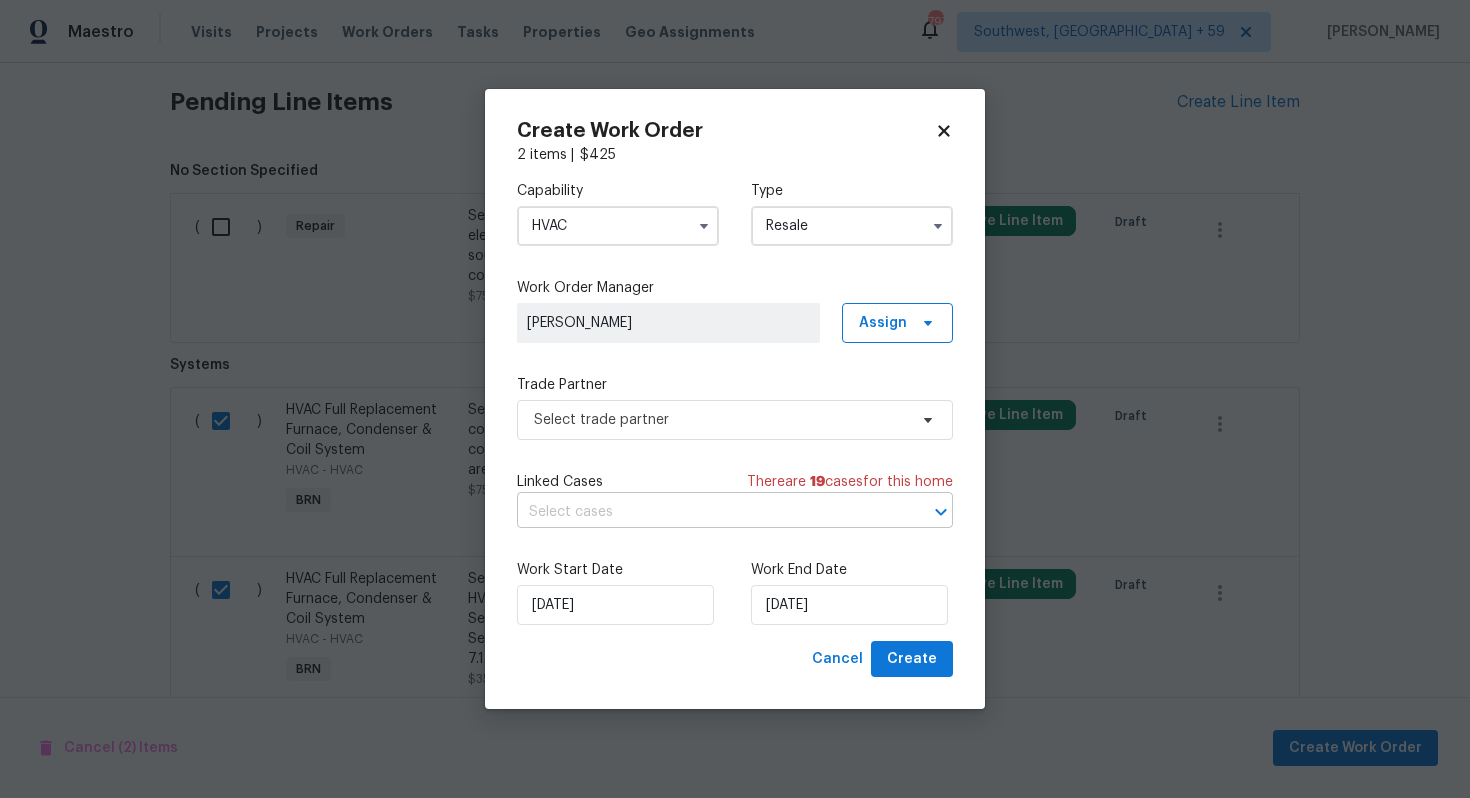 click at bounding box center [707, 512] 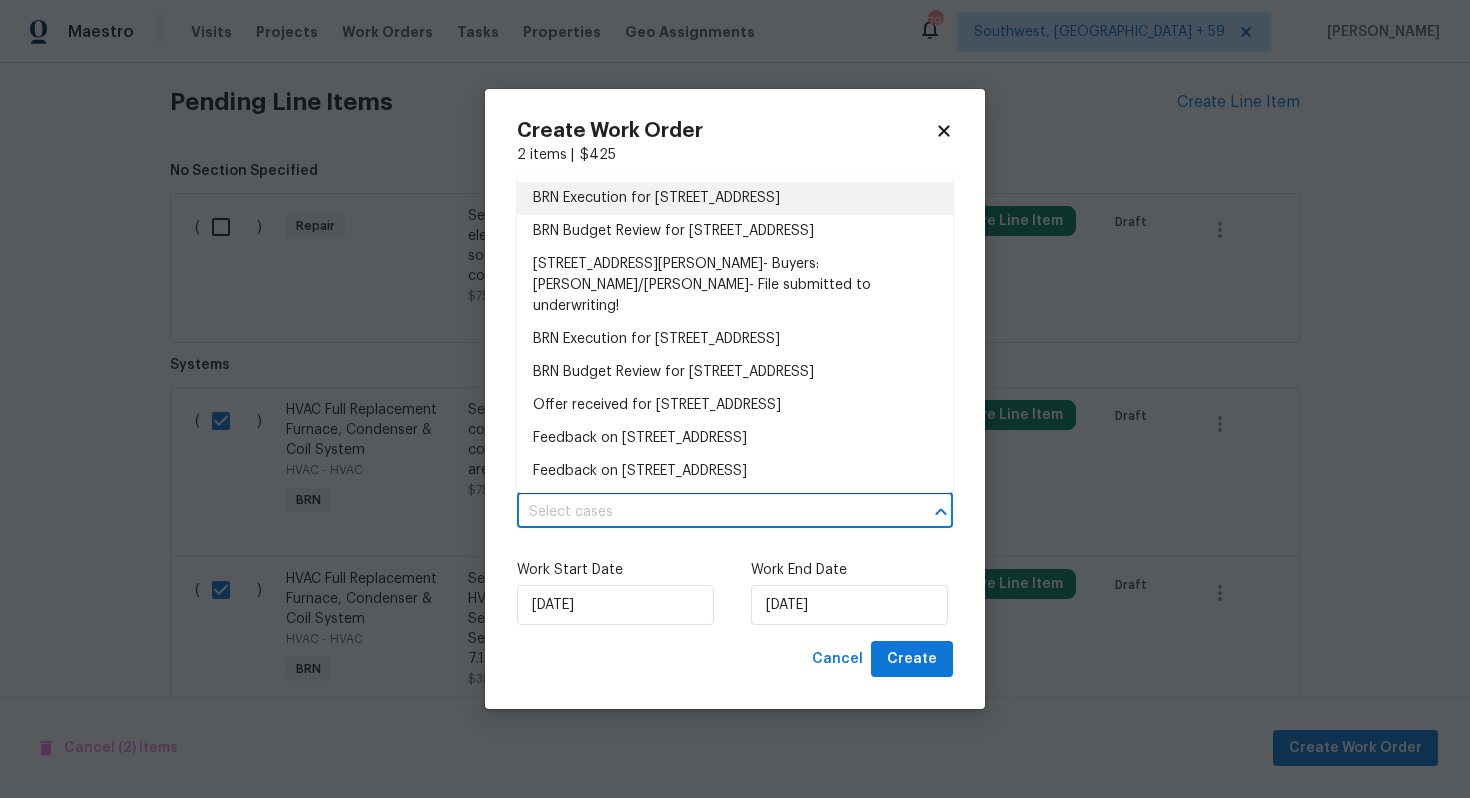 click on "BRN Execution for 105 Marble Ct, Griffin, GA 30224" at bounding box center [735, 198] 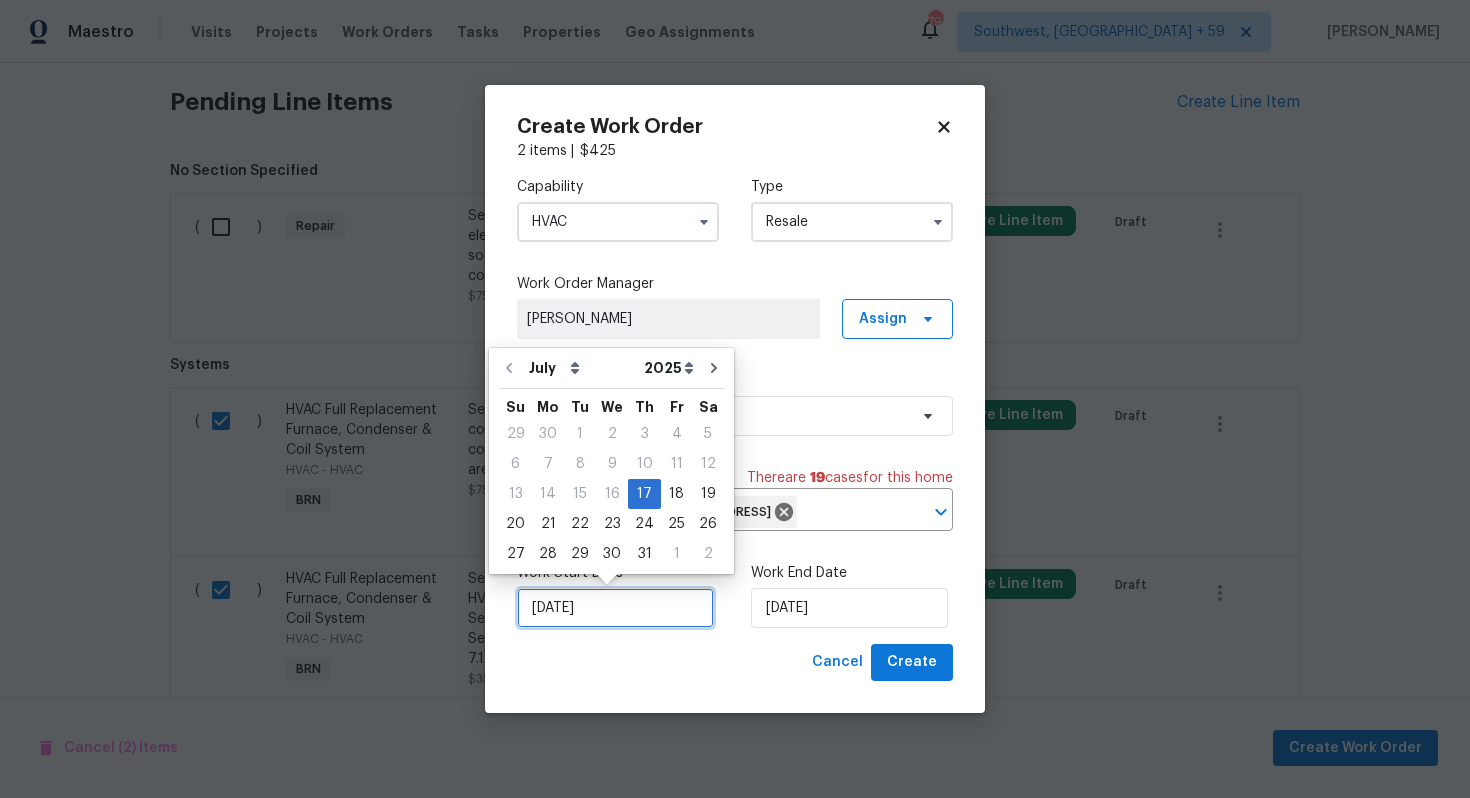 click on "[DATE]" at bounding box center [615, 608] 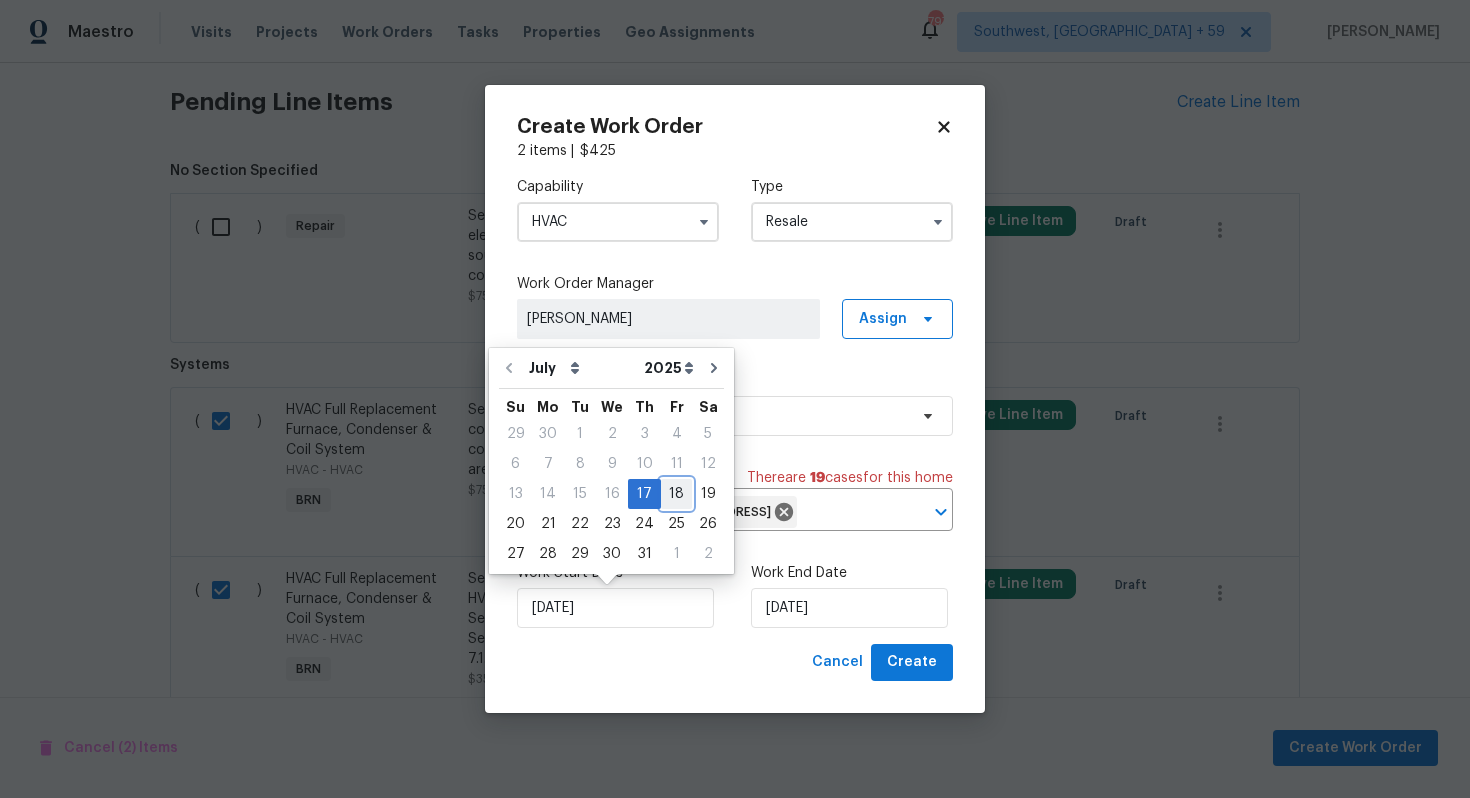 click on "18" at bounding box center (676, 494) 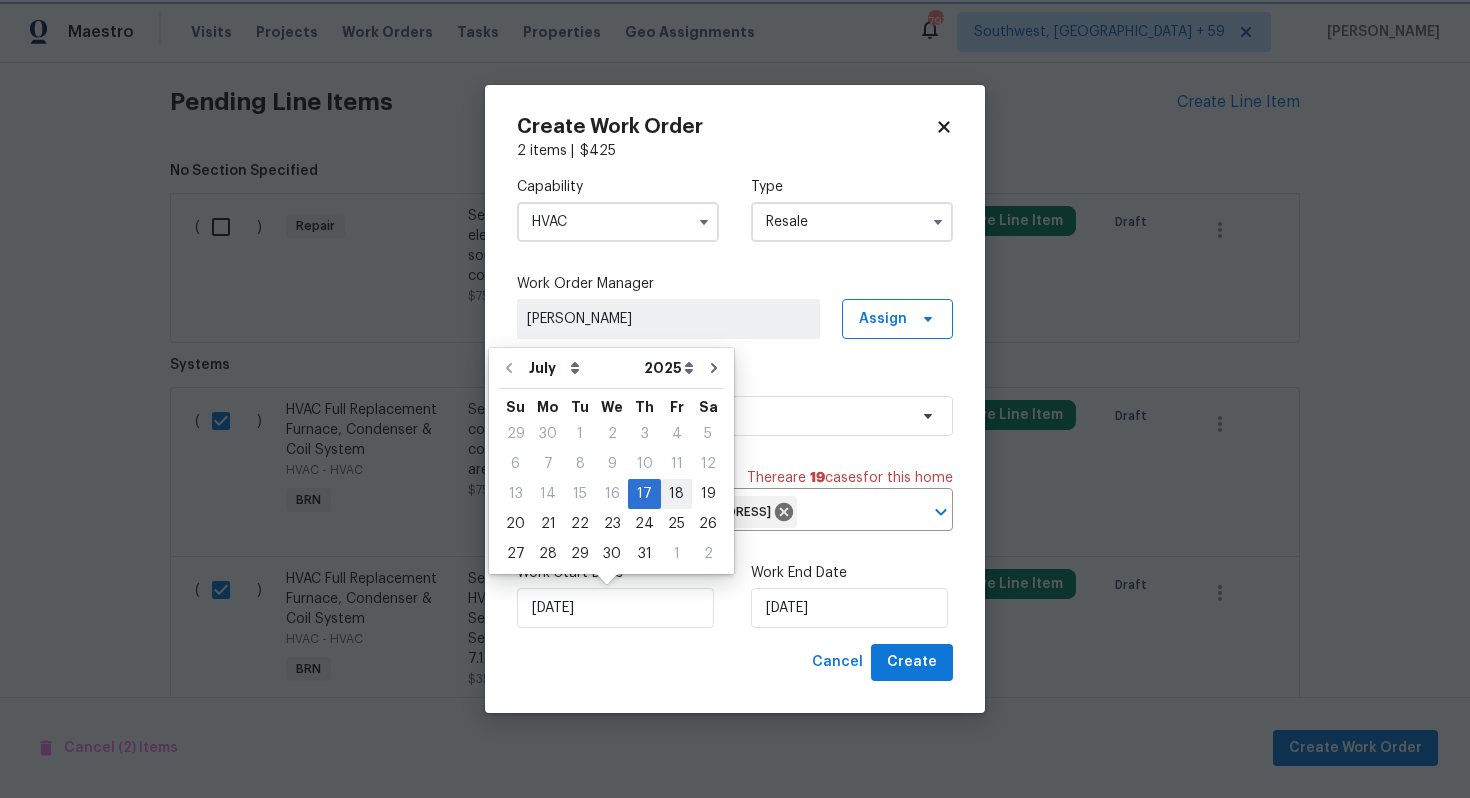 type on "[DATE]" 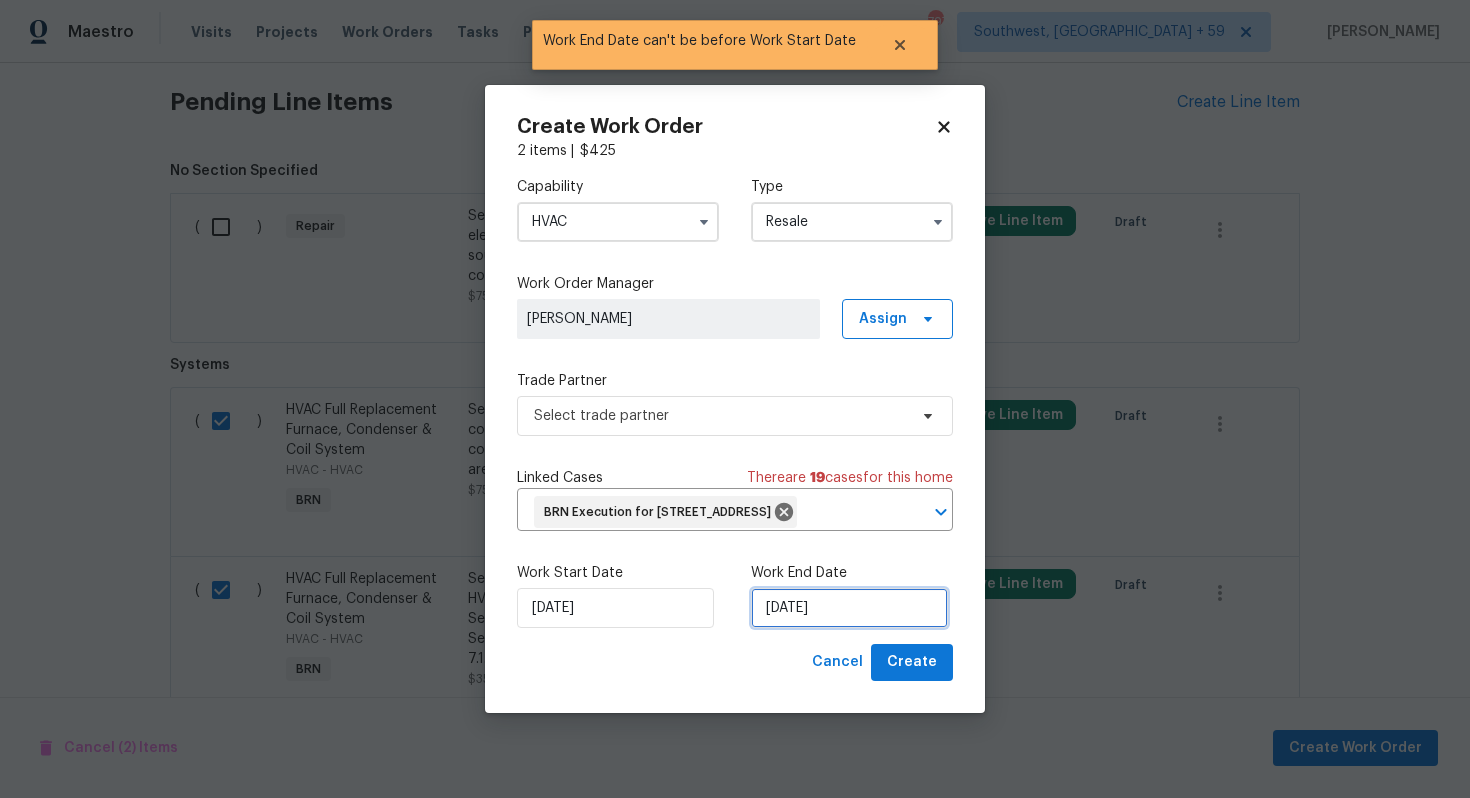 click on "[DATE]" at bounding box center [849, 608] 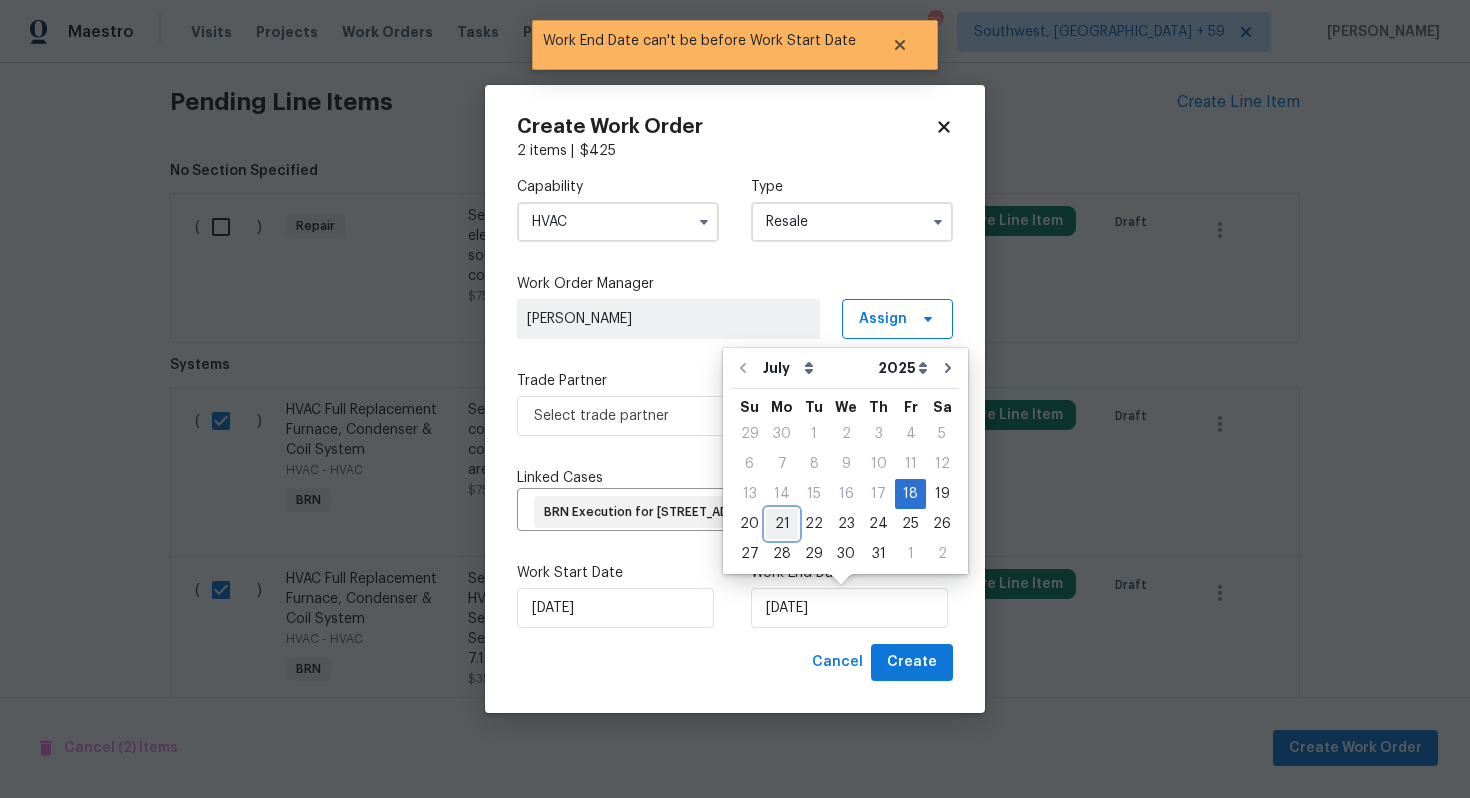 click on "21" at bounding box center [782, 524] 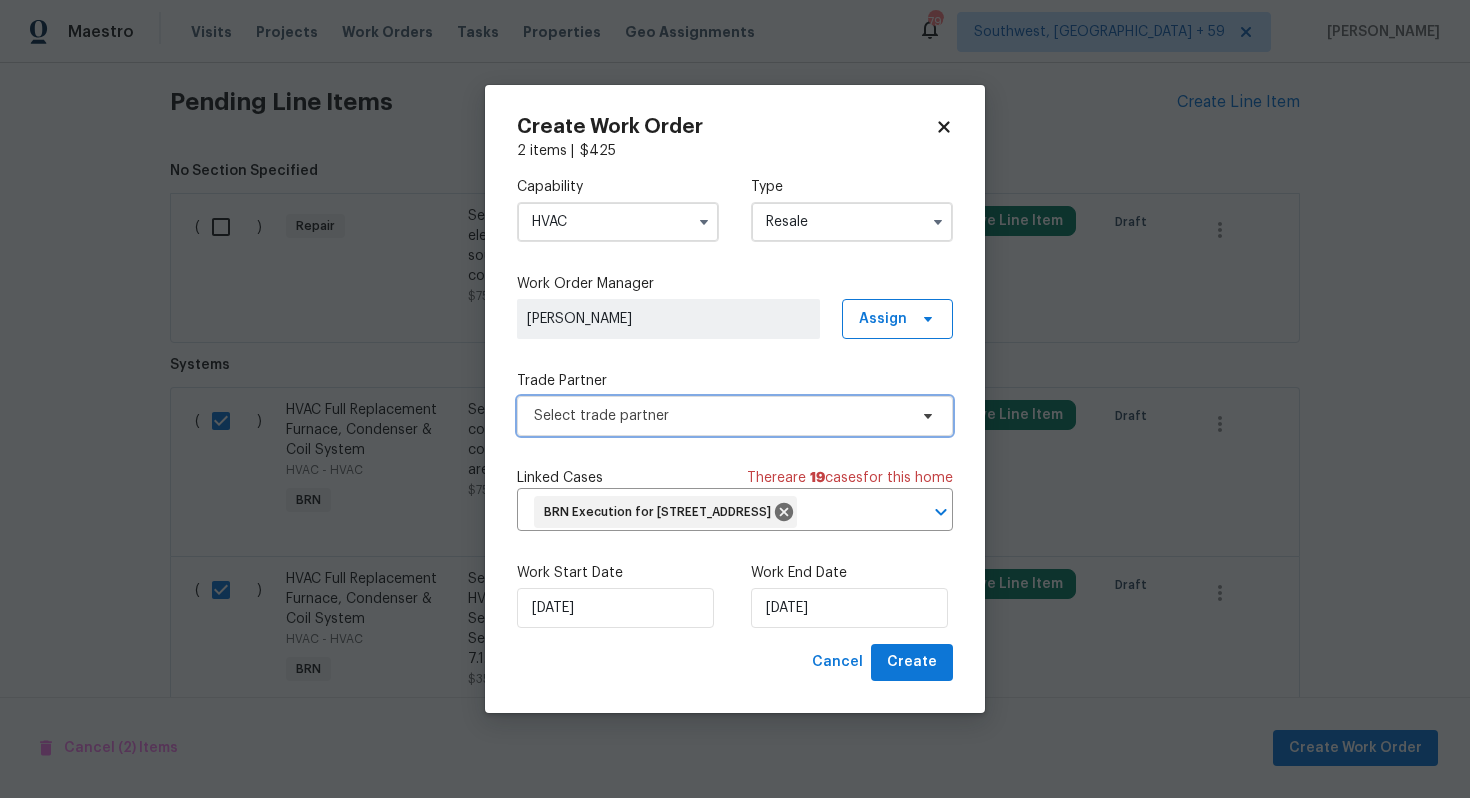 click on "Select trade partner" at bounding box center [720, 416] 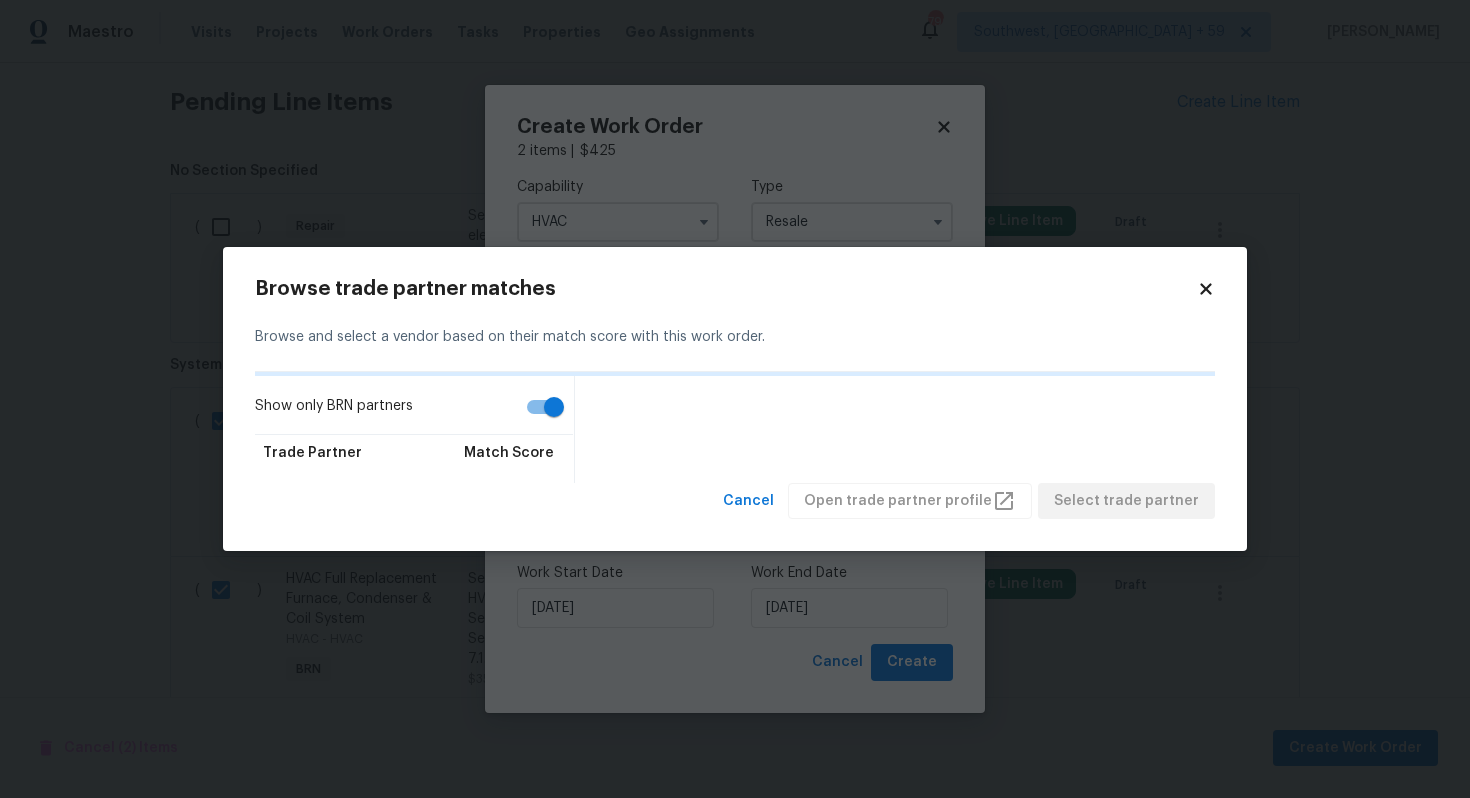 click on "Show only BRN partners" at bounding box center (554, 407) 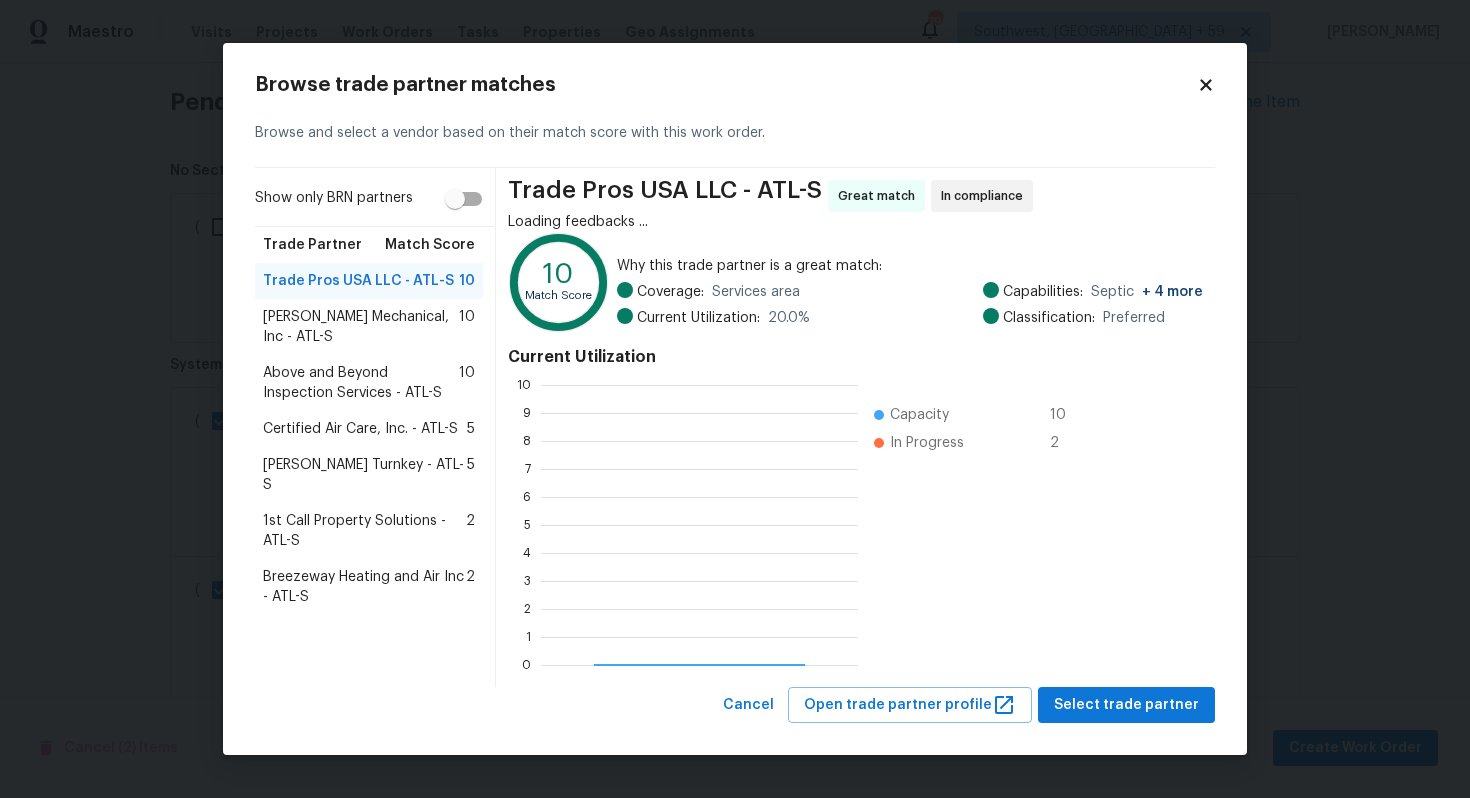 scroll, scrollTop: 2, scrollLeft: 2, axis: both 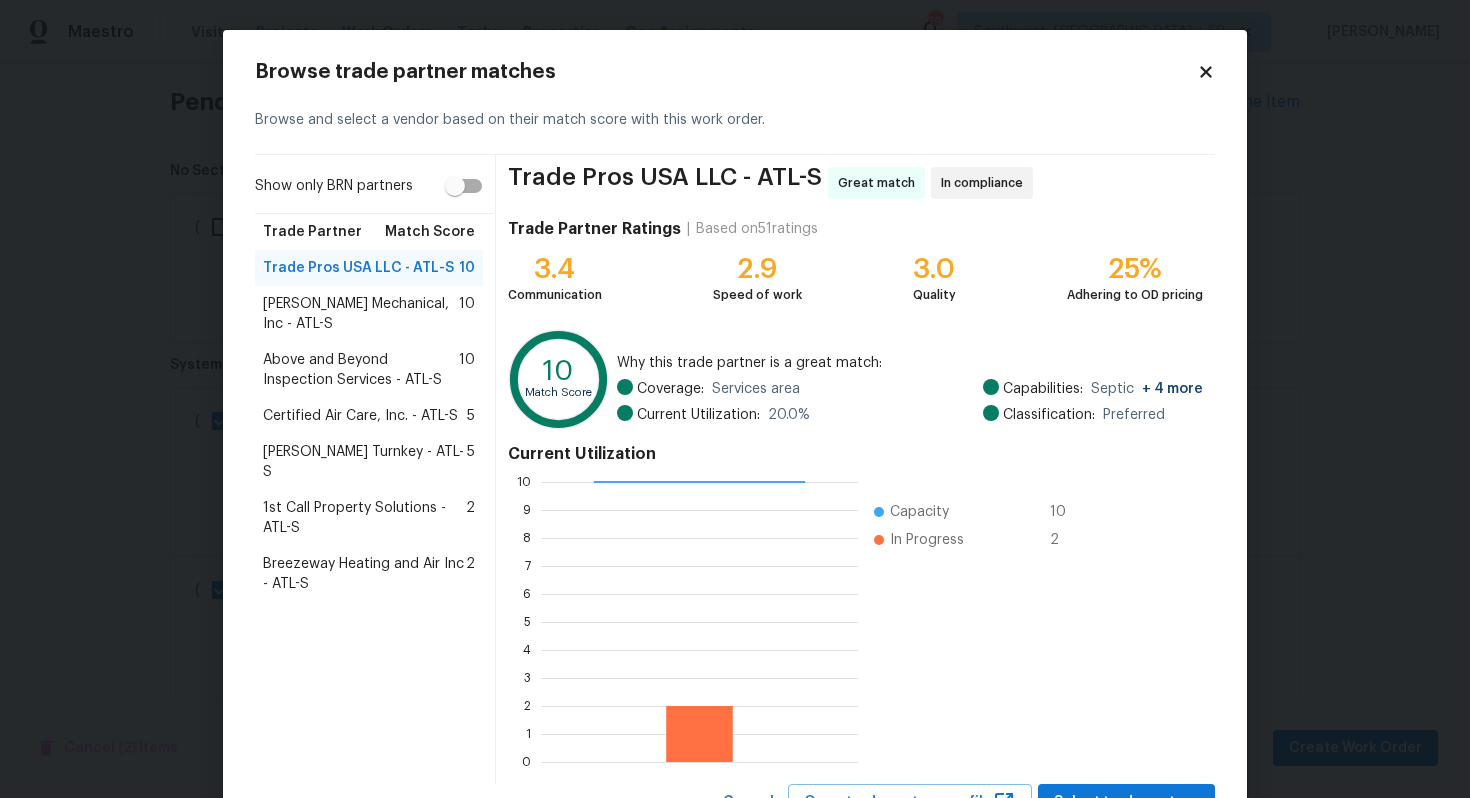 click on "JH Martin Mechanical, Inc - ATL-S" at bounding box center [361, 314] 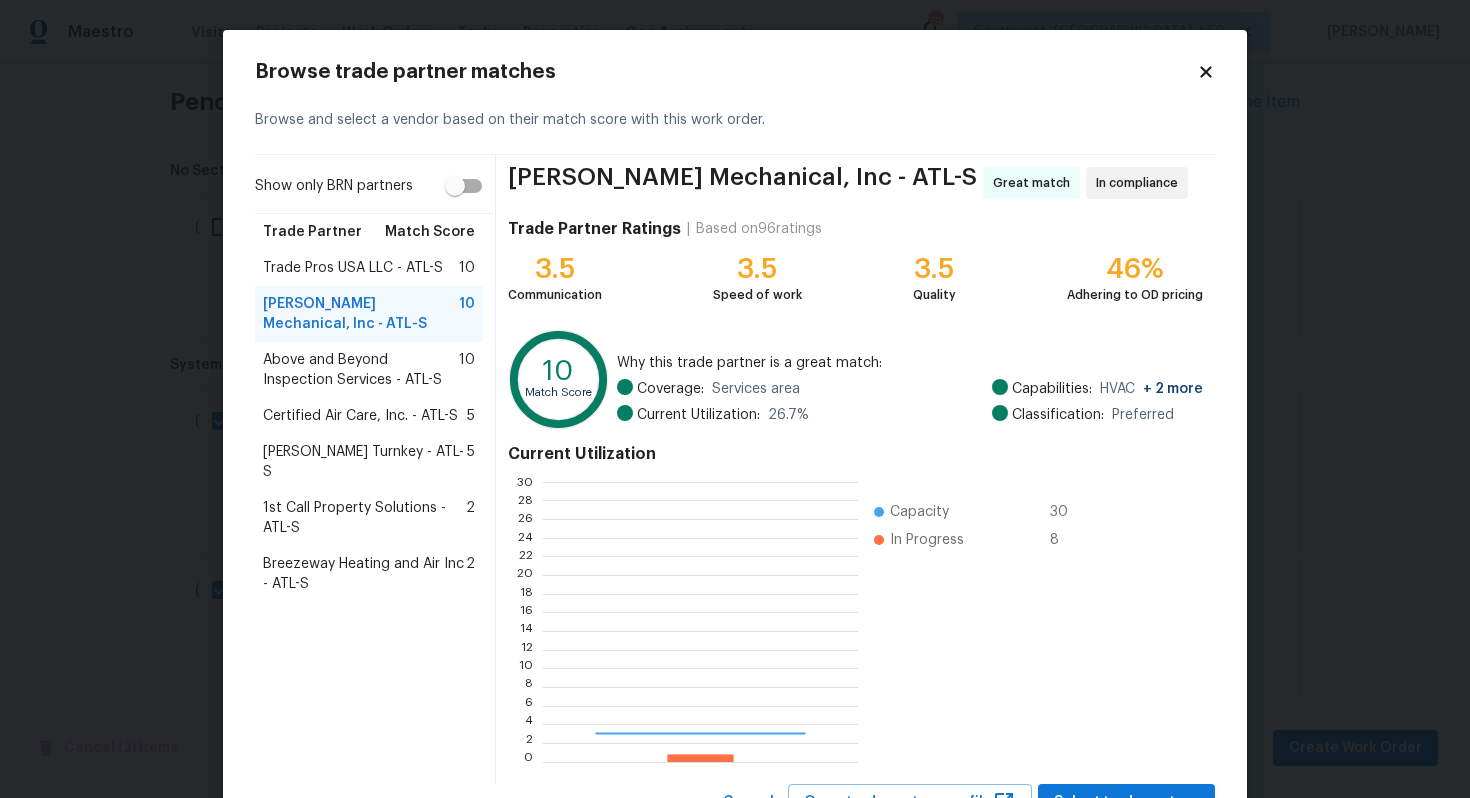 scroll, scrollTop: 2, scrollLeft: 2, axis: both 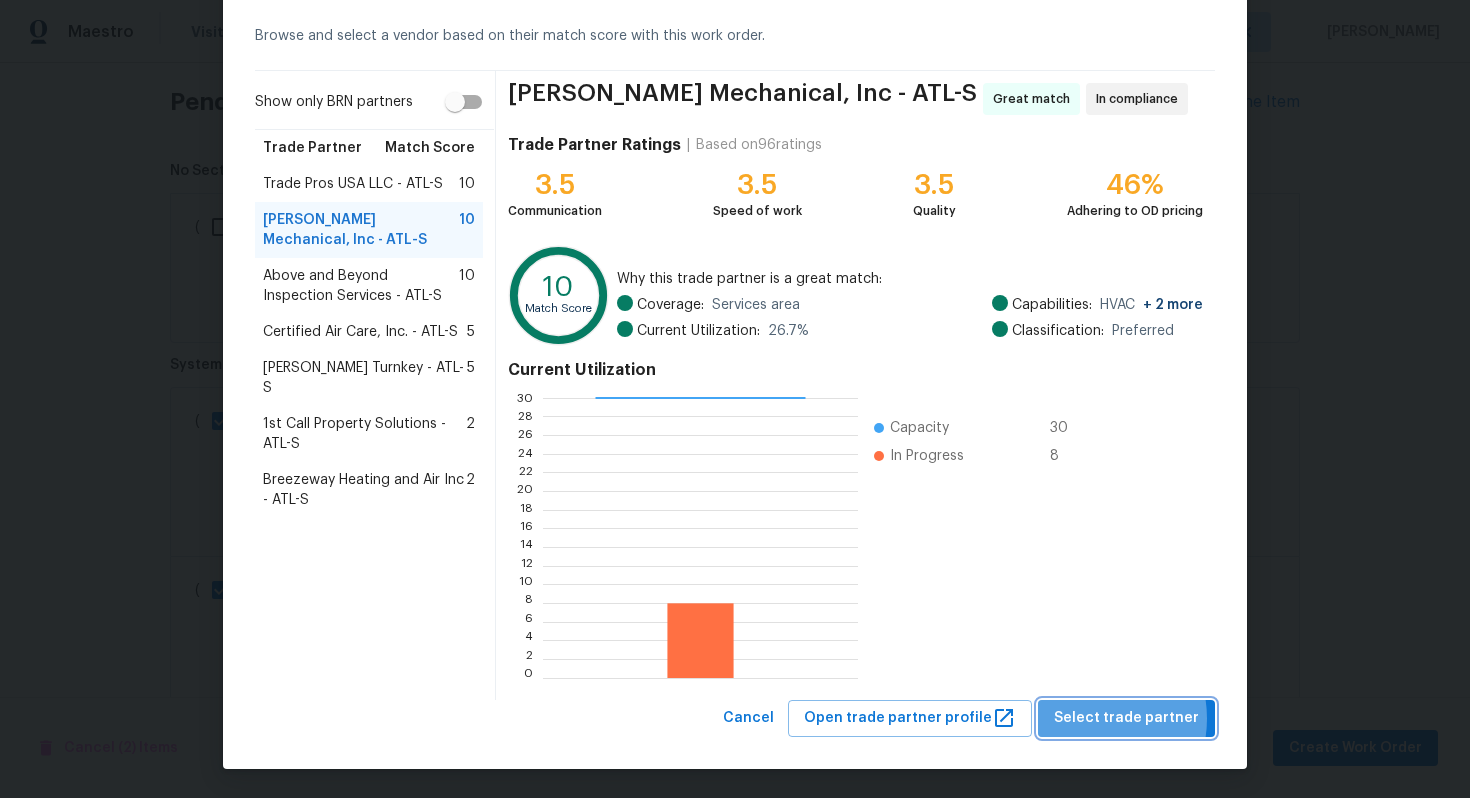 click on "Select trade partner" at bounding box center (1126, 718) 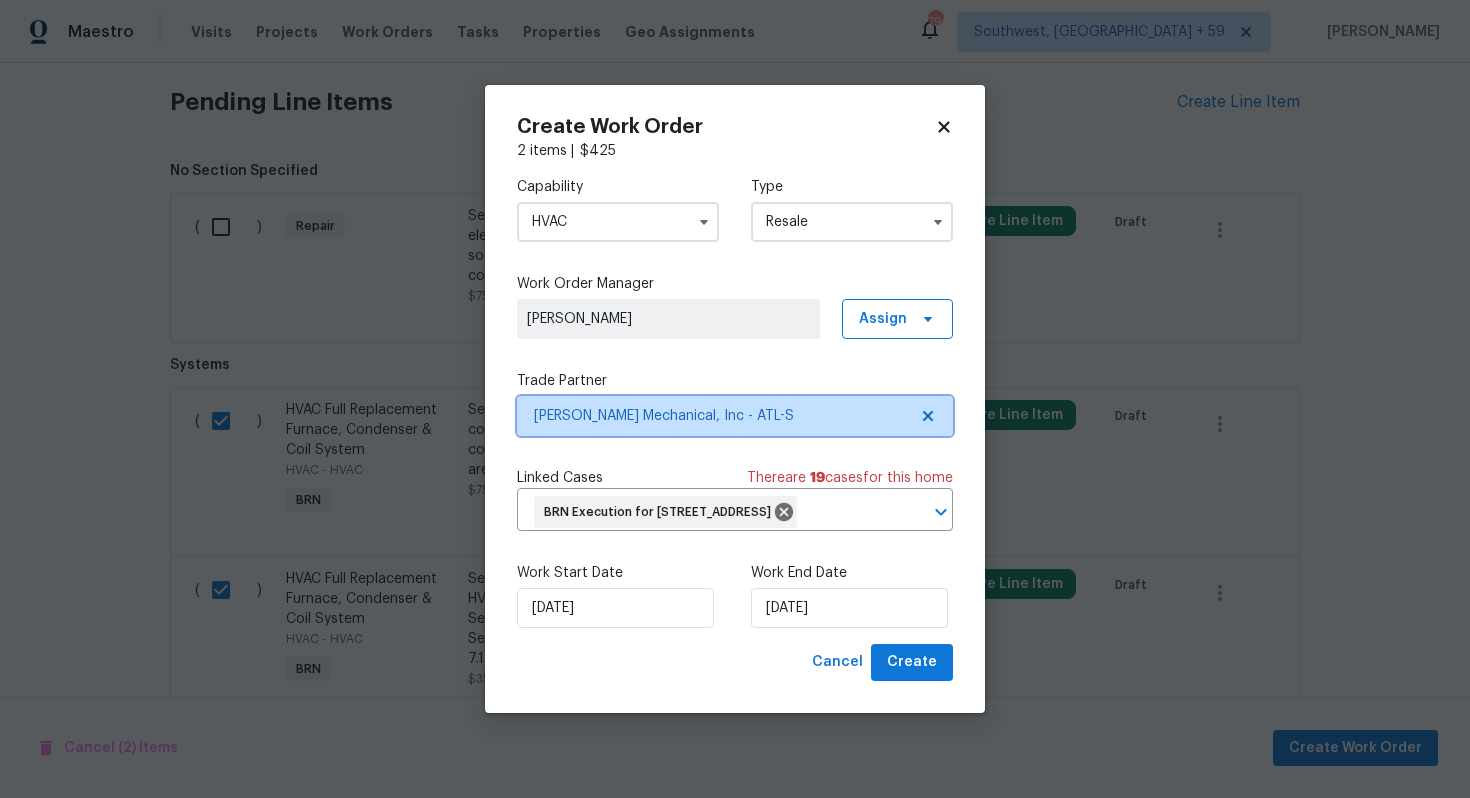scroll, scrollTop: 0, scrollLeft: 0, axis: both 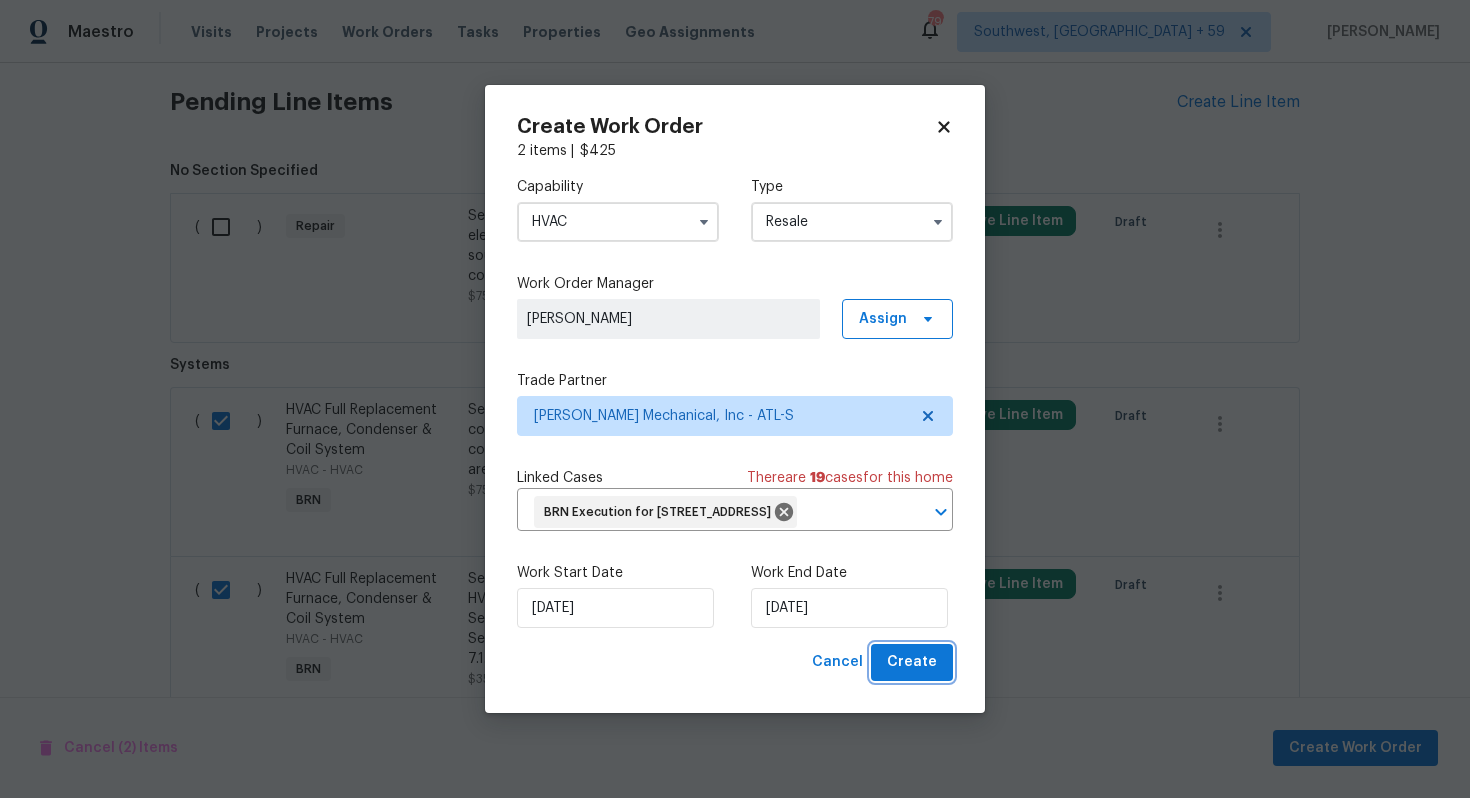 click on "Create" at bounding box center (912, 662) 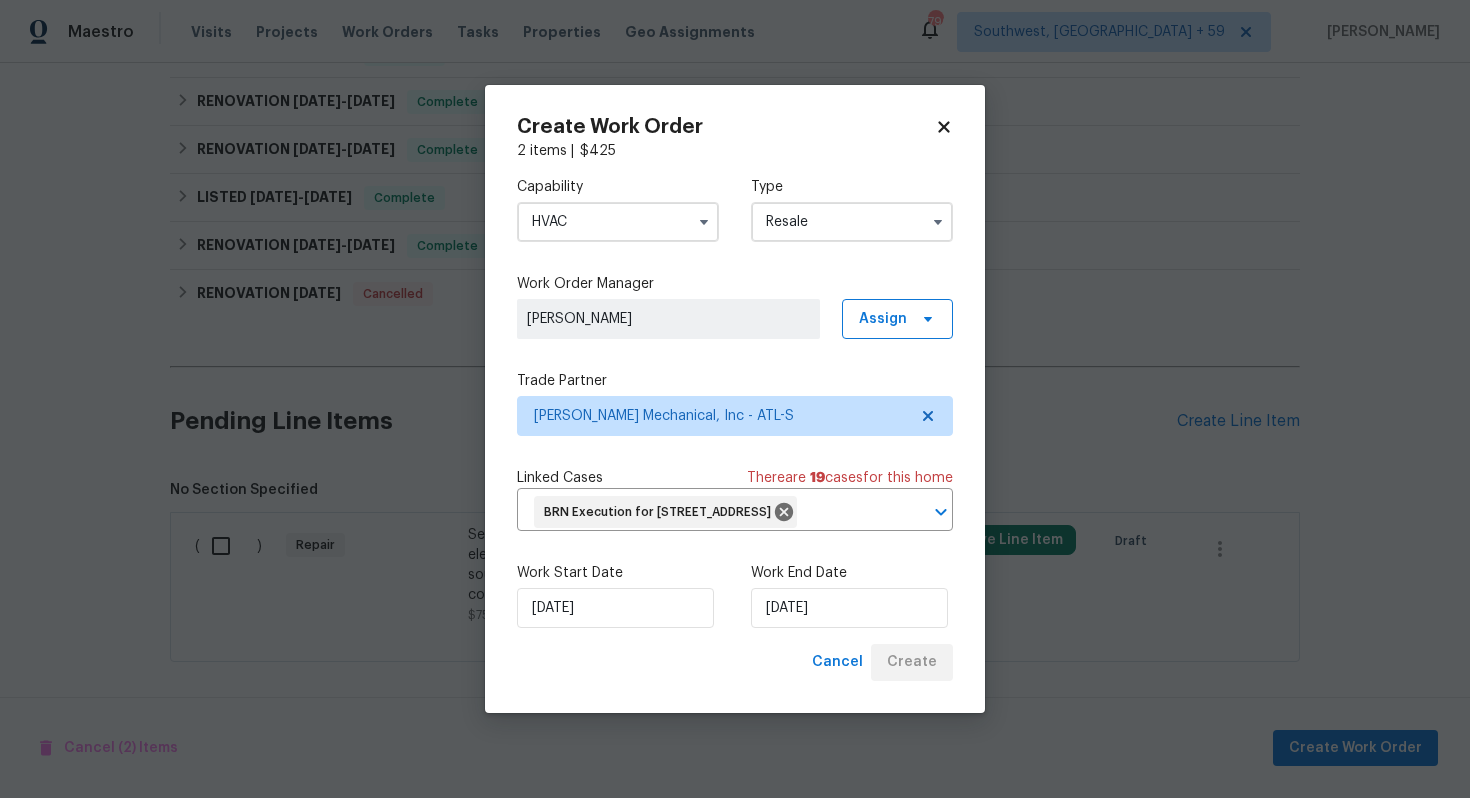 scroll, scrollTop: 675, scrollLeft: 0, axis: vertical 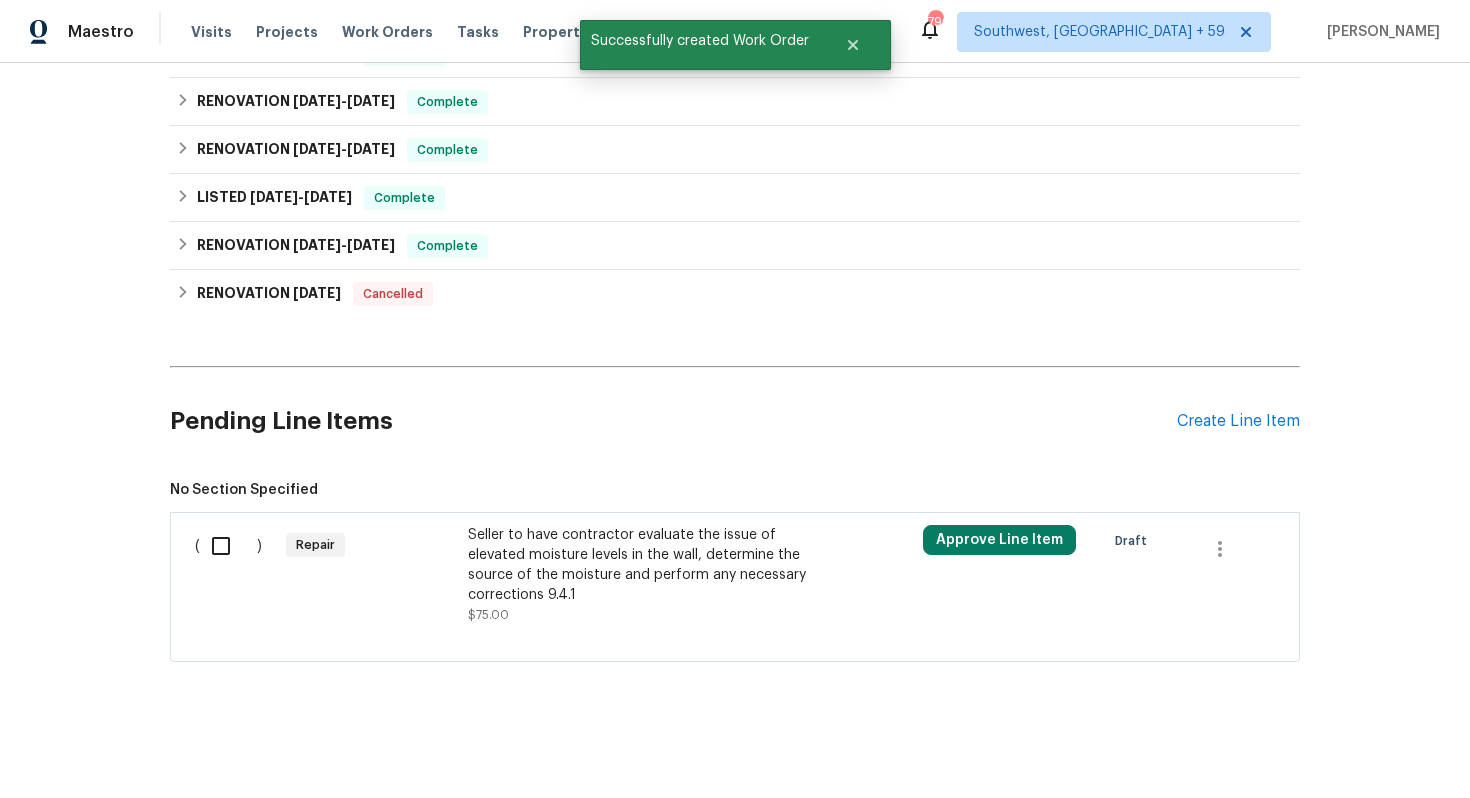 click on "Seller to have contractor evaluate the issue of elevated moisture levels in the wall, determine the source of the moisture and perform any necessary corrections 9.4.1" at bounding box center [644, 565] 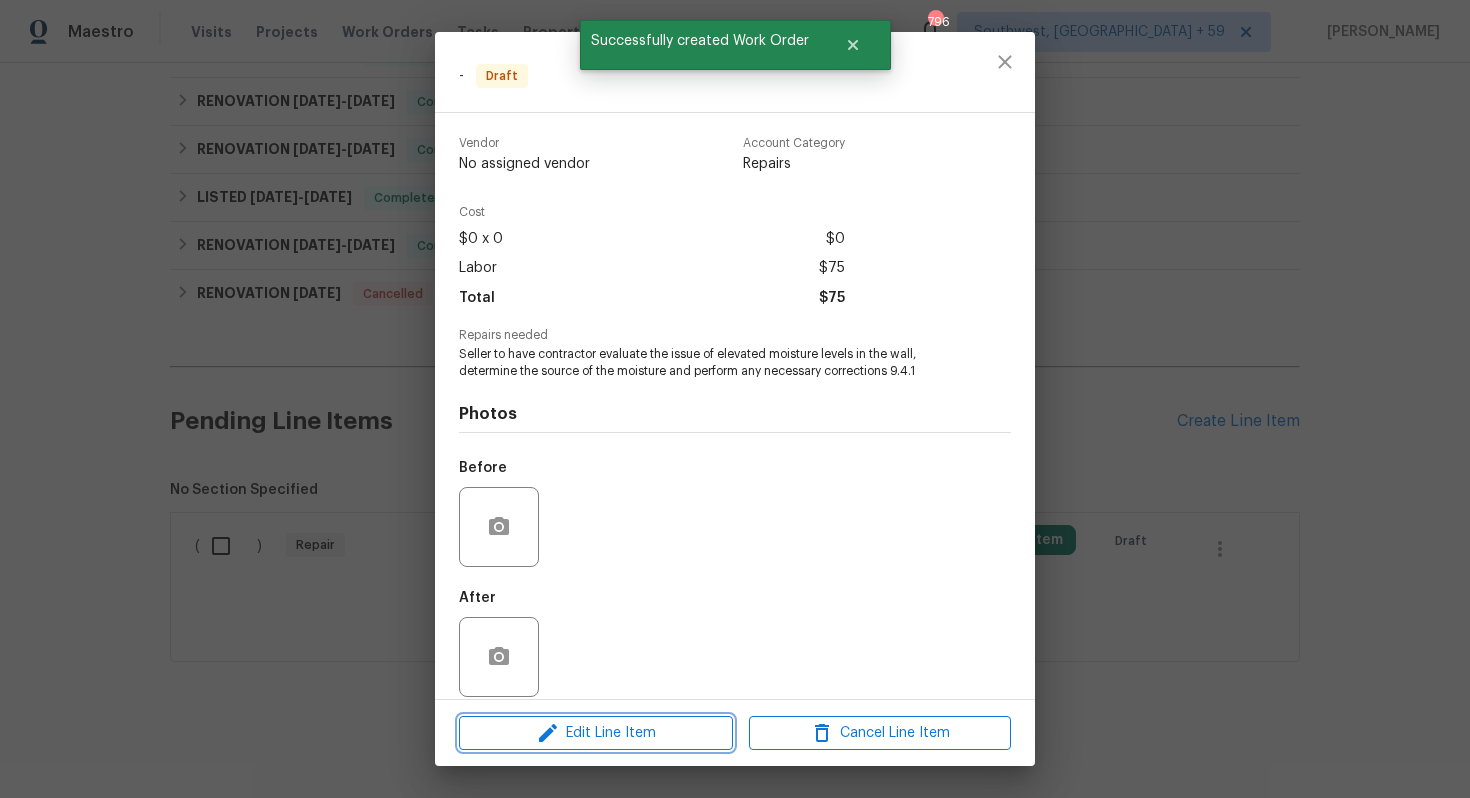 click on "Edit Line Item" at bounding box center (596, 733) 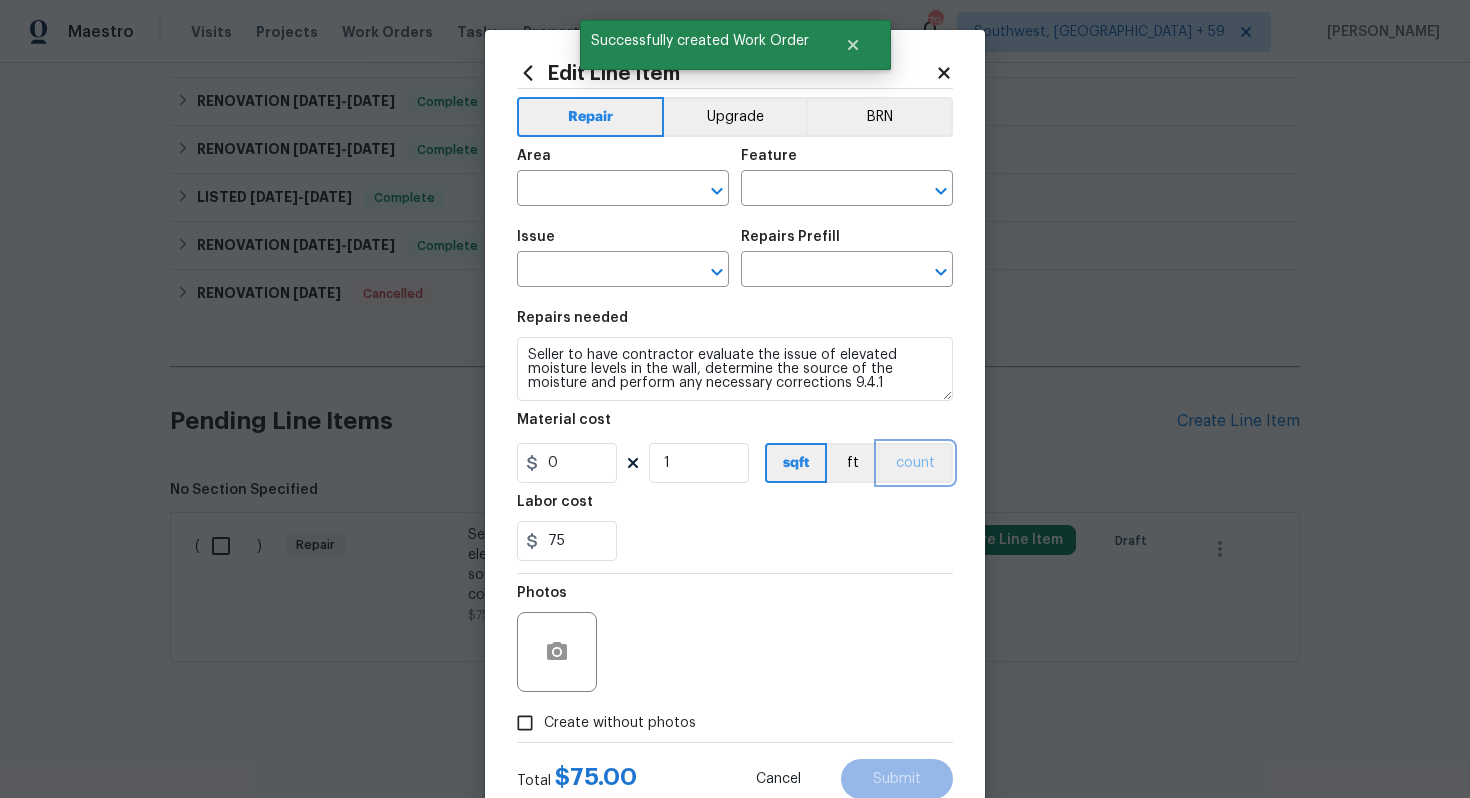 click on "count" at bounding box center [915, 463] 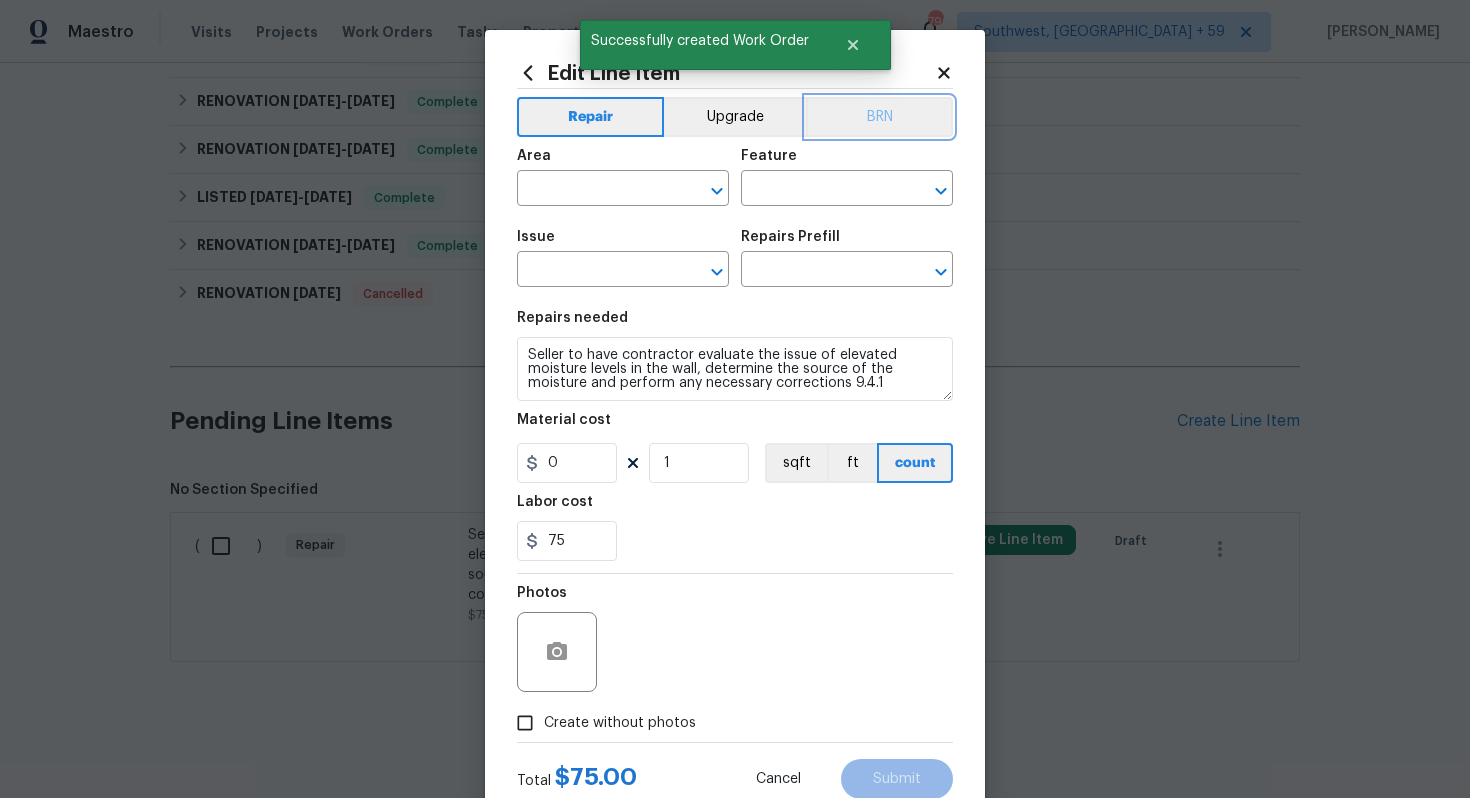 click on "BRN" at bounding box center [879, 117] 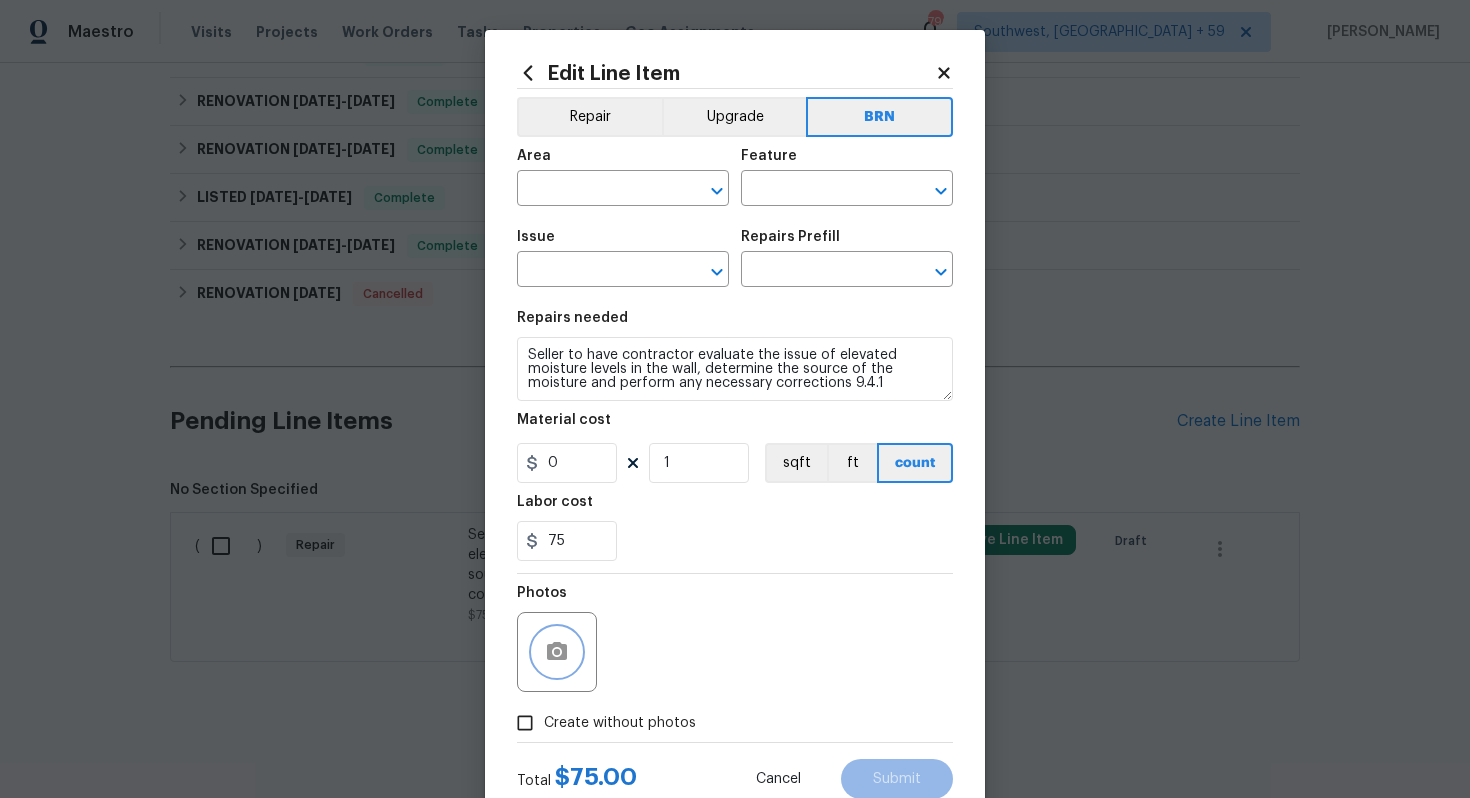 click 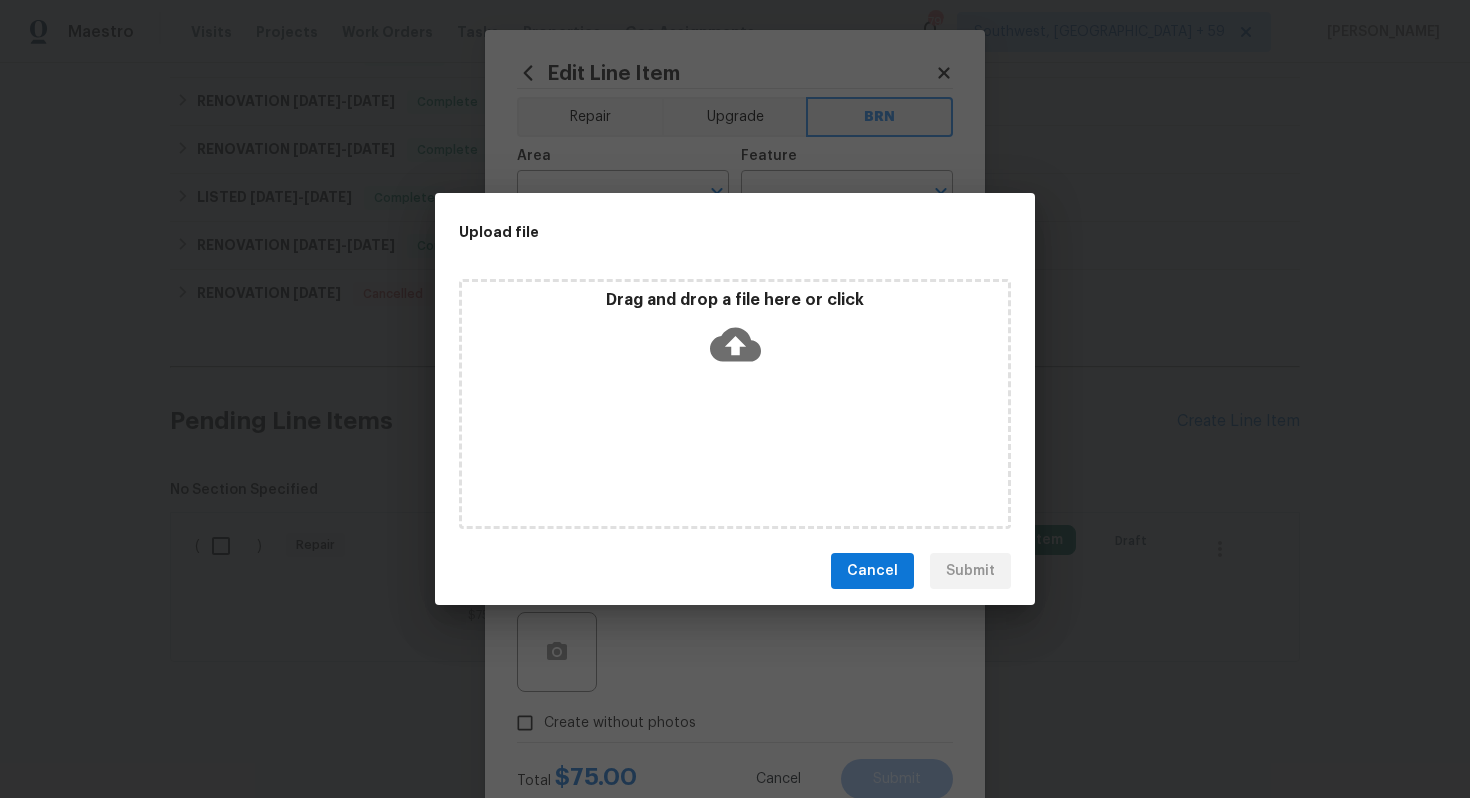 click 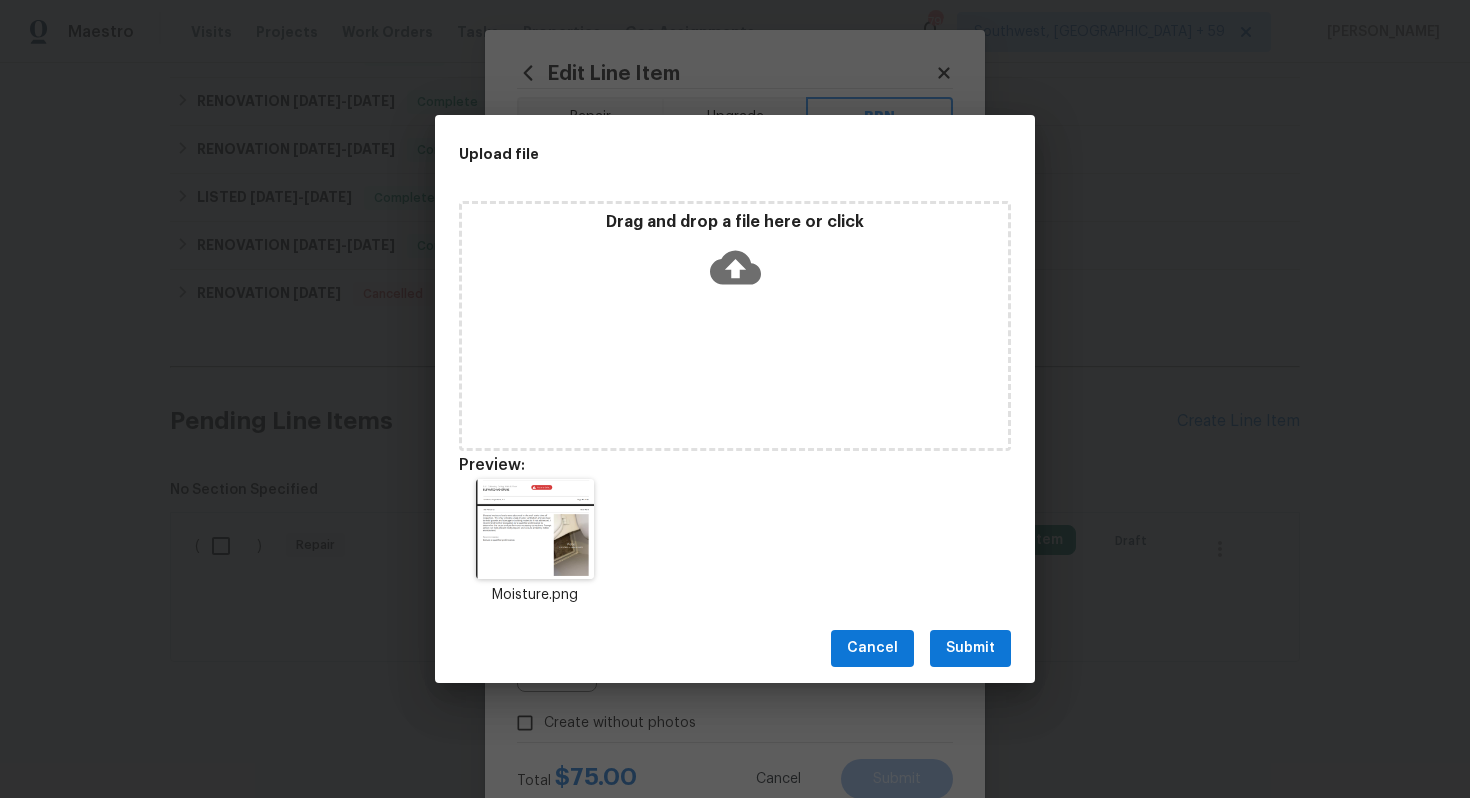 click on "Submit" at bounding box center (970, 648) 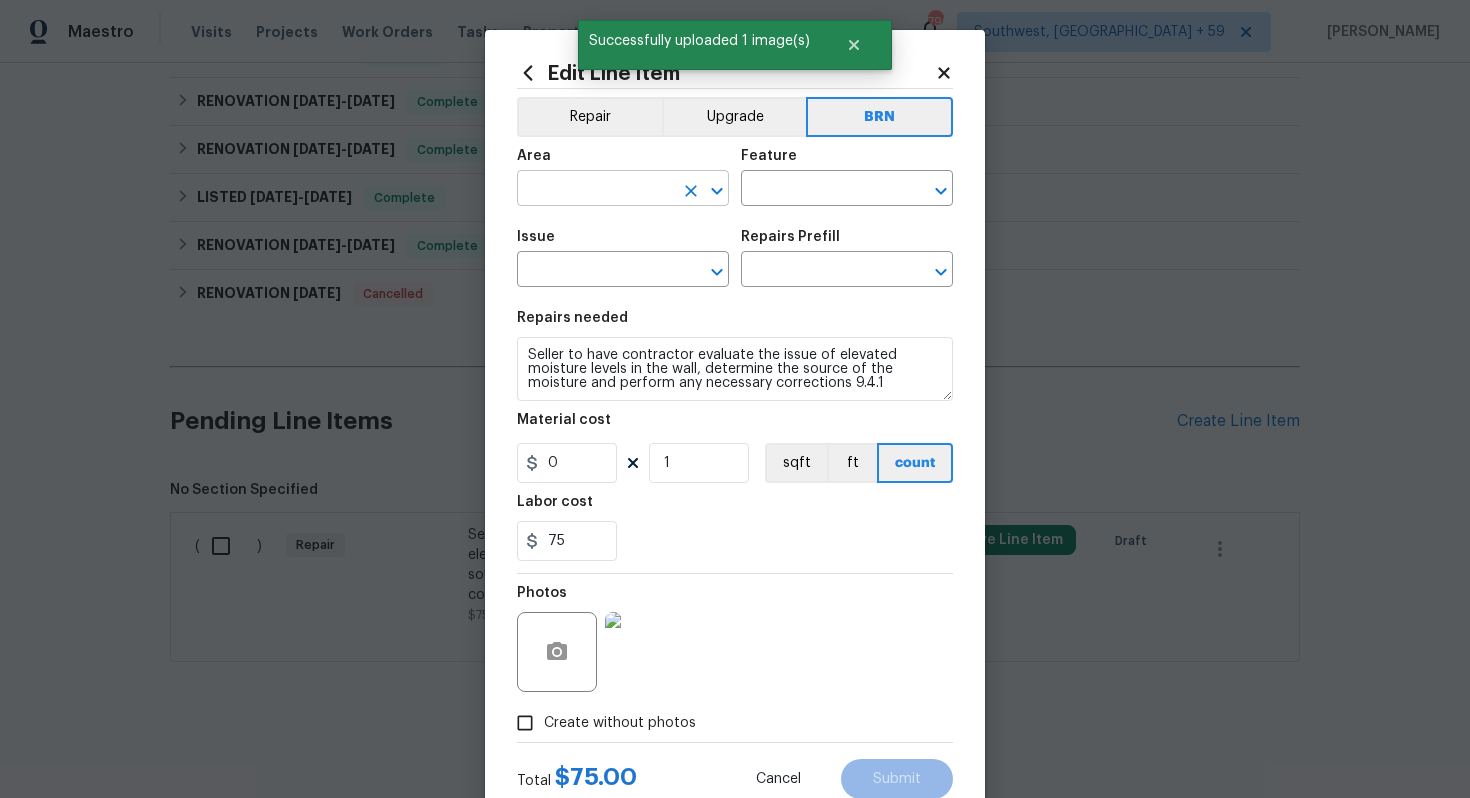 click at bounding box center [595, 190] 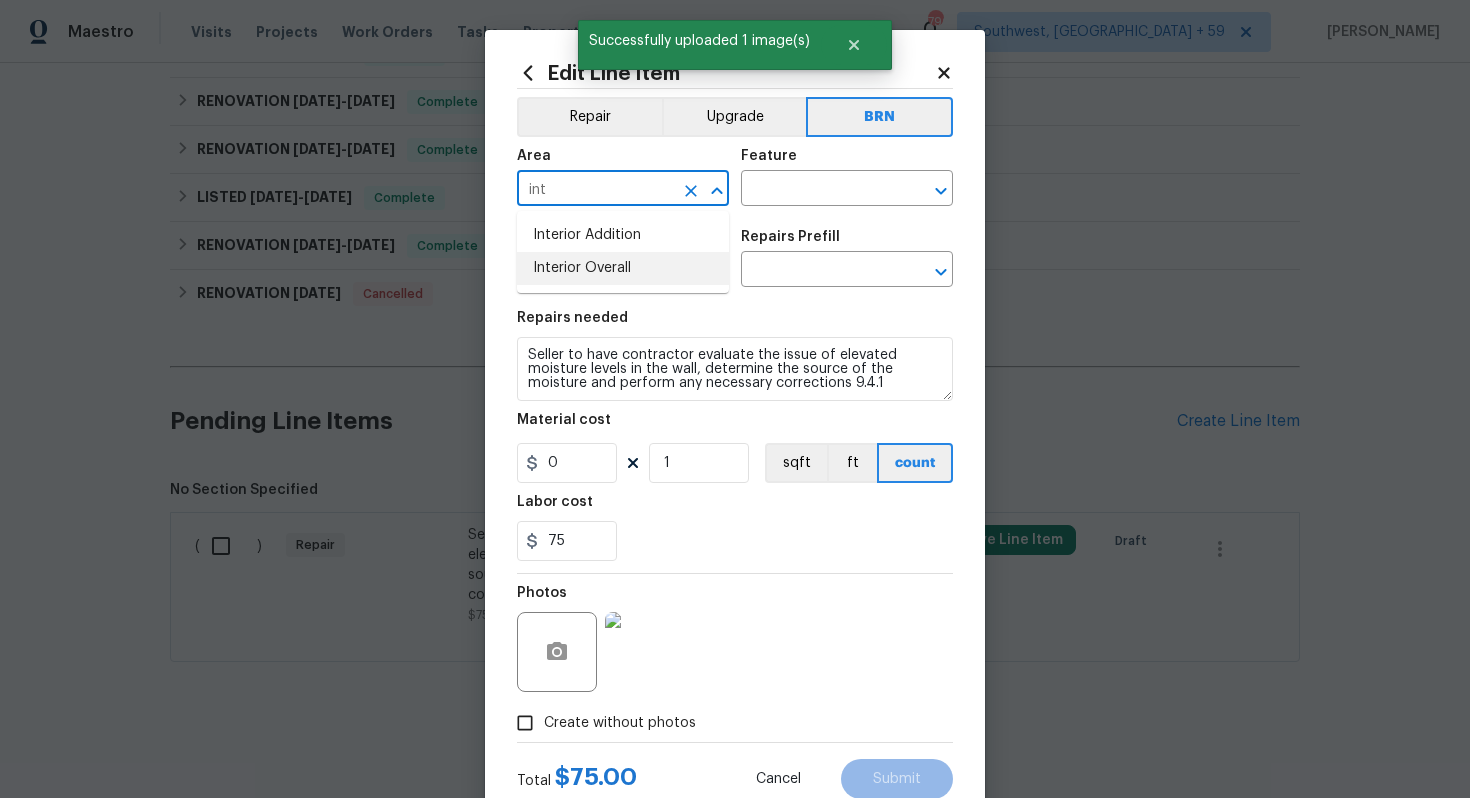 click on "Interior Overall" at bounding box center (623, 268) 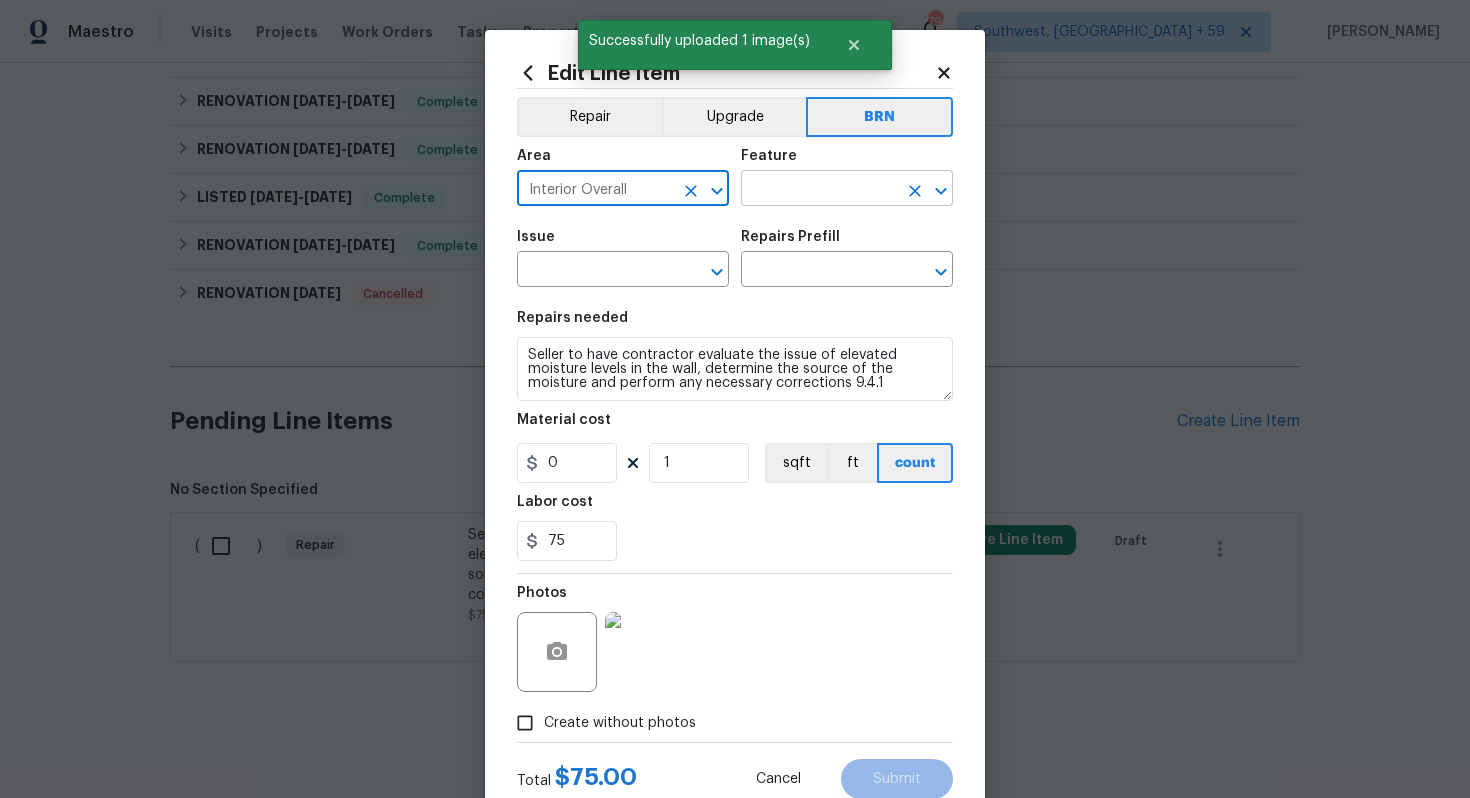 type on "Interior Overall" 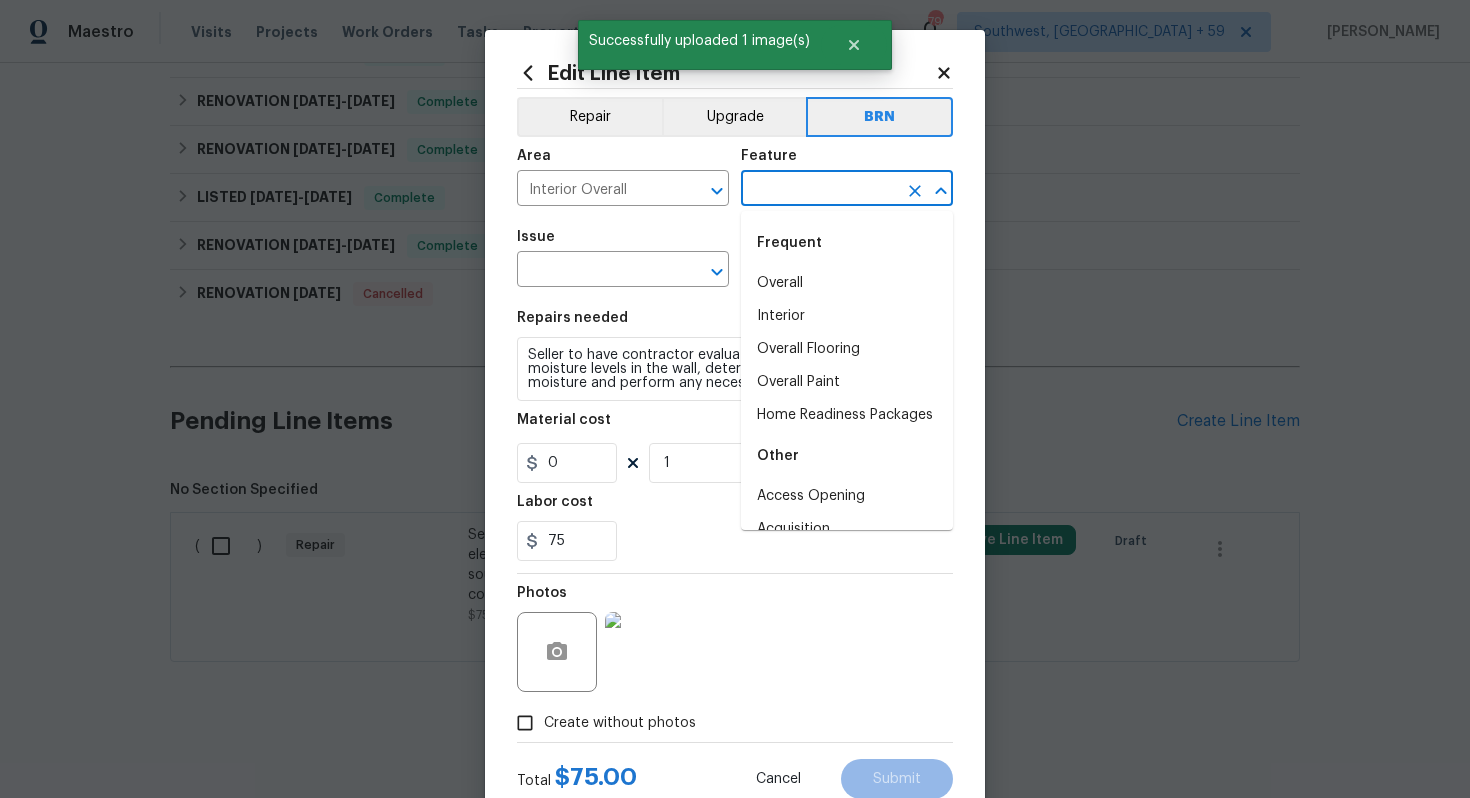 click at bounding box center (819, 190) 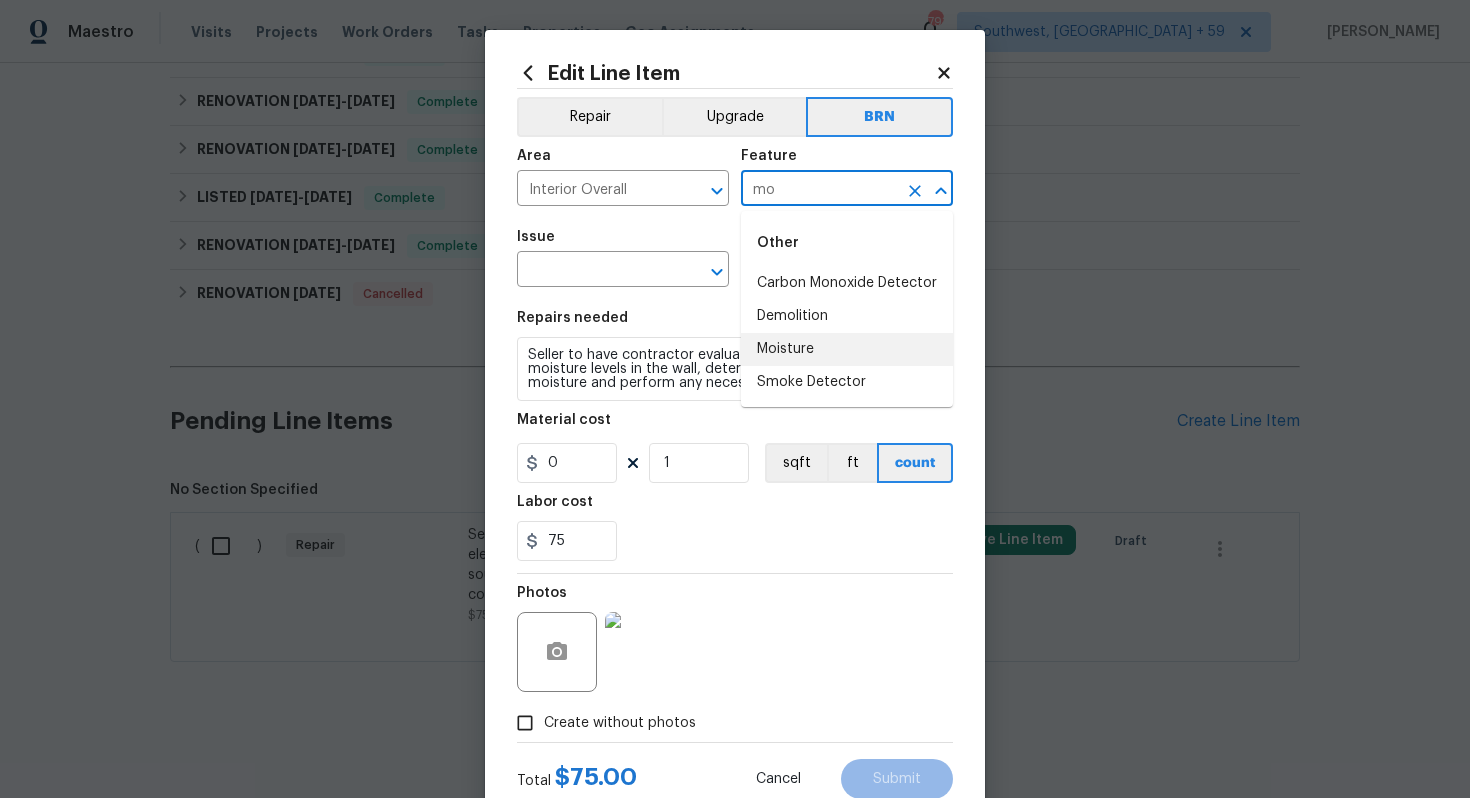 click on "Moisture" at bounding box center (847, 349) 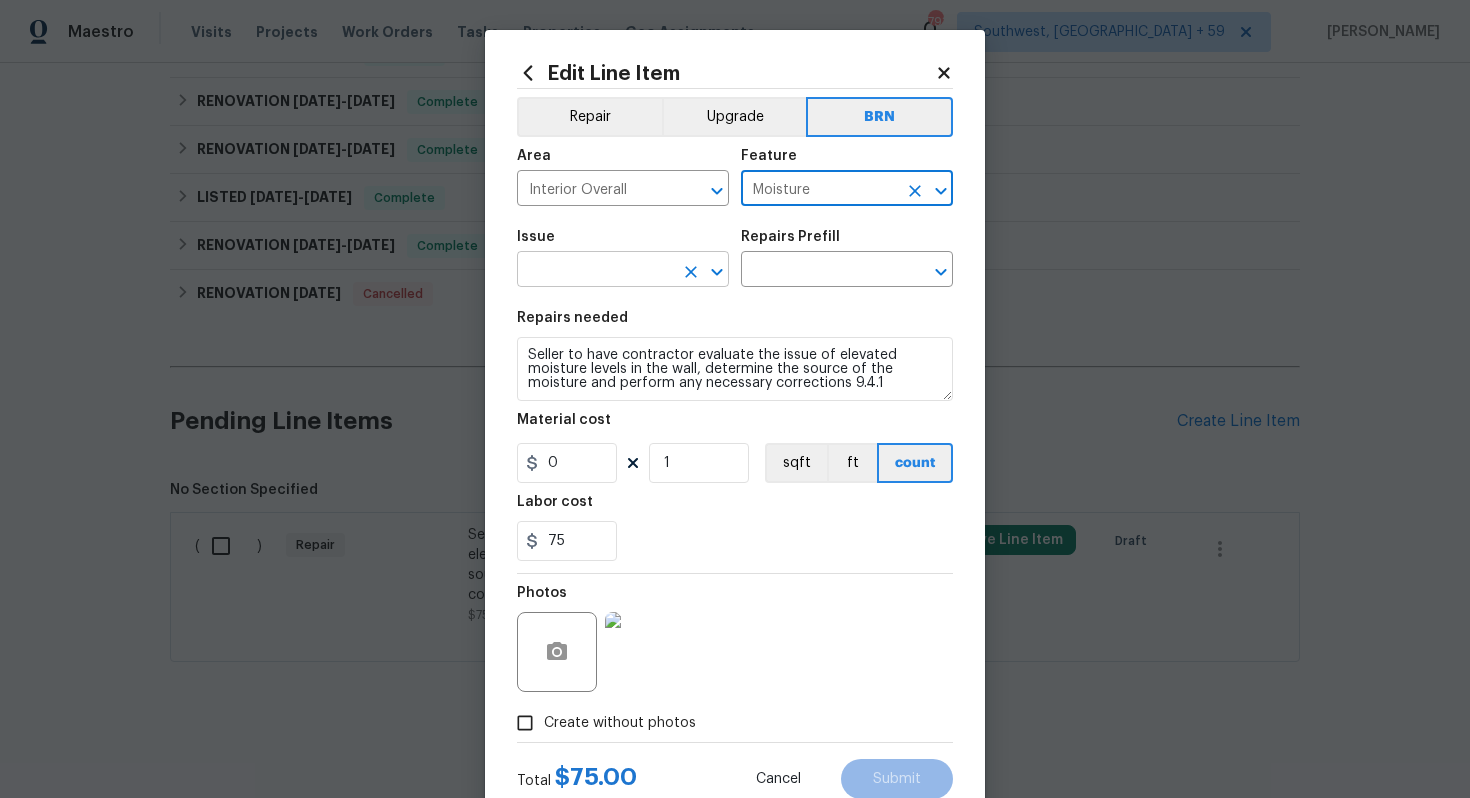 type on "Moisture" 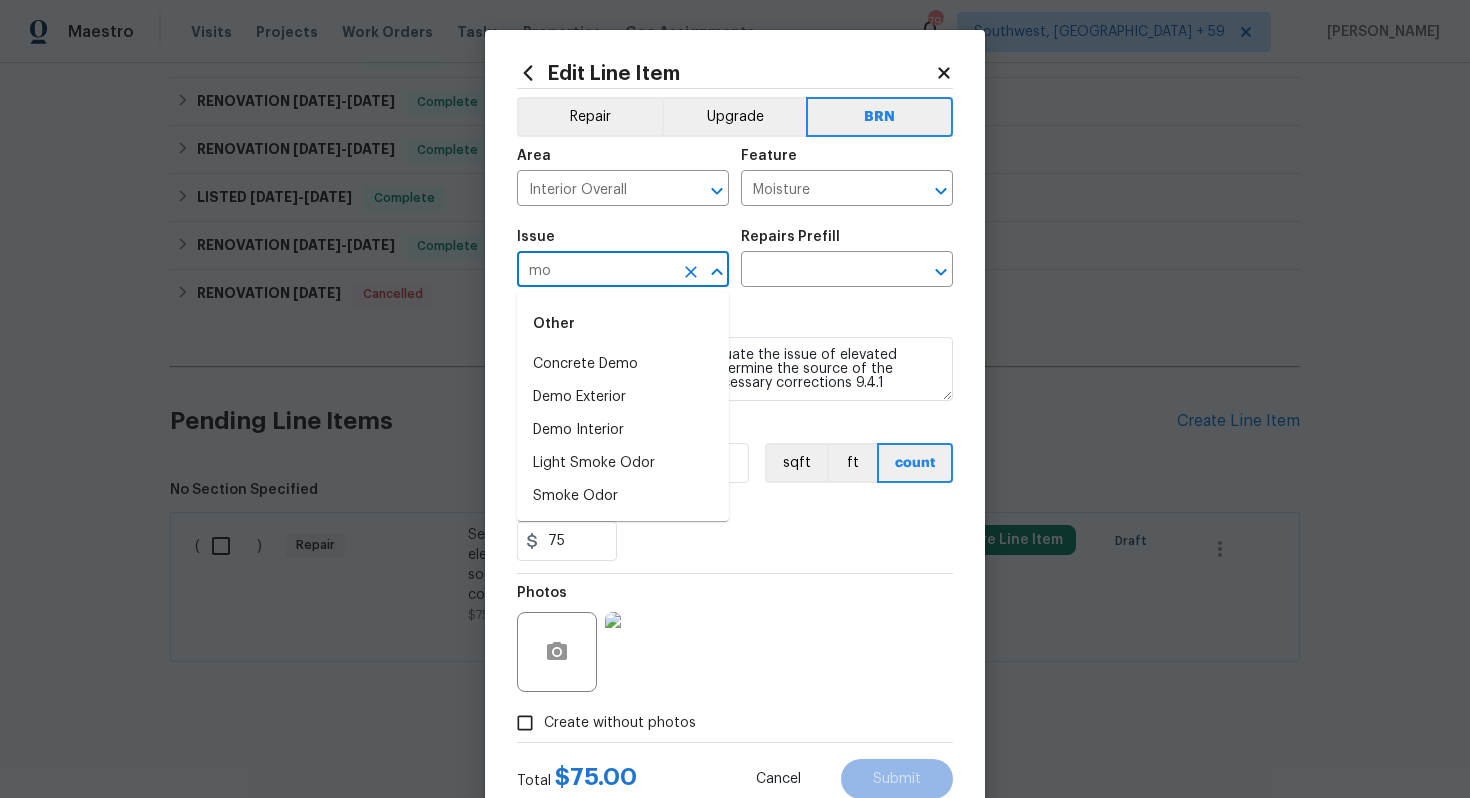 type on "m" 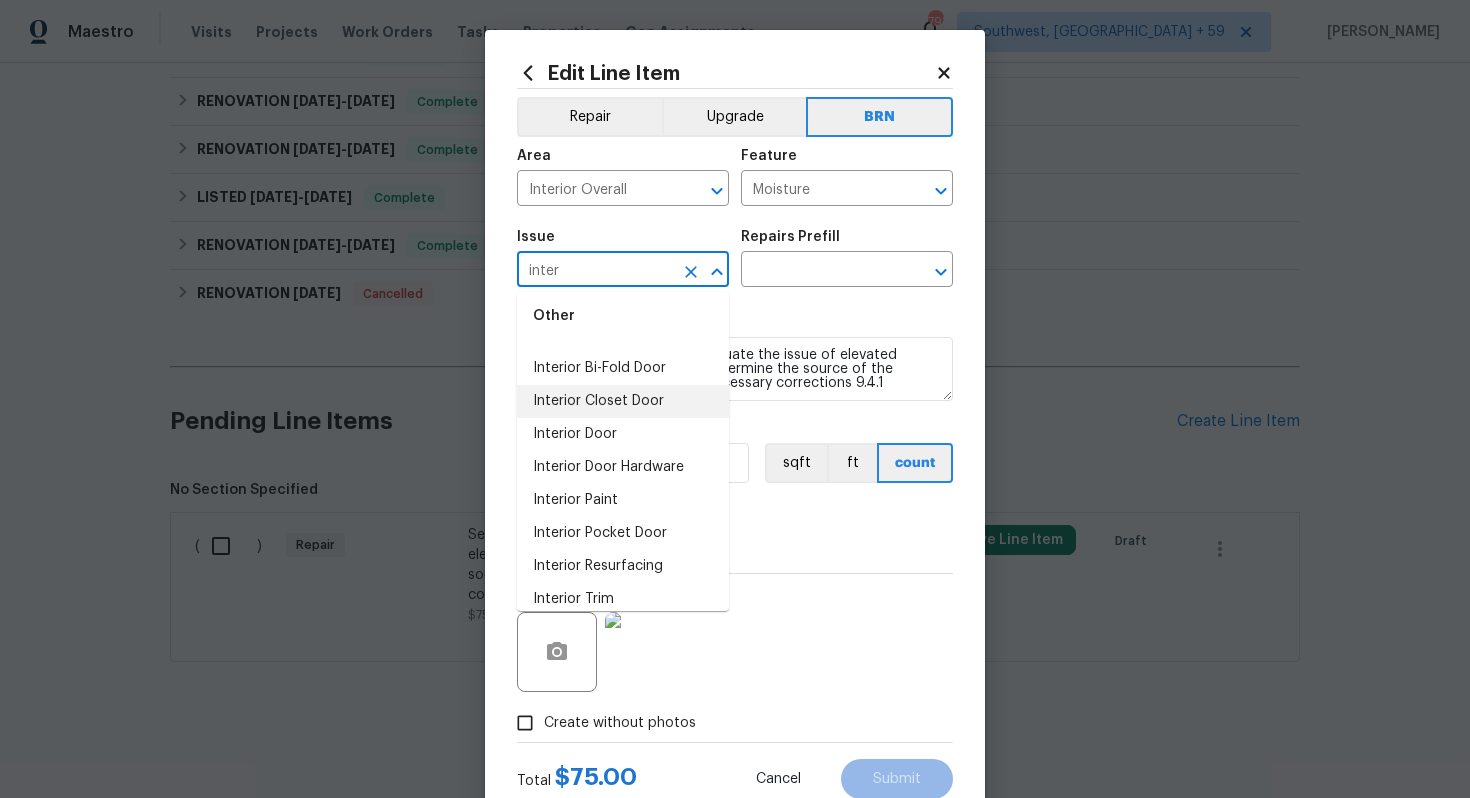 scroll, scrollTop: 42, scrollLeft: 0, axis: vertical 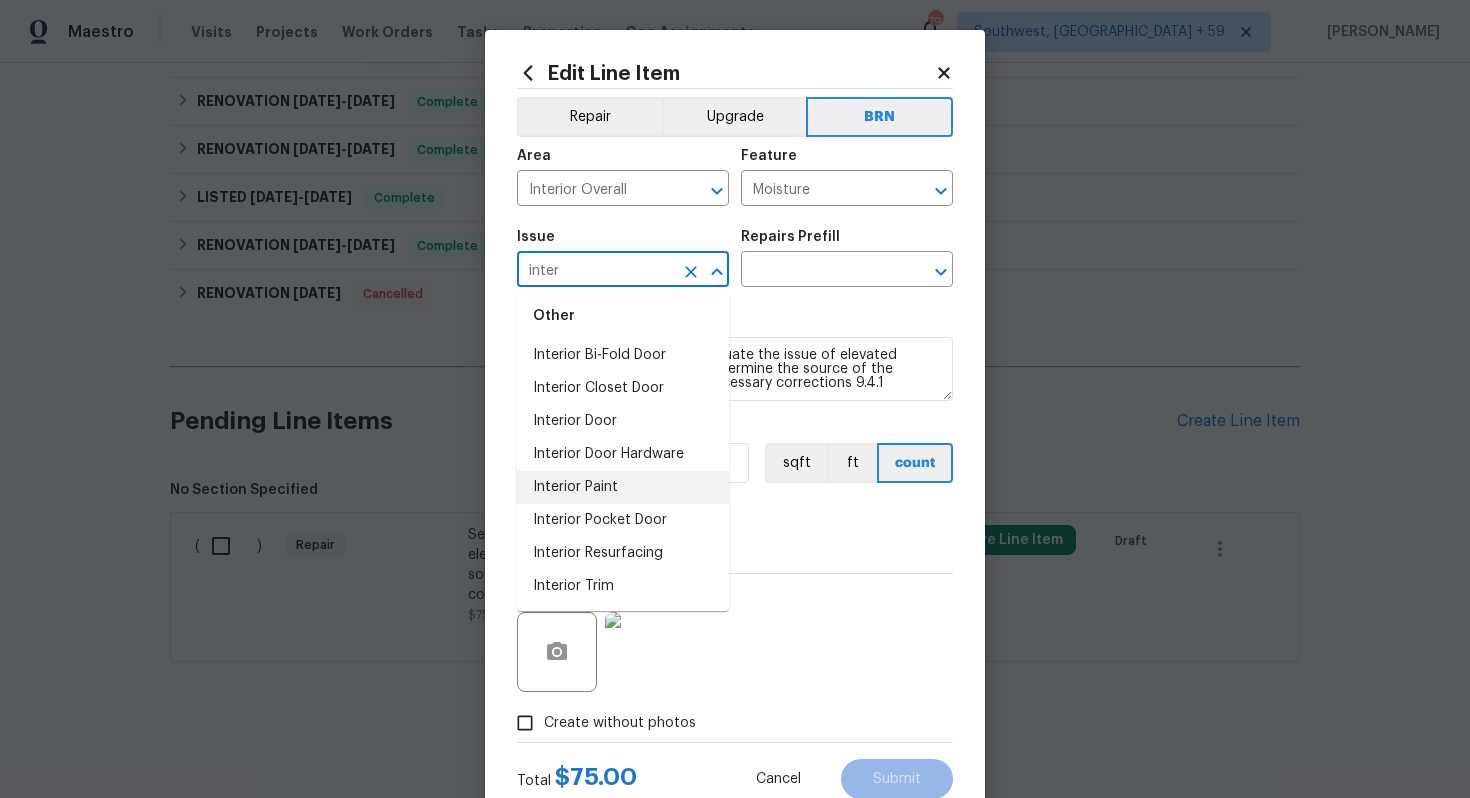 click on "Interior Paint" at bounding box center [623, 487] 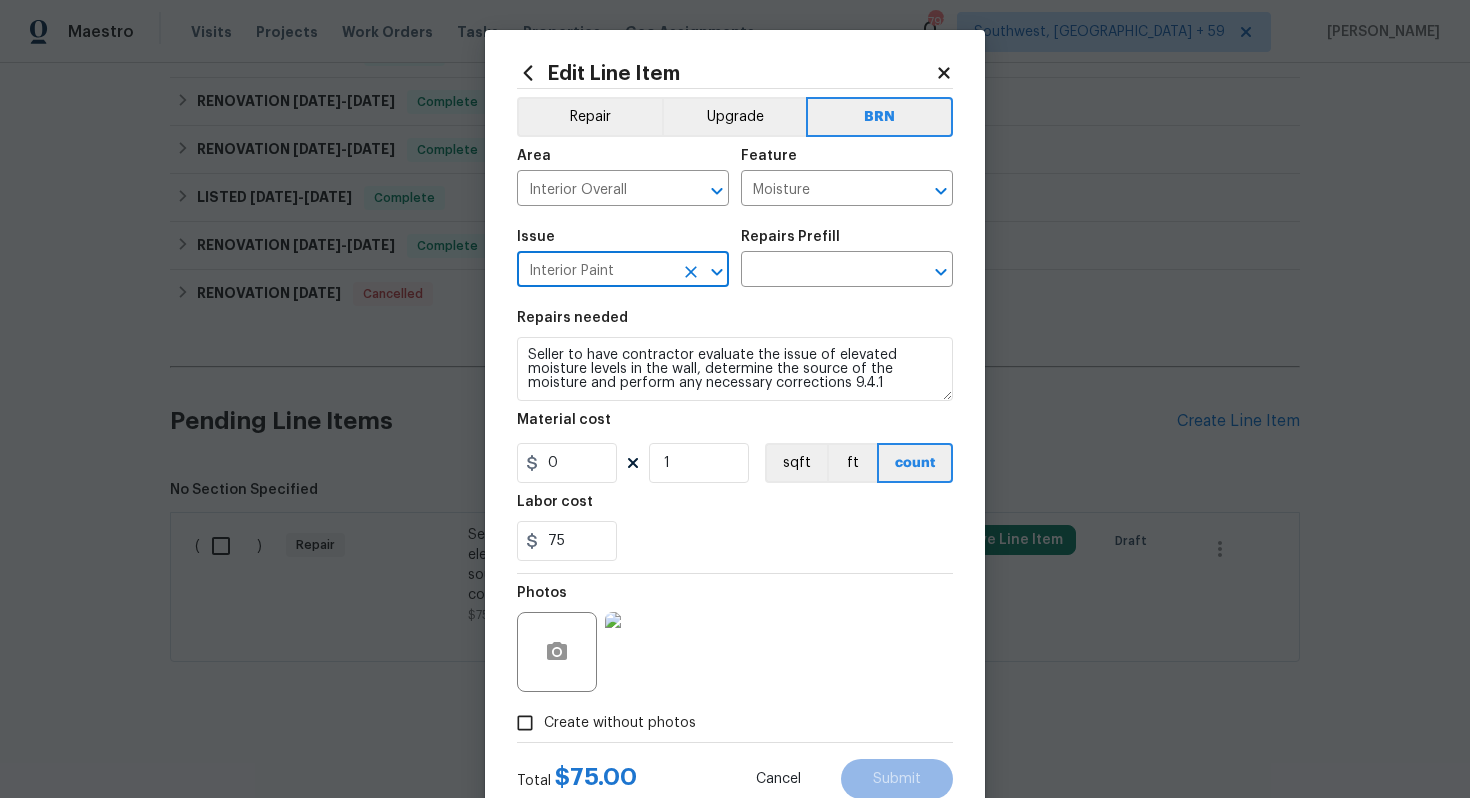 type on "Interior Paint" 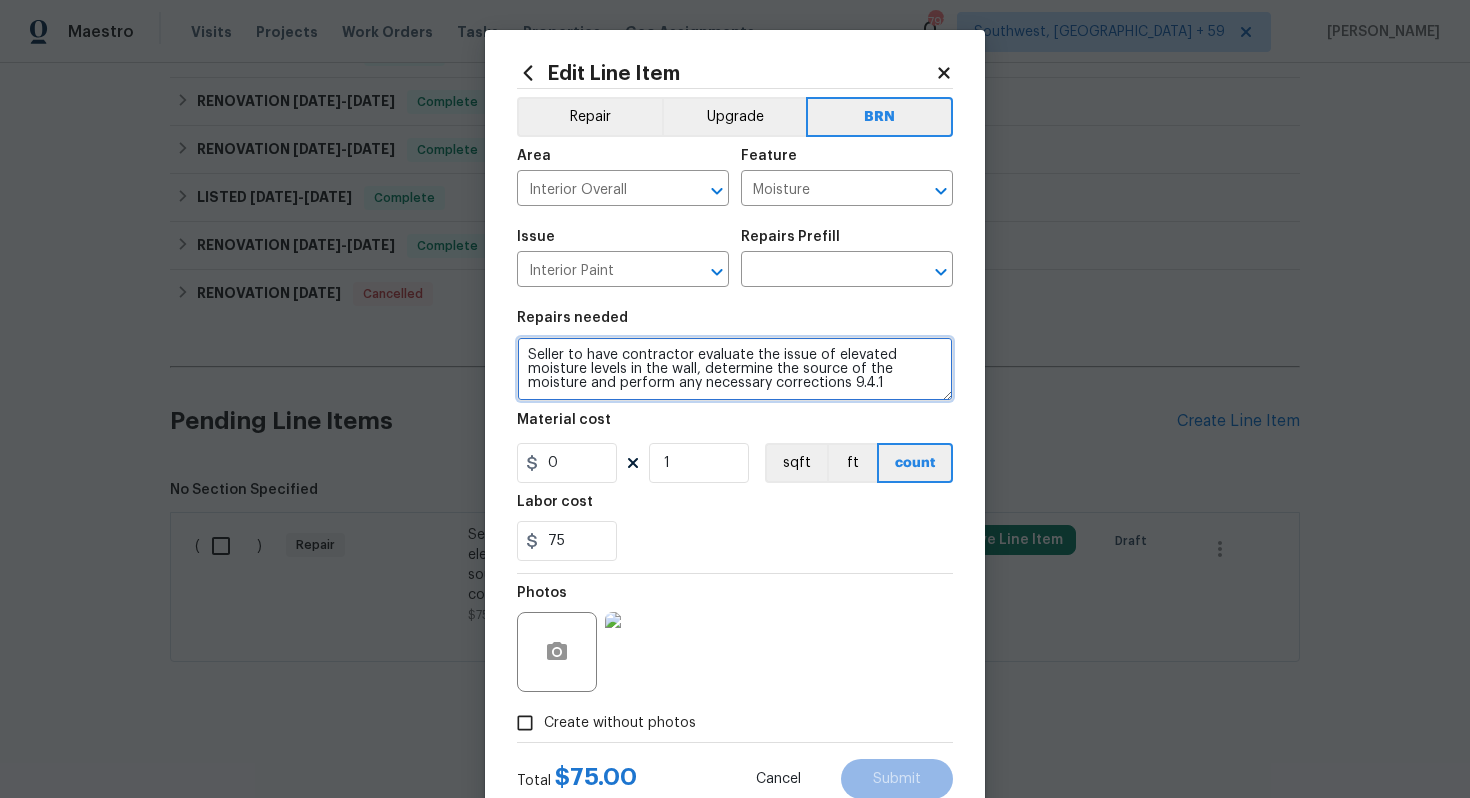 drag, startPoint x: 527, startPoint y: 356, endPoint x: 716, endPoint y: 411, distance: 196.84004 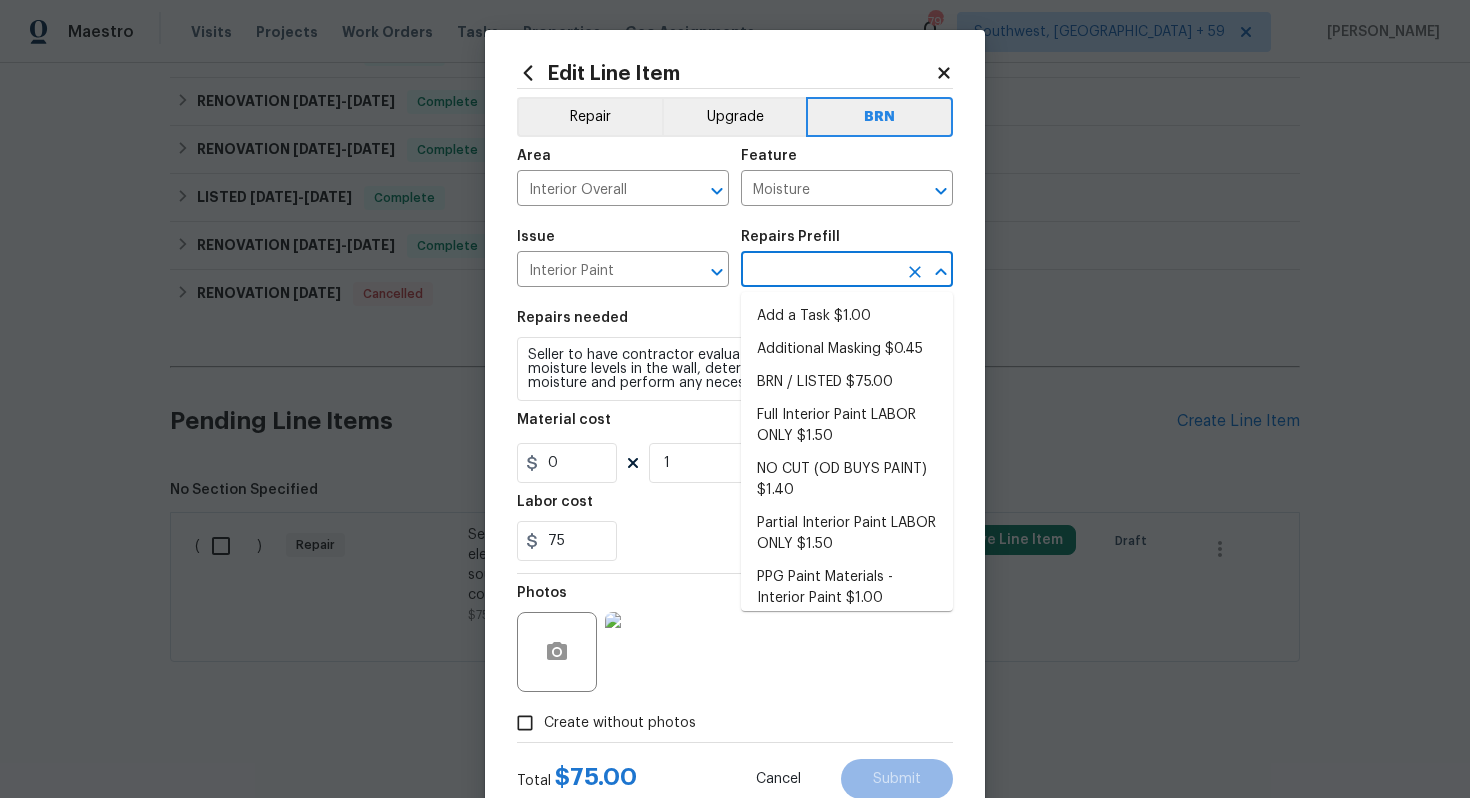click at bounding box center (819, 271) 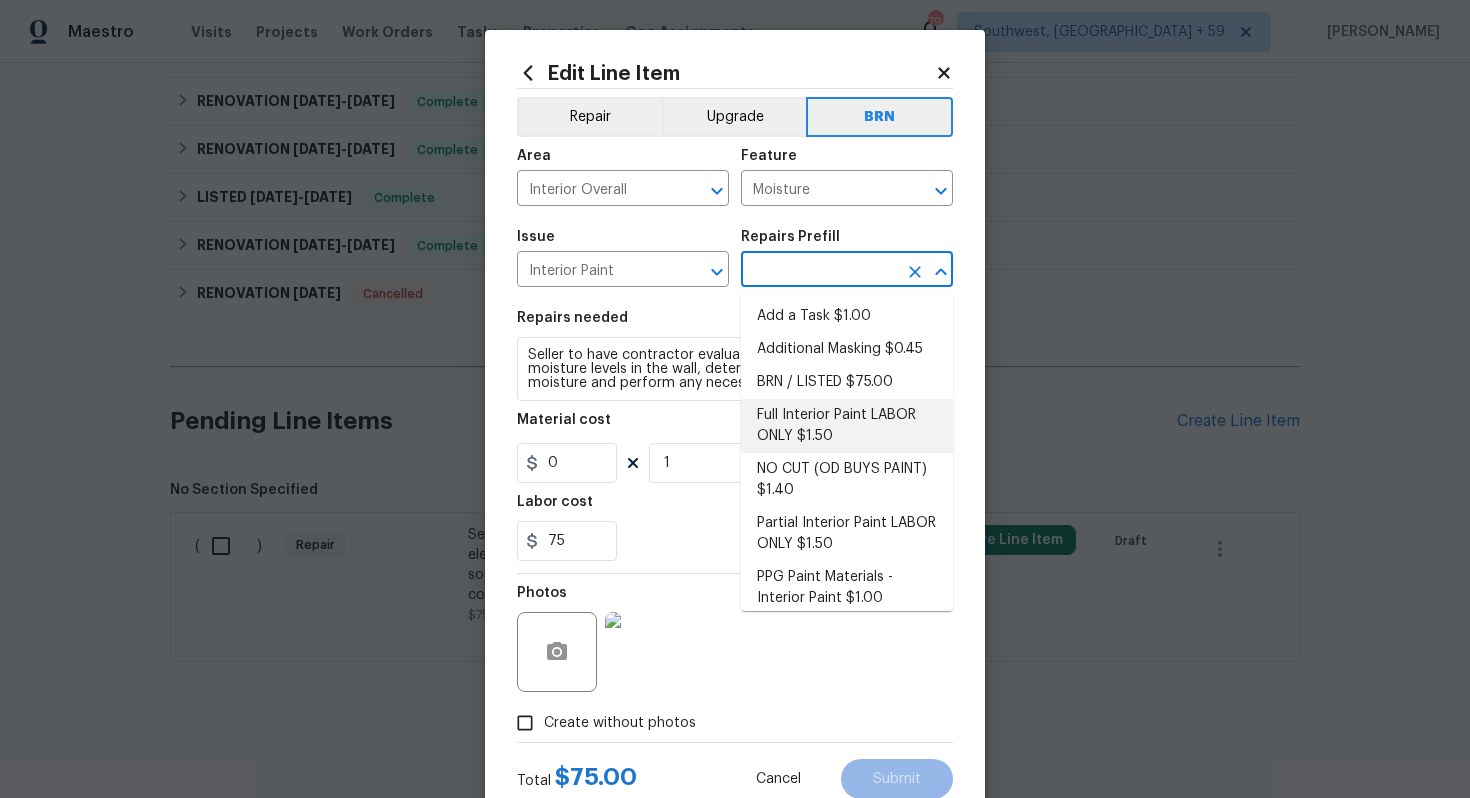 click on "Full Interior Paint LABOR ONLY $1.50" at bounding box center [847, 426] 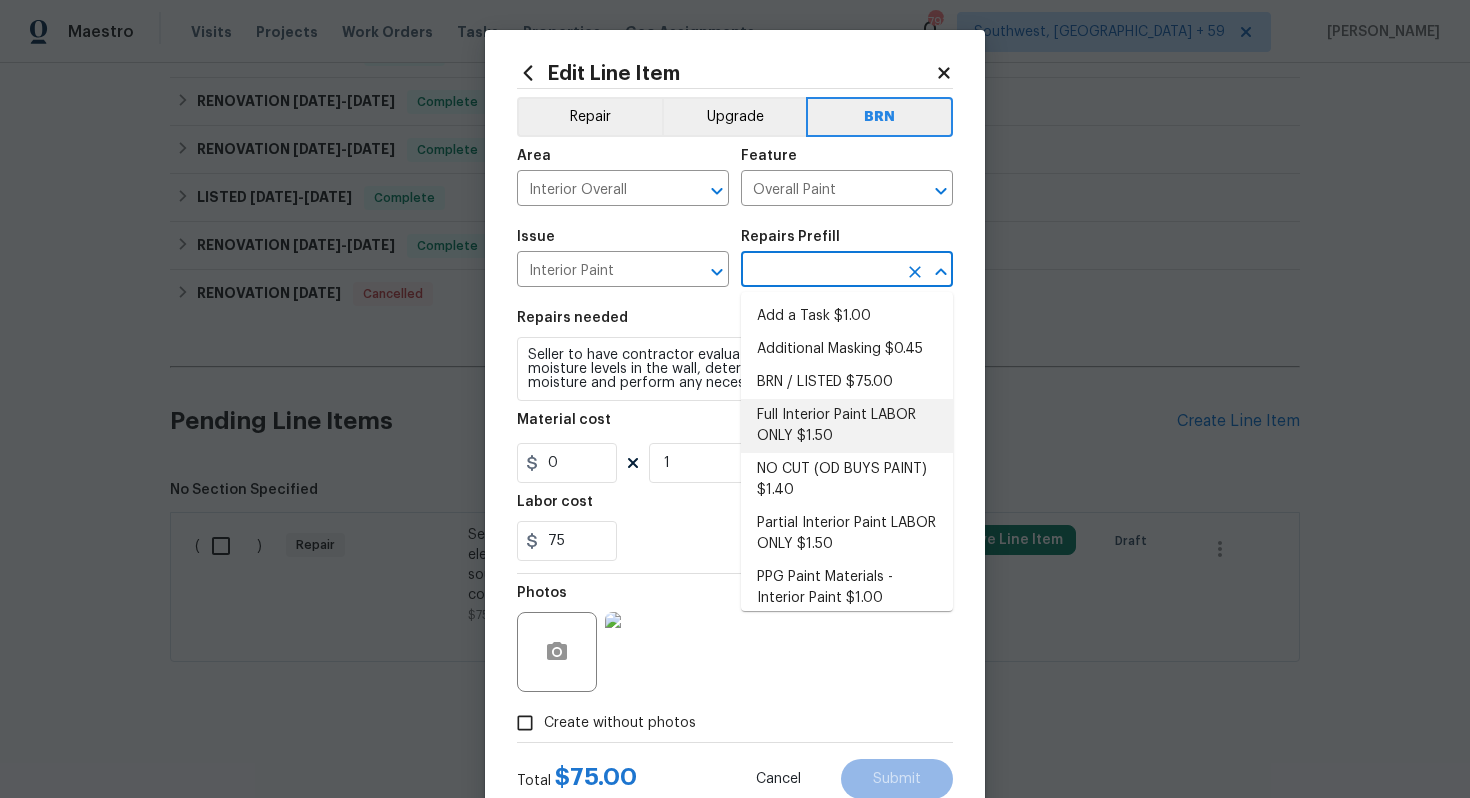type on "Full Interior Paint LABOR ONLY $1.50" 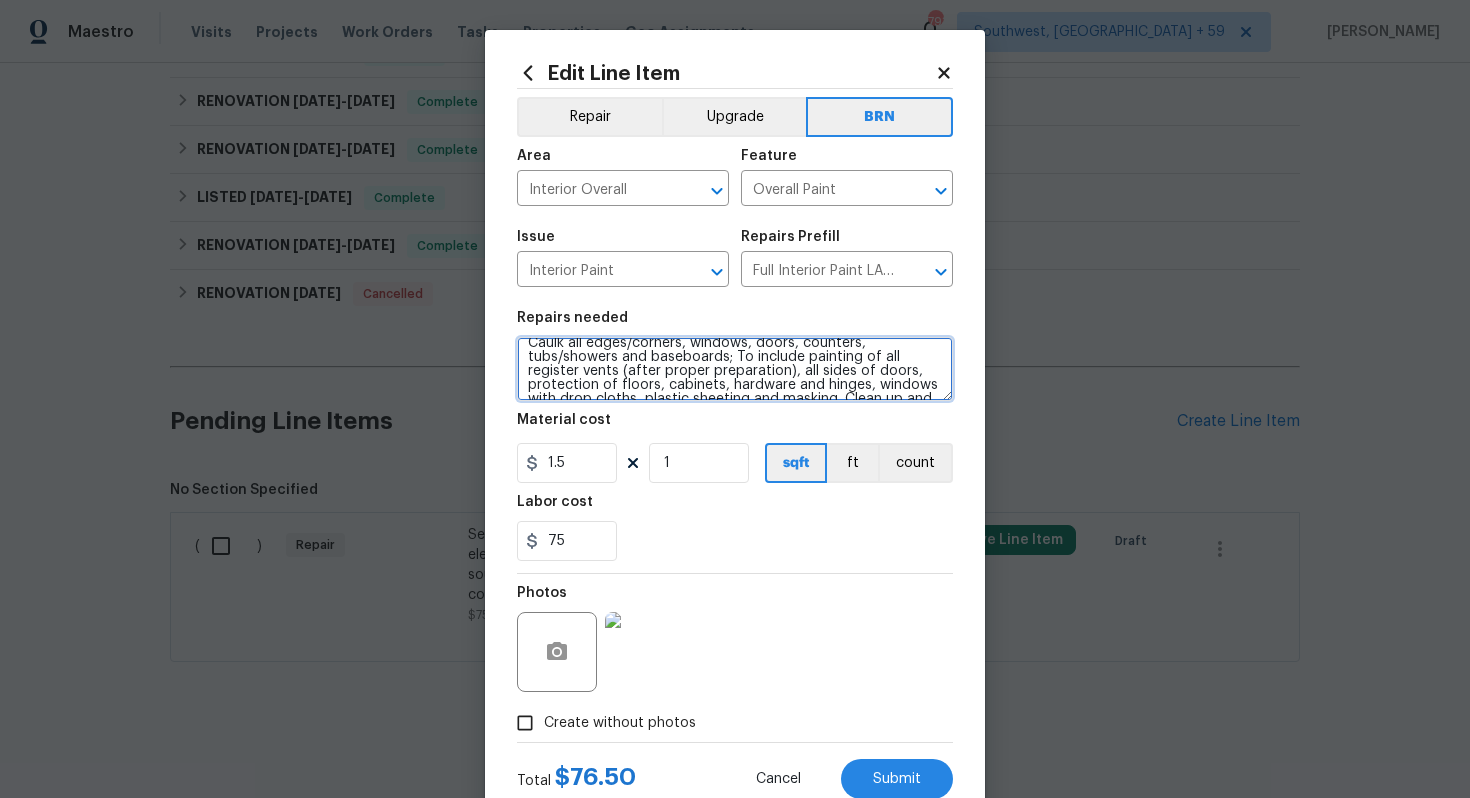 scroll, scrollTop: 112, scrollLeft: 0, axis: vertical 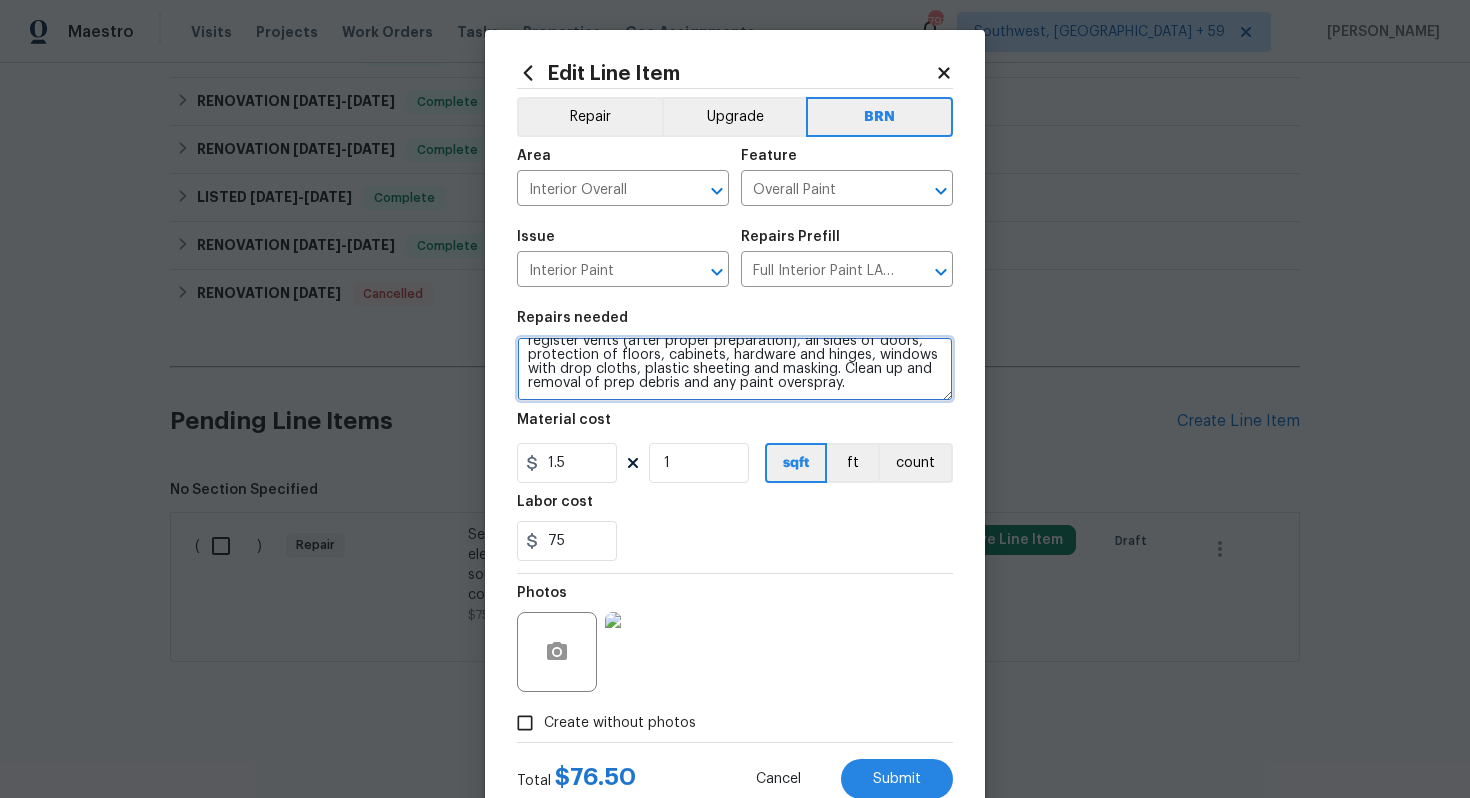 drag, startPoint x: 522, startPoint y: 356, endPoint x: 687, endPoint y: 431, distance: 181.2457 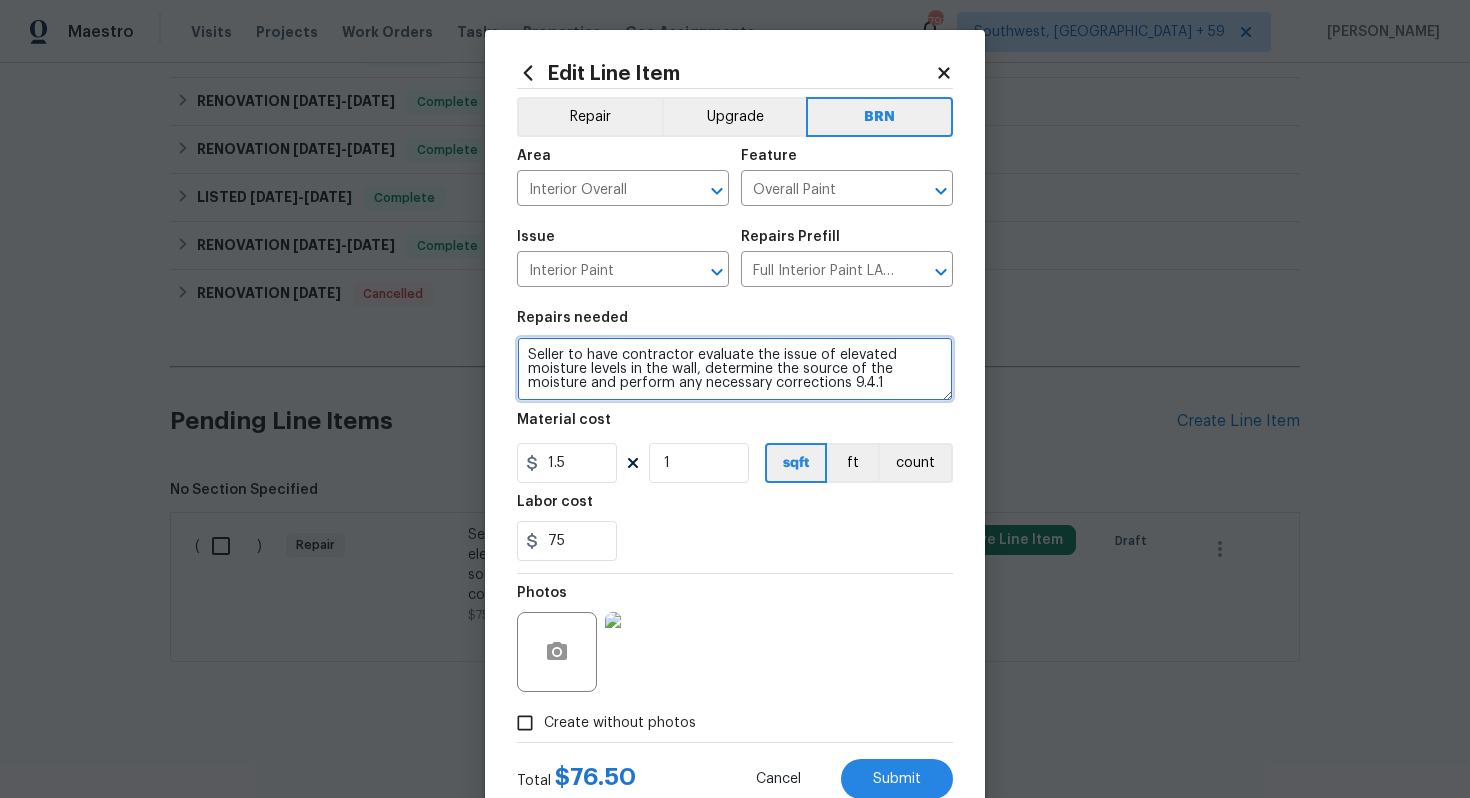 scroll, scrollTop: 0, scrollLeft: 0, axis: both 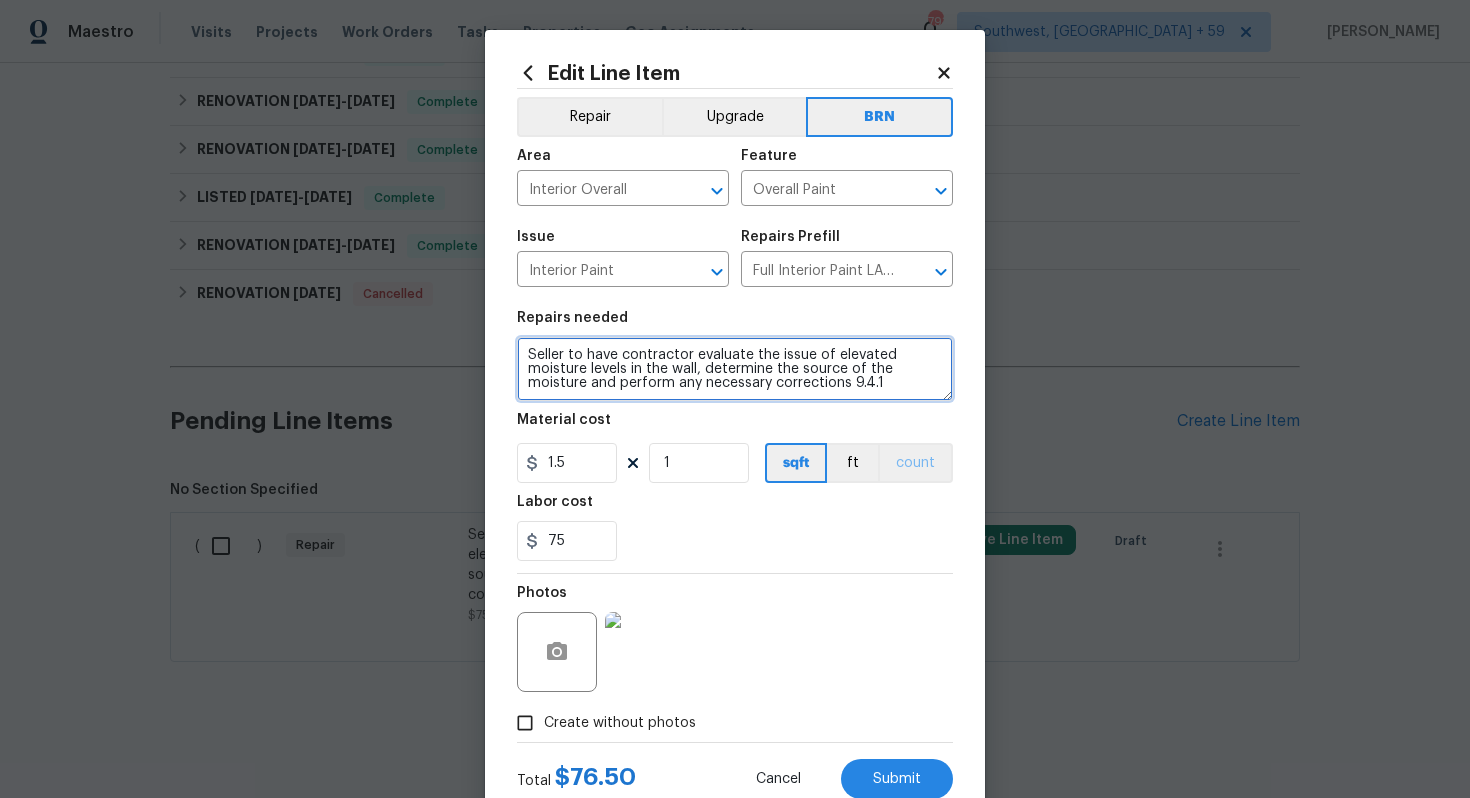 type on "Seller to have contractor evaluate the issue of elevated moisture levels in the wall, determine the source of the moisture and perform any necessary corrections 9.4.1" 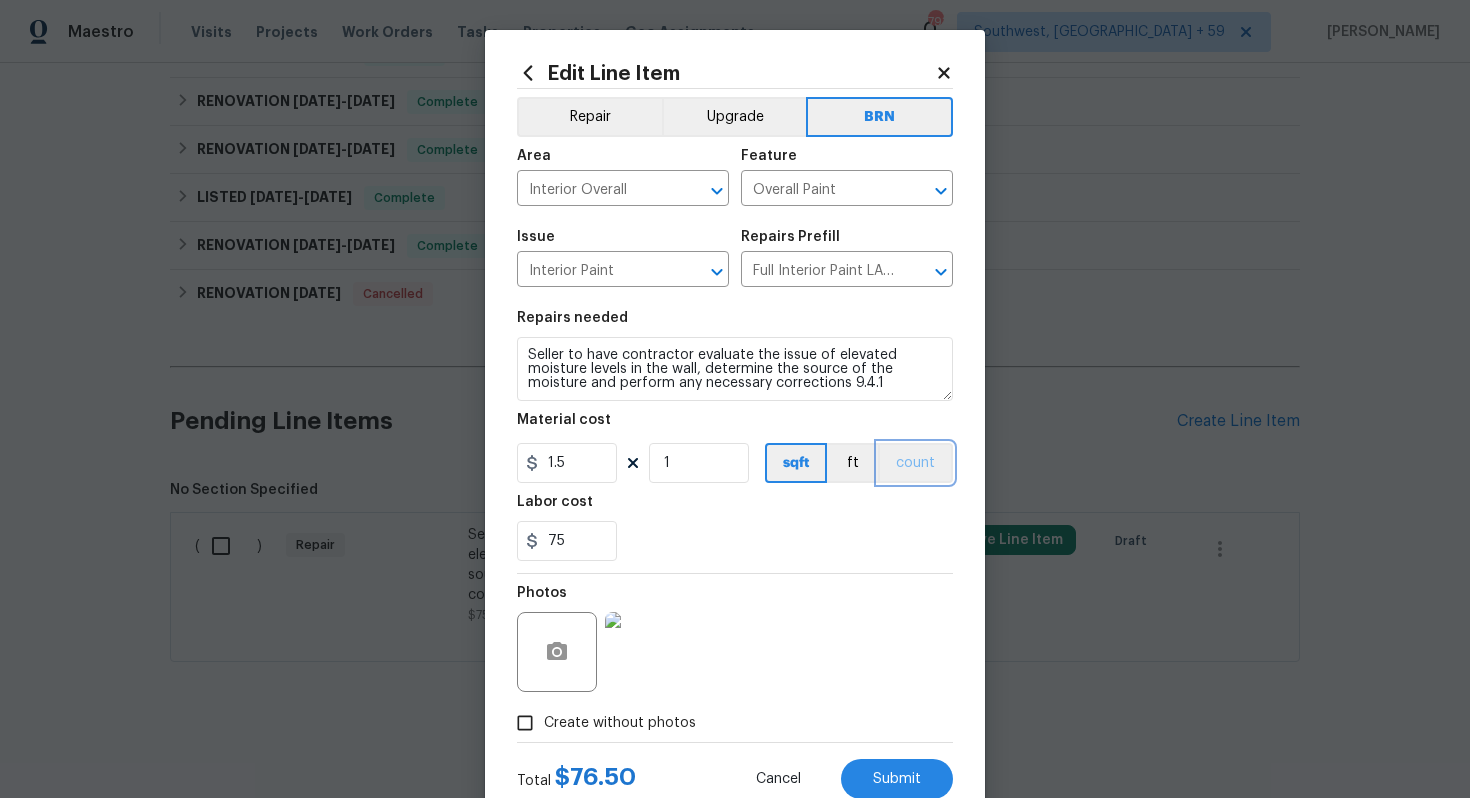 click on "count" at bounding box center [915, 463] 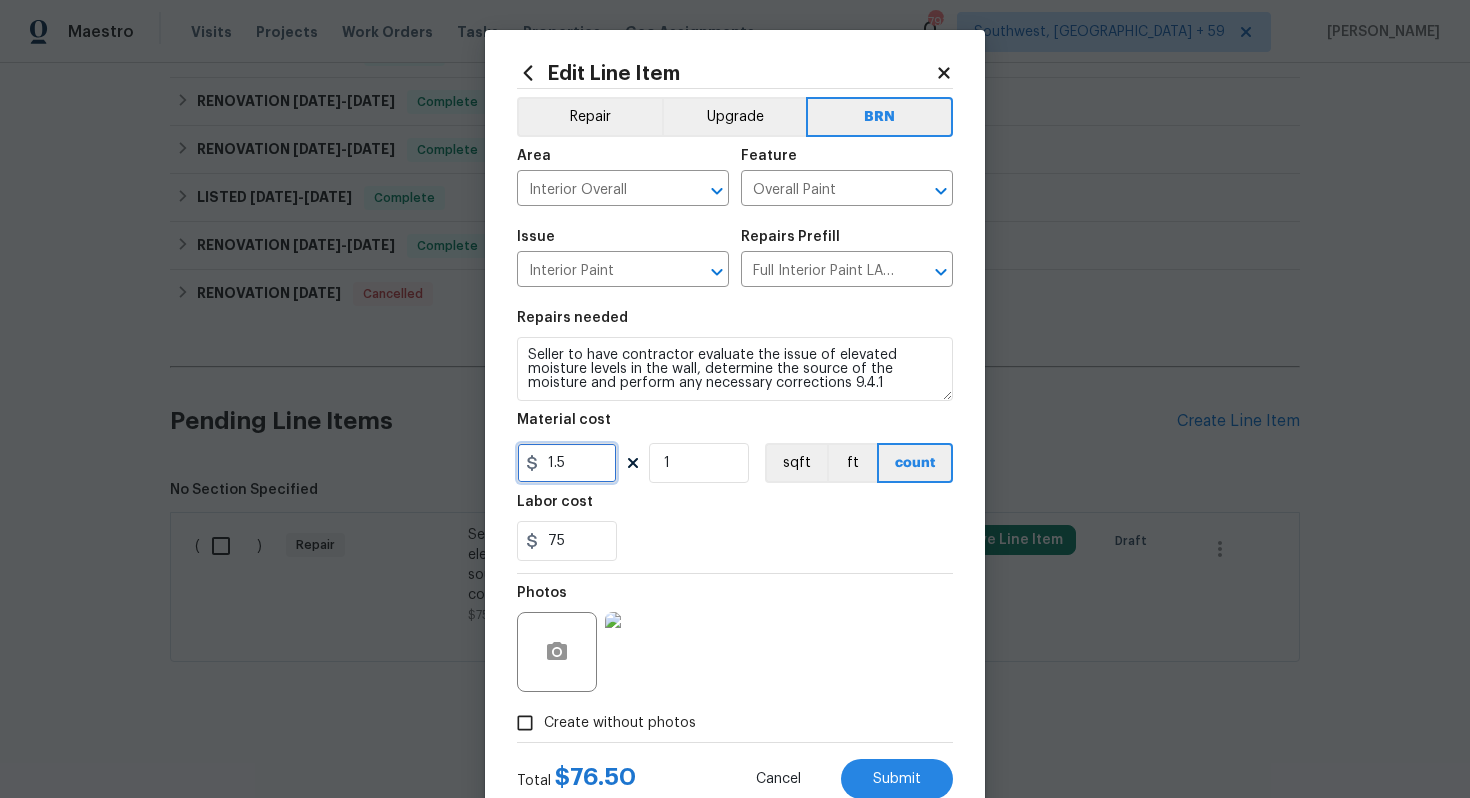 drag, startPoint x: 581, startPoint y: 452, endPoint x: 529, endPoint y: 464, distance: 53.366657 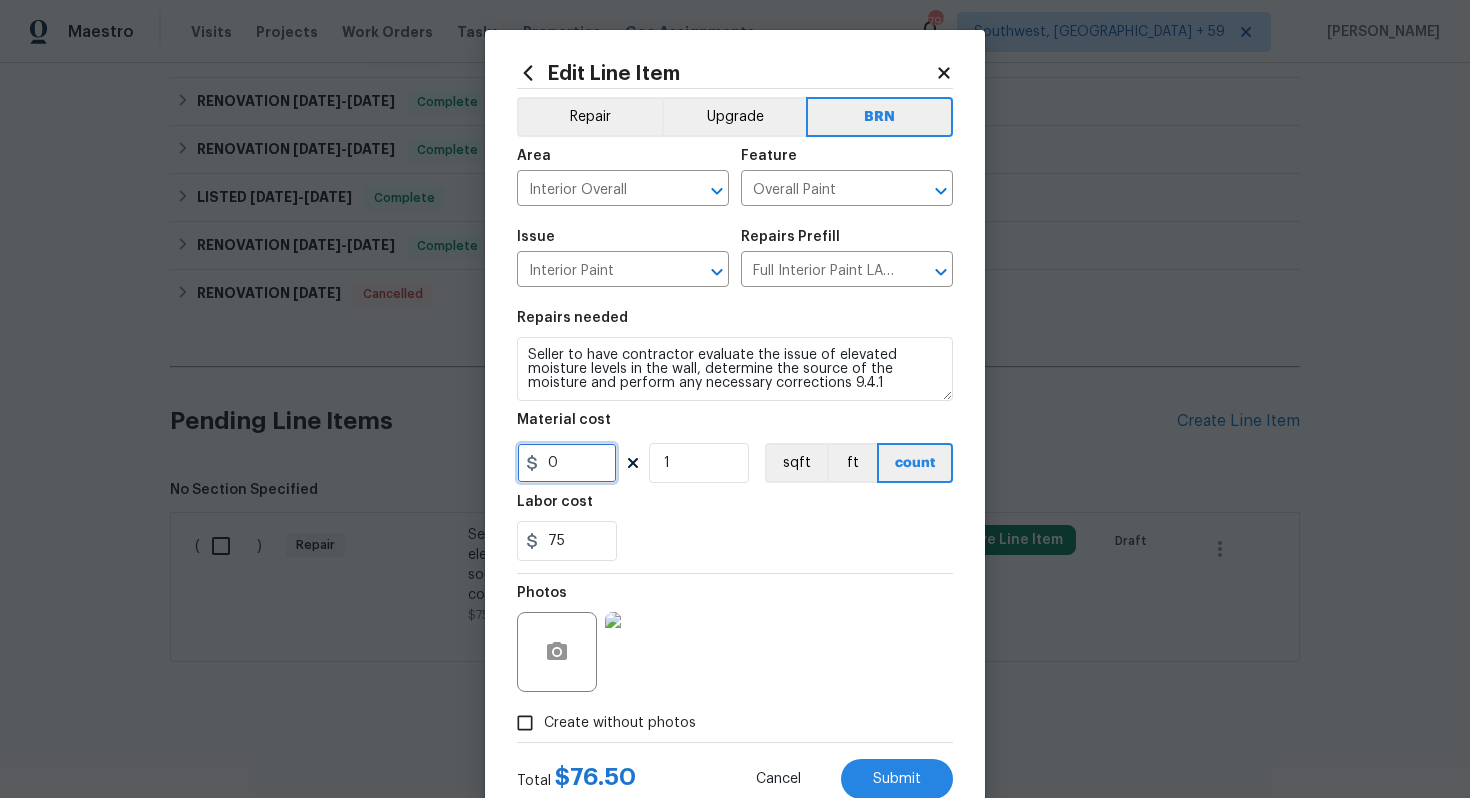 type on "0" 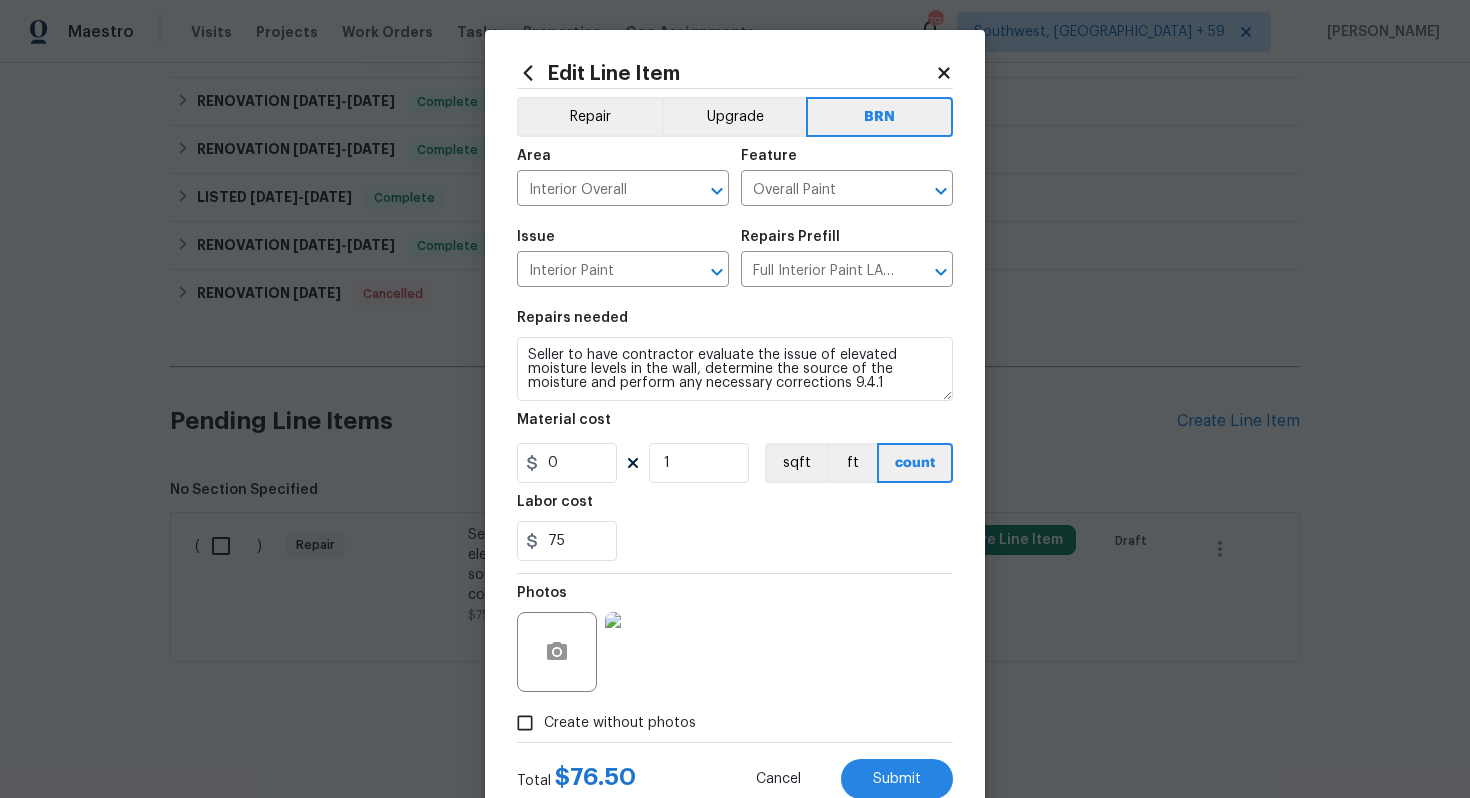 click on "Repairs needed Seller to have contractor evaluate the issue of elevated moisture levels in the wall, determine the source of the moisture and perform any necessary corrections 9.4.1 Material cost 0 1 sqft ft count Labor cost 75" at bounding box center [735, 436] 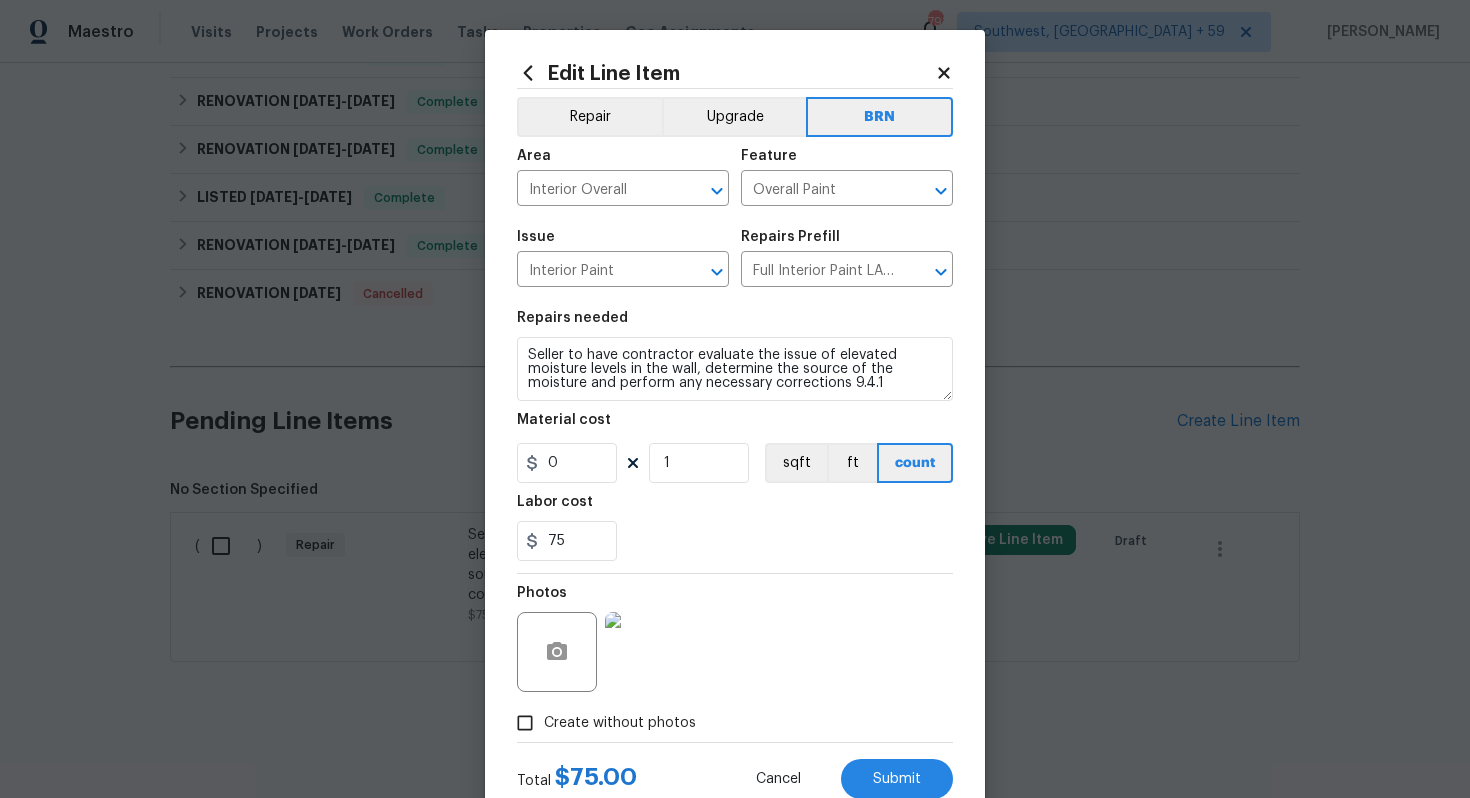 scroll, scrollTop: 64, scrollLeft: 0, axis: vertical 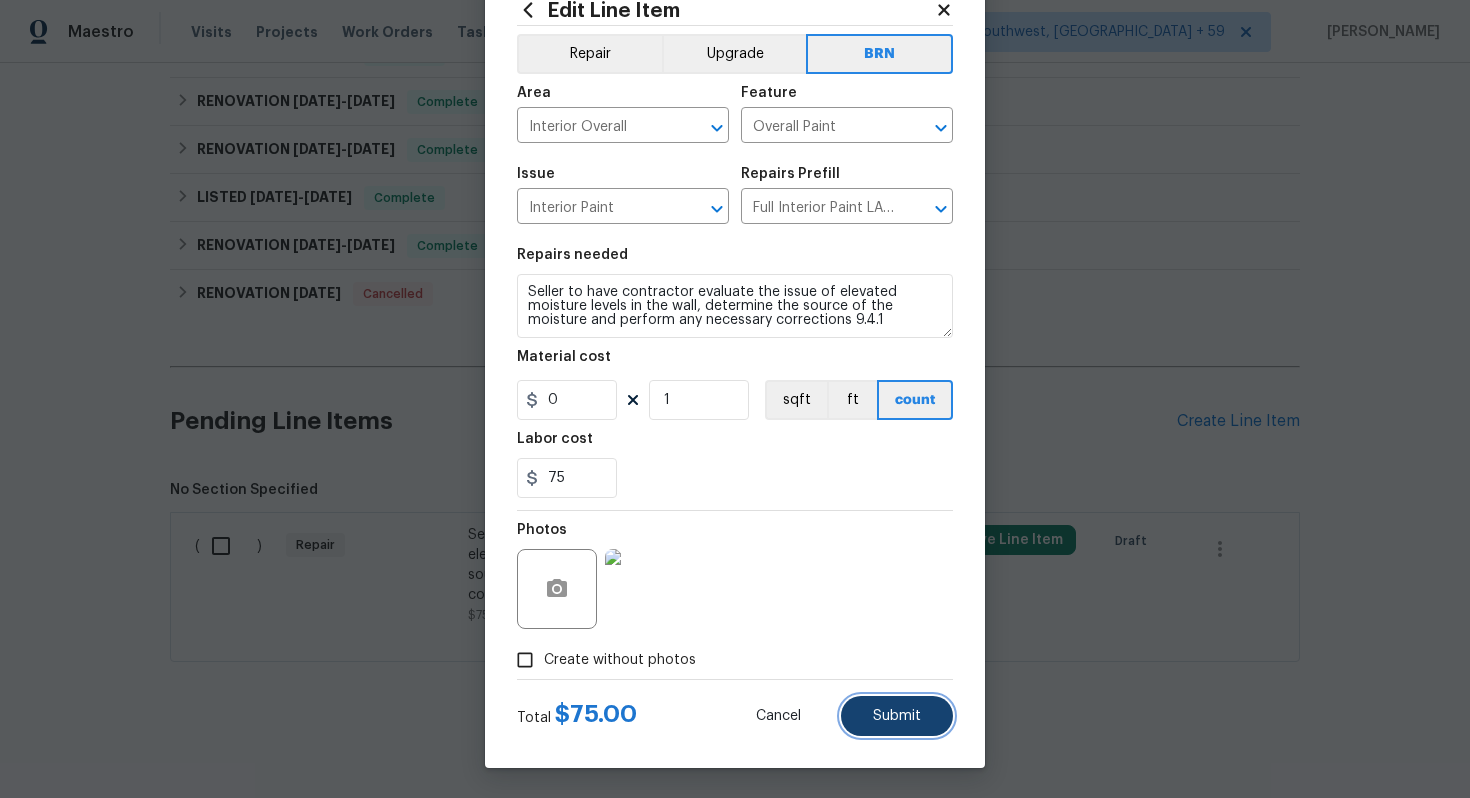 click on "Submit" at bounding box center [897, 716] 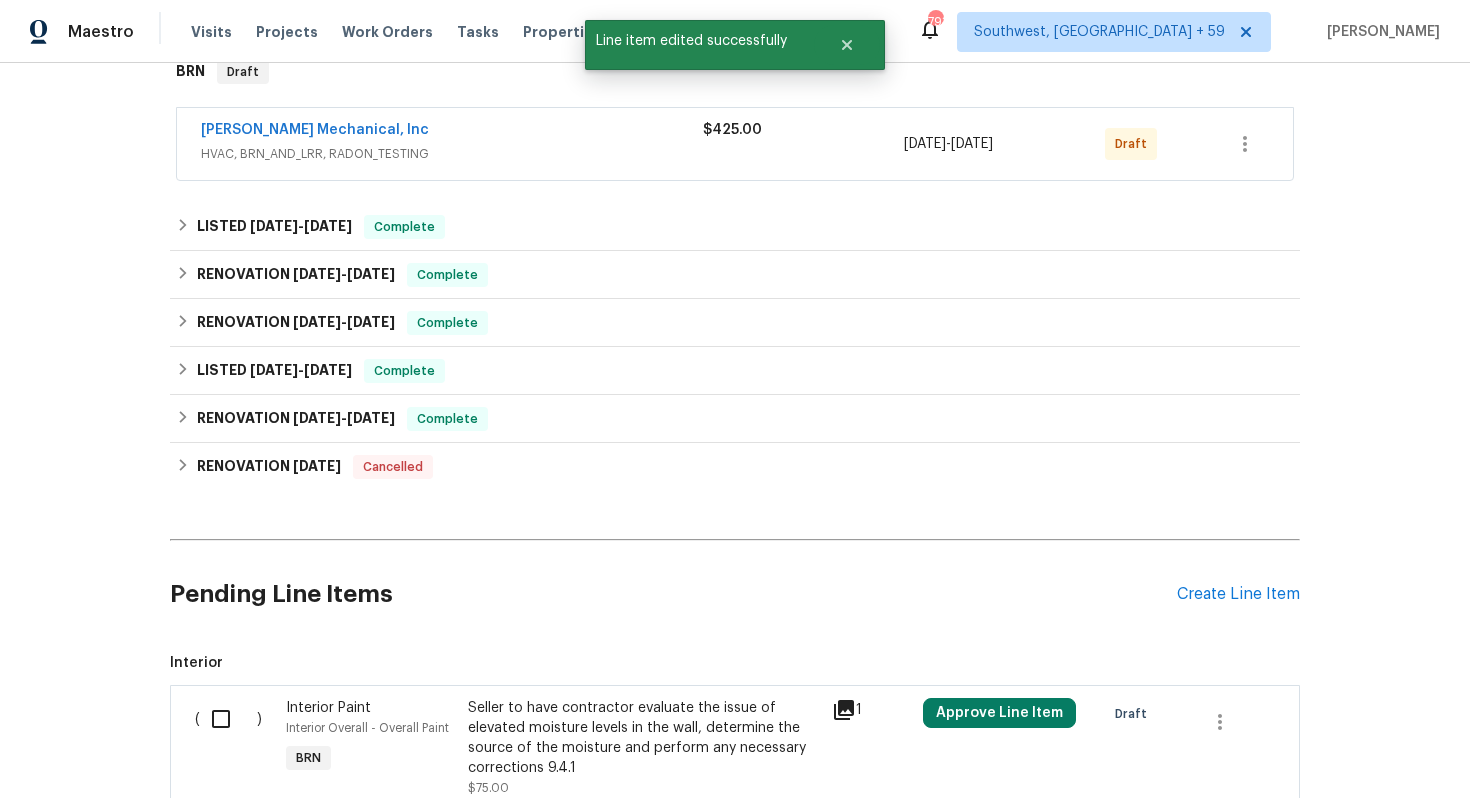 scroll, scrollTop: 675, scrollLeft: 0, axis: vertical 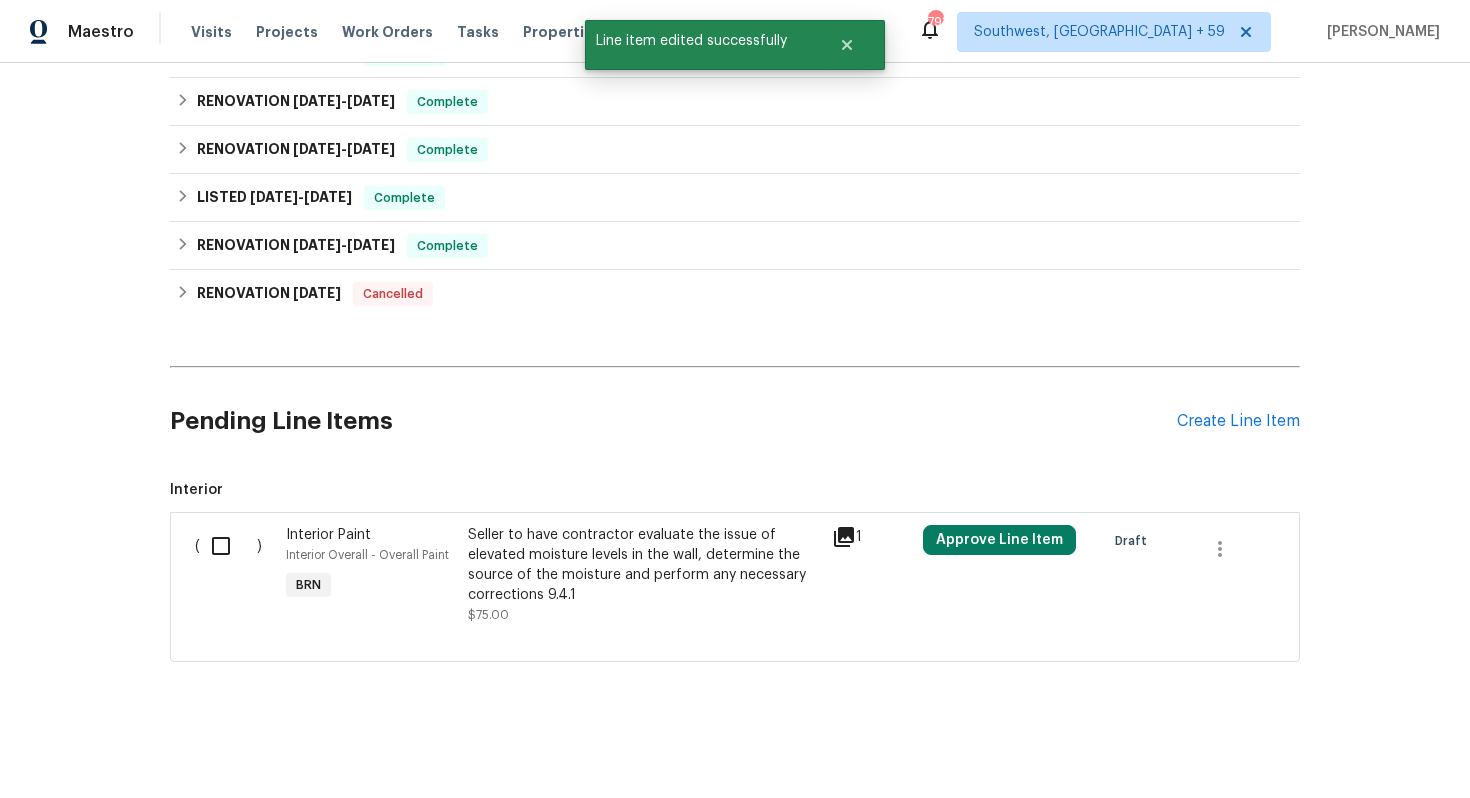 click at bounding box center (228, 546) 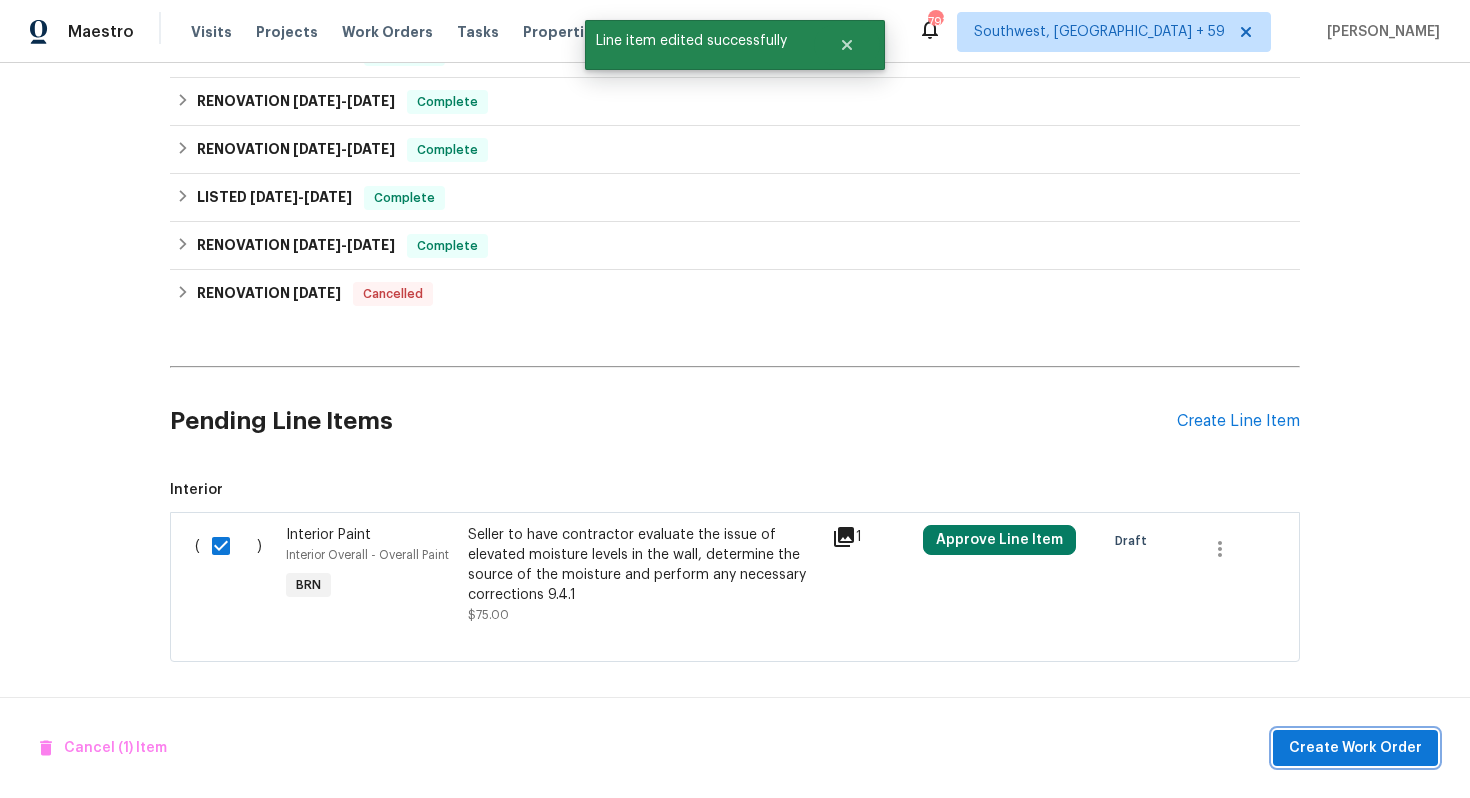 click on "Create Work Order" at bounding box center [1355, 748] 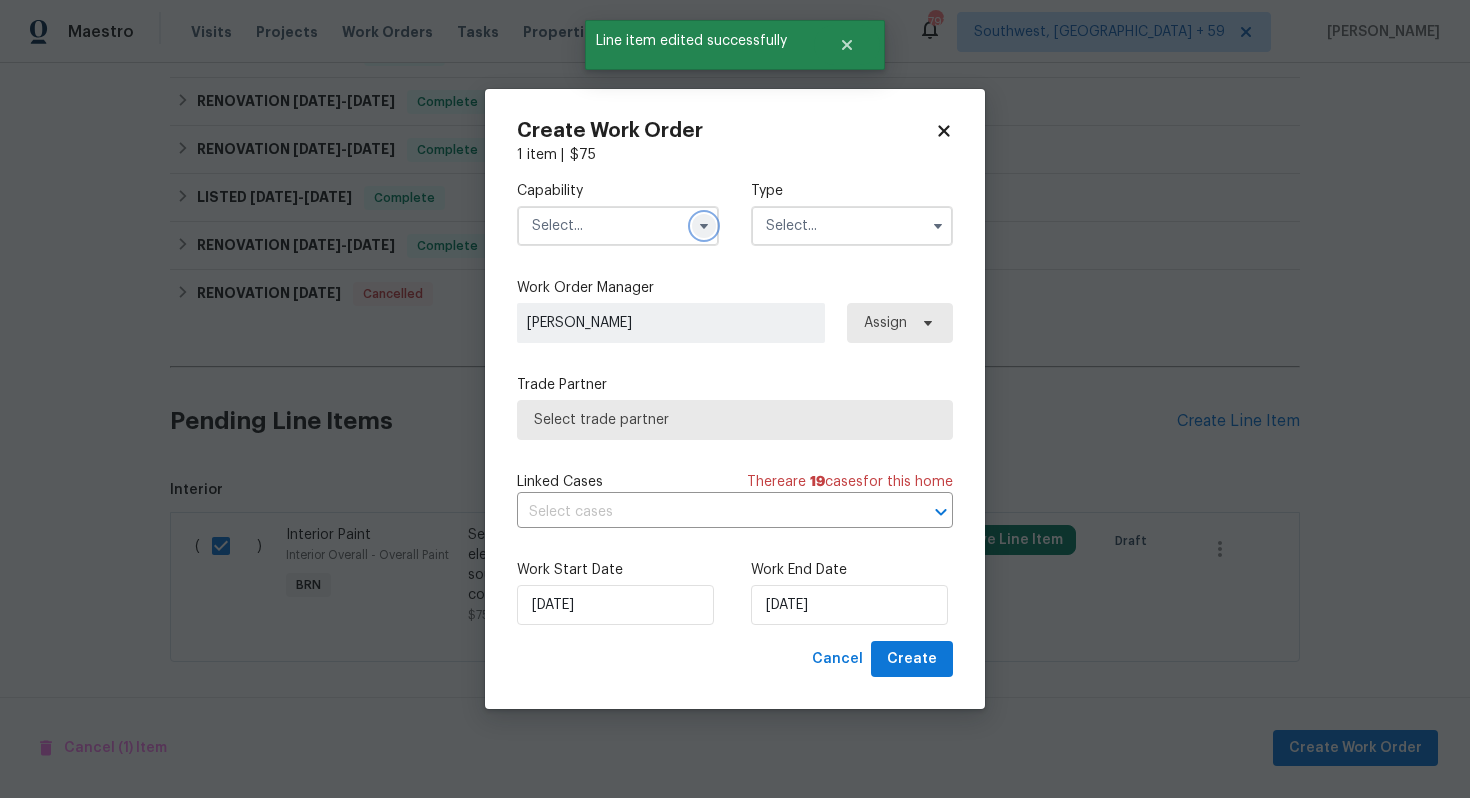 click 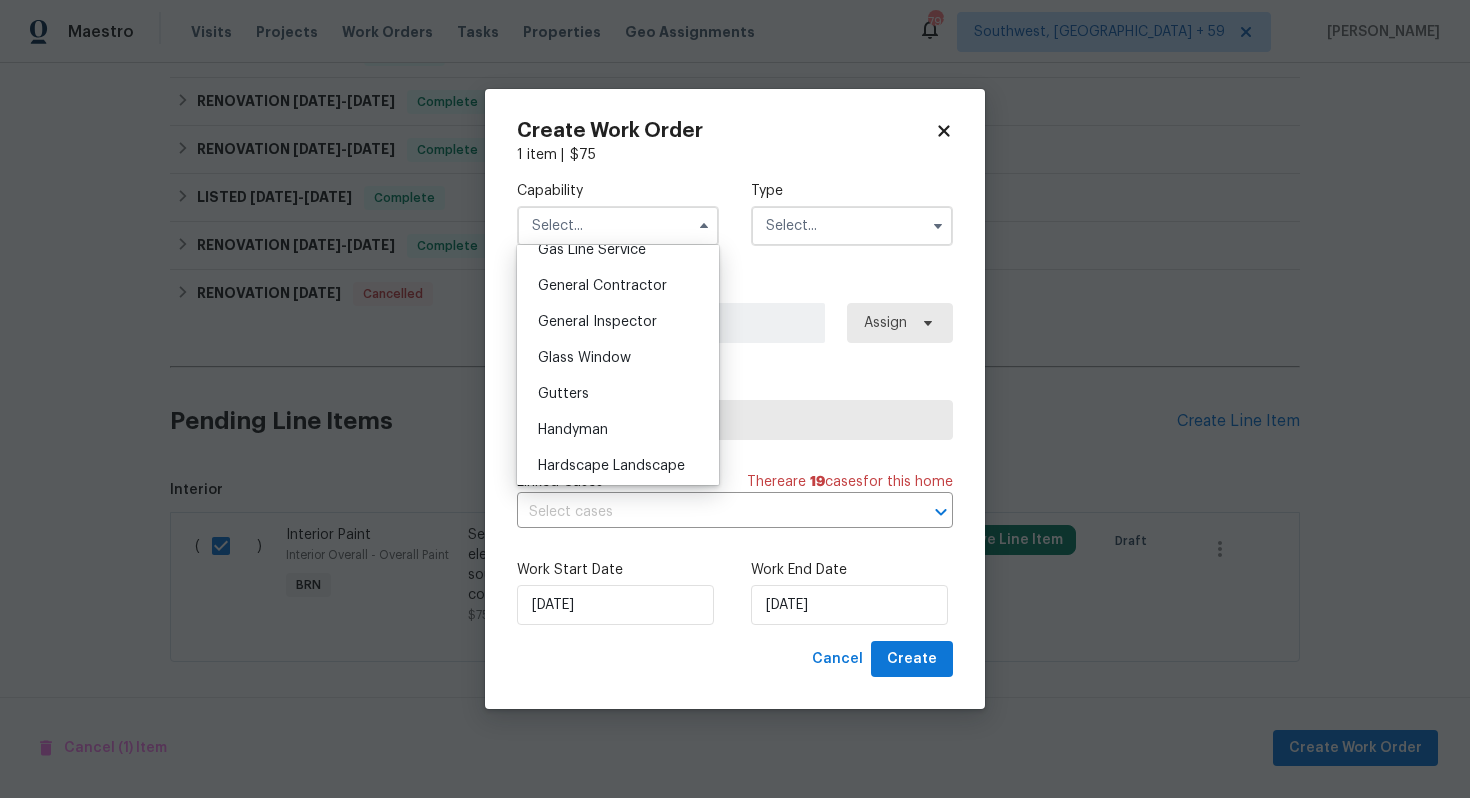 scroll, scrollTop: 953, scrollLeft: 0, axis: vertical 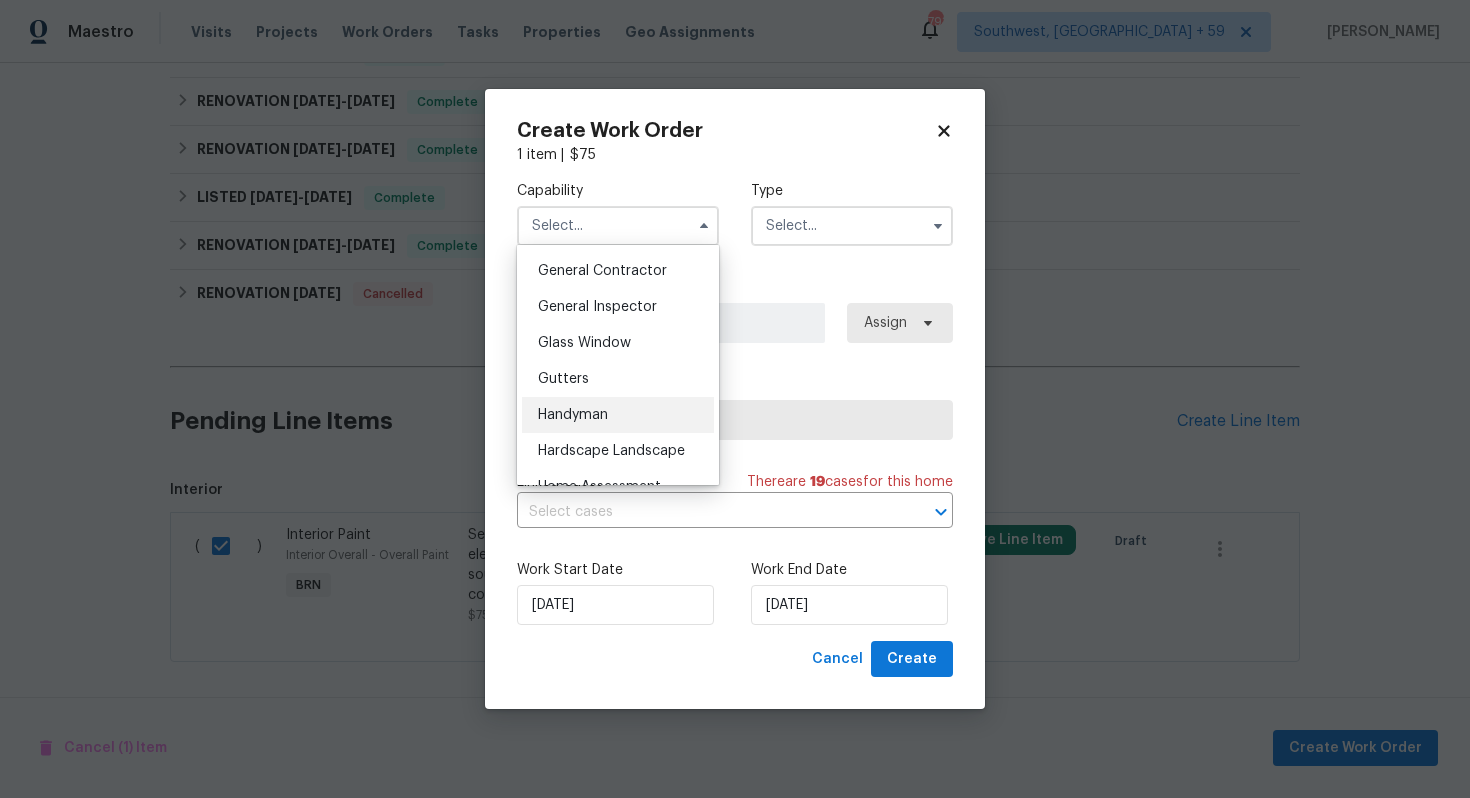 click on "Handyman" at bounding box center [618, 415] 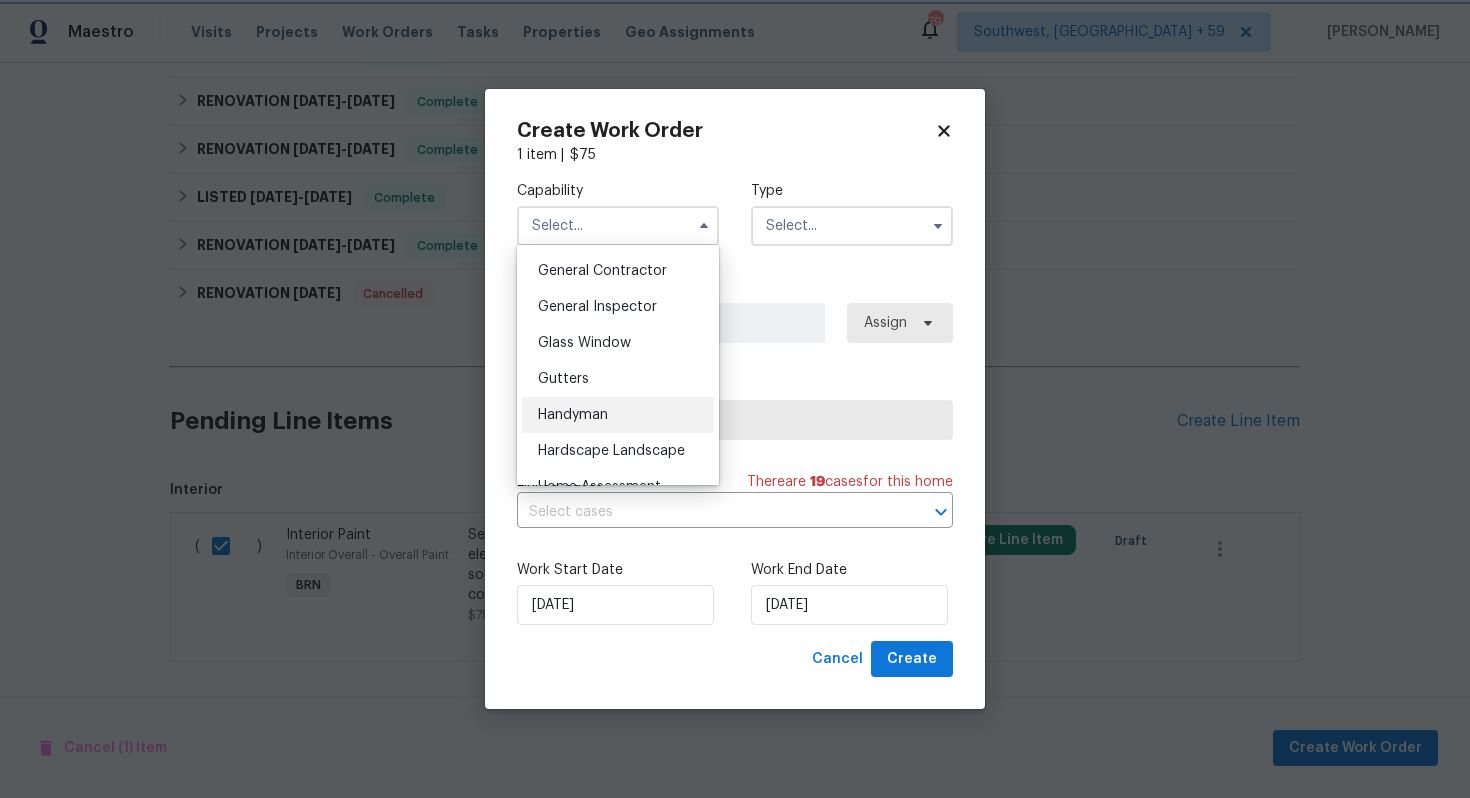 type on "Handyman" 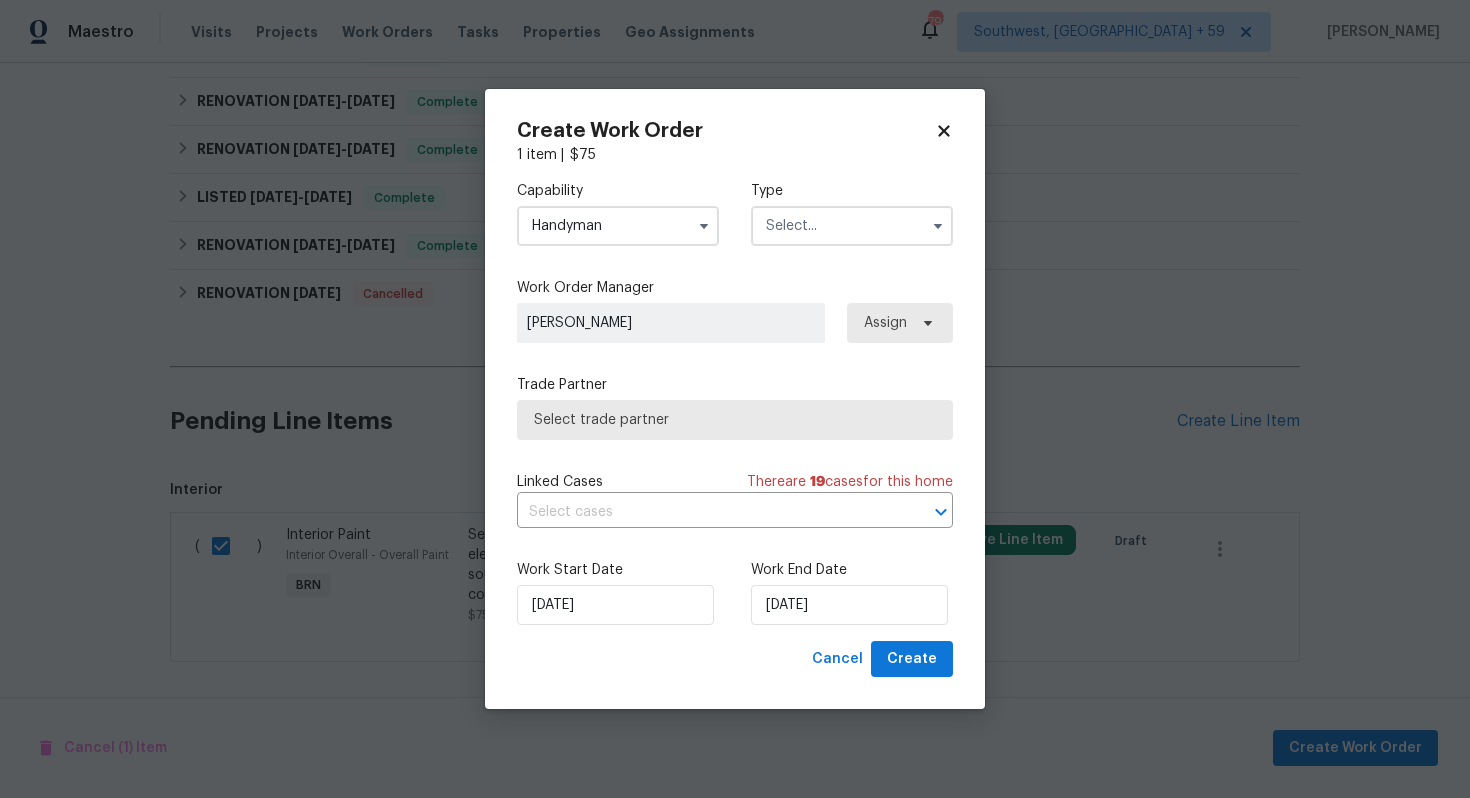 click at bounding box center (852, 226) 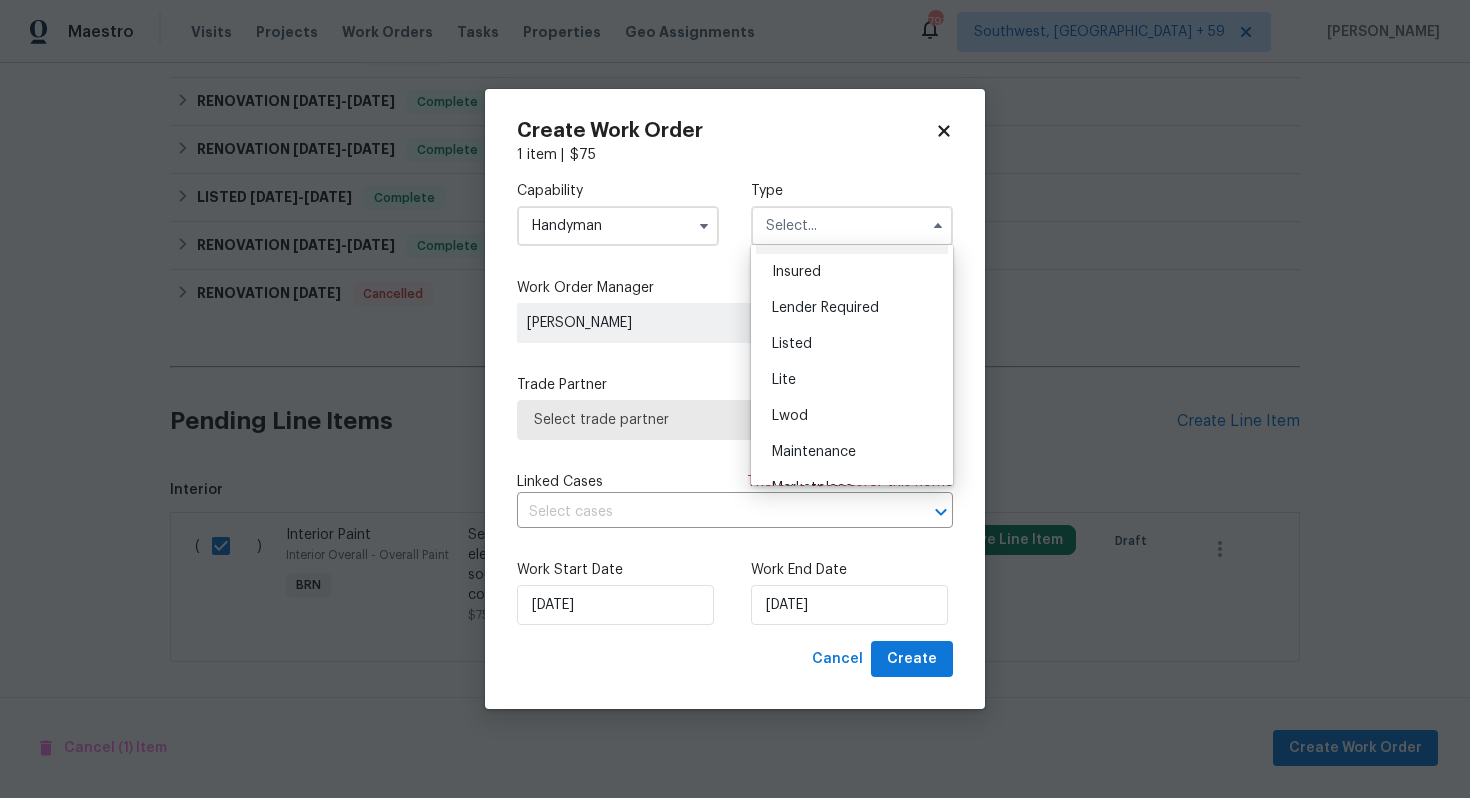 scroll, scrollTop: 454, scrollLeft: 0, axis: vertical 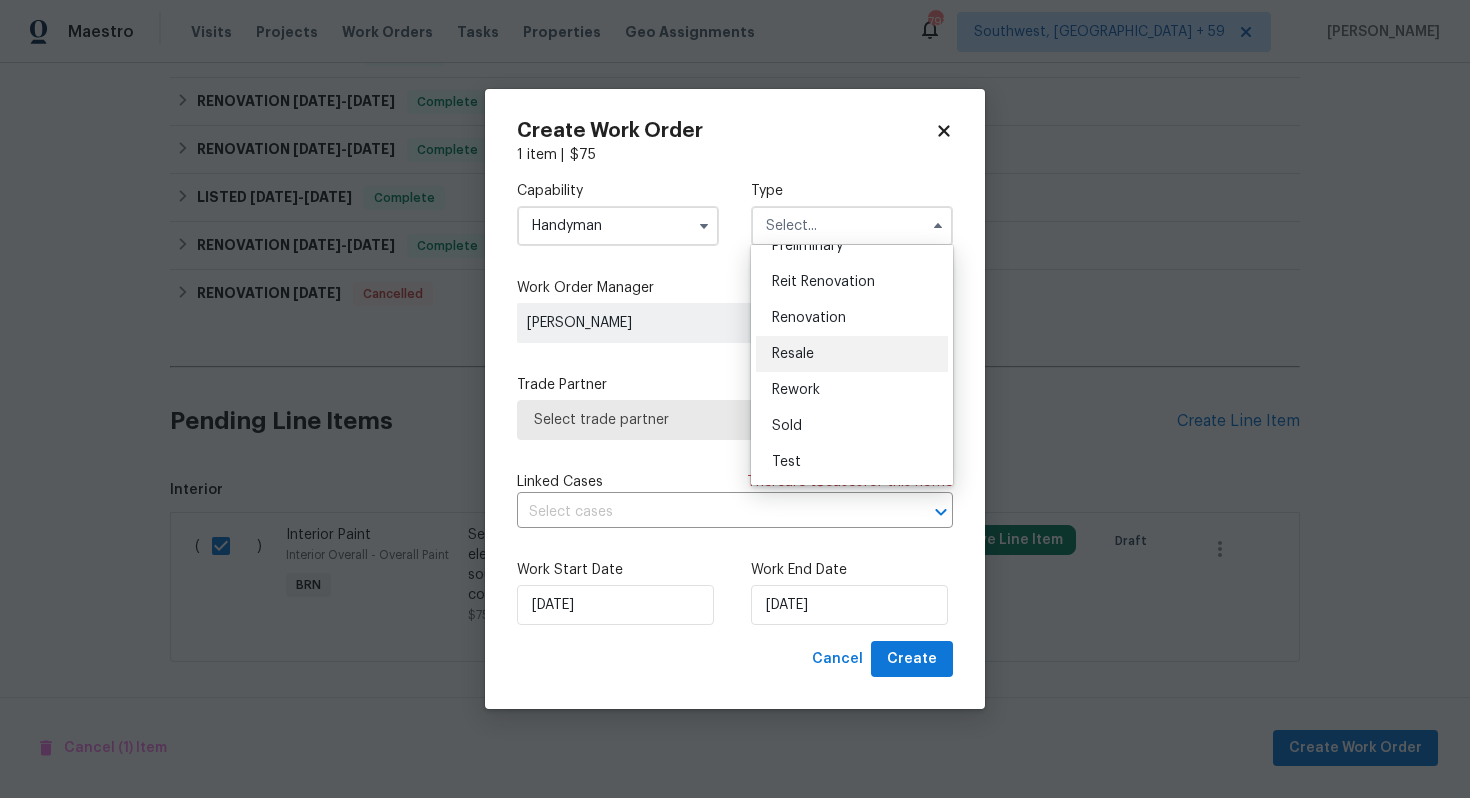 click on "Resale" at bounding box center (852, 354) 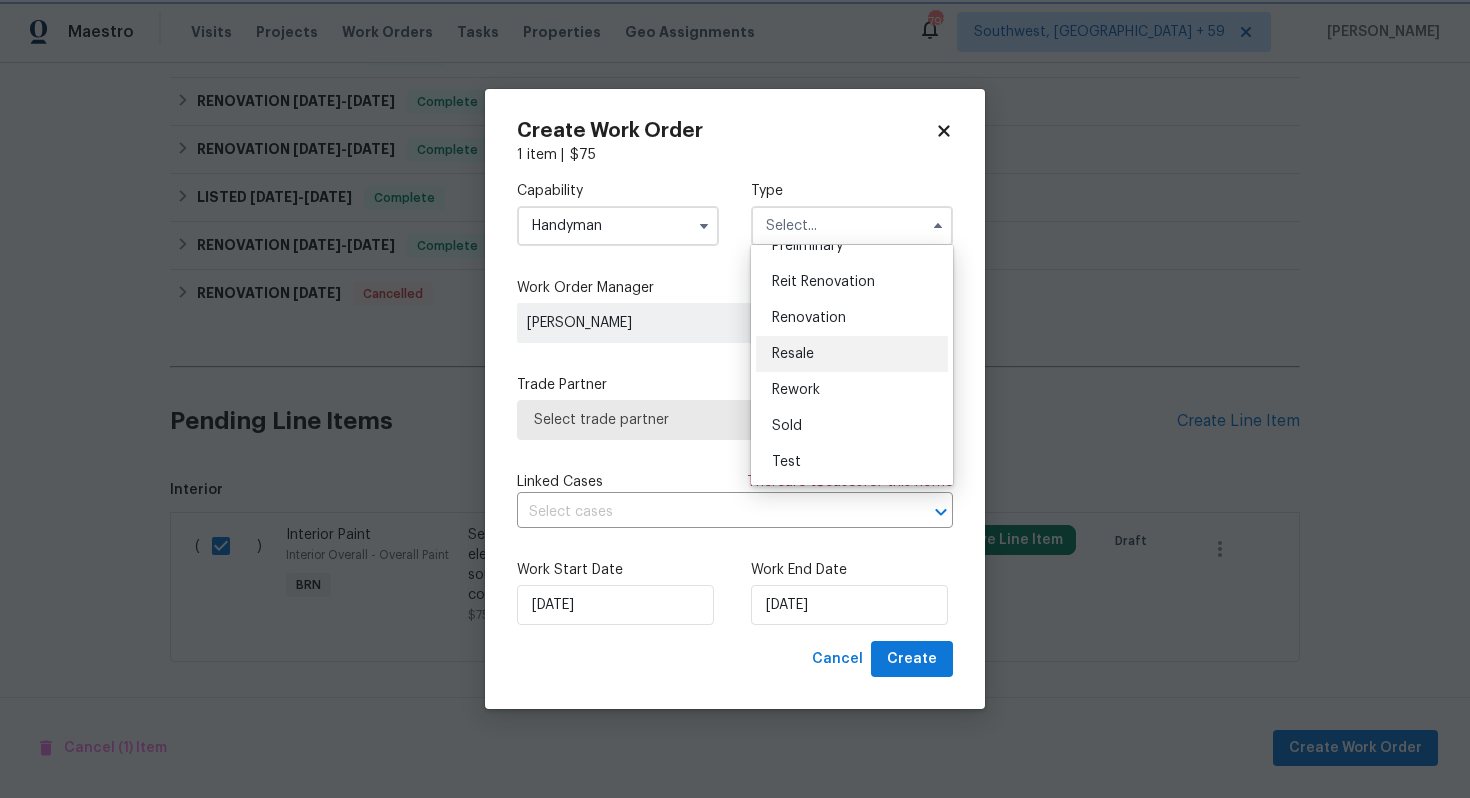 type on "Resale" 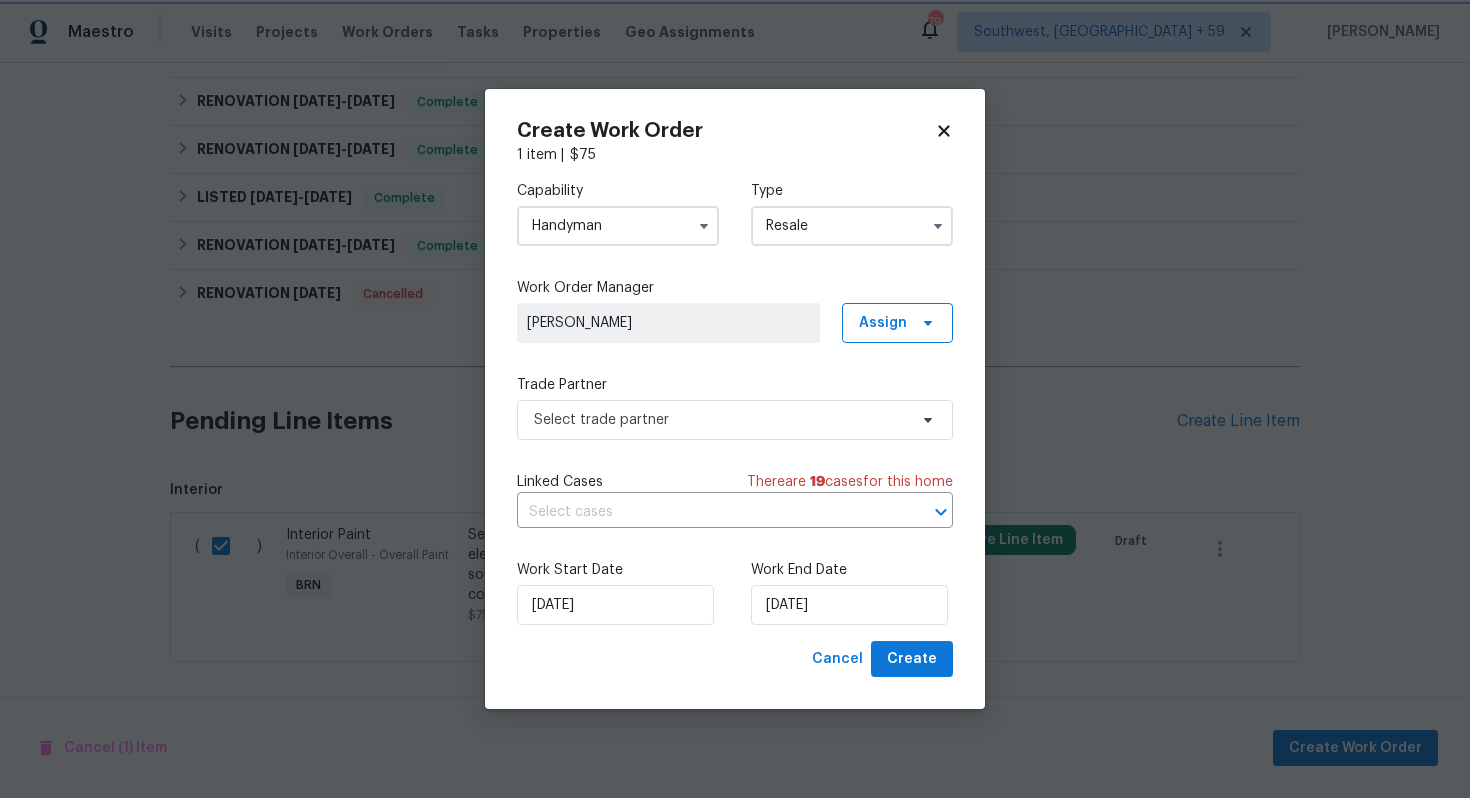 scroll, scrollTop: 0, scrollLeft: 0, axis: both 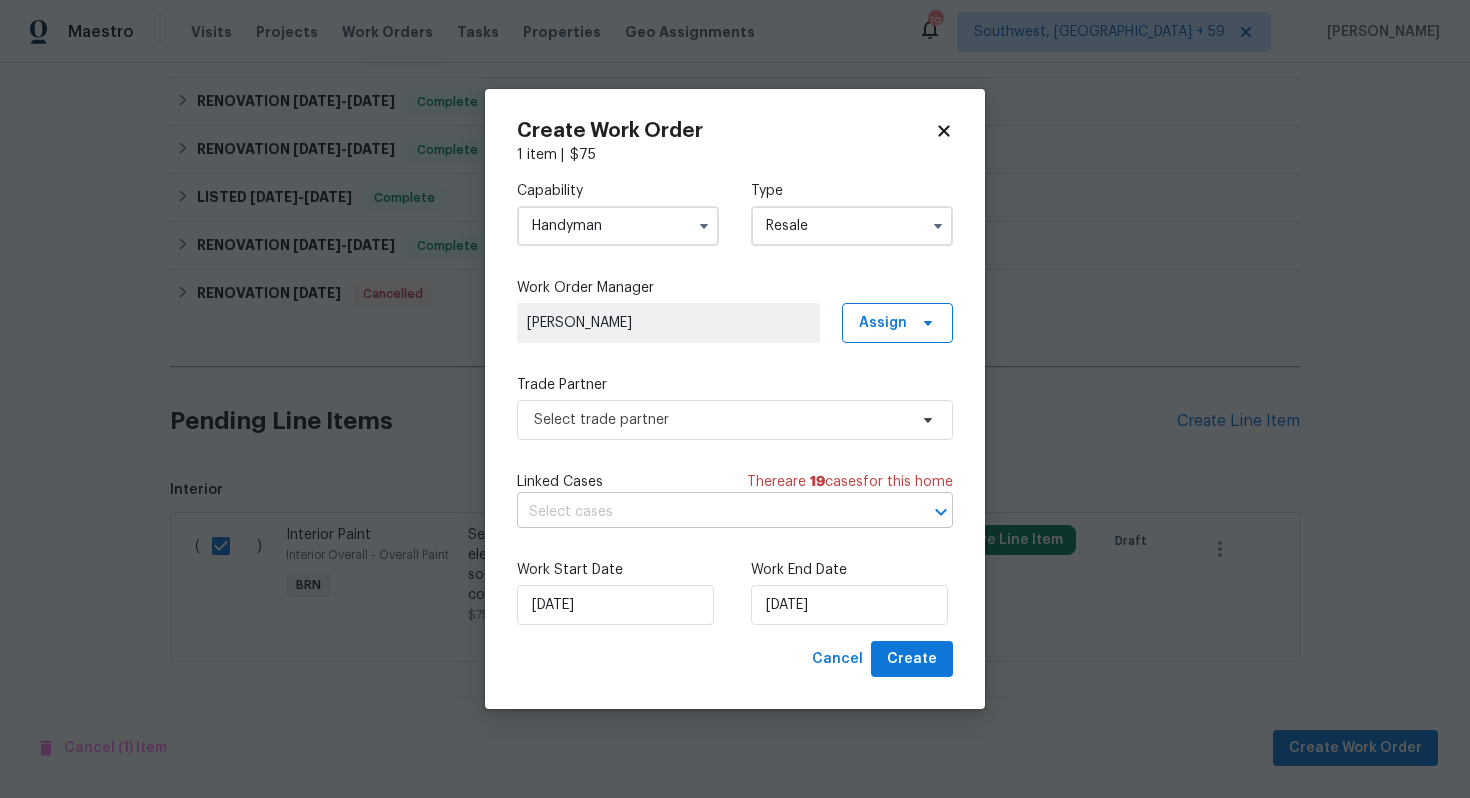 click at bounding box center [707, 512] 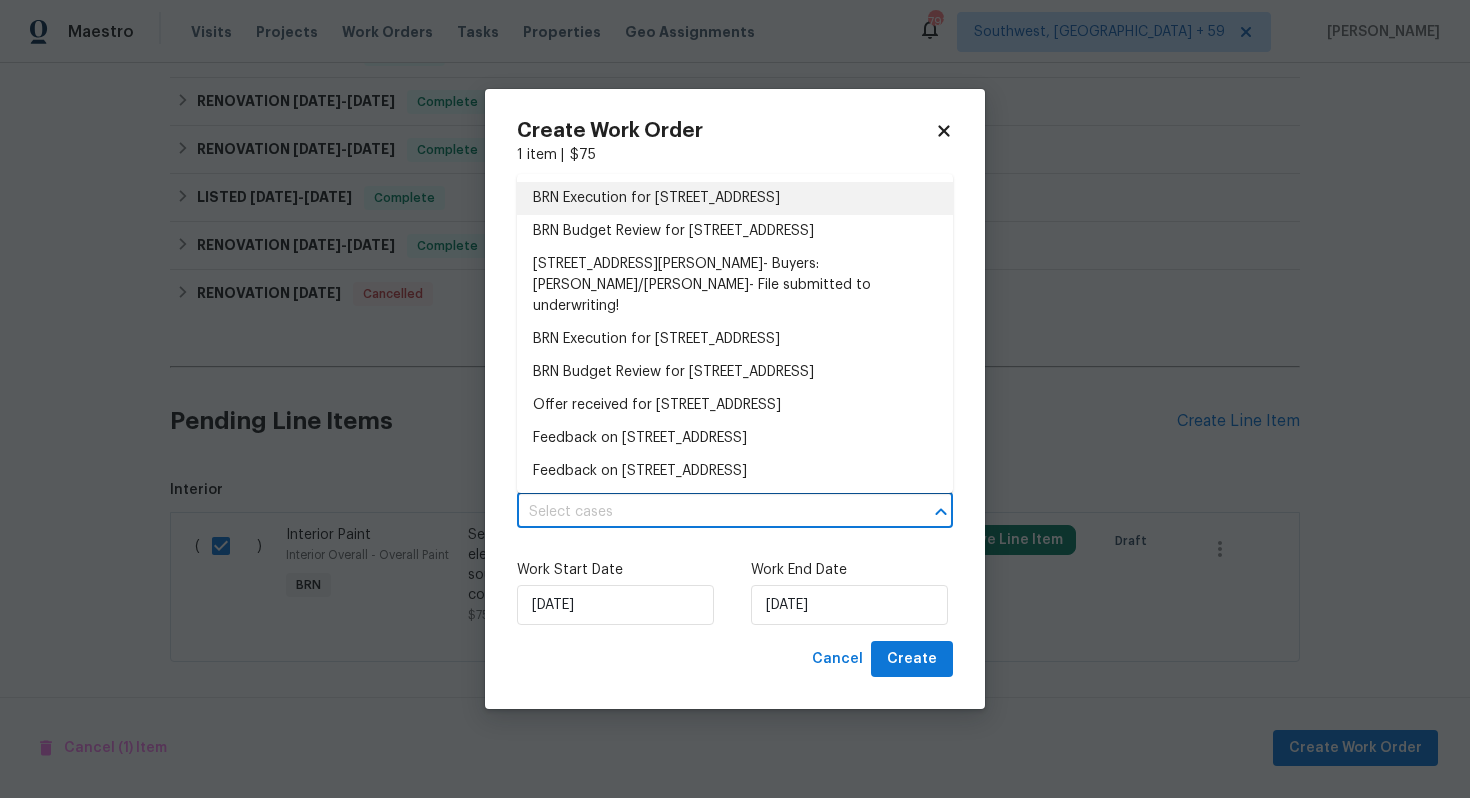click on "BRN Execution for 105 Marble Ct, Griffin, GA 30224" at bounding box center (735, 198) 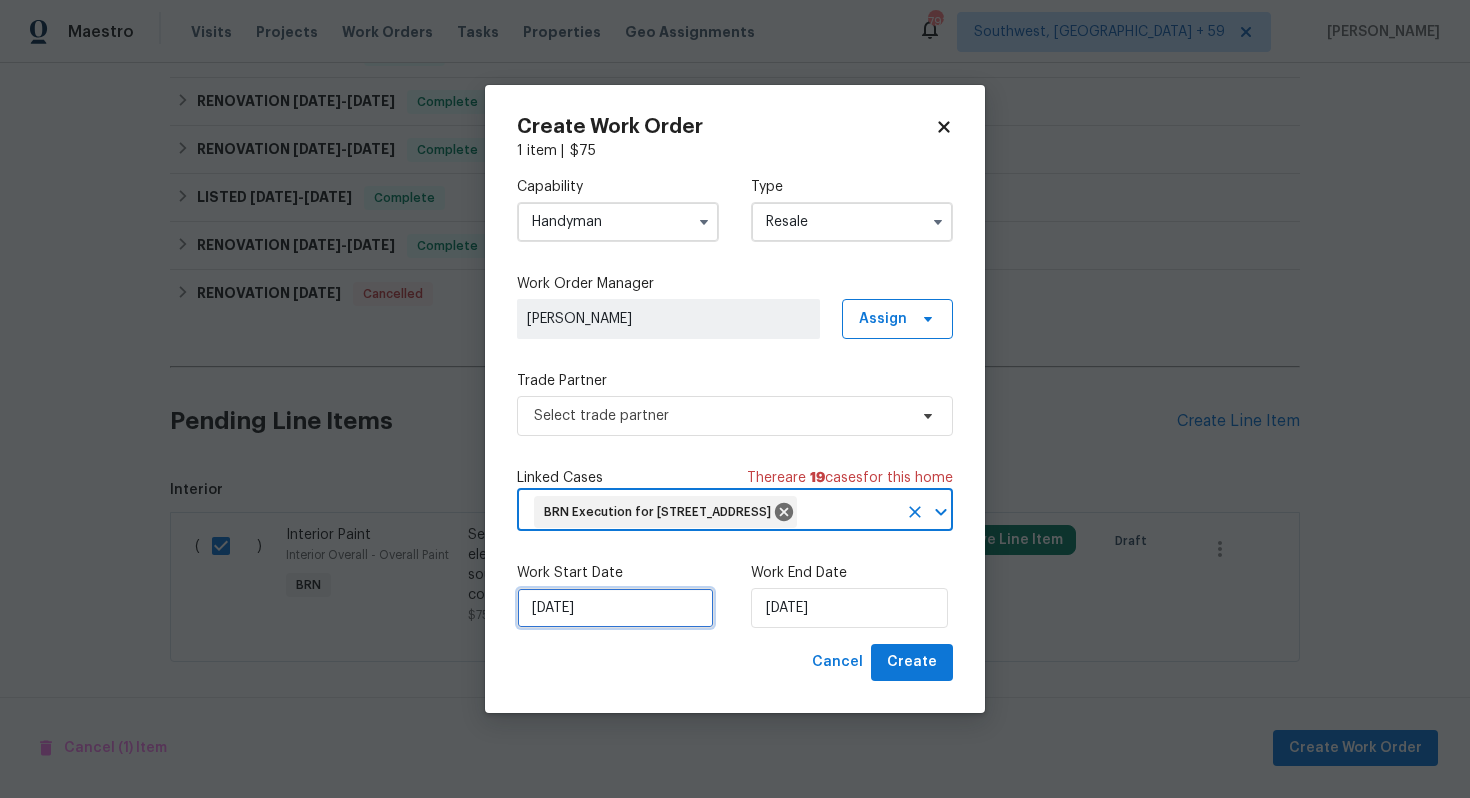 click on "[DATE]" at bounding box center [615, 608] 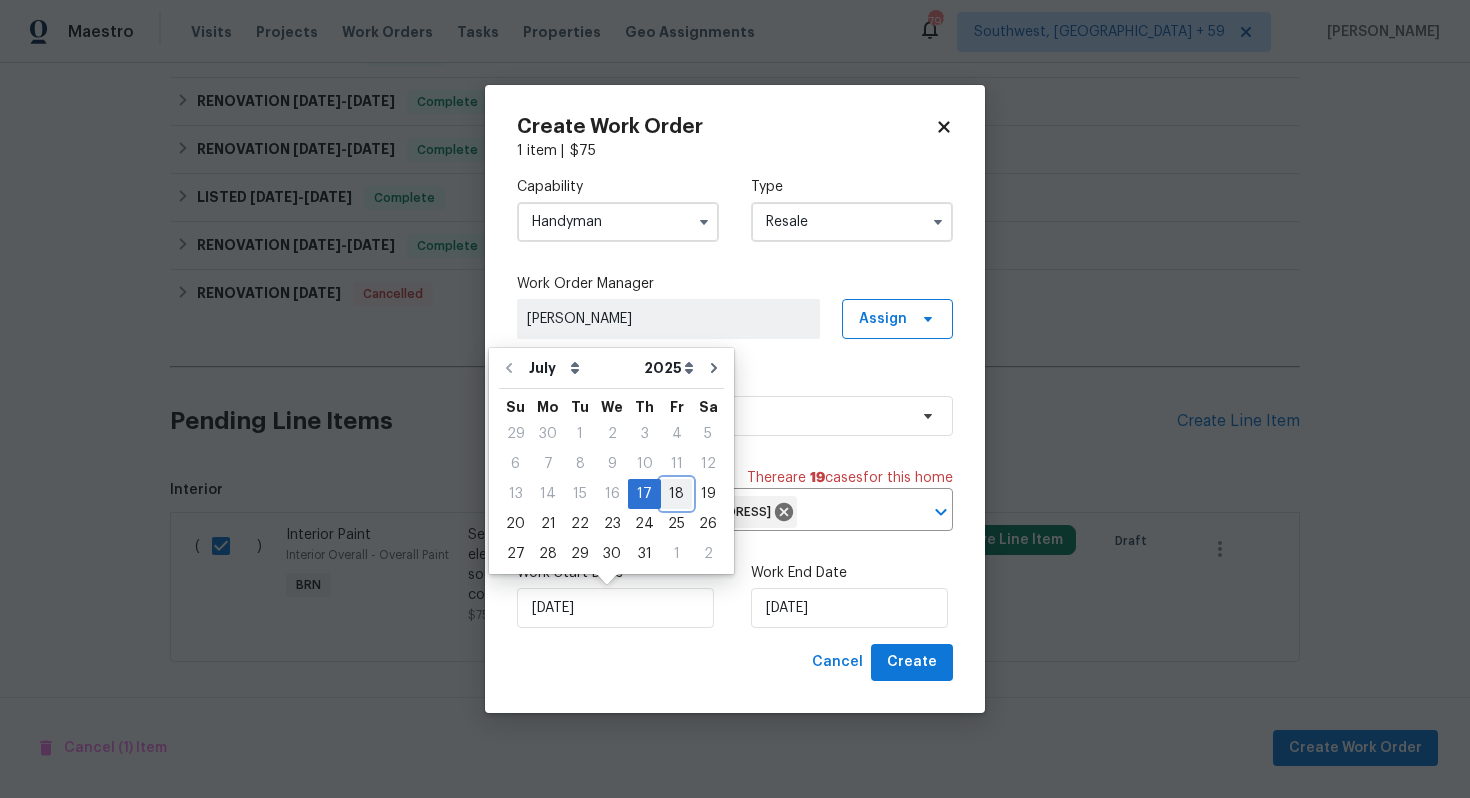 click on "18" at bounding box center (676, 494) 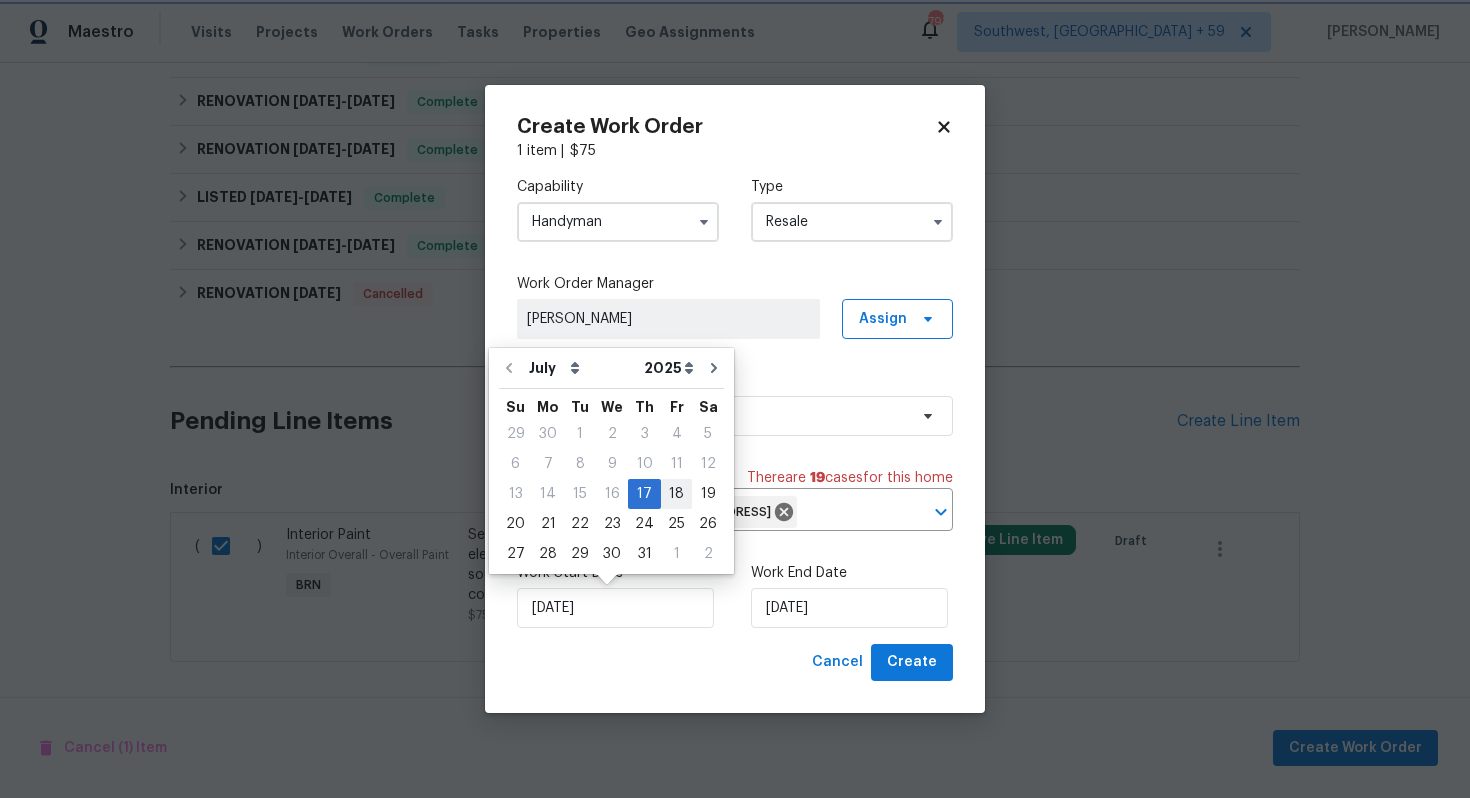 type on "[DATE]" 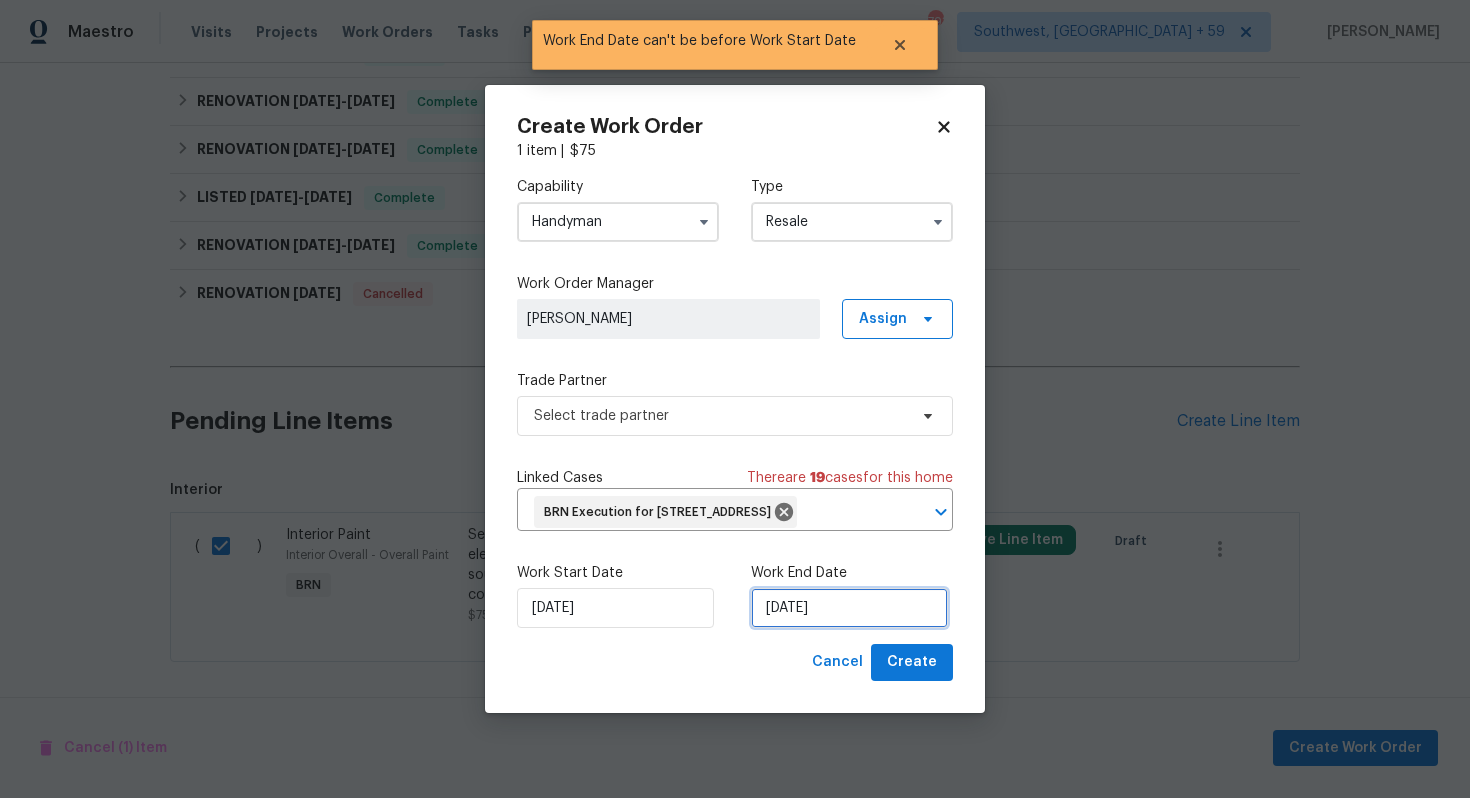 click on "[DATE]" at bounding box center [849, 608] 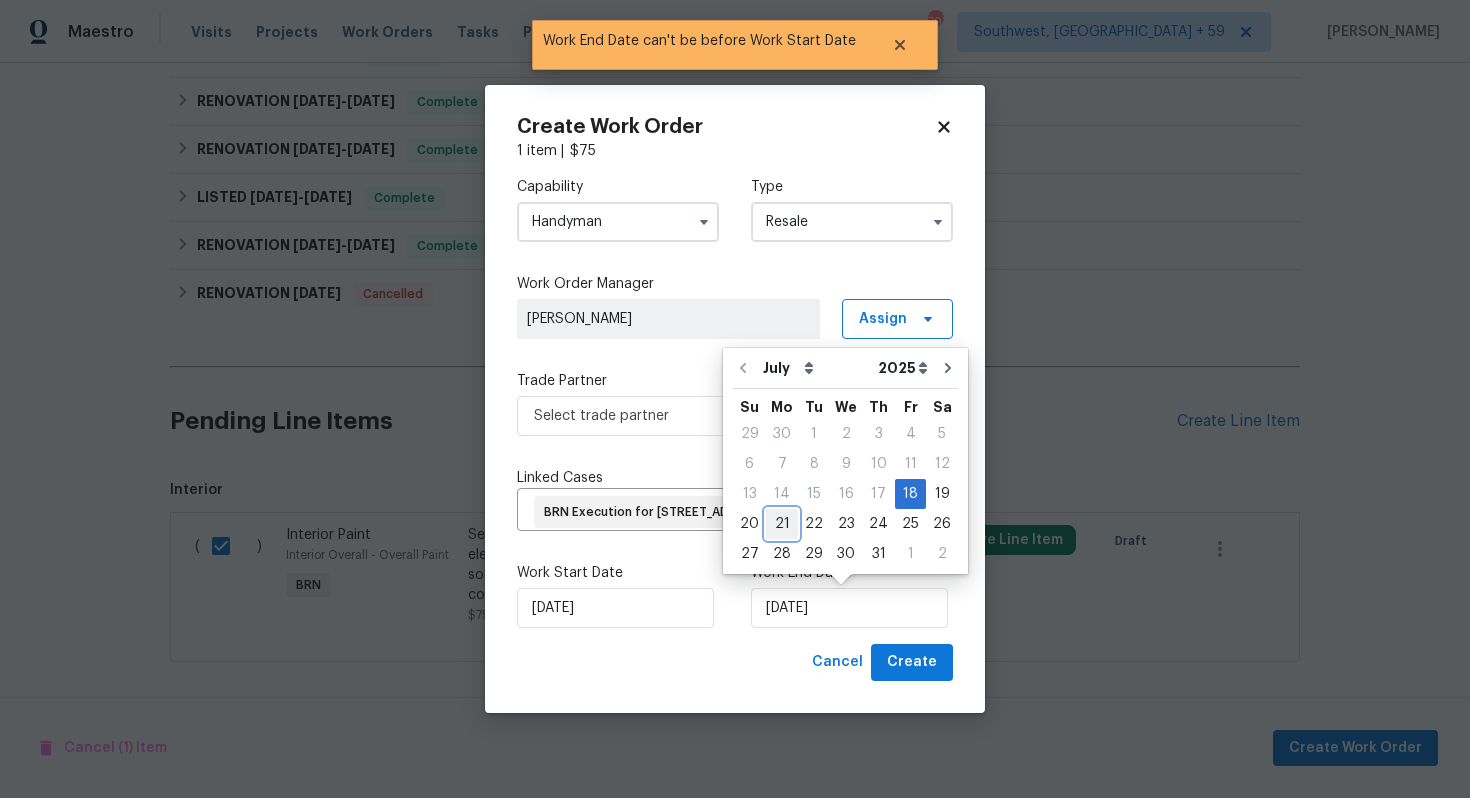 click on "21" at bounding box center [782, 524] 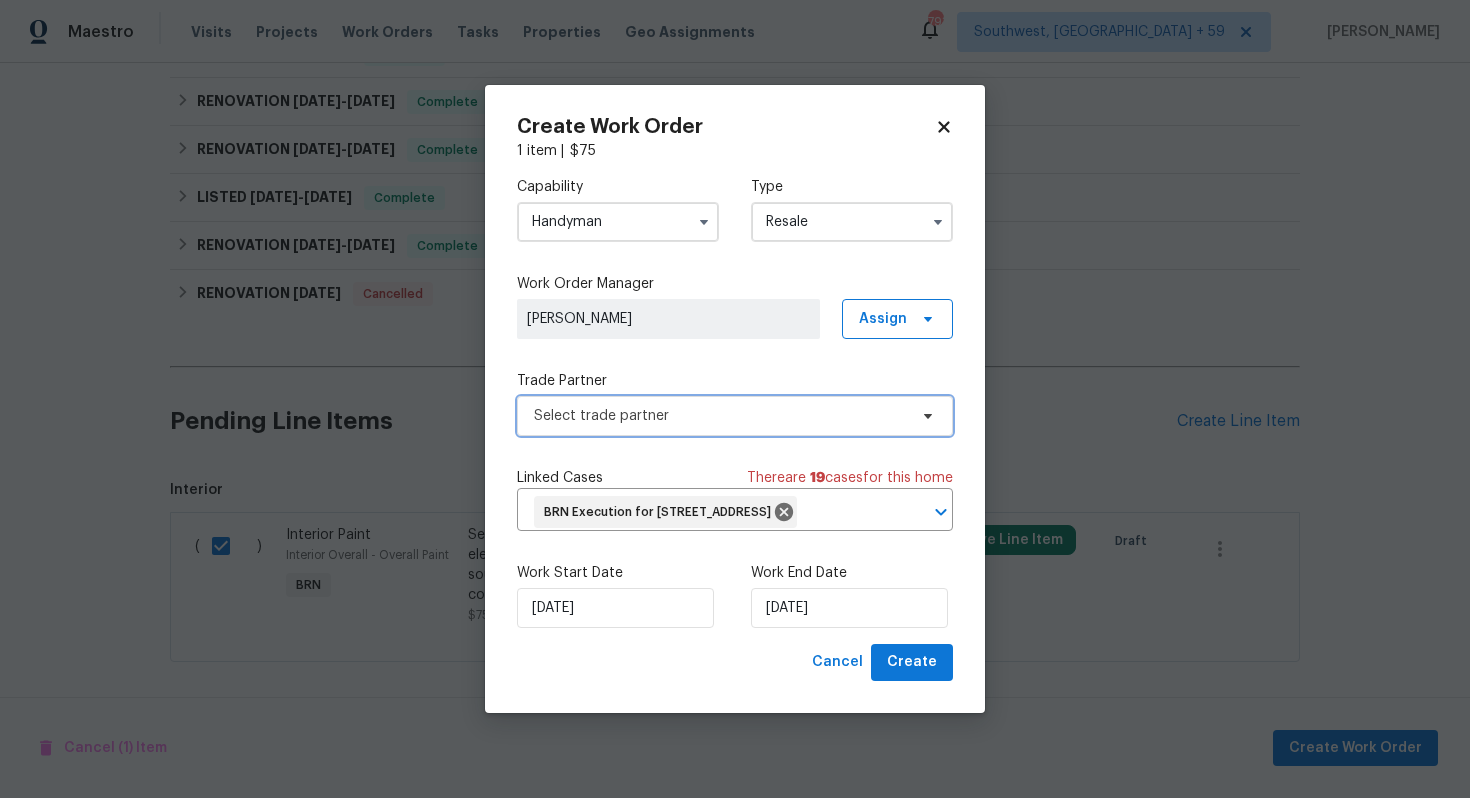 click on "Select trade partner" at bounding box center [735, 416] 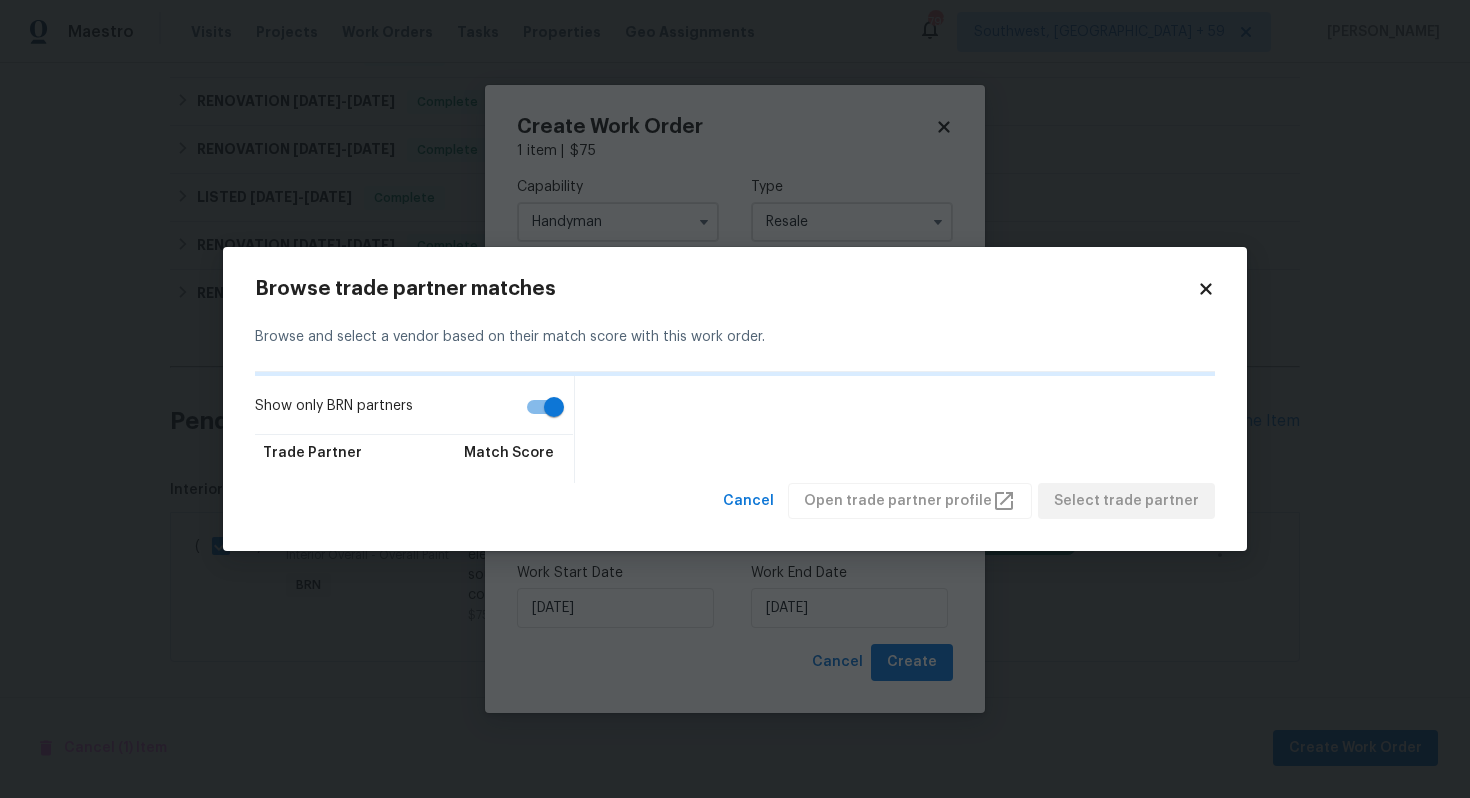 click on "Show only BRN partners" at bounding box center (554, 407) 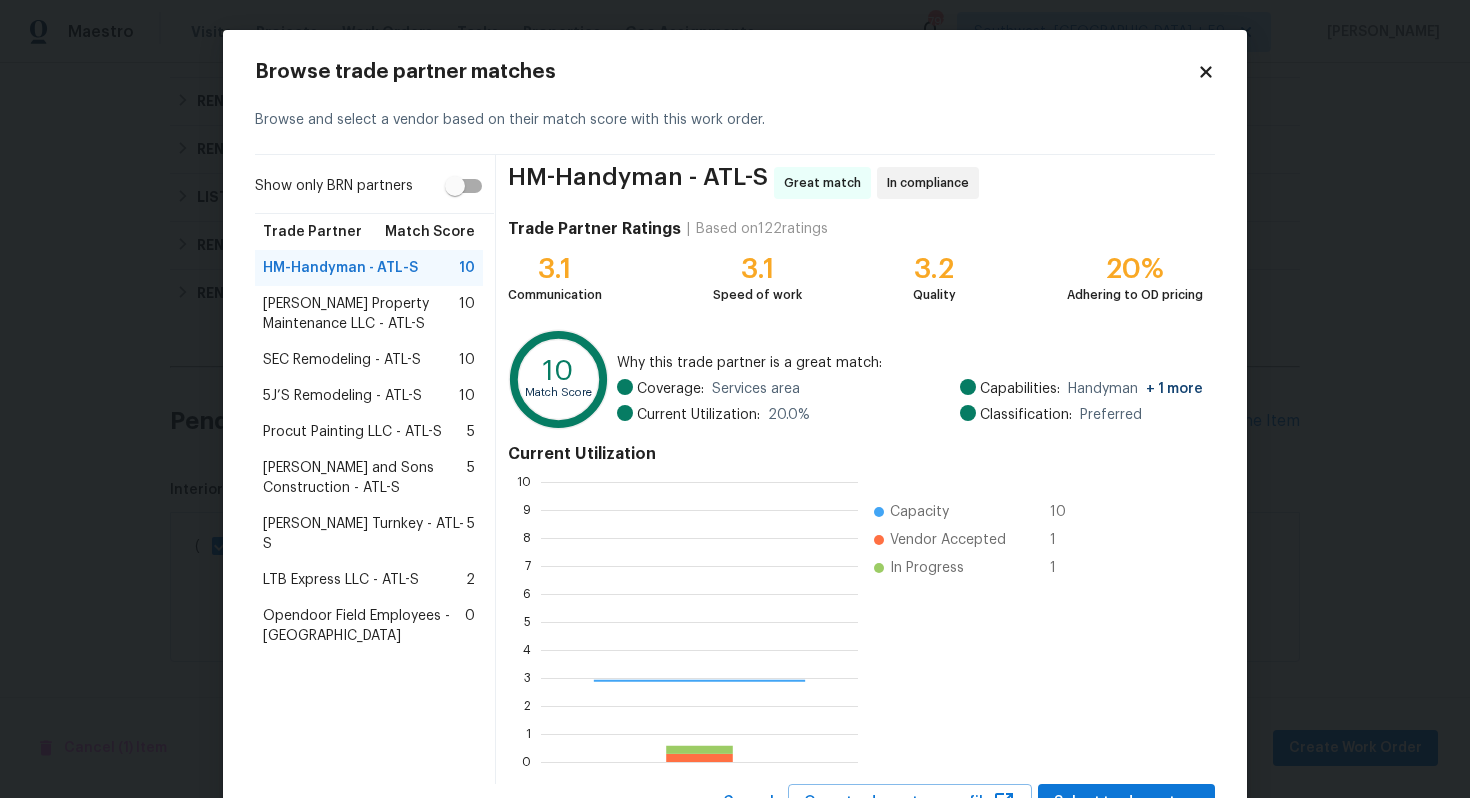 scroll, scrollTop: 2, scrollLeft: 2, axis: both 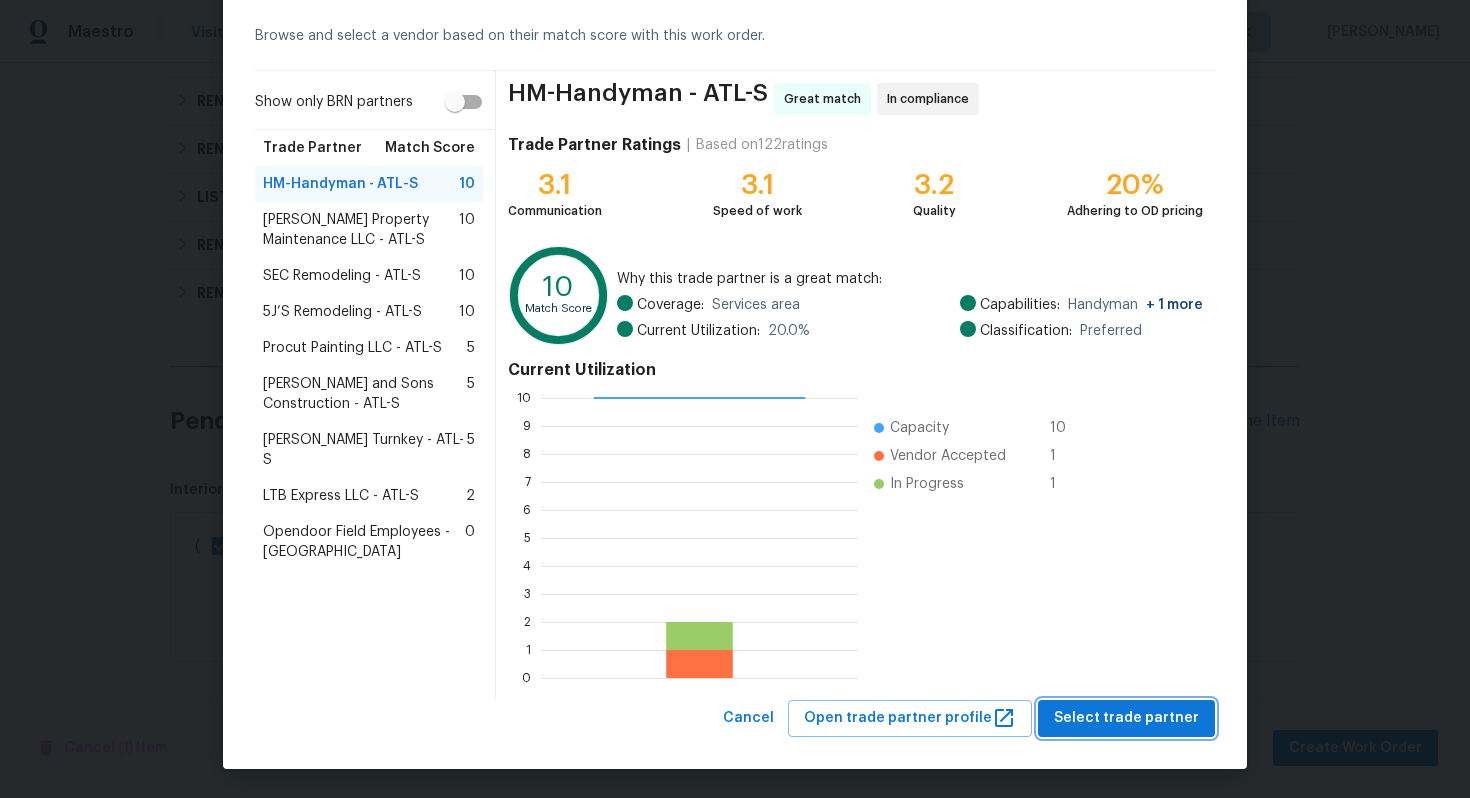 click on "Select trade partner" at bounding box center [1126, 718] 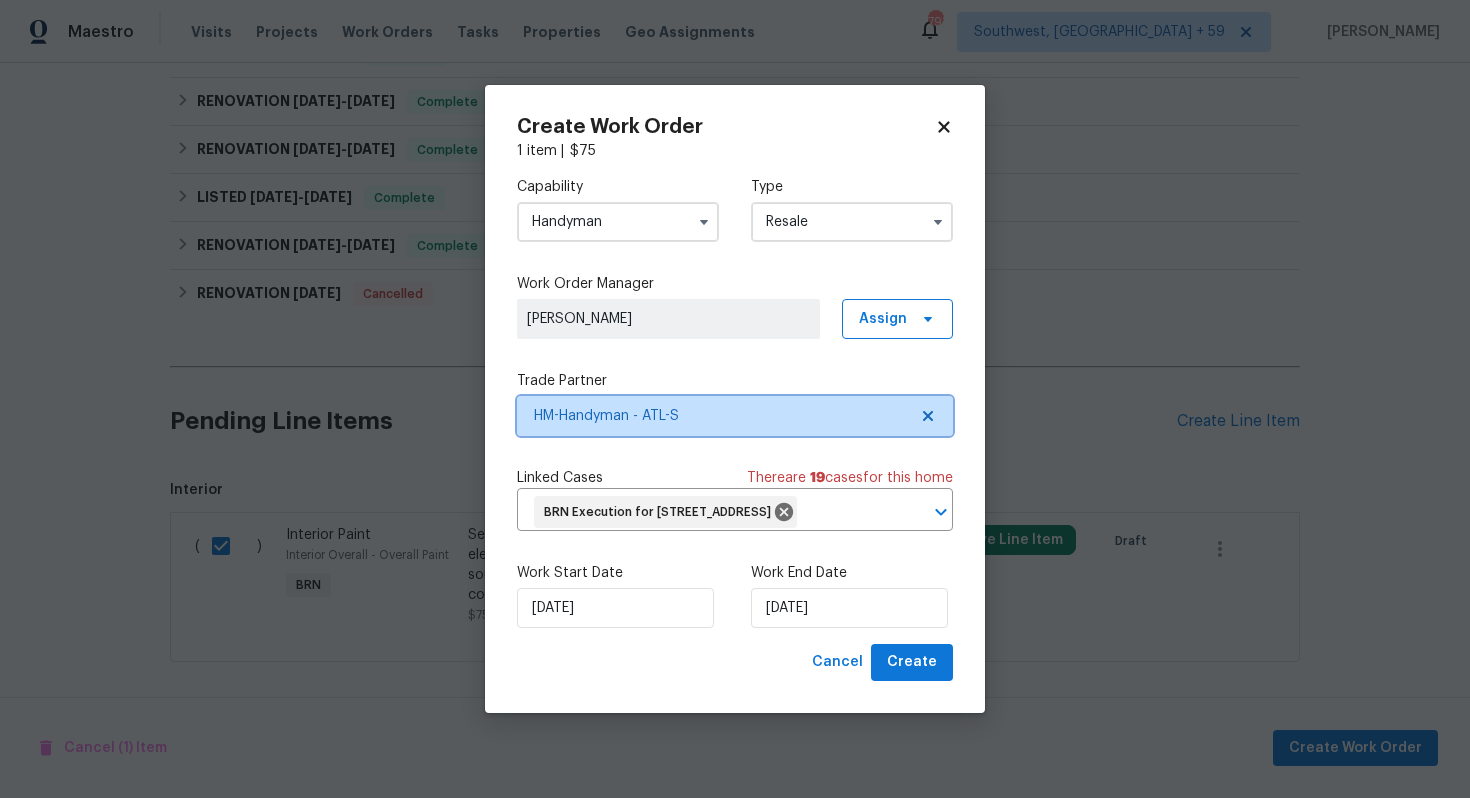 scroll, scrollTop: 0, scrollLeft: 0, axis: both 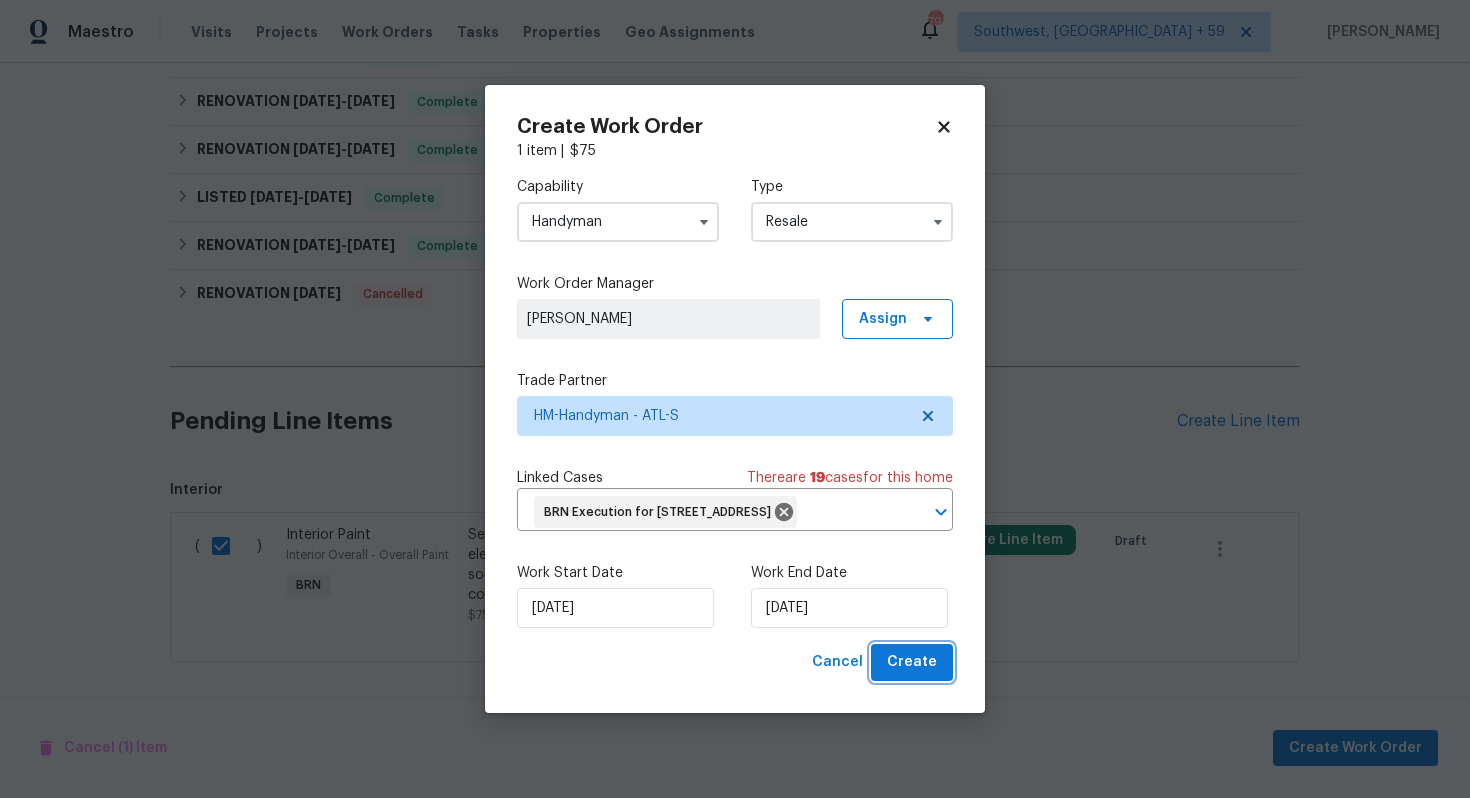 click on "Create" at bounding box center [912, 662] 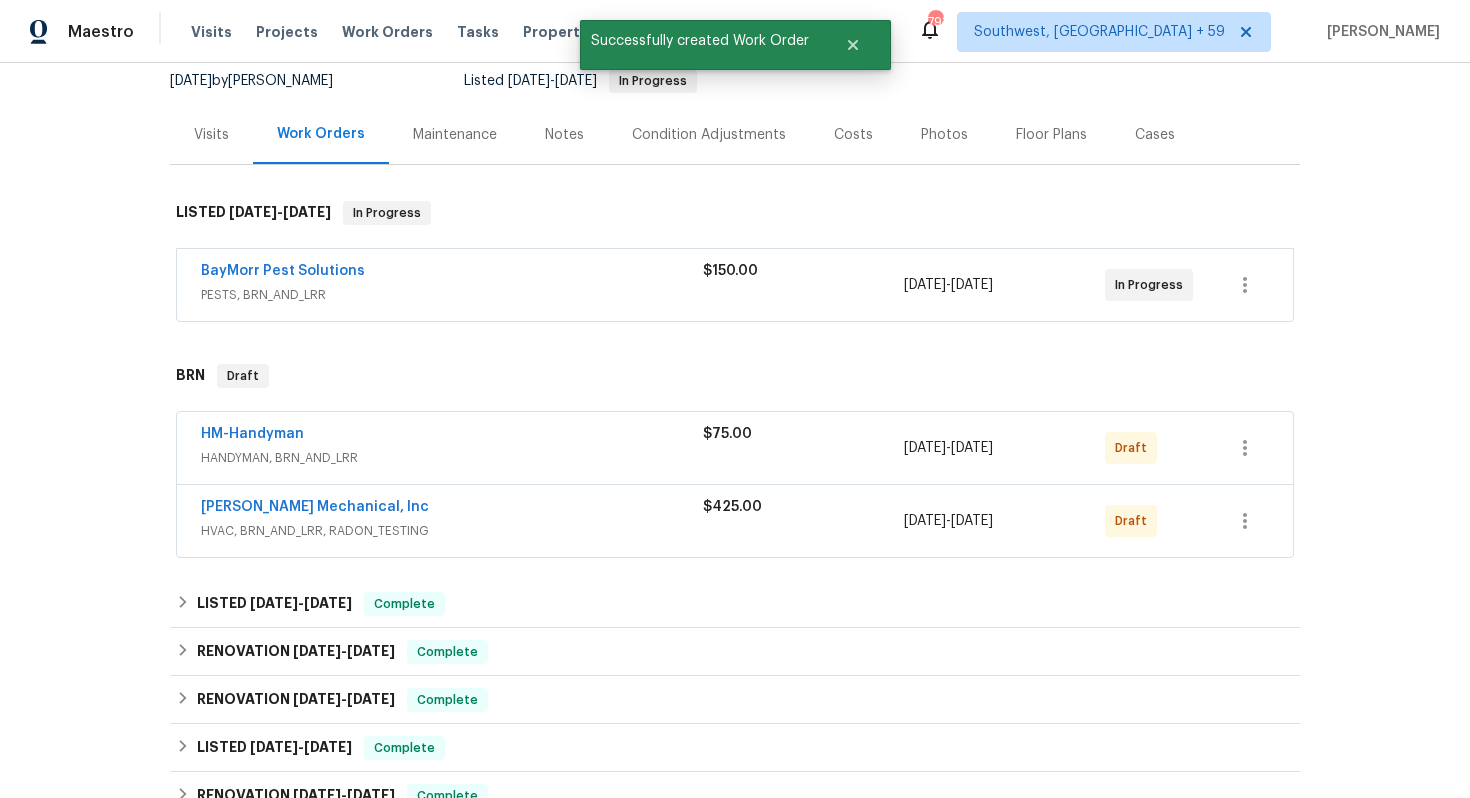 scroll, scrollTop: 182, scrollLeft: 0, axis: vertical 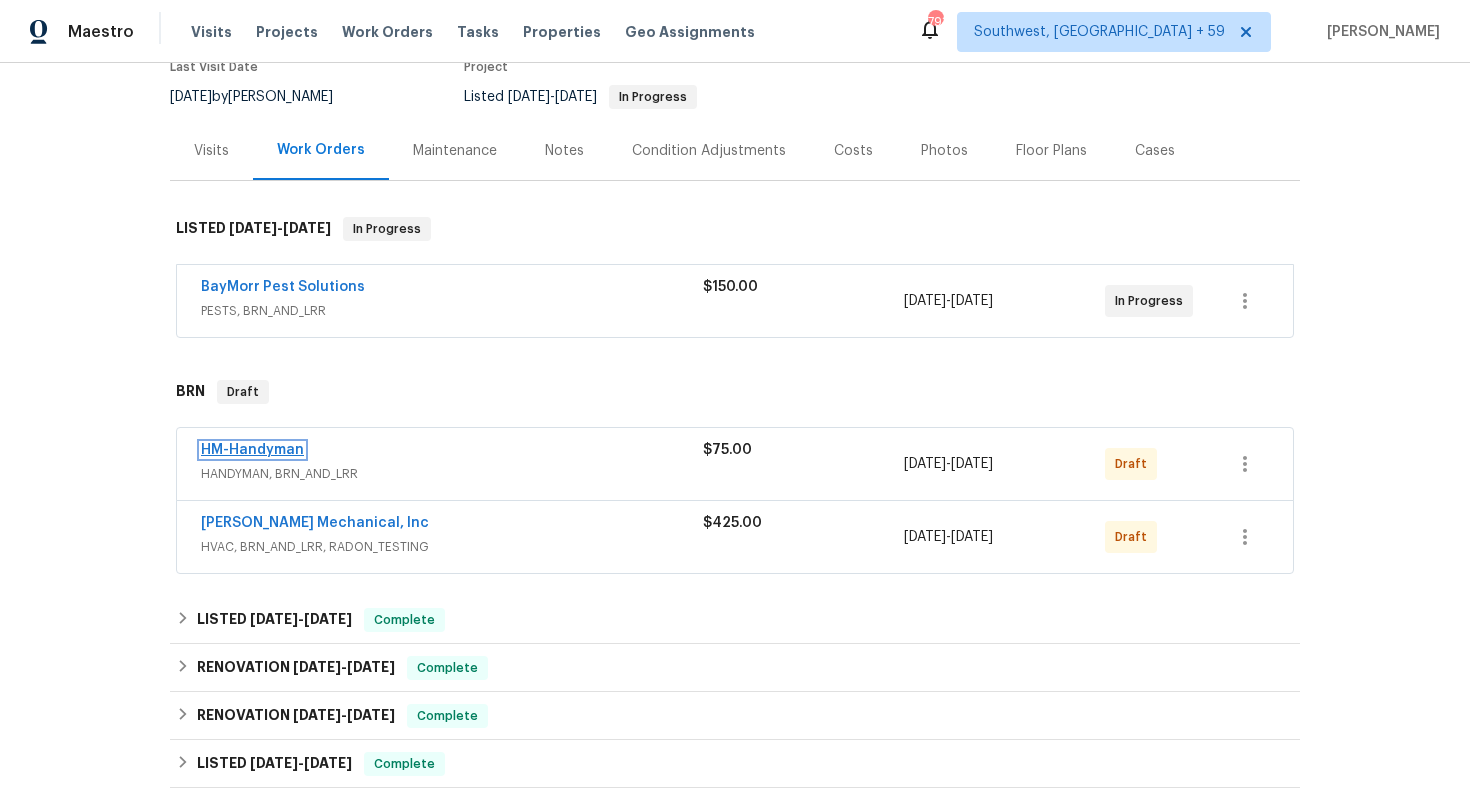 click on "HM-Handyman" at bounding box center (252, 450) 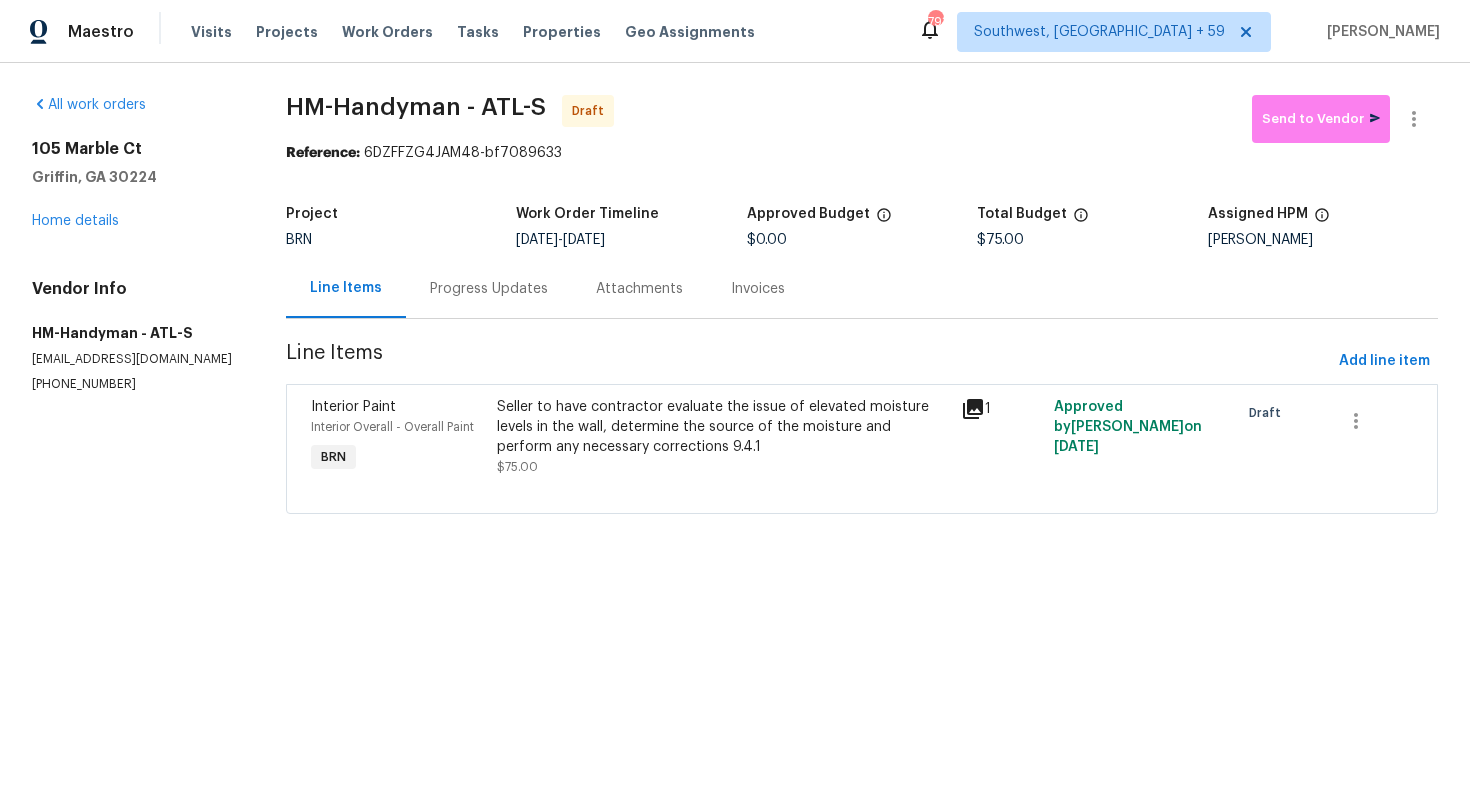 click on "Progress Updates" at bounding box center (489, 288) 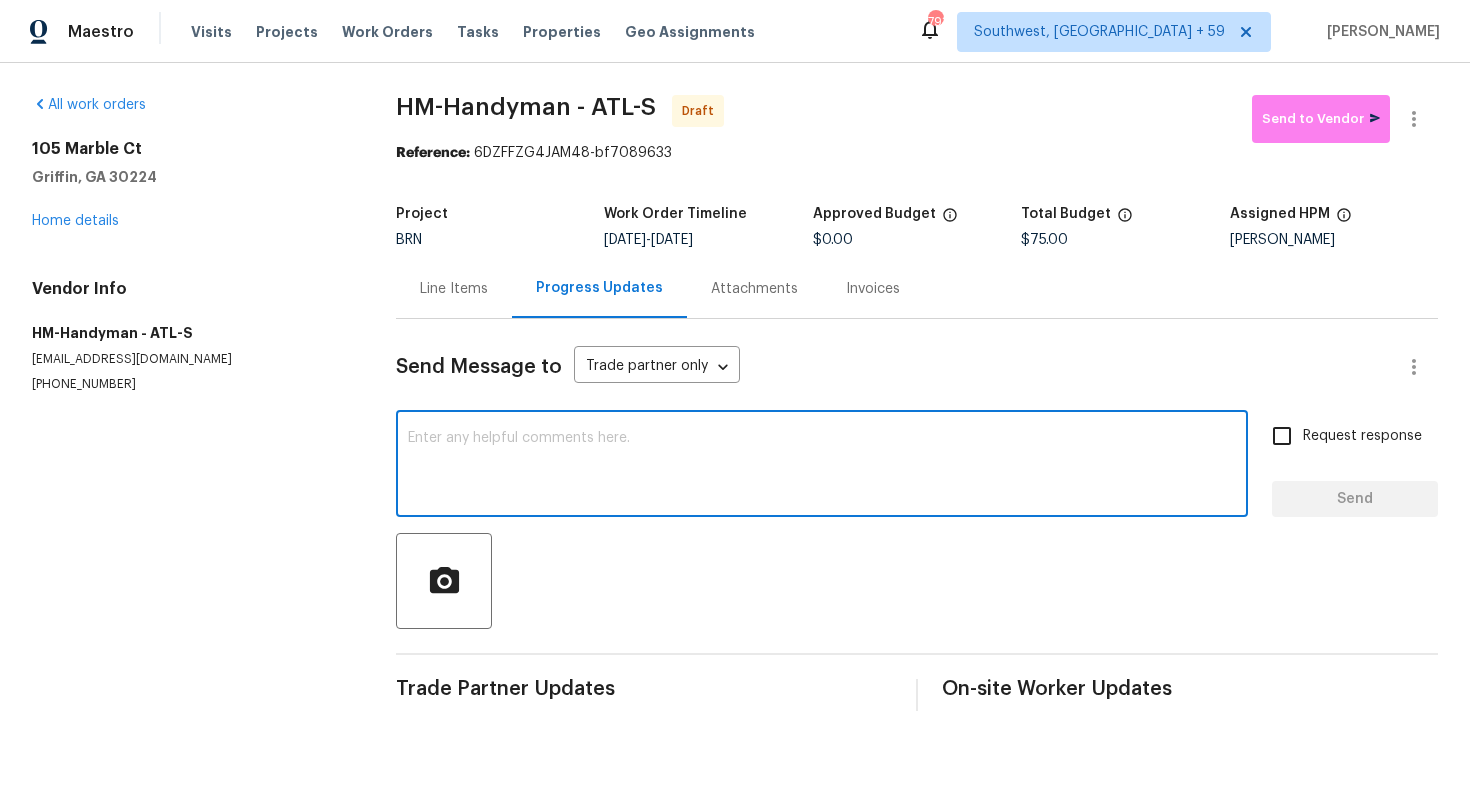 click at bounding box center [822, 466] 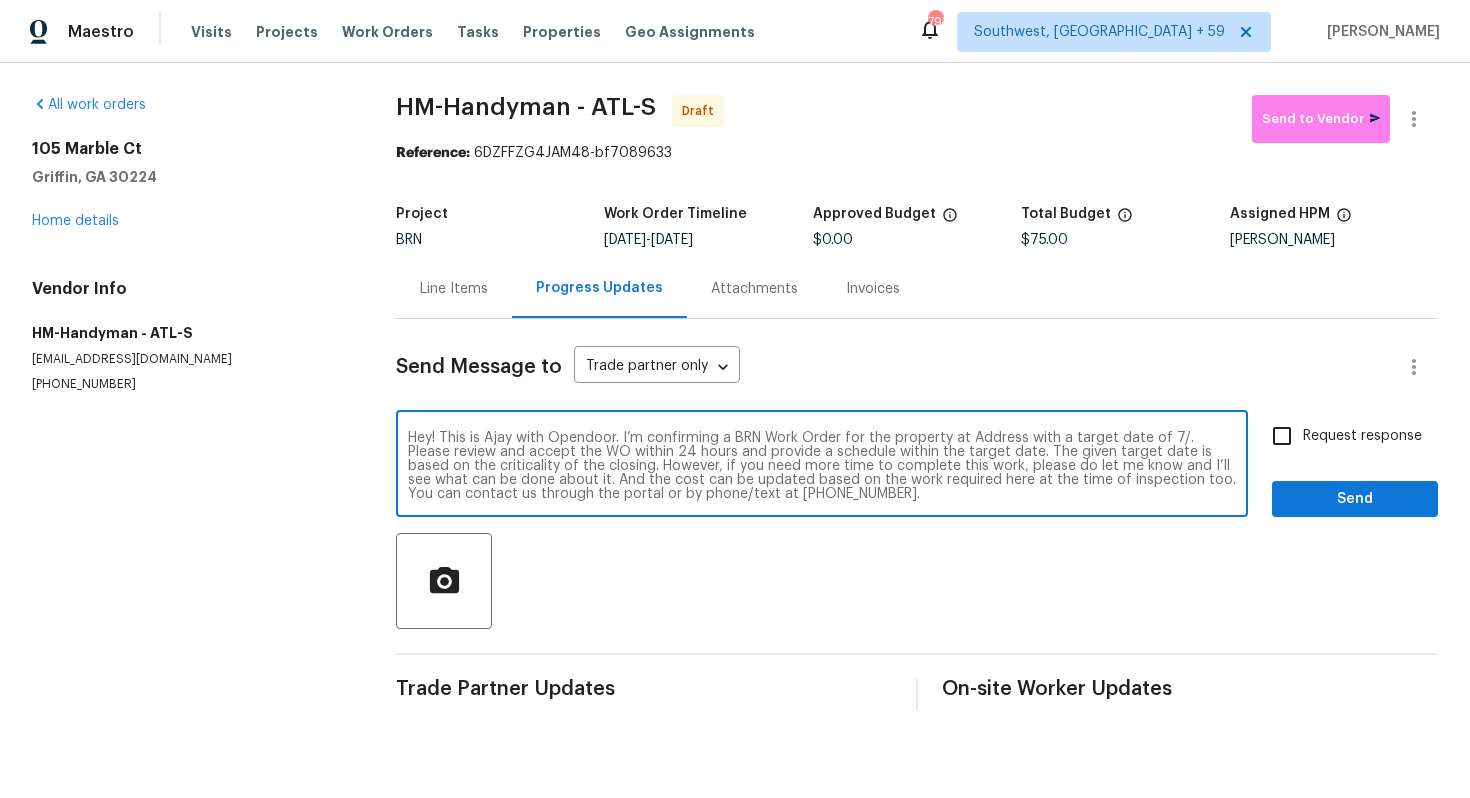 scroll, scrollTop: 0, scrollLeft: 0, axis: both 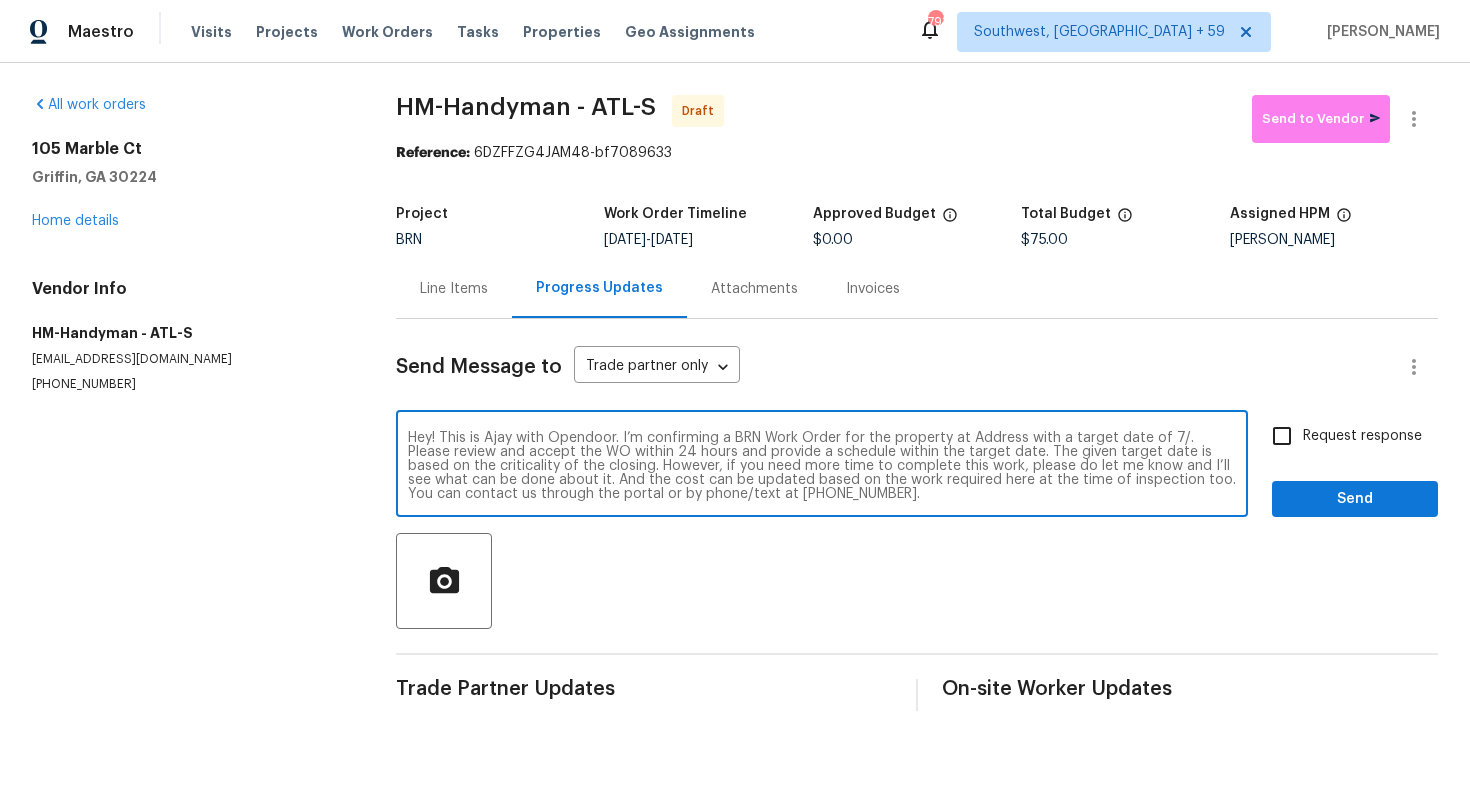 click on "Hey! This is Ajay with Opendoor. I’m confirming a BRN Work Order for the property at Address with a target date of 7/. Please review and accept the WO within 24 hours and provide a schedule within the target date. The given target date is based on the criticality of the closing. However, if you need more time to complete this work, please do let me know and I’ll see what can be done about it. And the cost can be updated based on the work required here at the time of inspection too. You can contact us through the portal or by phone/text at 650-800-9524." at bounding box center (822, 466) 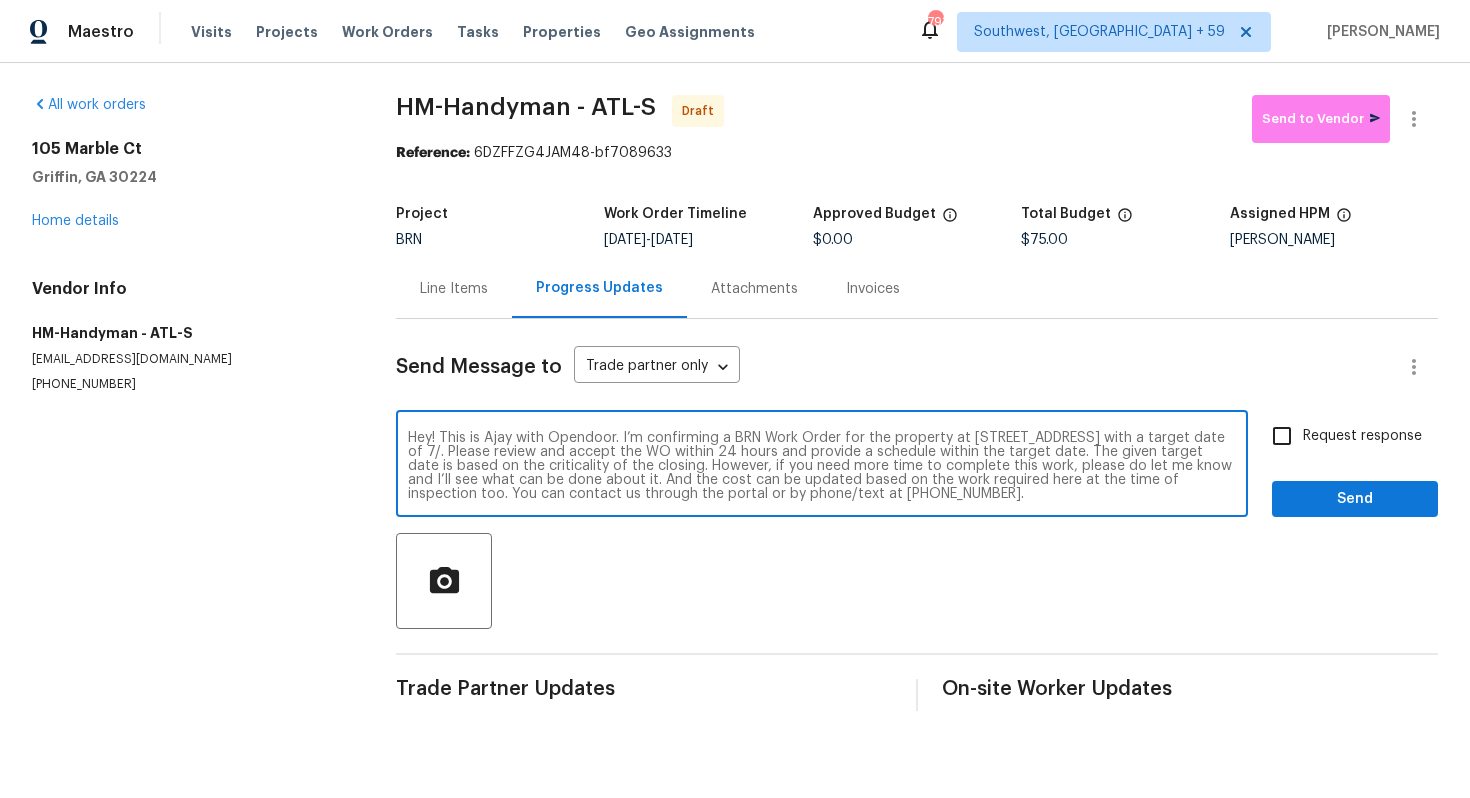 click on "Hey! This is Ajay with Opendoor. I’m confirming a BRN Work Order for the property at 105 Marble Ct, Griffin, GA 30224 with a target date of 7/. Please review and accept the WO within 24 hours and provide a schedule within the target date. The given target date is based on the criticality of the closing. However, if you need more time to complete this work, please do let me know and I’ll see what can be done about it. And the cost can be updated based on the work required here at the time of inspection too. You can contact us through the portal or by phone/text at 650-800-9524." at bounding box center [822, 466] 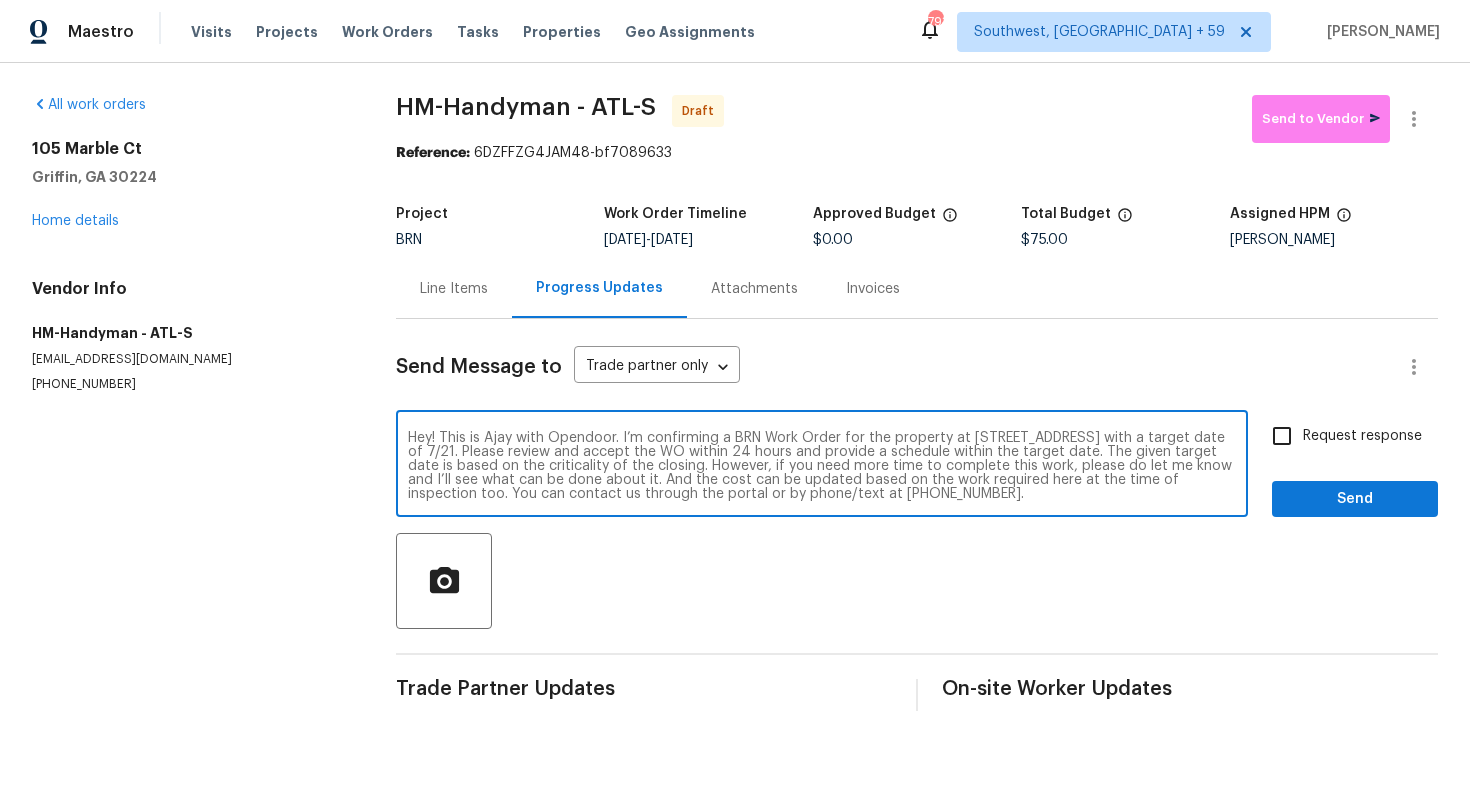 type on "Hey! This is Ajay with Opendoor. I’m confirming a BRN Work Order for the property at 105 Marble Ct, Griffin, GA 30224 with a target date of 7/21. Please review and accept the WO within 24 hours and provide a schedule within the target date. The given target date is based on the criticality of the closing. However, if you need more time to complete this work, please do let me know and I’ll see what can be done about it. And the cost can be updated based on the work required here at the time of inspection too. You can contact us through the portal or by phone/text at 650-800-9524." 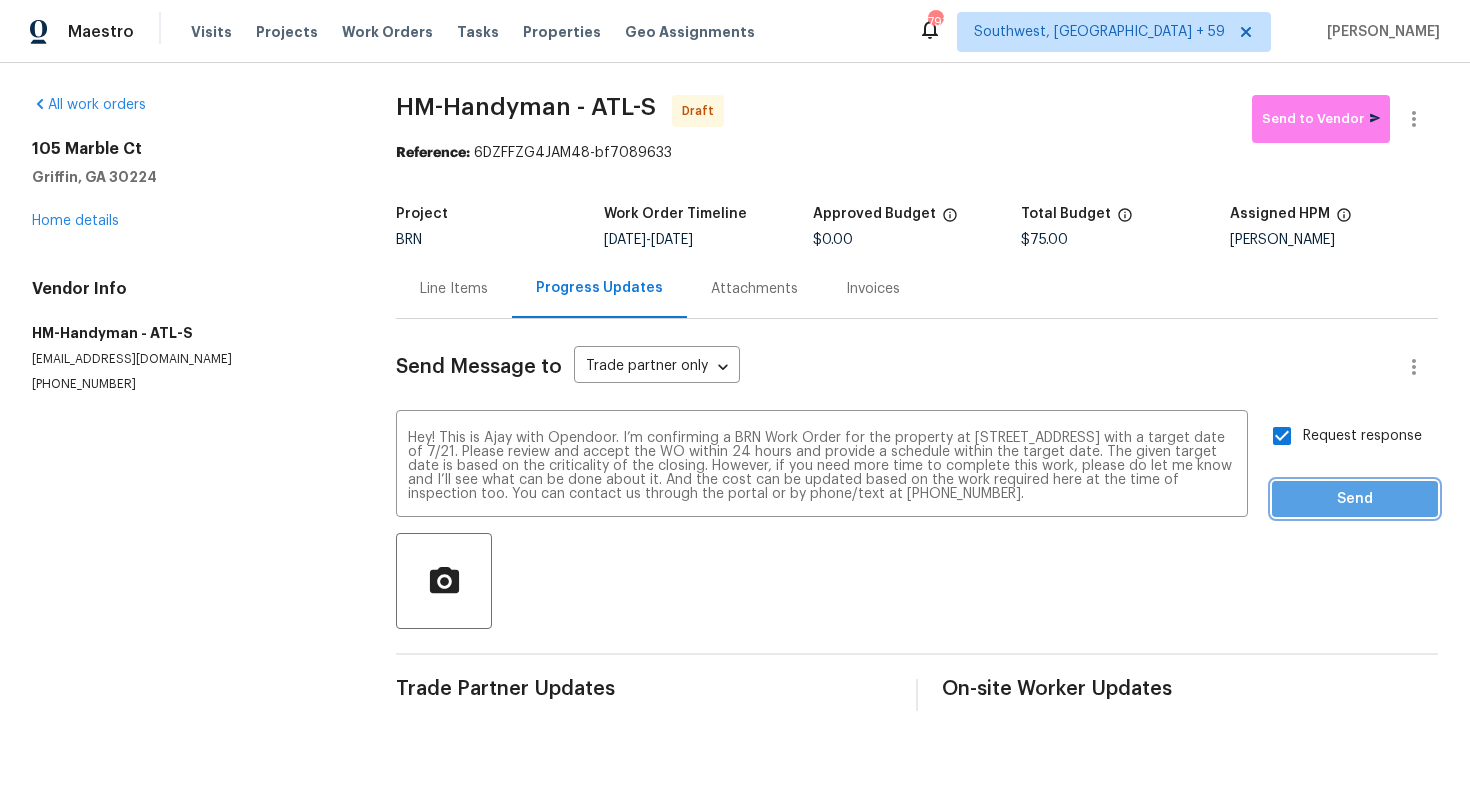 click on "Send" at bounding box center [1355, 499] 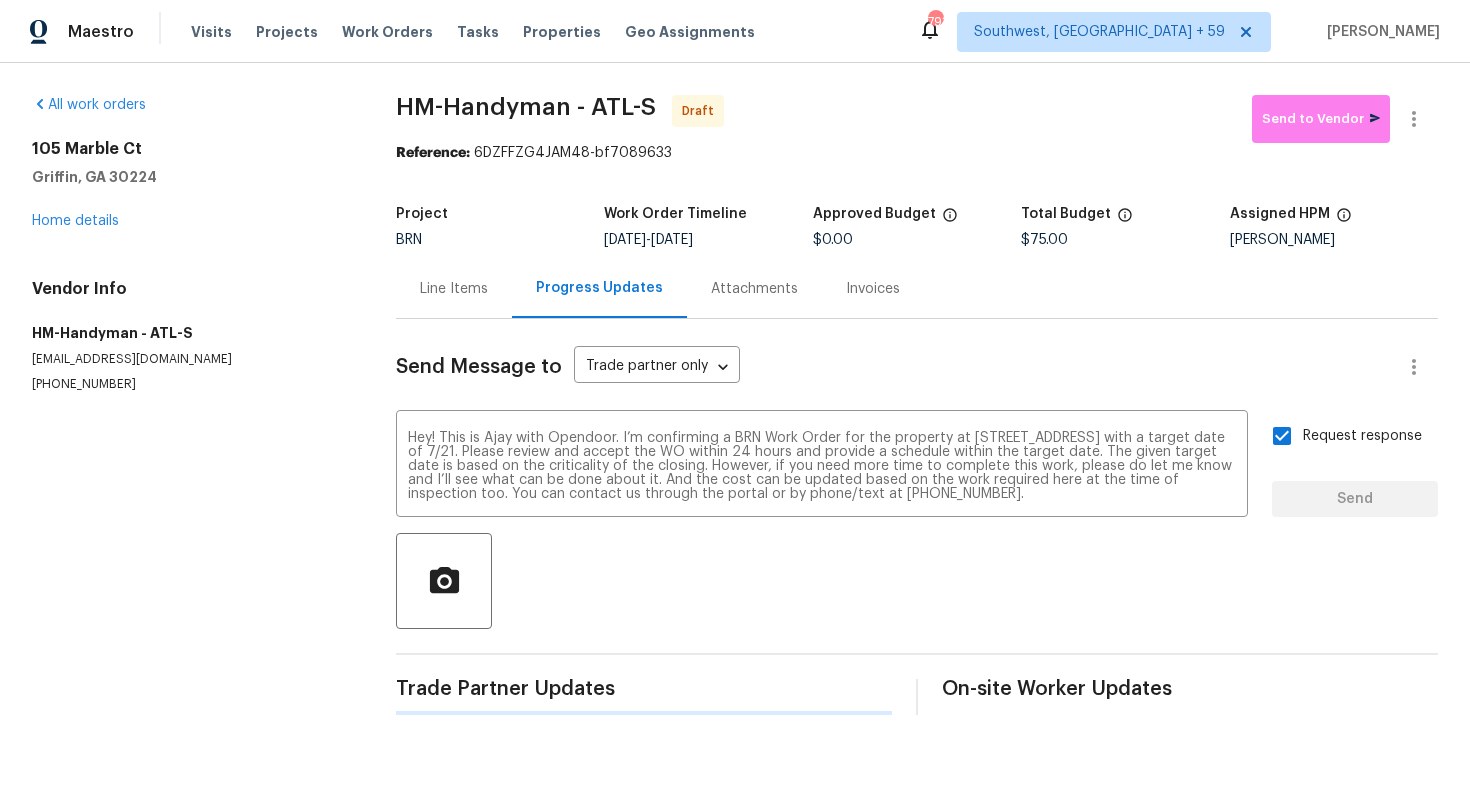 type 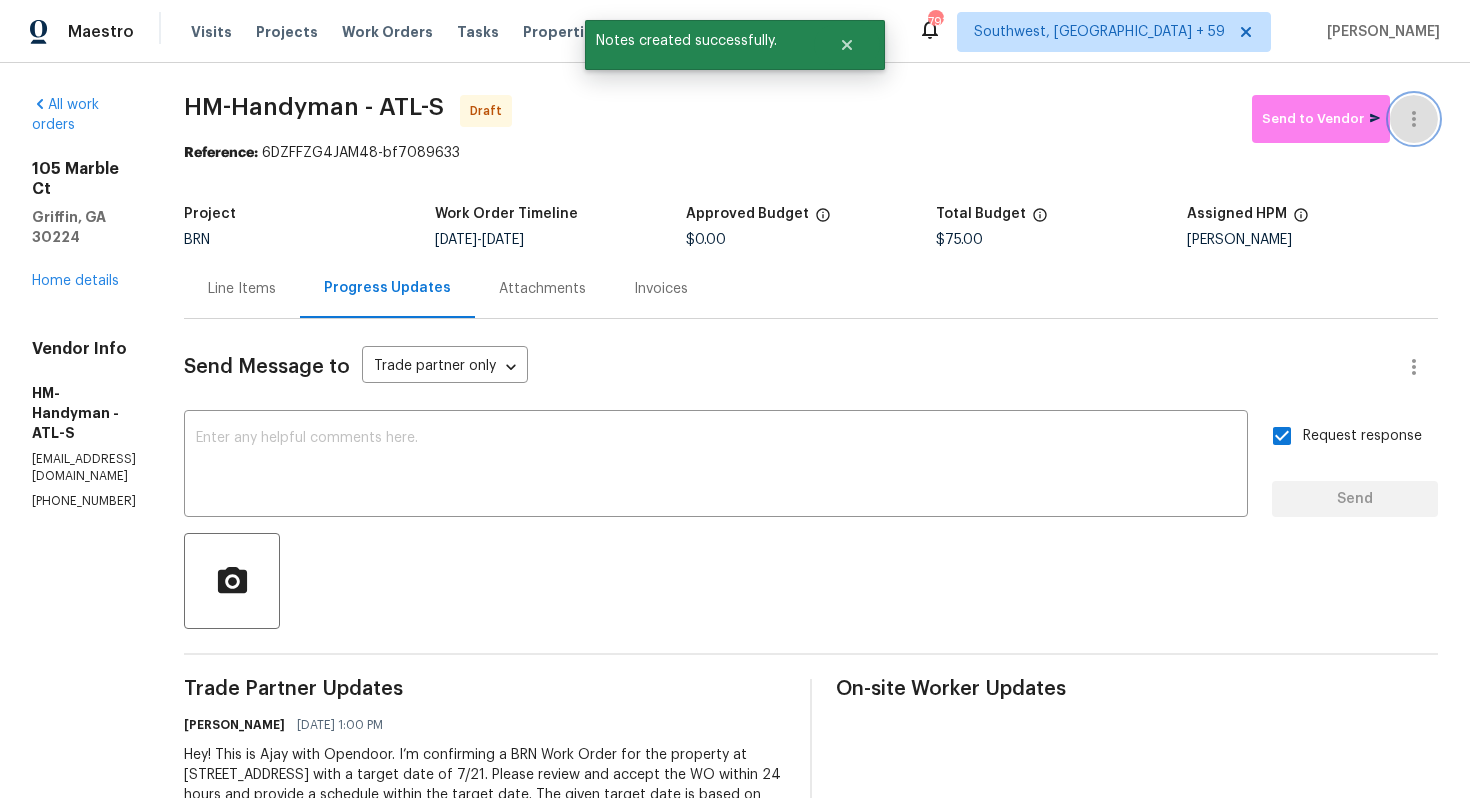 click 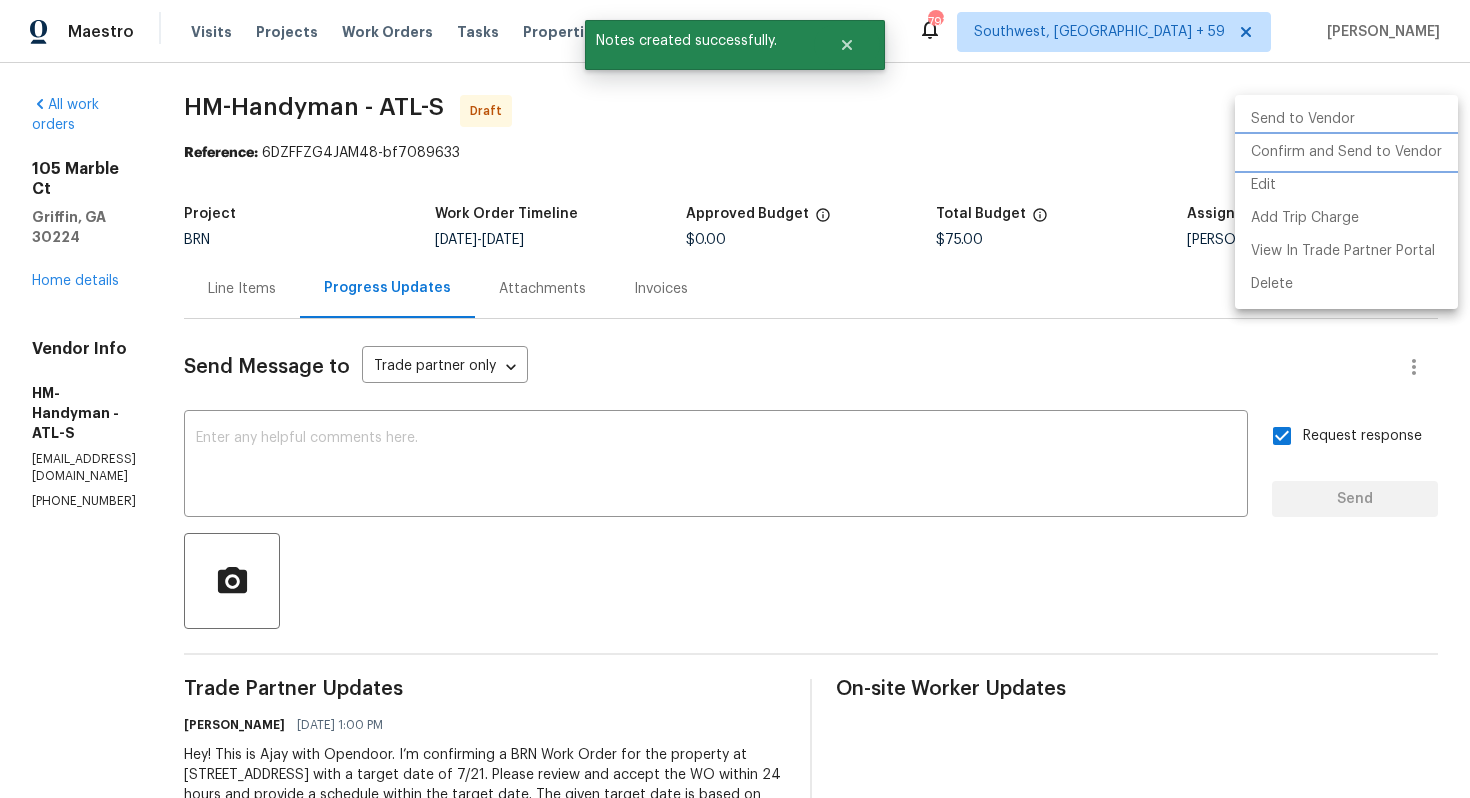 click on "Confirm and Send to Vendor" at bounding box center (1346, 152) 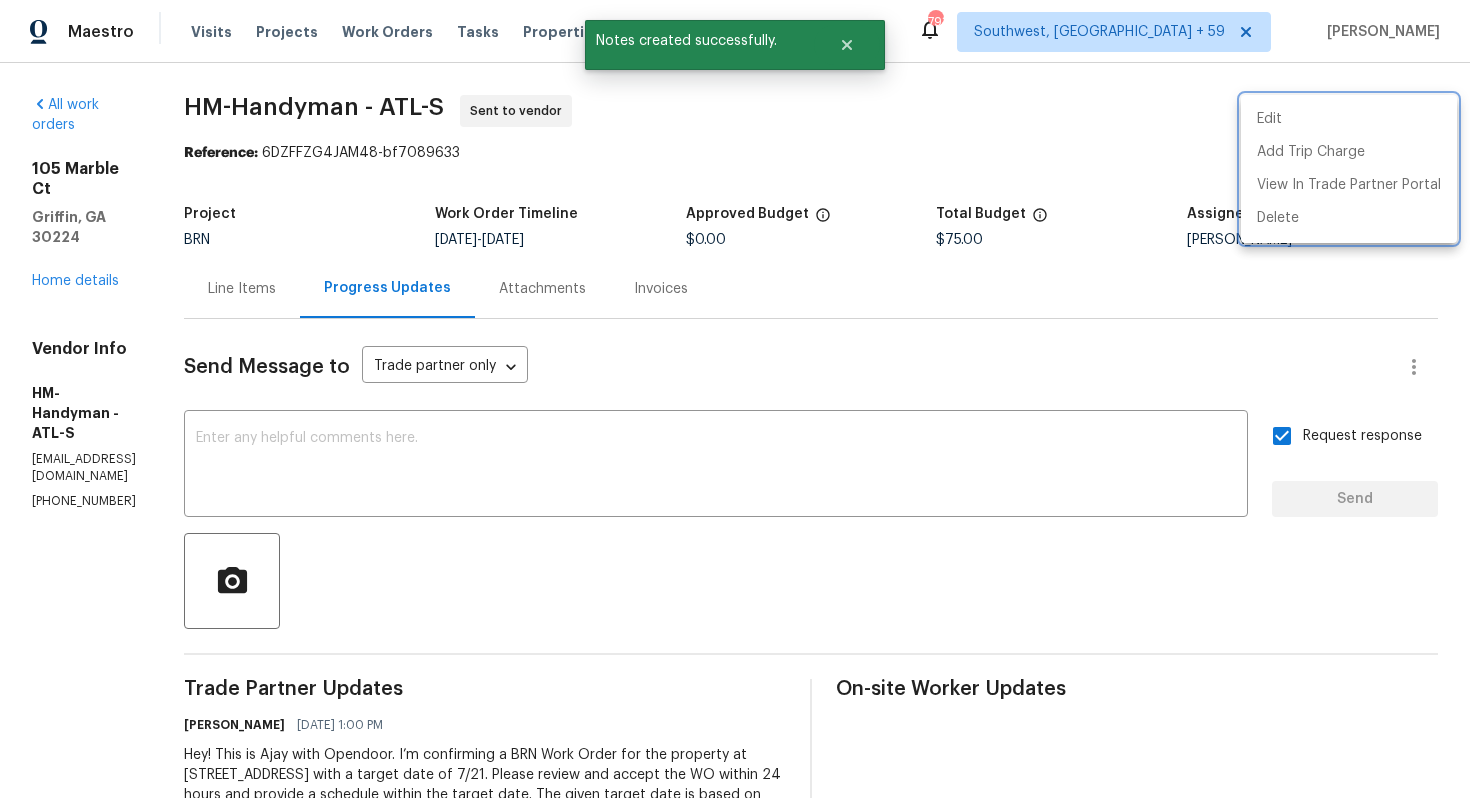 click at bounding box center [735, 399] 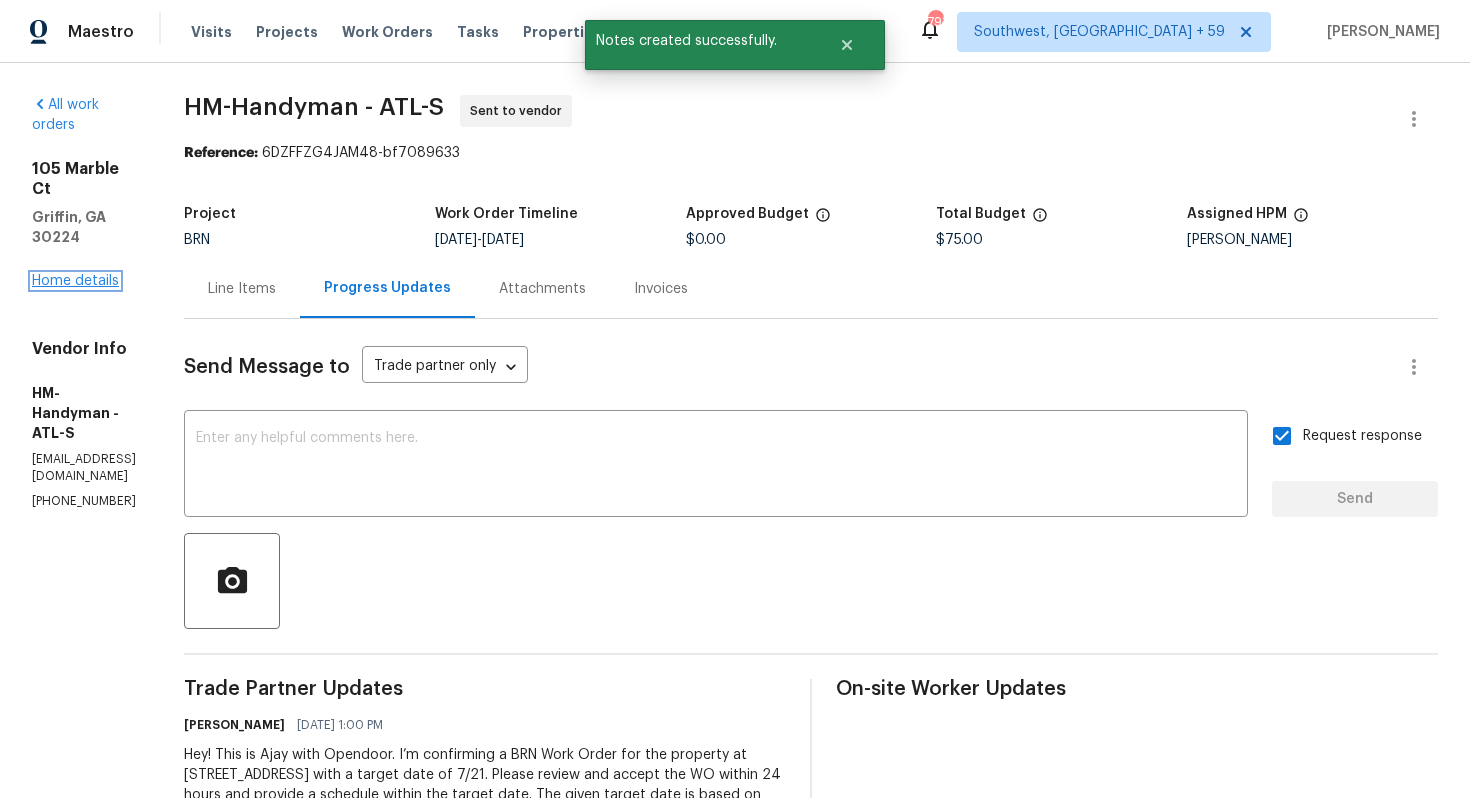 click on "Home details" at bounding box center (75, 281) 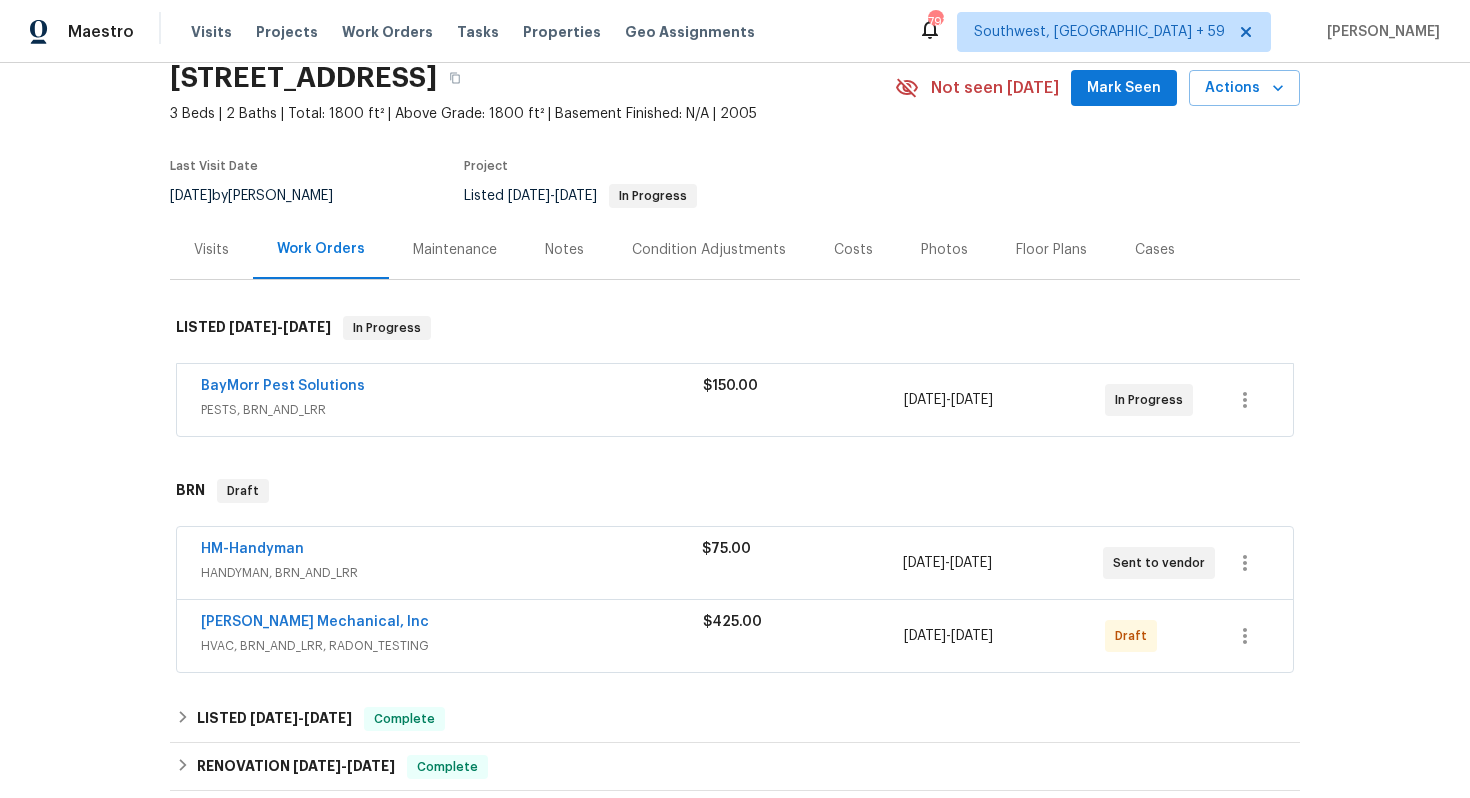 scroll, scrollTop: 105, scrollLeft: 0, axis: vertical 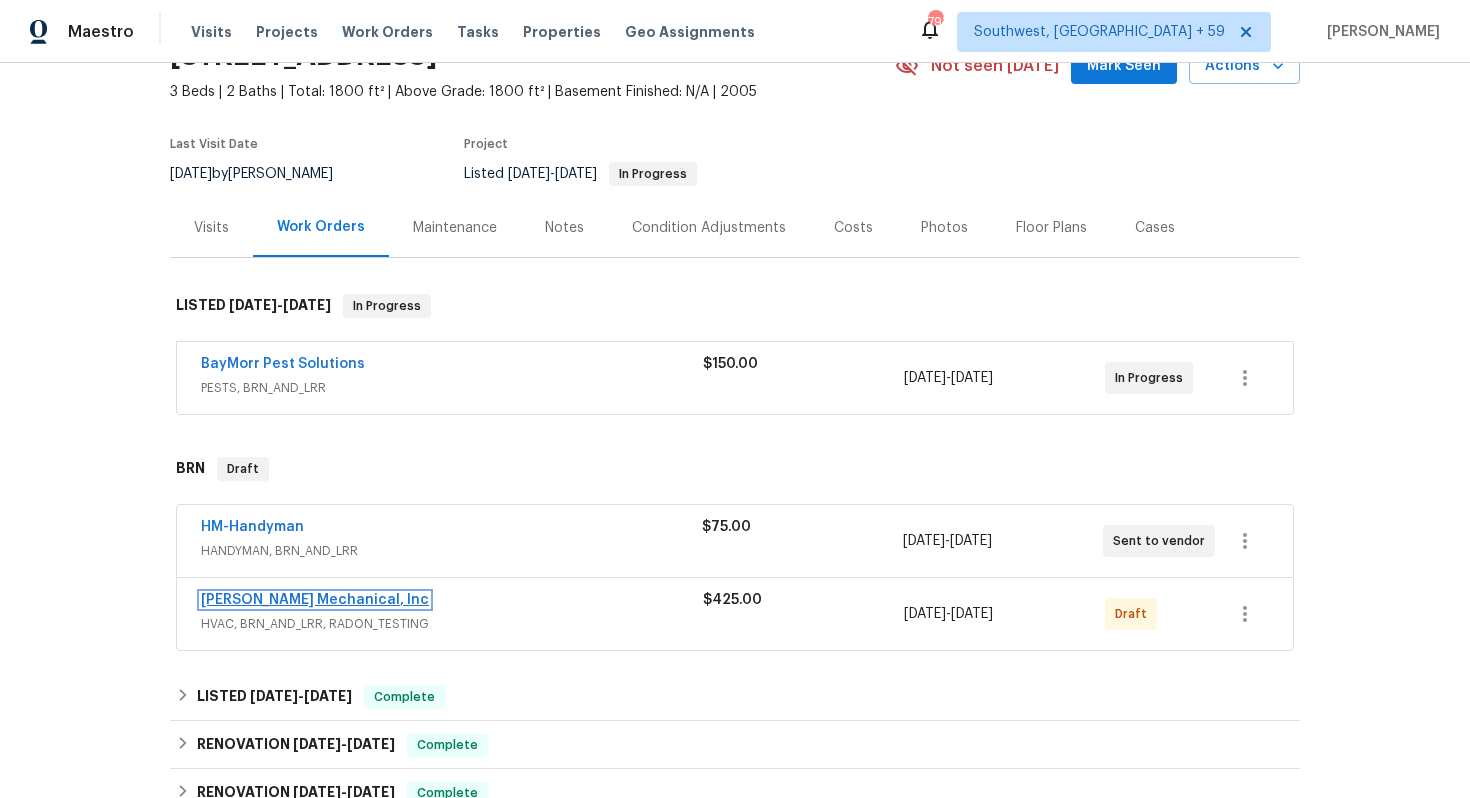 click on "JH Martin Mechanical, Inc" at bounding box center [315, 600] 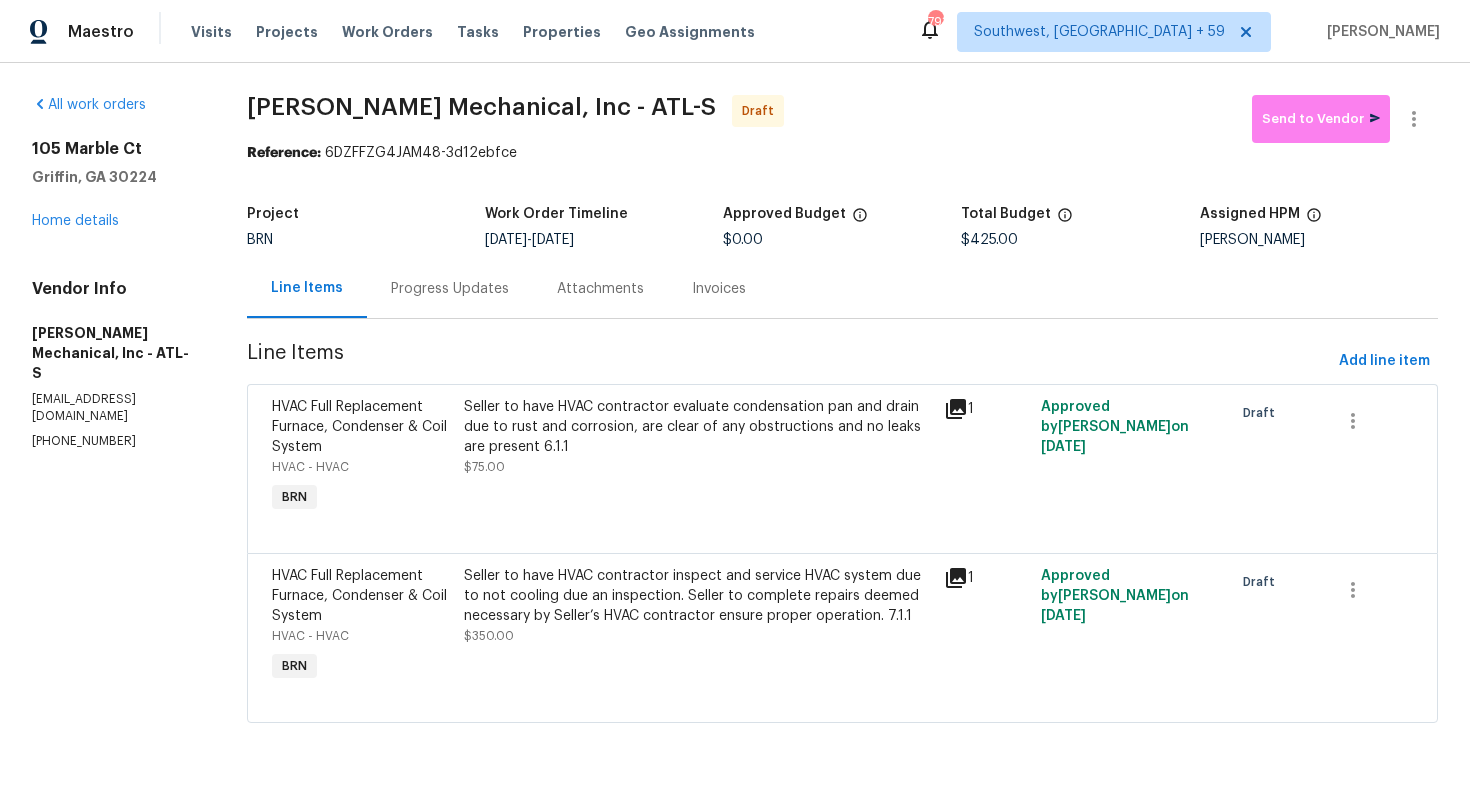 click on "Progress Updates" at bounding box center (450, 288) 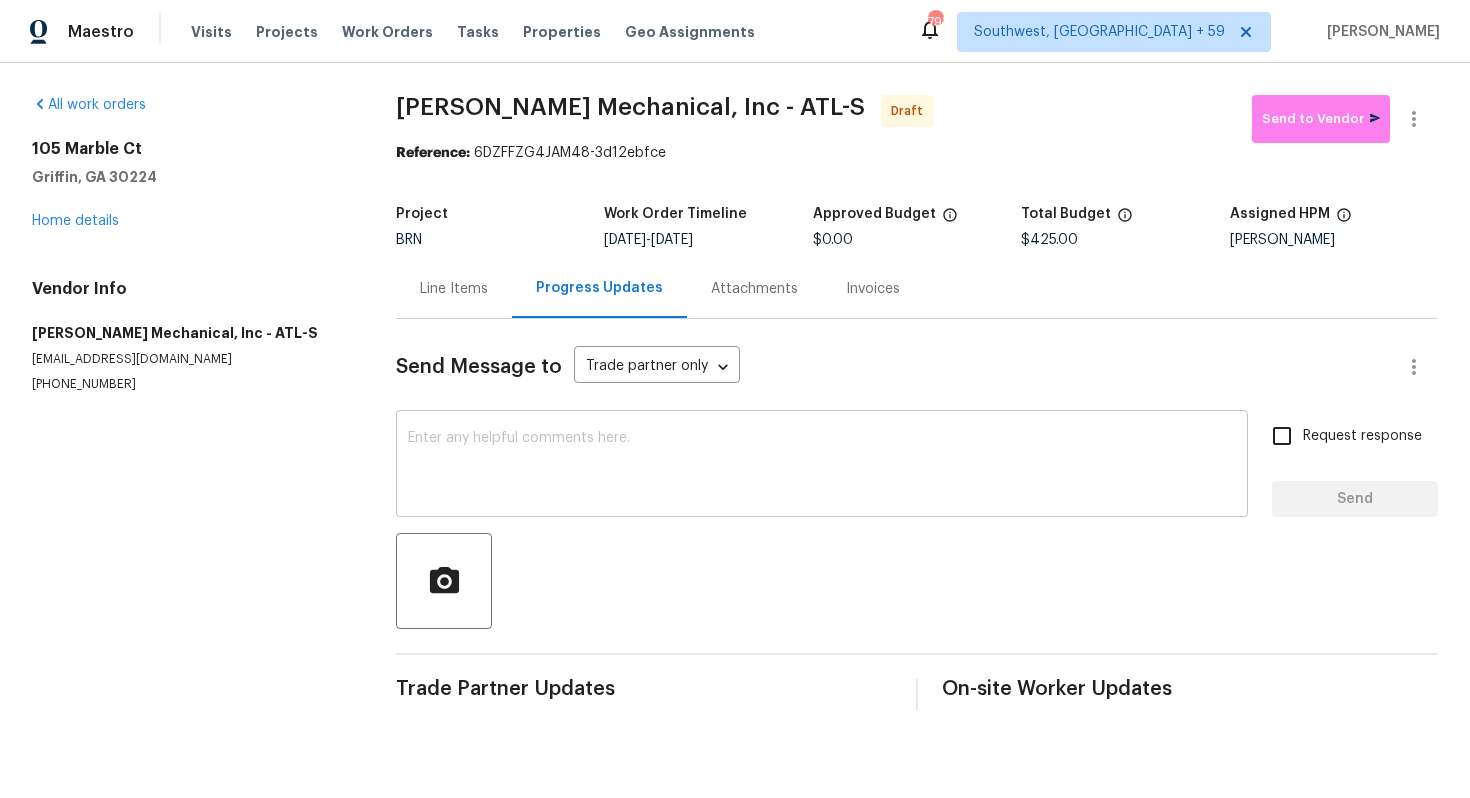 click at bounding box center [822, 466] 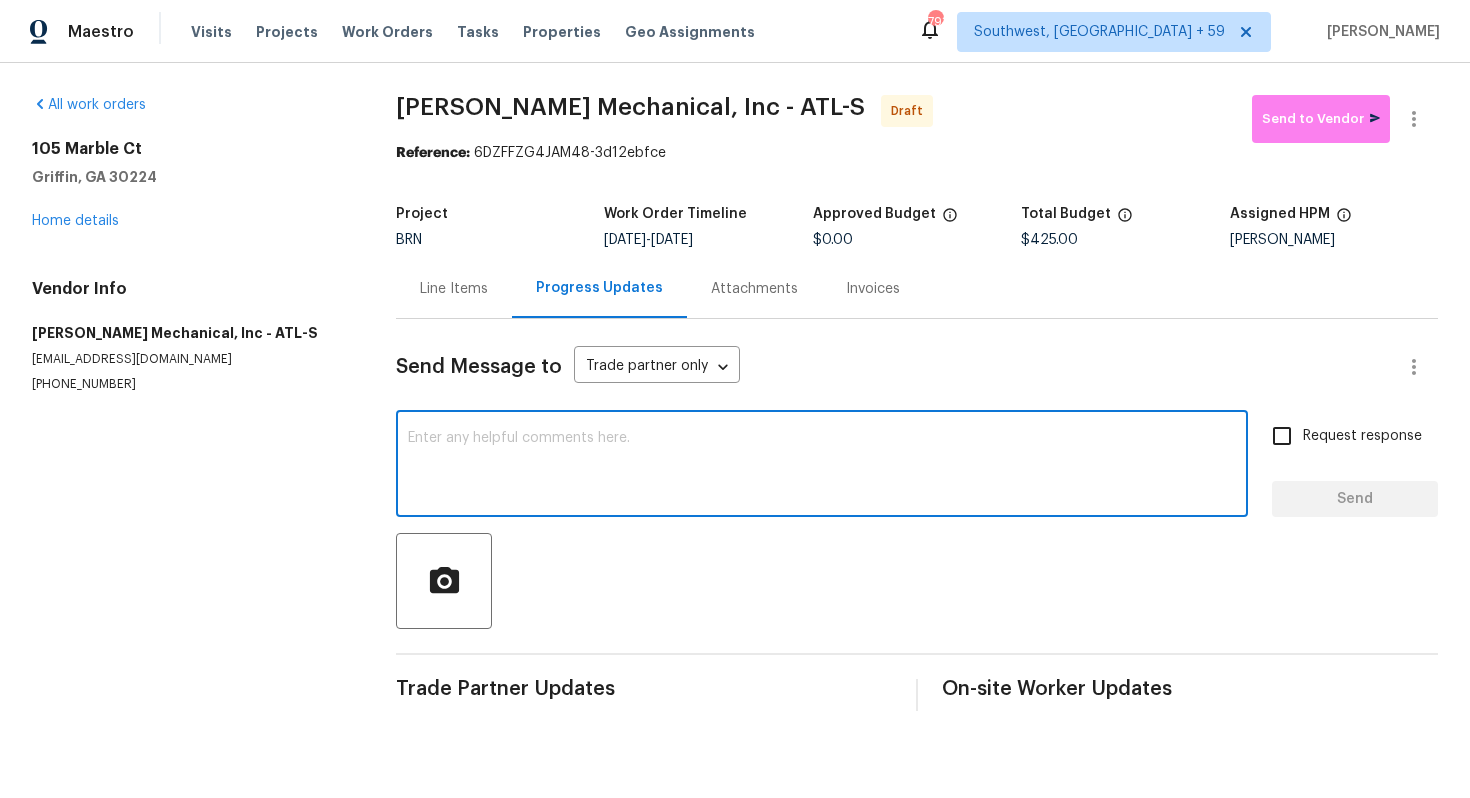 paste on "105 Marble Ct, Griffin, GA 30224" 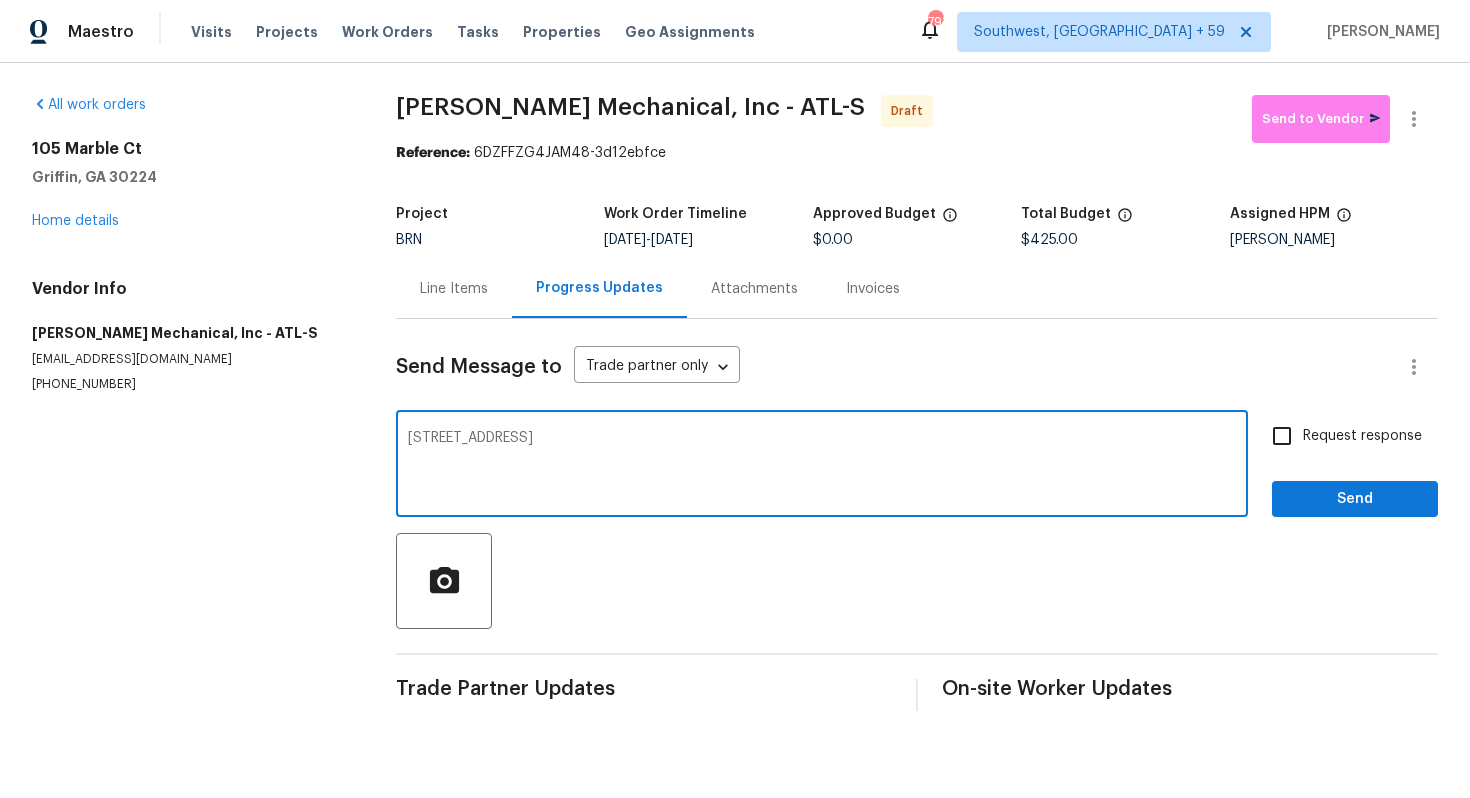 type 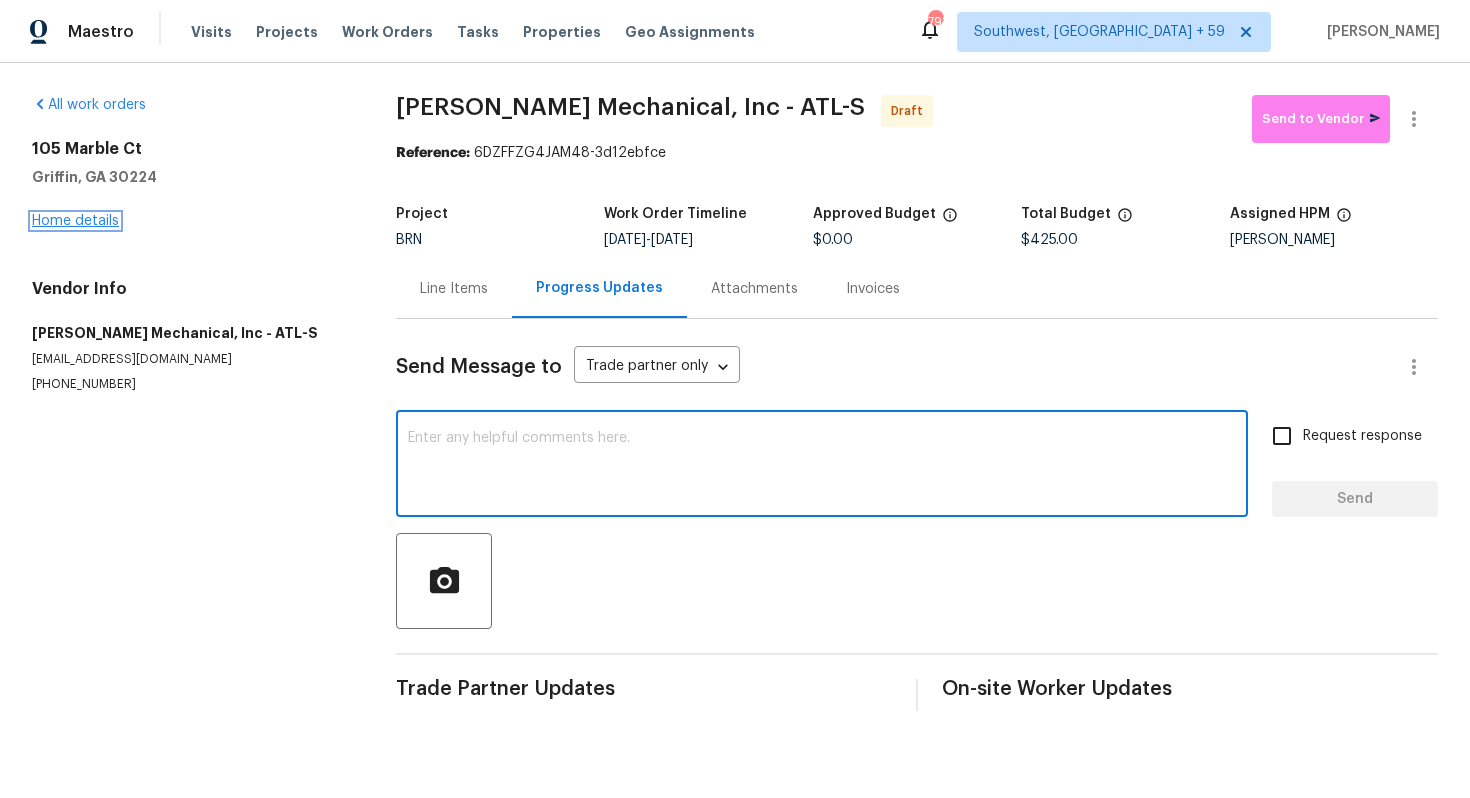 click on "Home details" at bounding box center (75, 221) 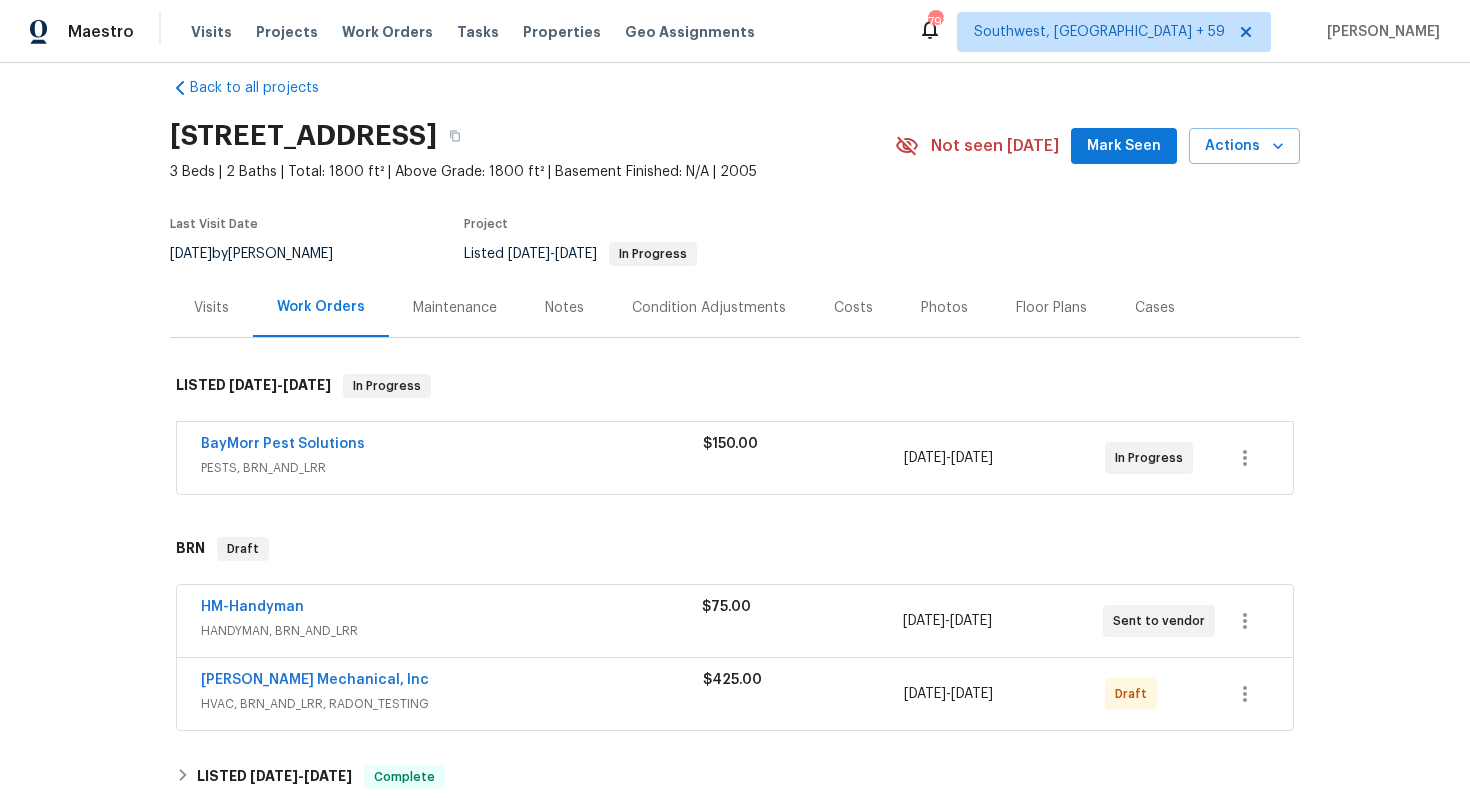 scroll, scrollTop: 59, scrollLeft: 0, axis: vertical 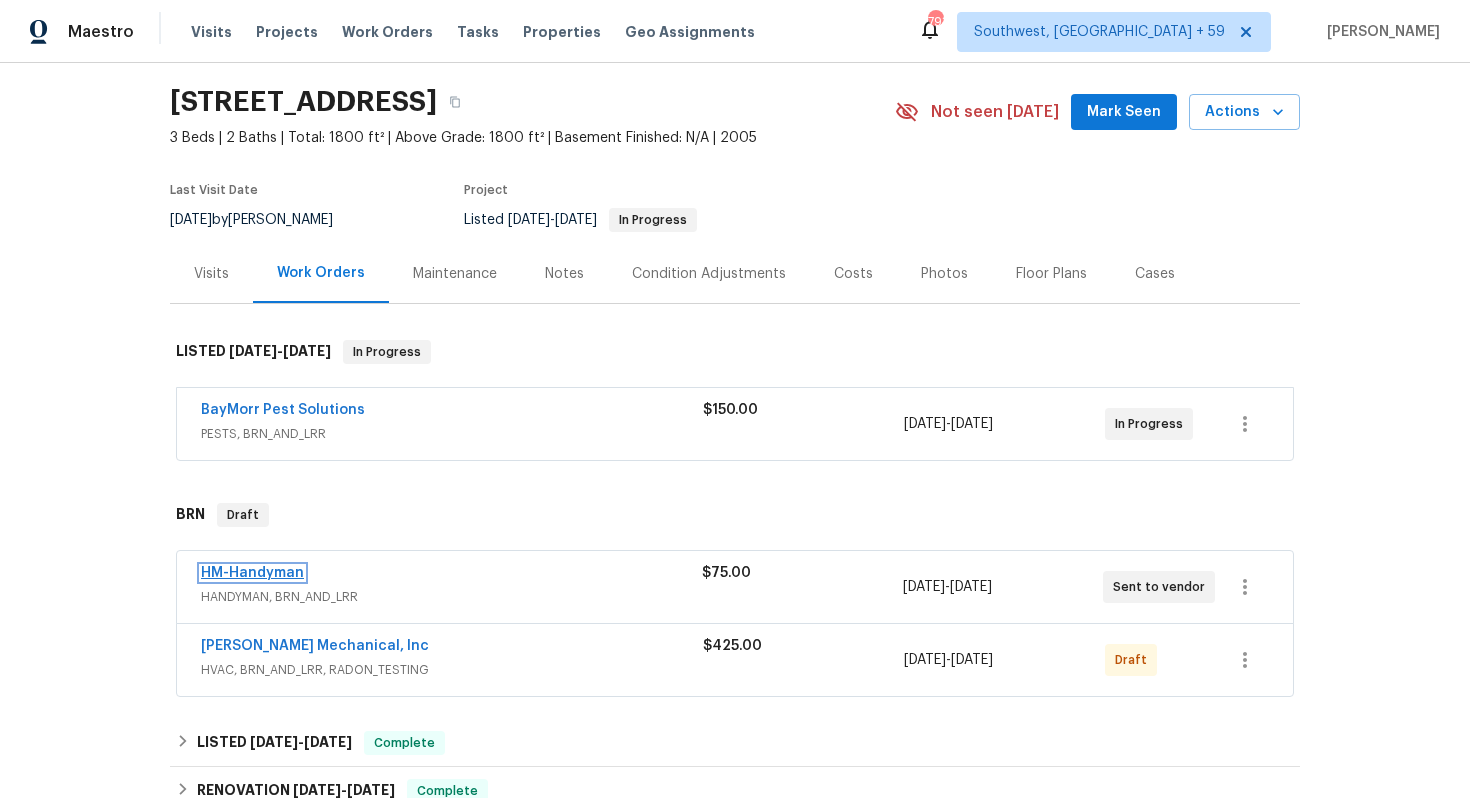 click on "HM-Handyman" at bounding box center (252, 573) 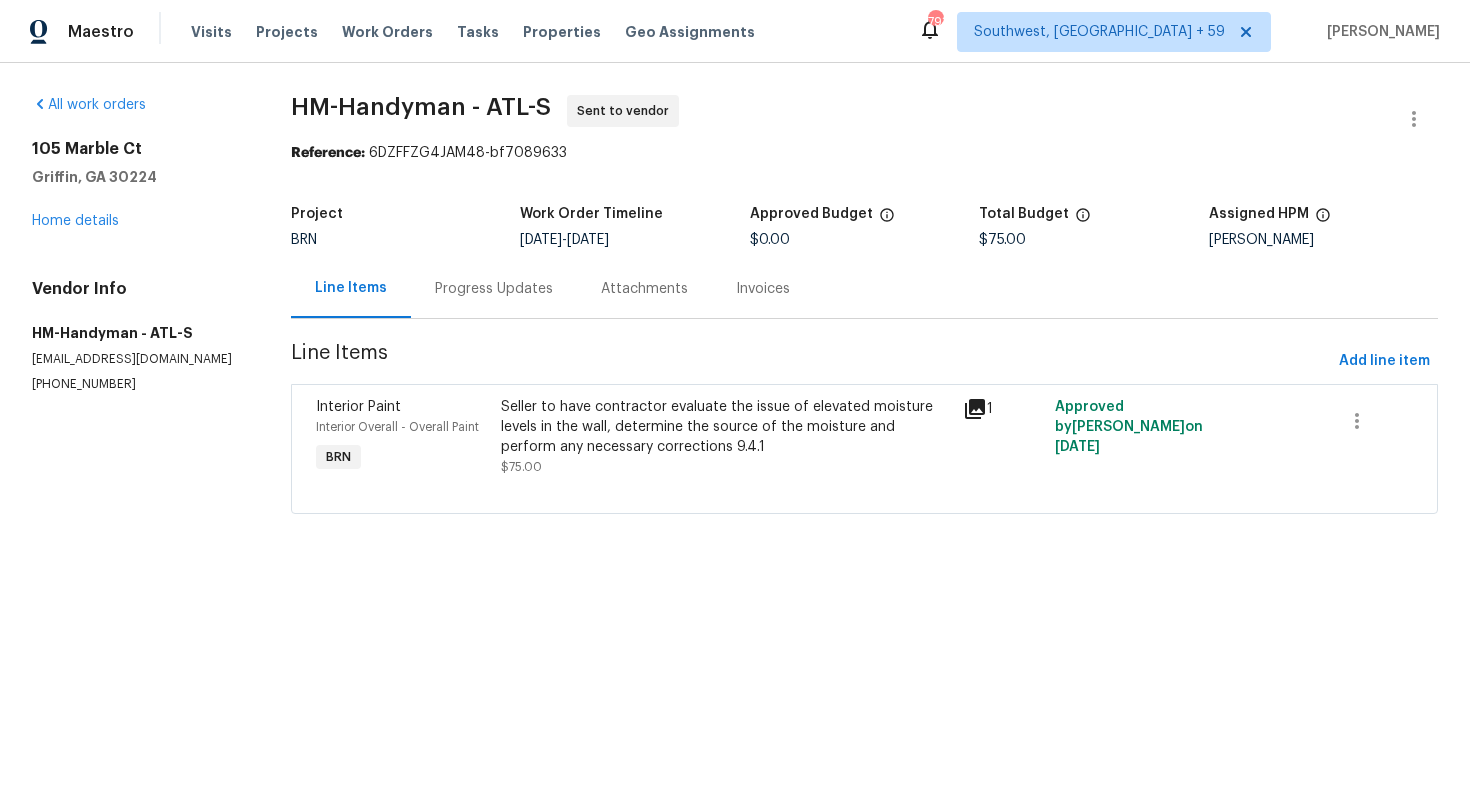 click on "Progress Updates" at bounding box center (494, 288) 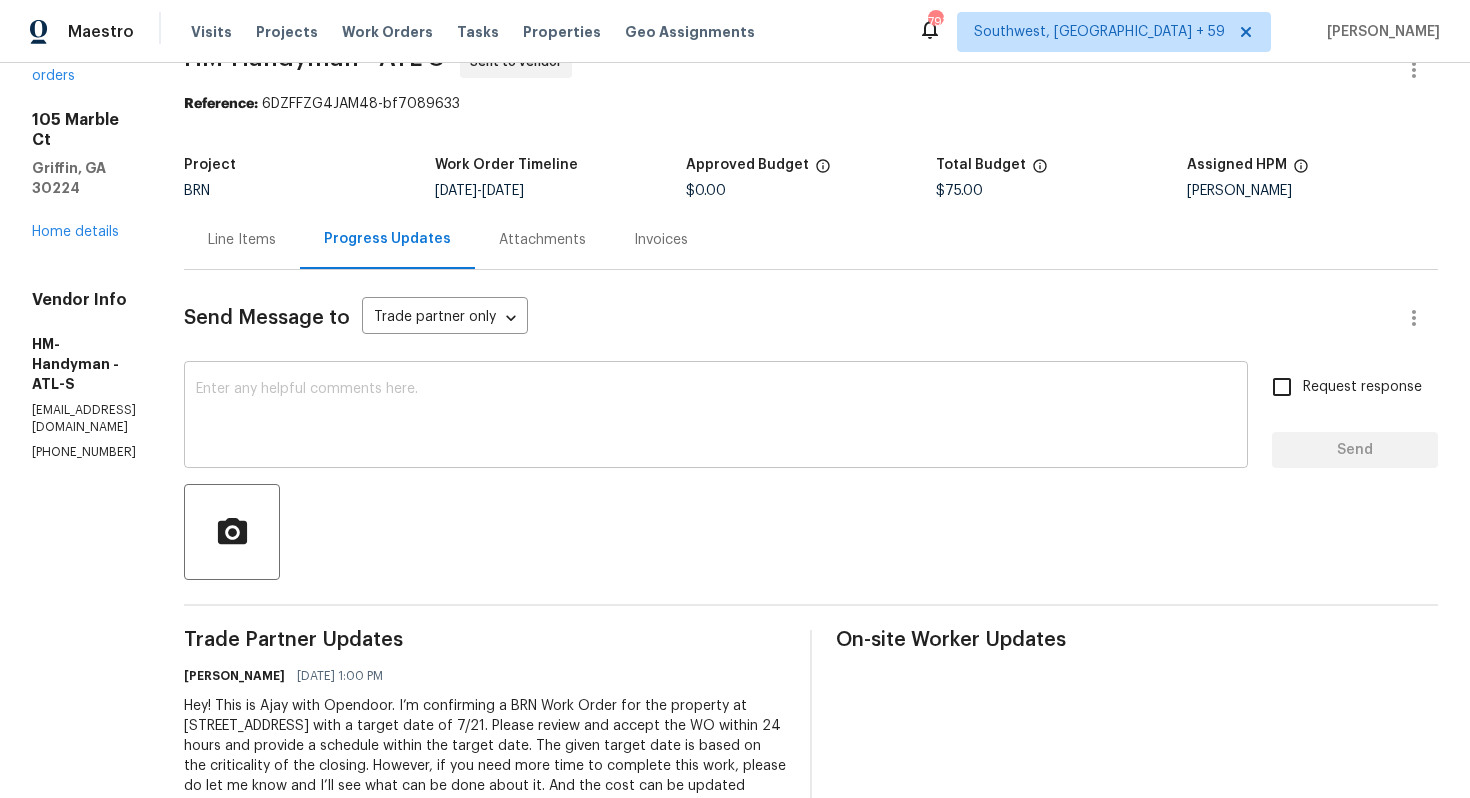 scroll, scrollTop: 143, scrollLeft: 0, axis: vertical 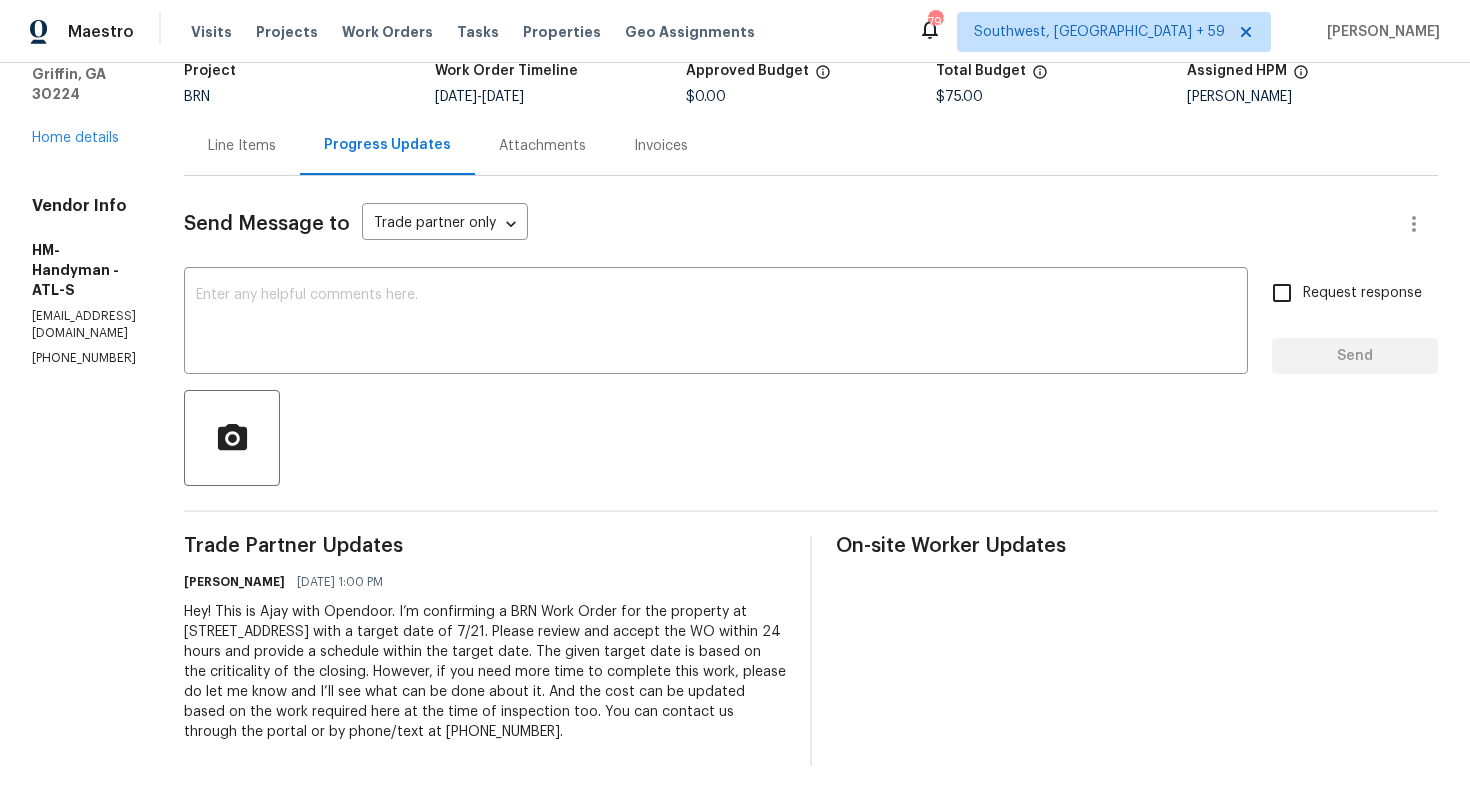 click on "Hey! This is Ajay with Opendoor. I’m confirming a BRN Work Order for the property at 105 Marble Ct, Griffin, GA 30224 with a target date of 7/21. Please review and accept the WO within 24 hours and provide a schedule within the target date. The given target date is based on the criticality of the closing. However, if you need more time to complete this work, please do let me know and I’ll see what can be done about it. And the cost can be updated based on the work required here at the time of inspection too. You can contact us through the portal or by phone/text at 650-800-9524." at bounding box center (485, 672) 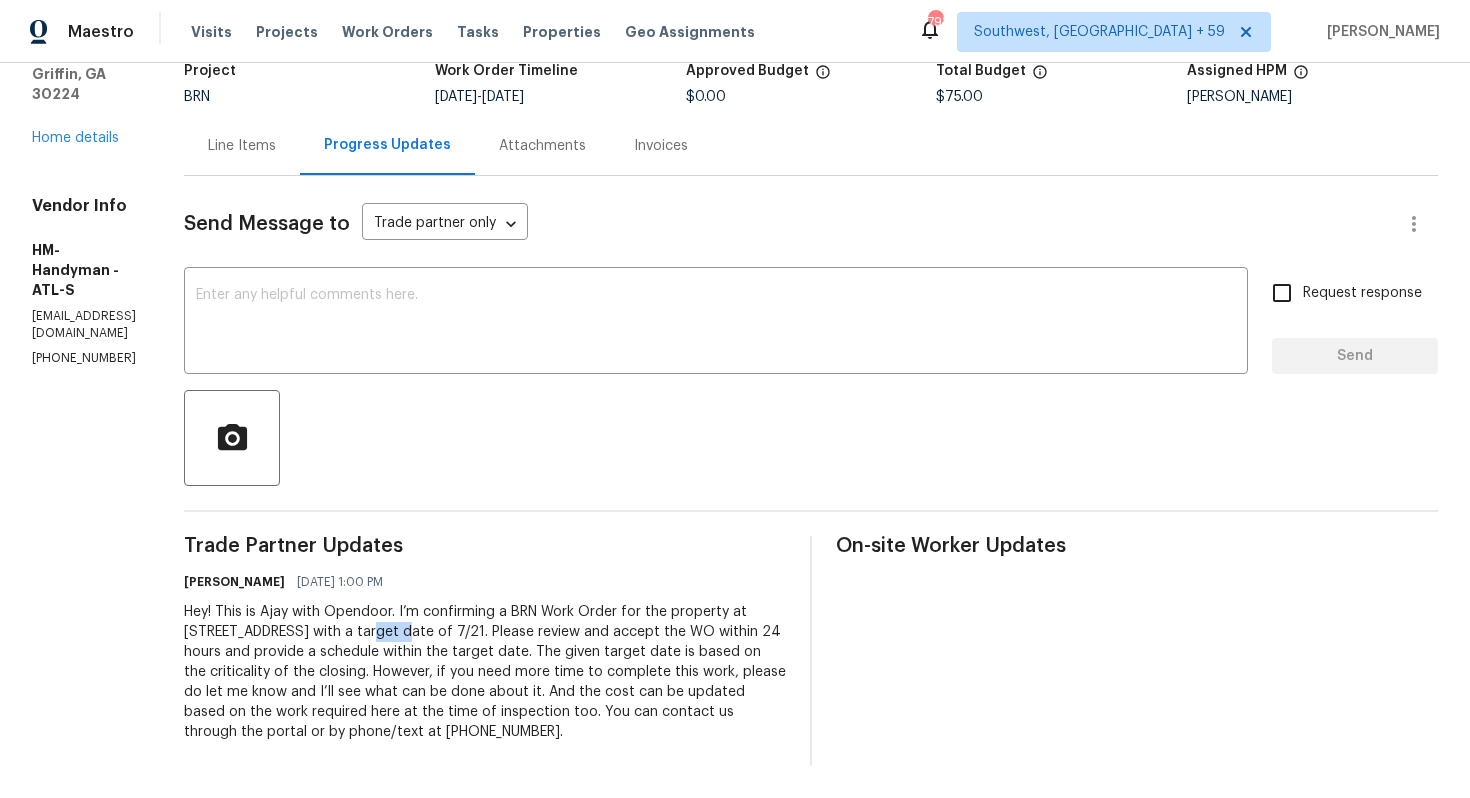 click on "Hey! This is Ajay with Opendoor. I’m confirming a BRN Work Order for the property at 105 Marble Ct, Griffin, GA 30224 with a target date of 7/21. Please review and accept the WO within 24 hours and provide a schedule within the target date. The given target date is based on the criticality of the closing. However, if you need more time to complete this work, please do let me know and I’ll see what can be done about it. And the cost can be updated based on the work required here at the time of inspection too. You can contact us through the portal or by phone/text at 650-800-9524." at bounding box center (485, 672) 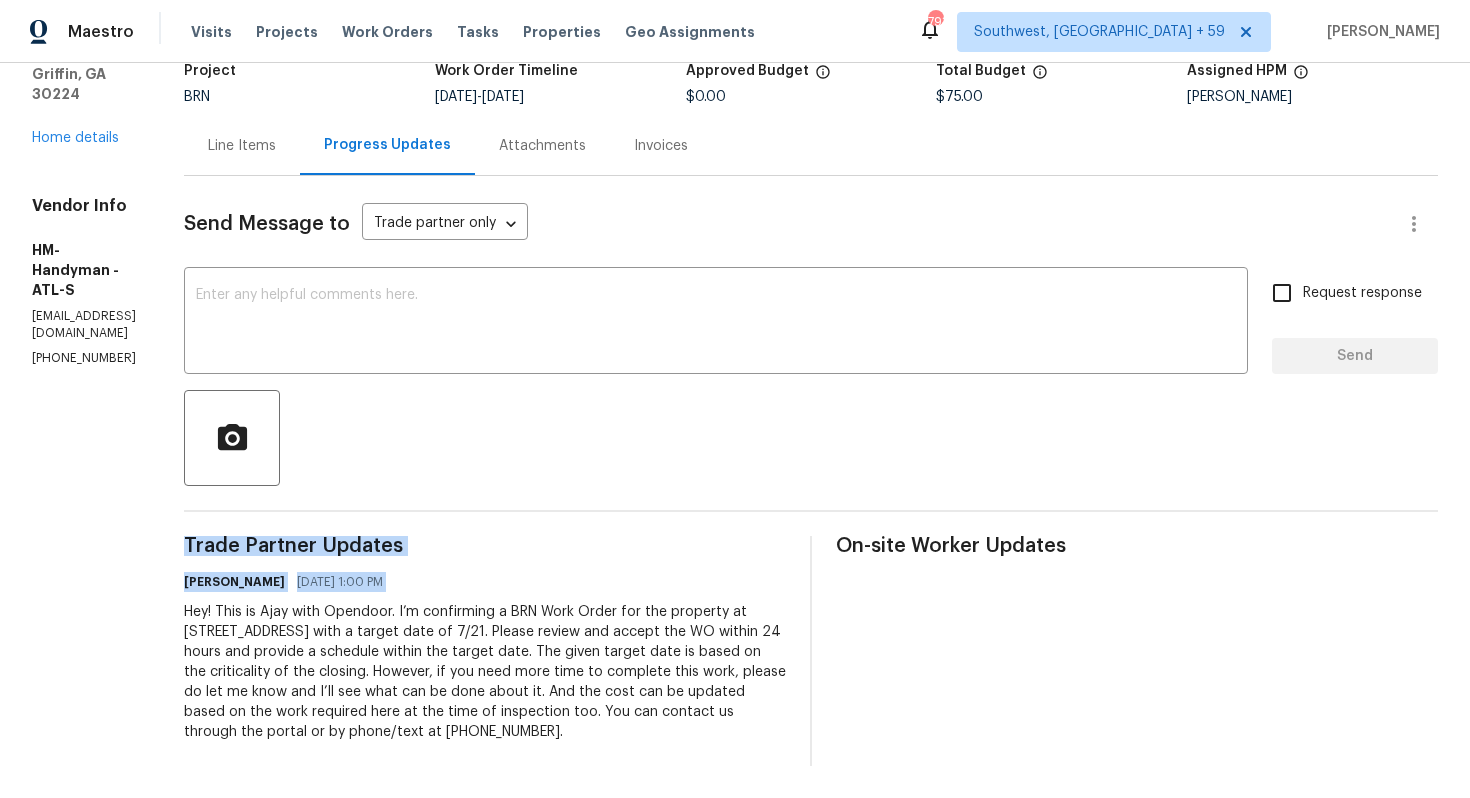 copy on "Trade Partner Updates Ajay Godson 07/17/2025 1:00 PM" 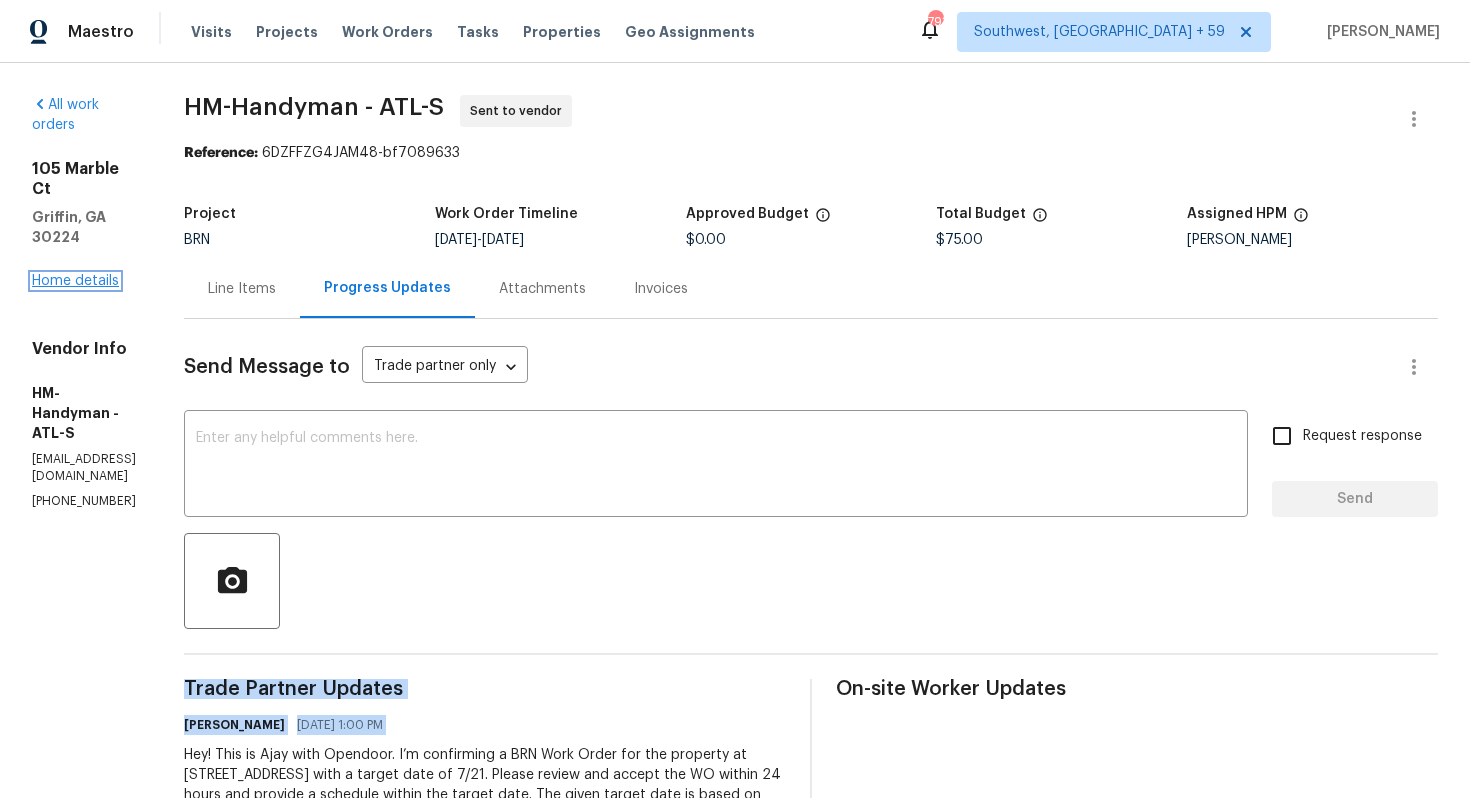 click on "Home details" at bounding box center (75, 281) 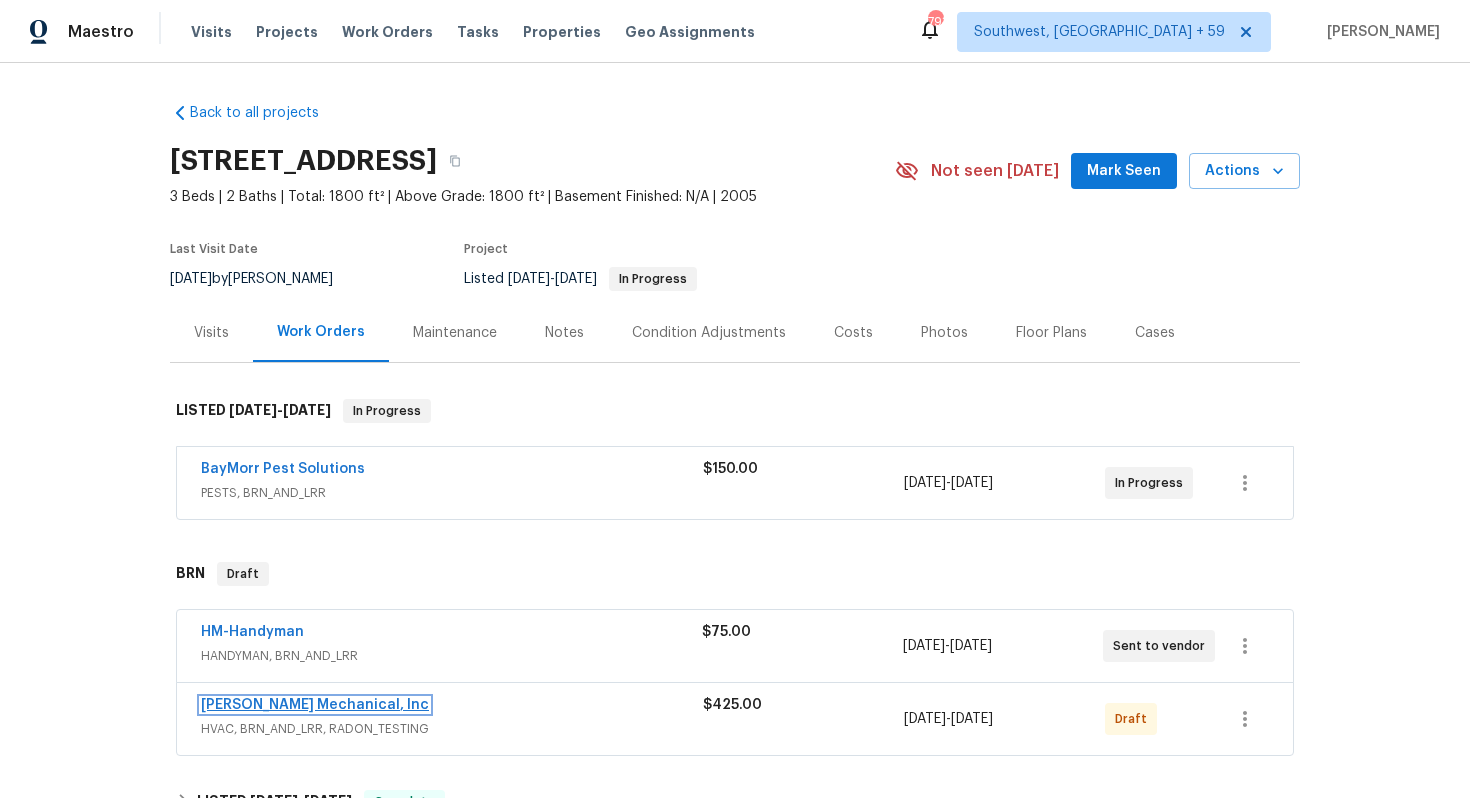 click on "JH Martin Mechanical, Inc" at bounding box center (315, 705) 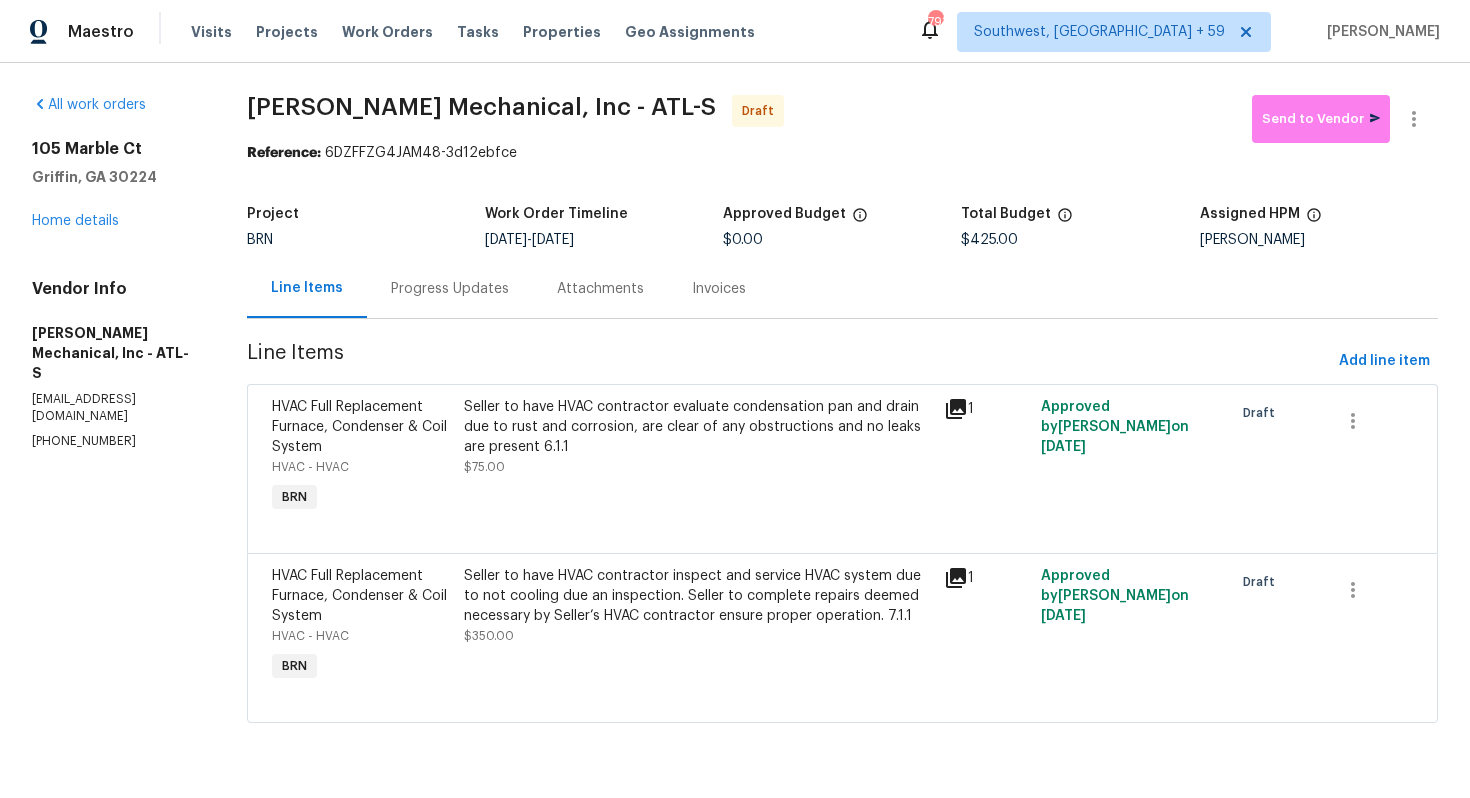 click on "Progress Updates" at bounding box center (450, 289) 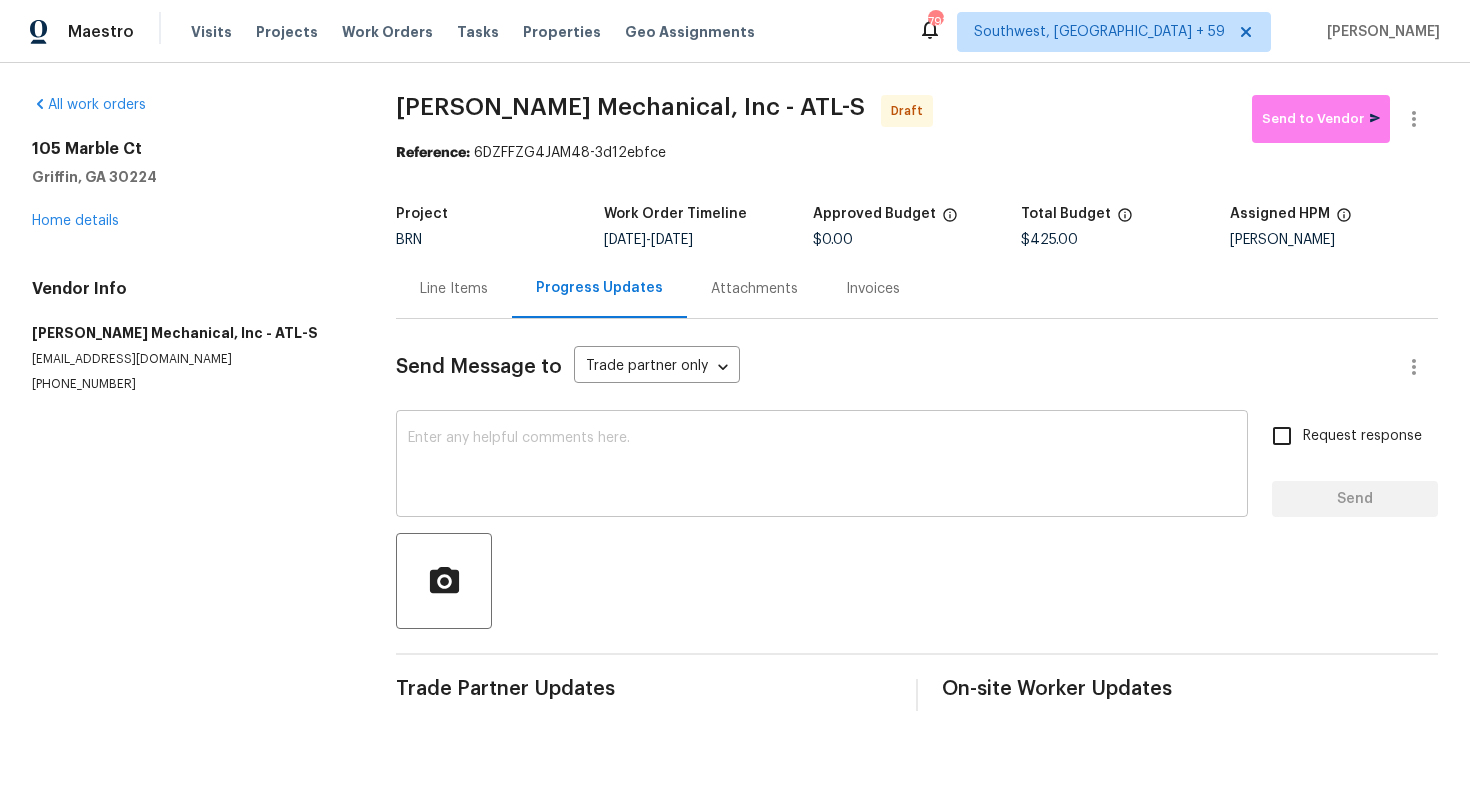 click at bounding box center [822, 466] 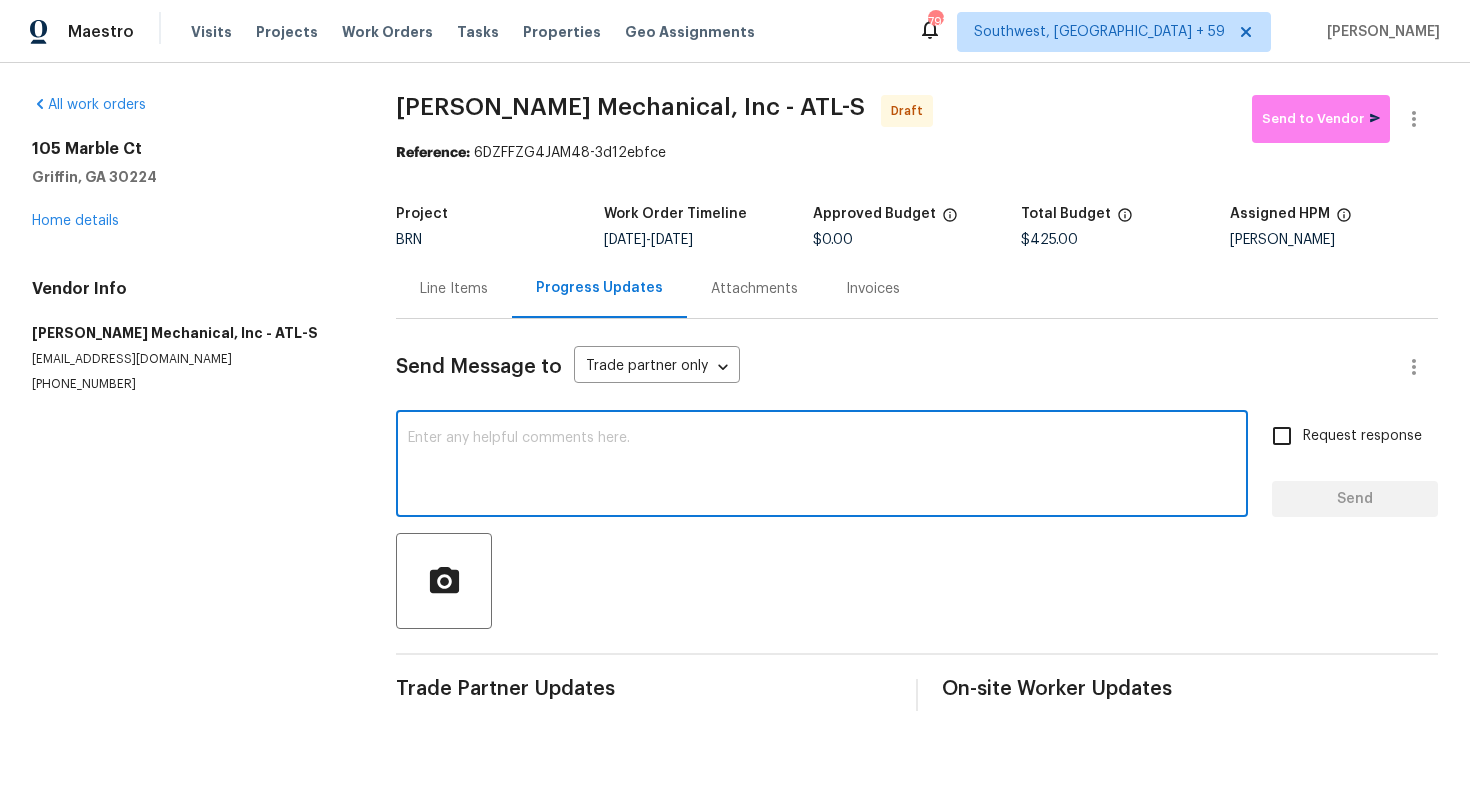paste on "Hey! This is Ajay with Opendoor. I’m confirming a BRN Work Order for the property at 105 Marble Ct, Griffin, GA 30224 with a target date of 7/21. Please review and accept the WO within 24 hours and provide a schedule within the target date. The given target date is based on the criticality of the closing. However, if you need more time to complete this work, please do let me know and I’ll see what can be done about it. And the cost can be updated based on the work required here at the time of inspection too. You can contact us through the portal or by phone/text at 650-800-9524." 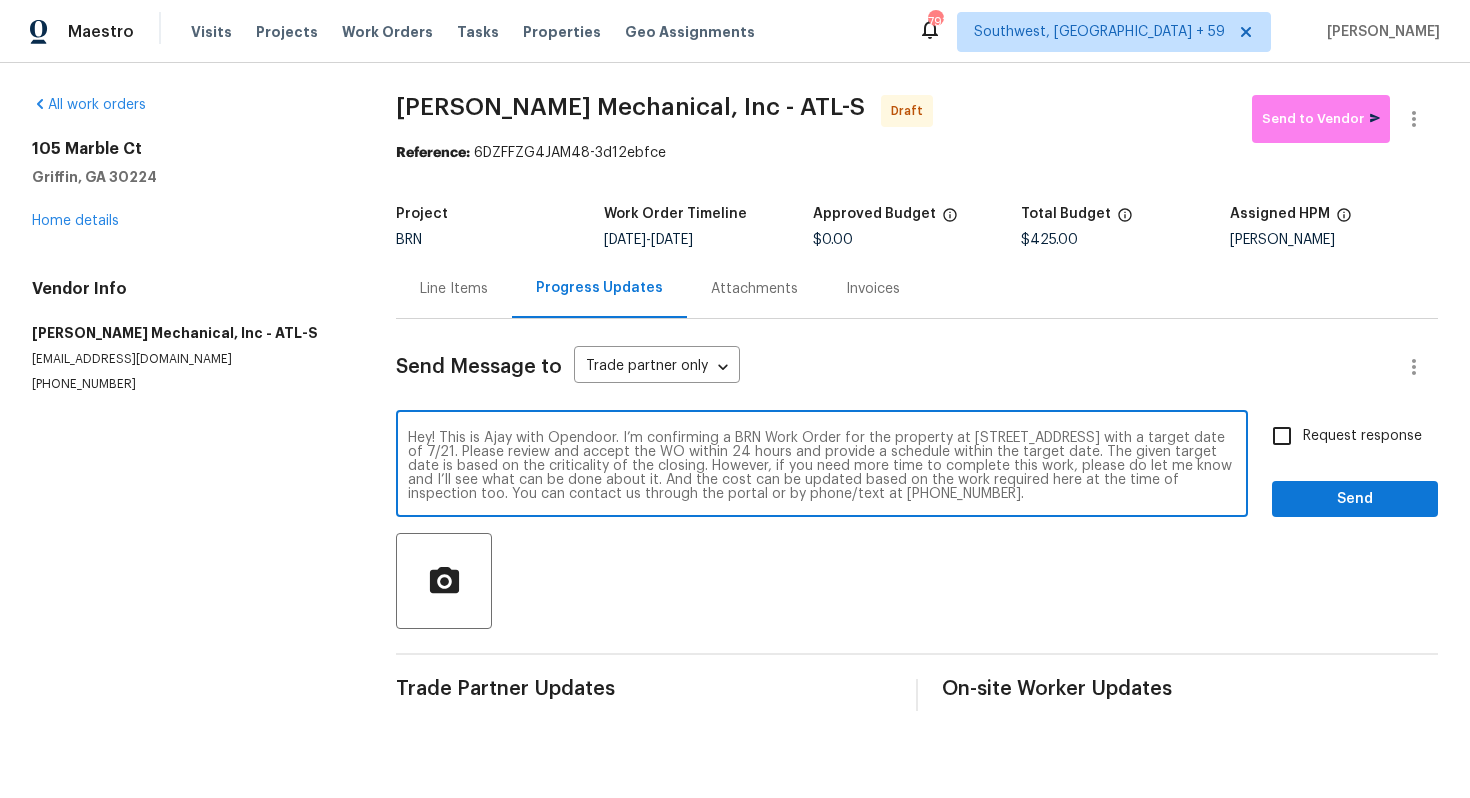 scroll, scrollTop: 0, scrollLeft: 0, axis: both 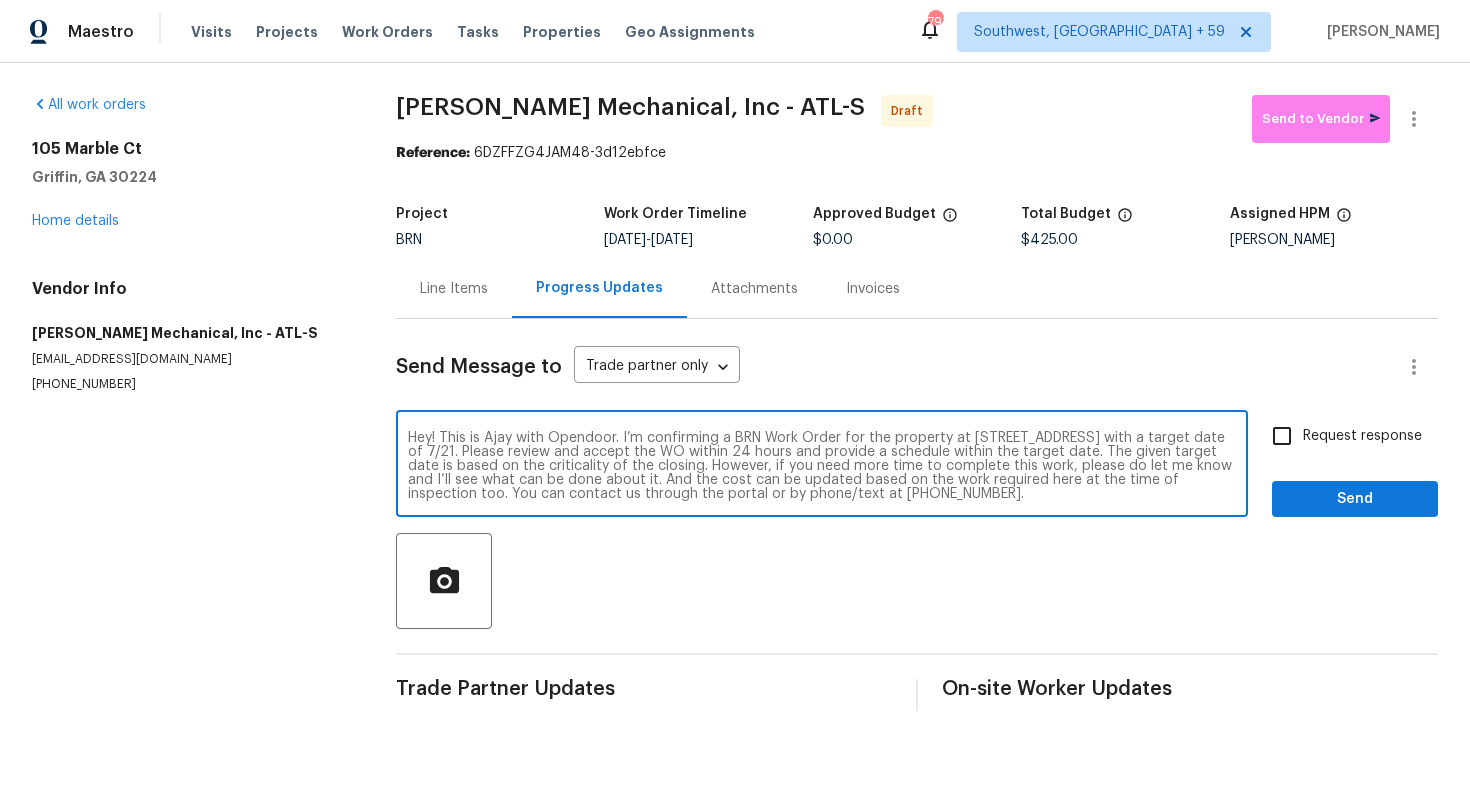 type on "Hey! This is Ajay with Opendoor. I’m confirming a BRN Work Order for the property at 105 Marble Ct, Griffin, GA 30224 with a target date of 7/21. Please review and accept the WO within 24 hours and provide a schedule within the target date. The given target date is based on the criticality of the closing. However, if you need more time to complete this work, please do let me know and I’ll see what can be done about it. And the cost can be updated based on the work required here at the time of inspection too. You can contact us through the portal or by phone/text at 650-800-9524." 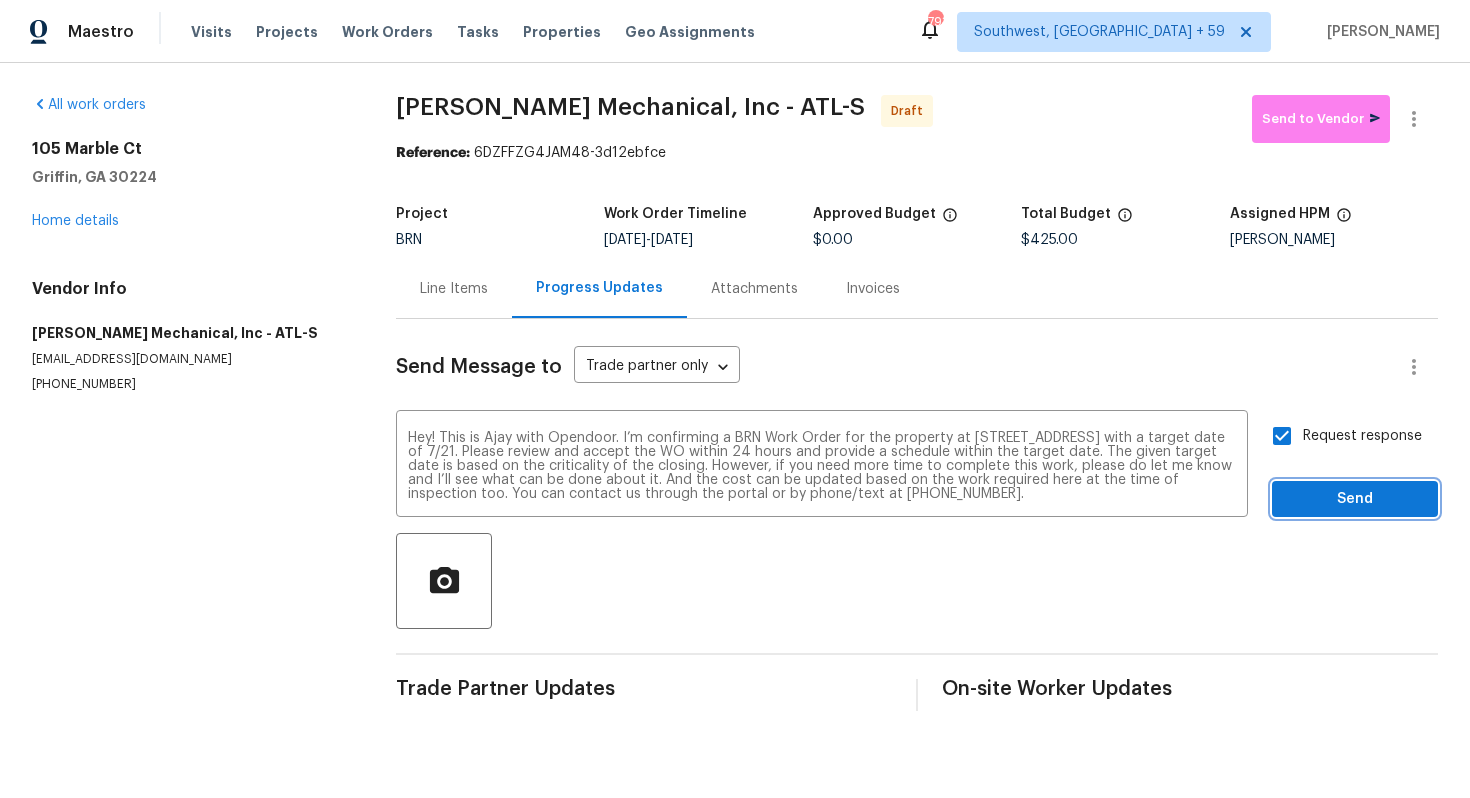 click on "Send" at bounding box center (1355, 499) 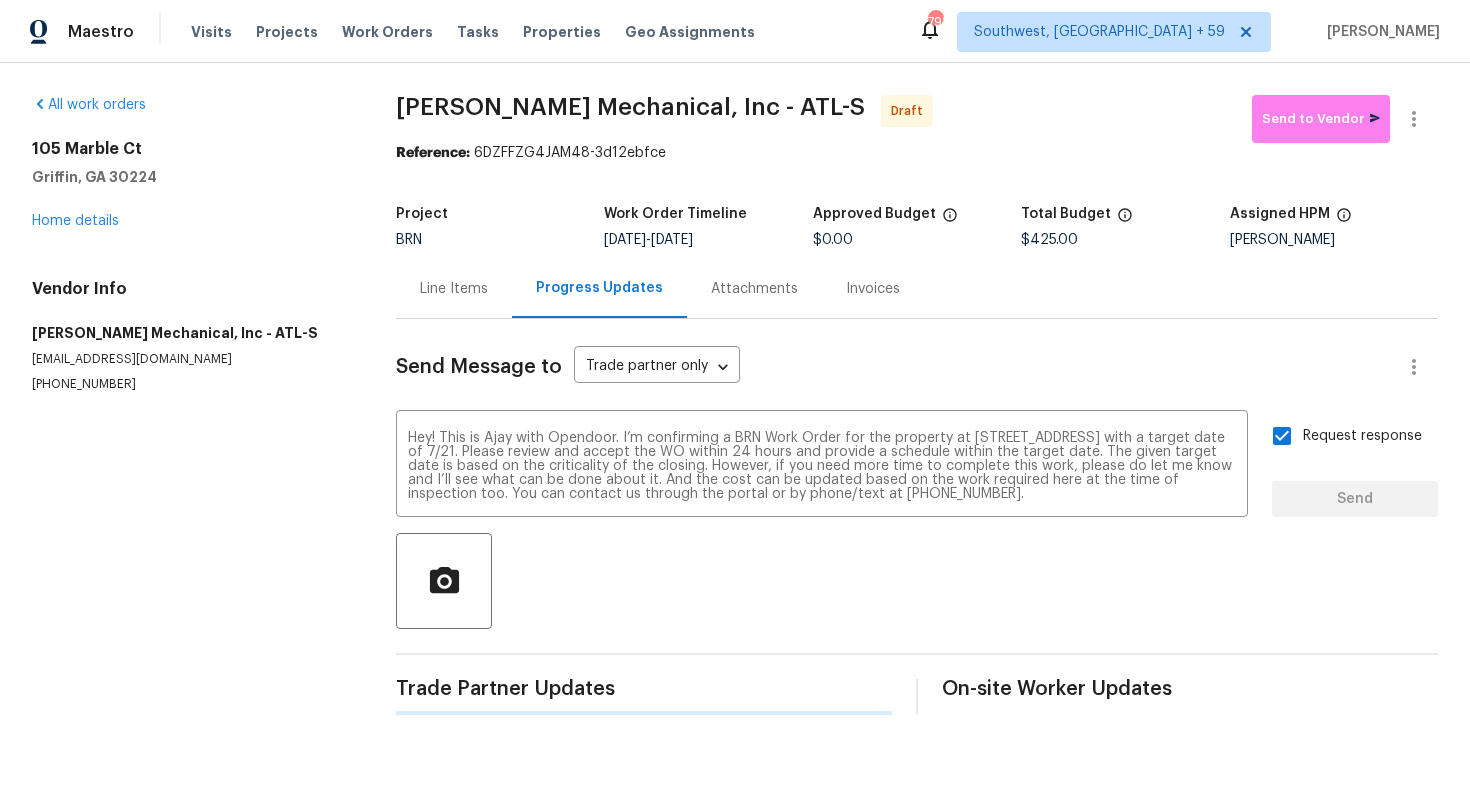 type 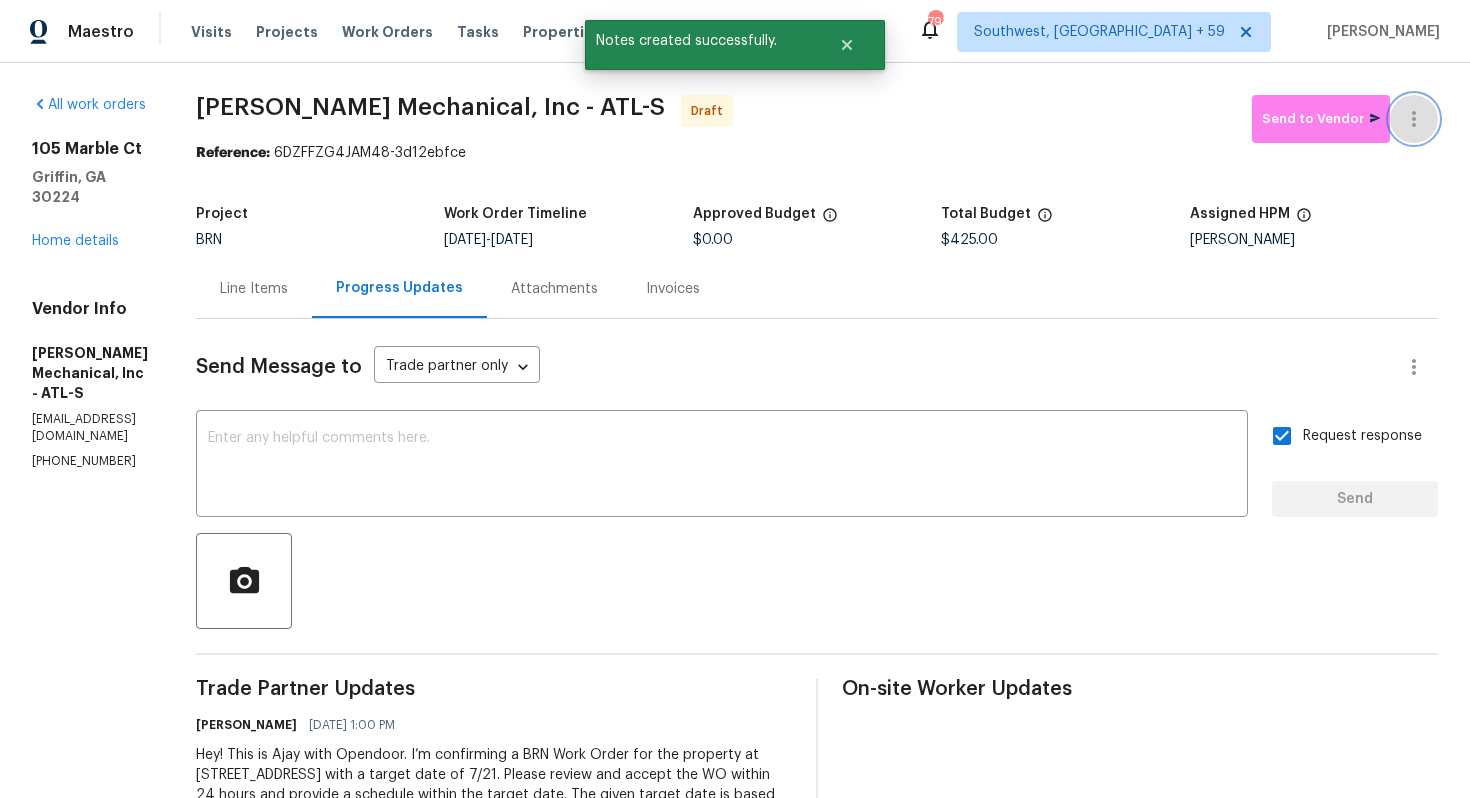 click 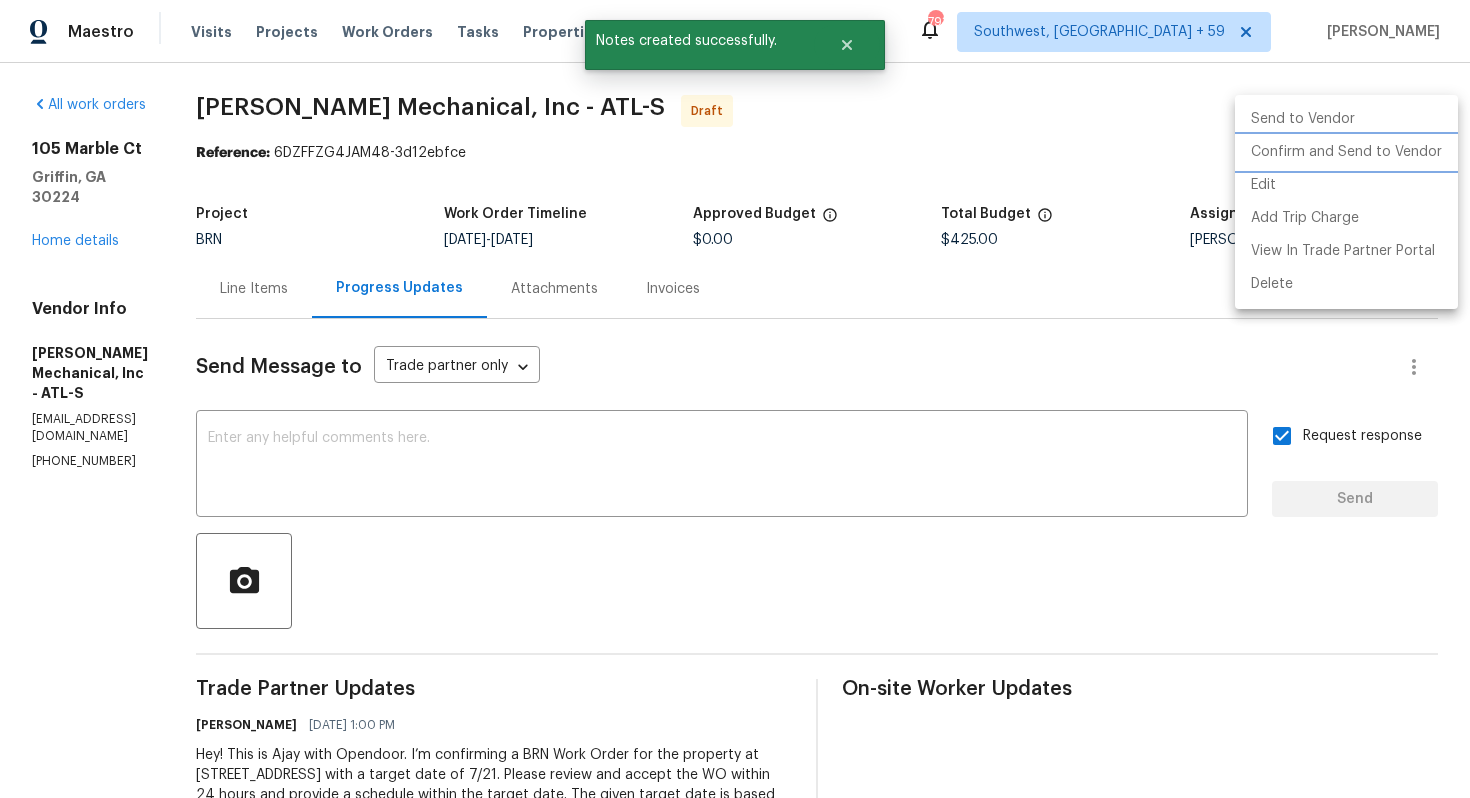 click on "Confirm and Send to Vendor" at bounding box center (1346, 152) 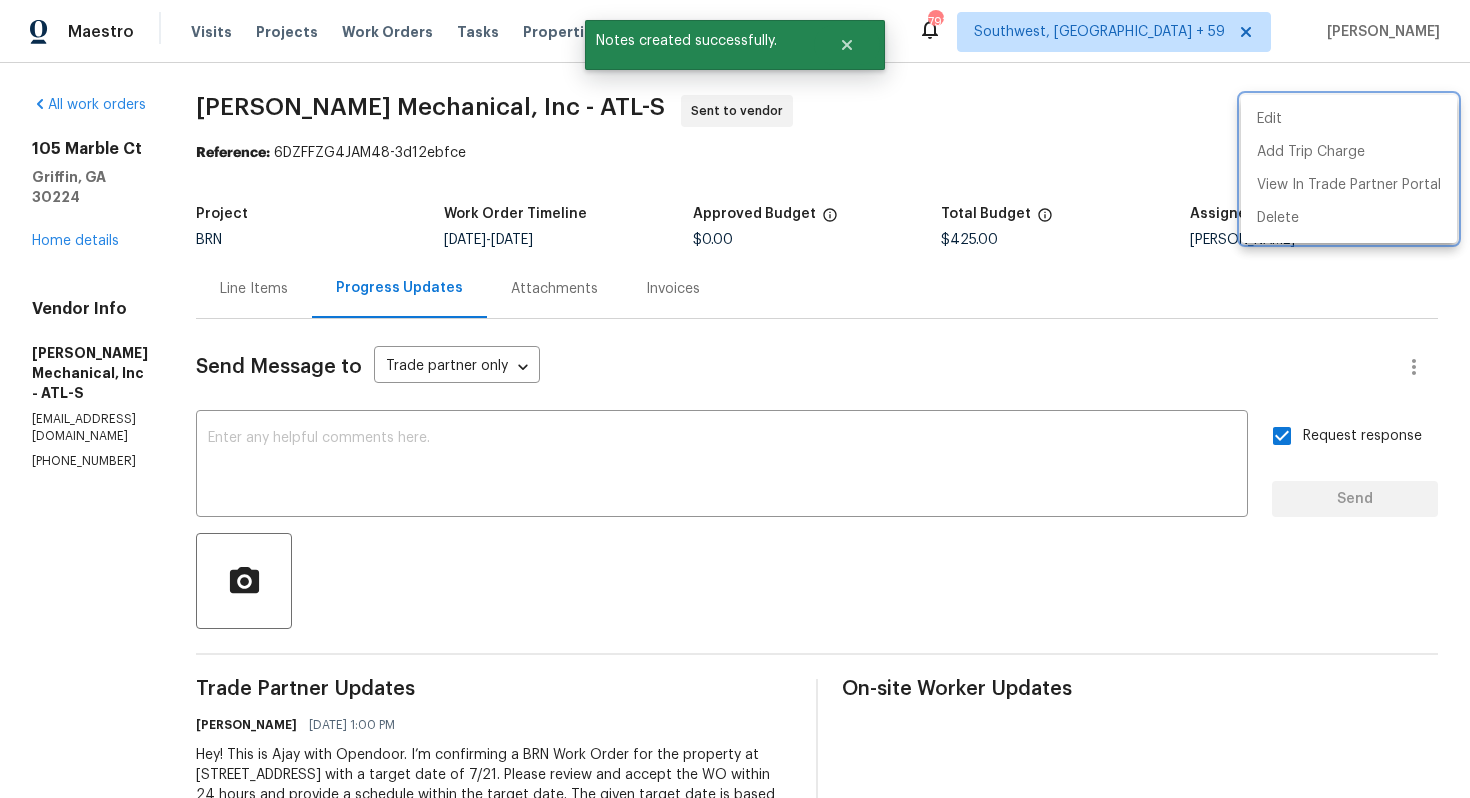 click at bounding box center (735, 399) 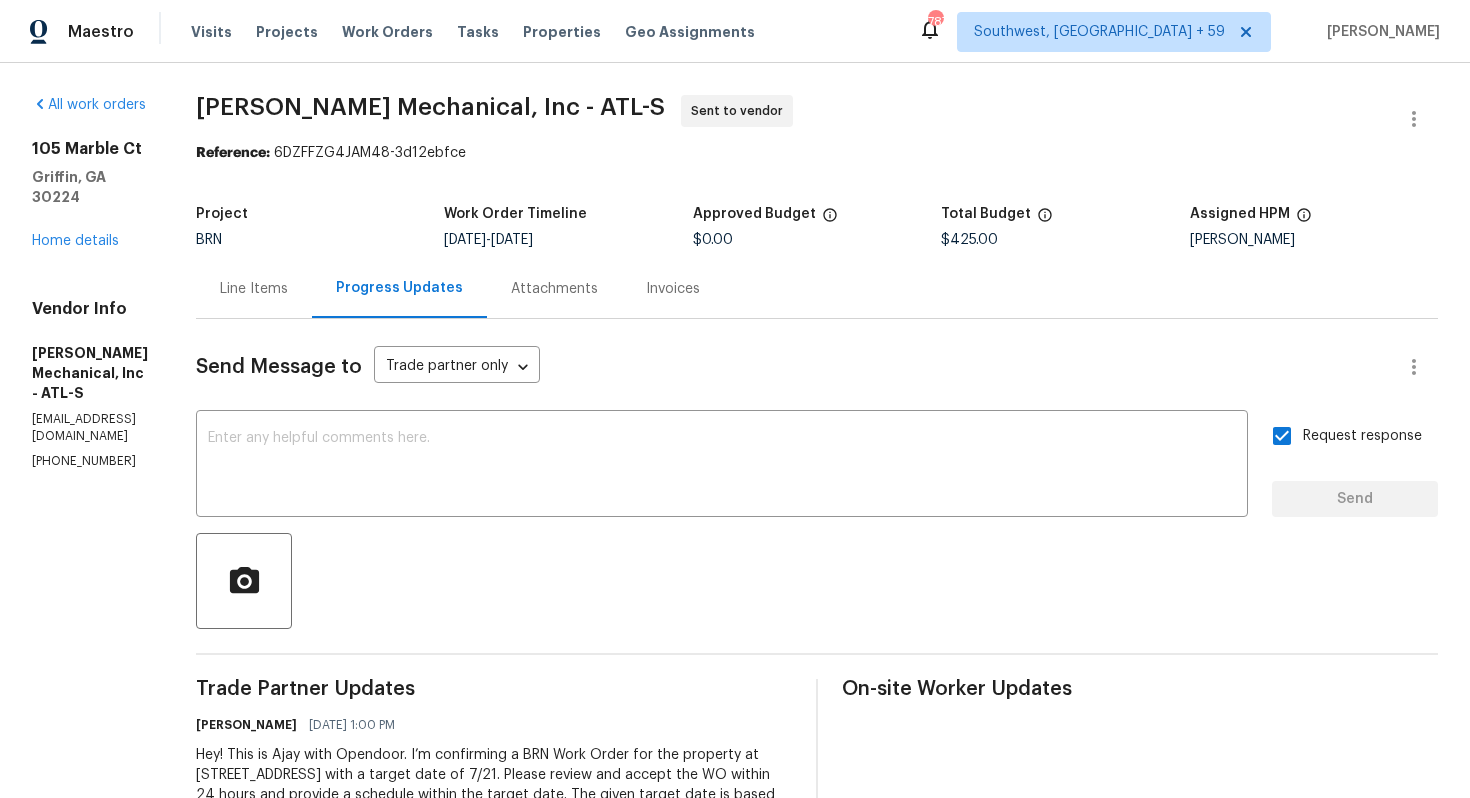 click on "Line Items" at bounding box center (254, 289) 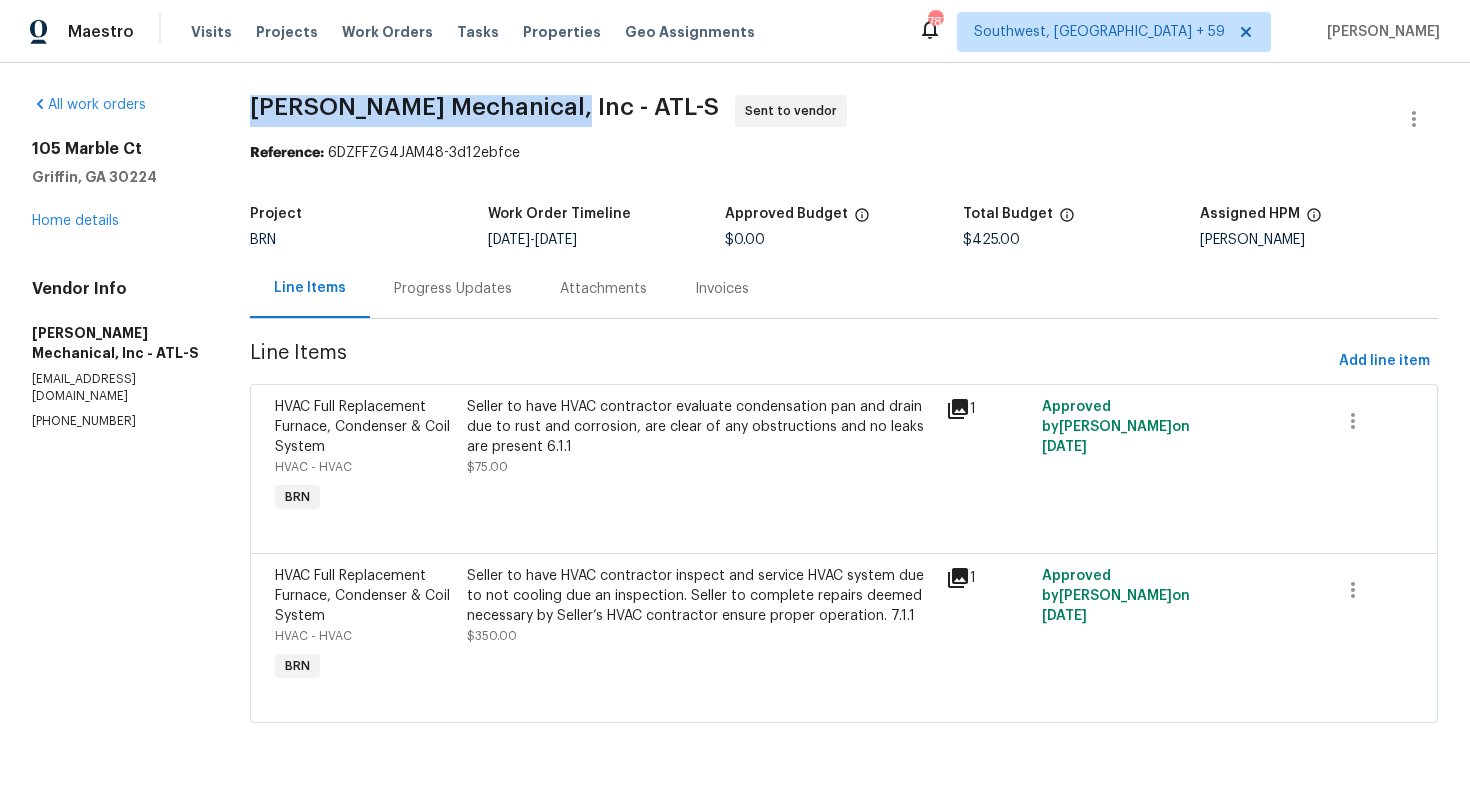drag, startPoint x: 259, startPoint y: 107, endPoint x: 562, endPoint y: 103, distance: 303.0264 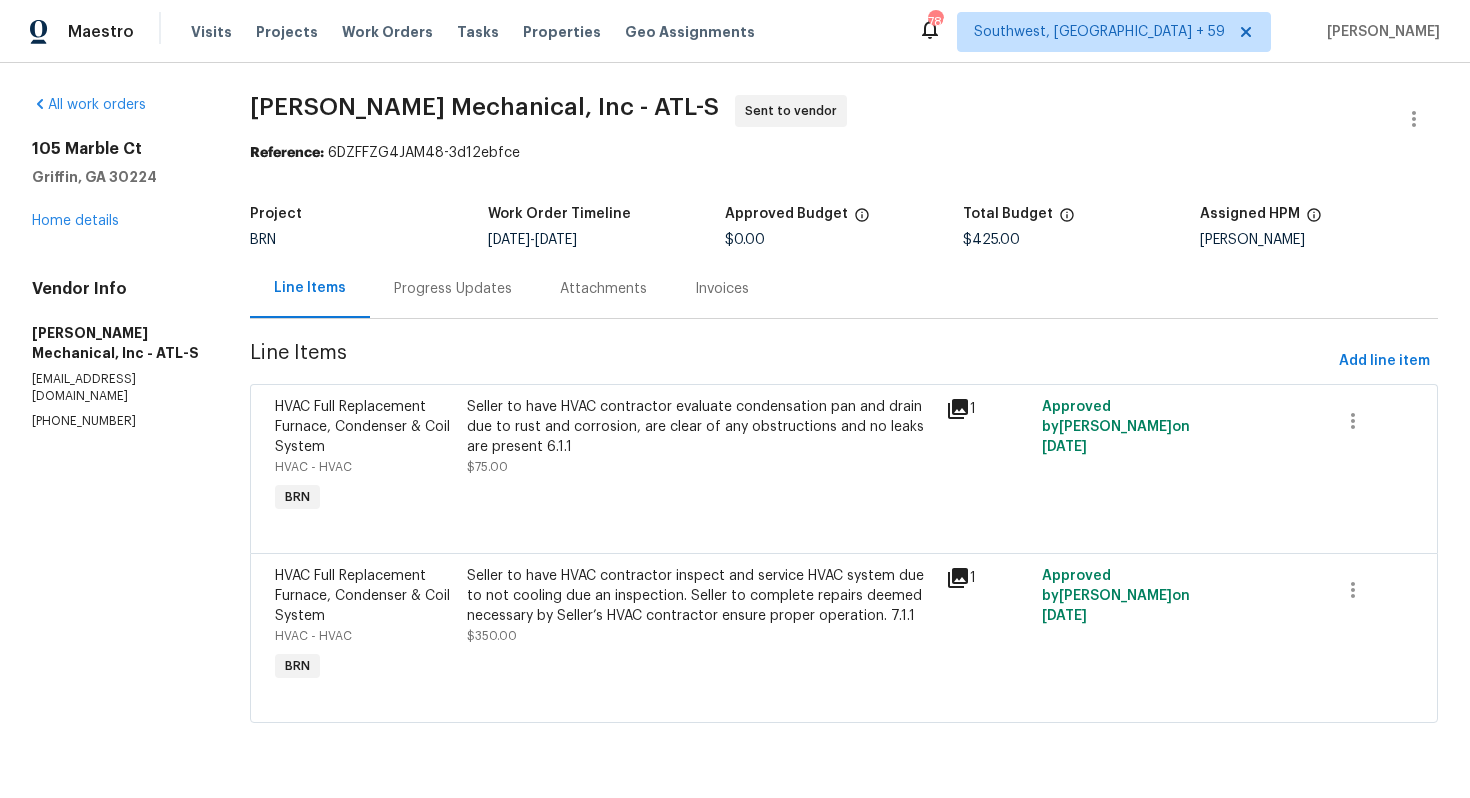 click on "JH Martin Mechanical, Inc - ATL-S Sent to vendor Reference:   6DZFFZG4JAM48-3d12ebfce Project BRN   Work Order Timeline 7/18/2025  -  7/21/2025 Approved Budget $0.00 Total Budget $425.00 Assigned HPM Wesley Brooks Line Items Progress Updates Attachments Invoices Line Items Add line item HVAC Full Replacement Furnace, Condenser & Coil System HVAC - HVAC BRN Seller to have HVAC contractor evaluate condensation pan and drain due to rust and corrosion, are clear of any obstructions and no leaks are present 6.1.1 $75.00   1 Approved by  Ajay Godson  on   7/17/2025 HVAC Full Replacement Furnace, Condenser & Coil System HVAC - HVAC BRN Seller to have HVAC contractor inspect and service HVAC system due to not cooling due an inspection. Seller to complete repairs deemed necessary by Seller’s HVAC contractor ensure proper operation. 7.1.1 $350.00   1 Approved by  Ajay Godson  on   7/17/2025" at bounding box center (844, 421) 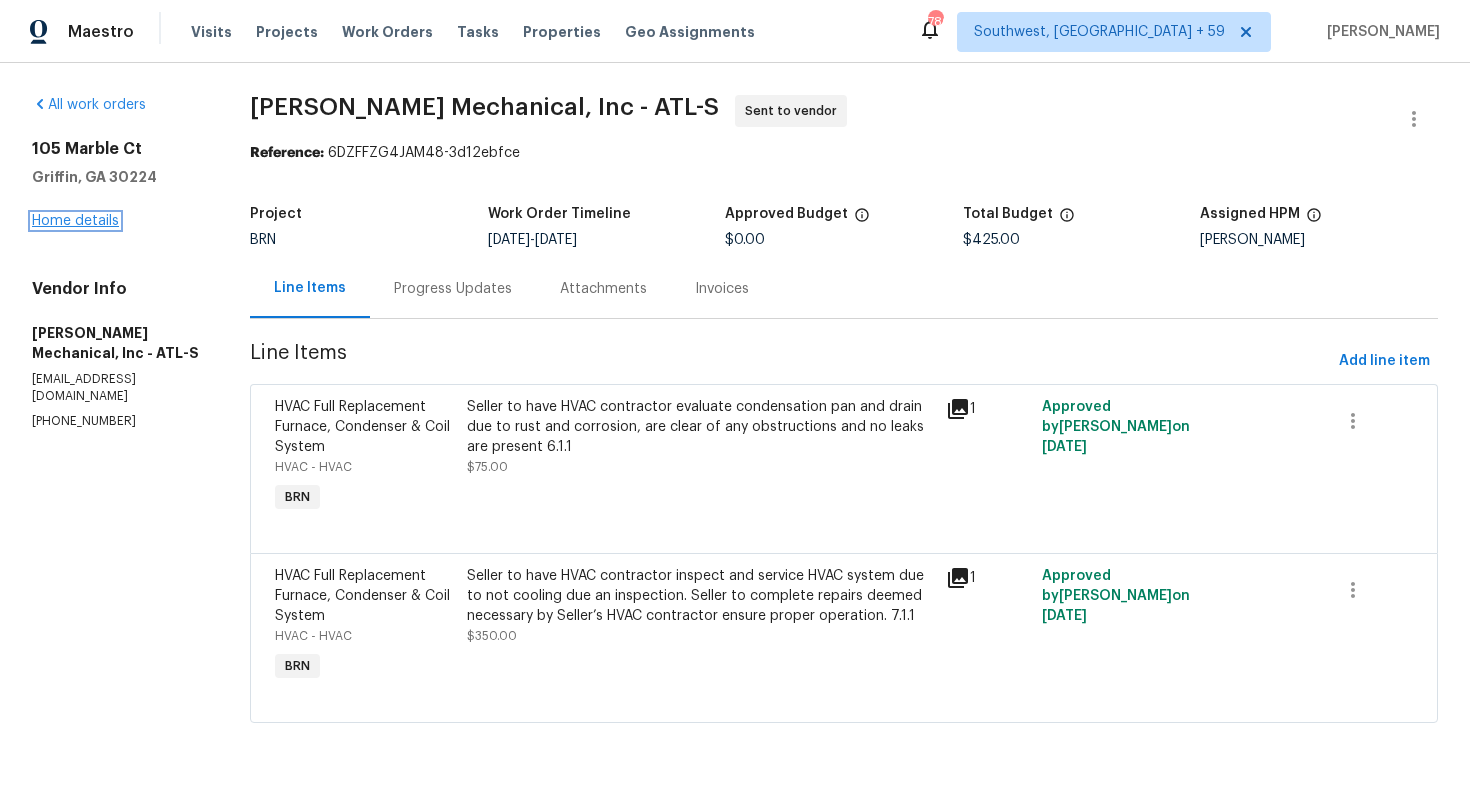 click on "Home details" at bounding box center (75, 221) 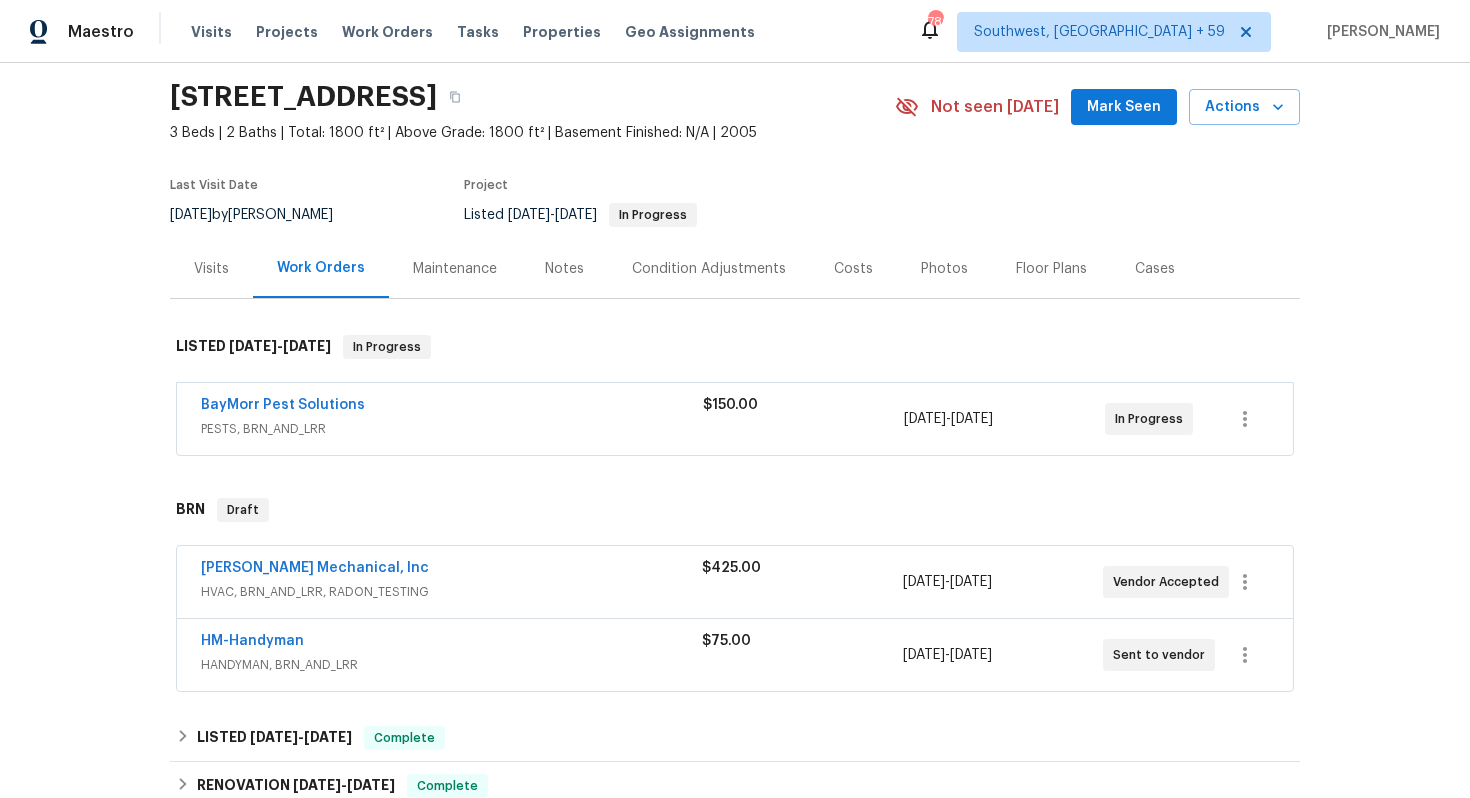 scroll, scrollTop: 75, scrollLeft: 0, axis: vertical 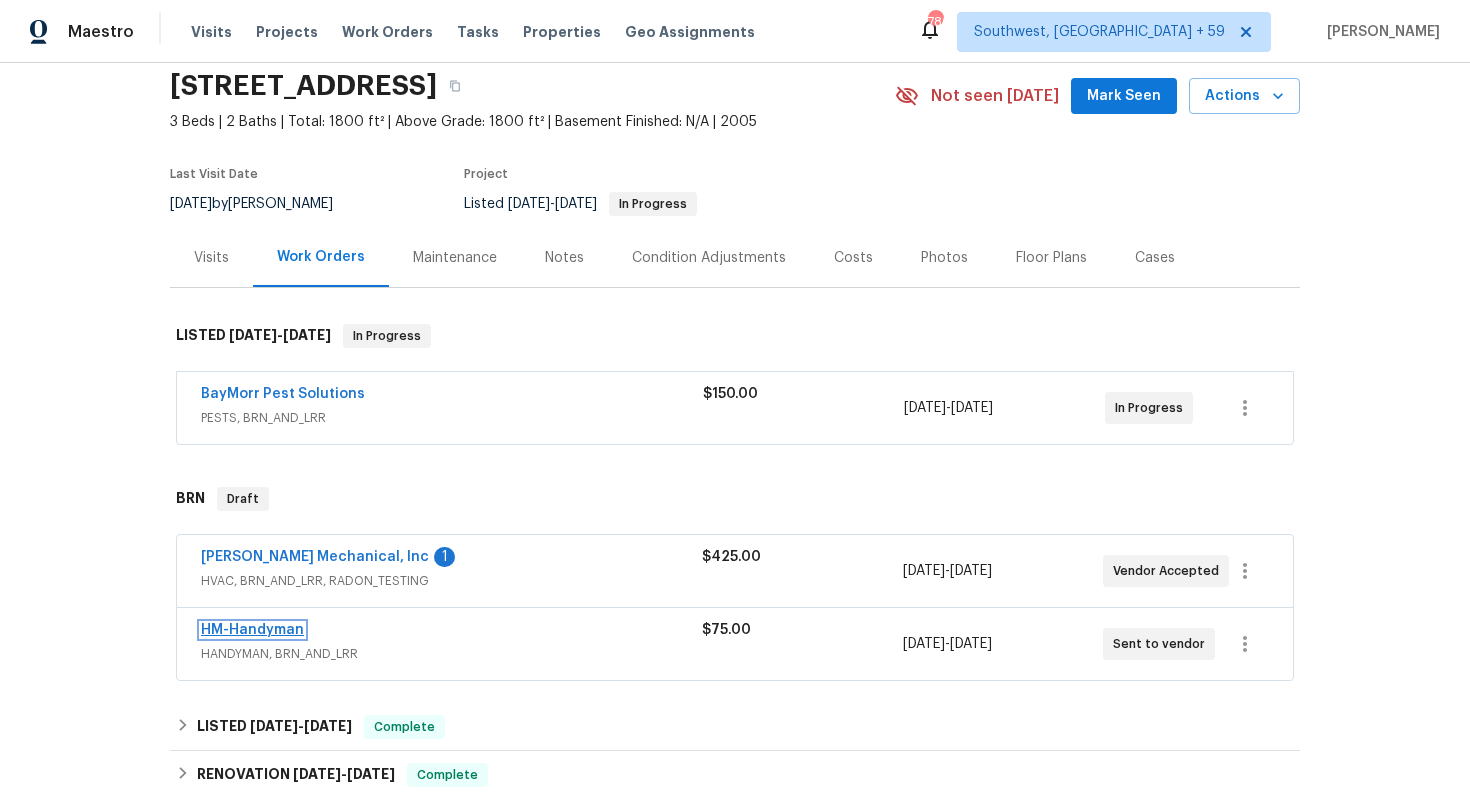 click on "HM-Handyman" at bounding box center (252, 630) 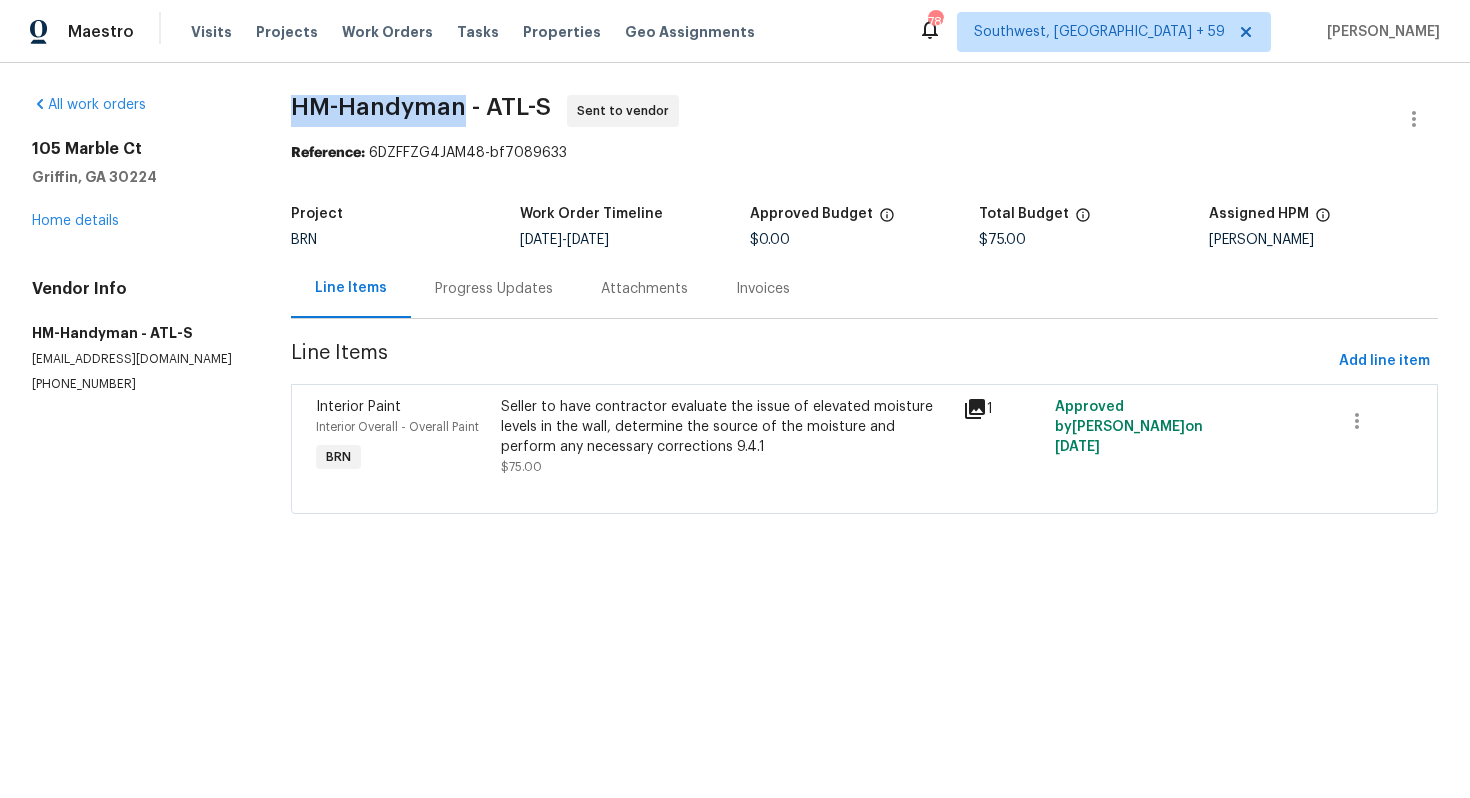drag, startPoint x: 289, startPoint y: 107, endPoint x: 466, endPoint y: 107, distance: 177 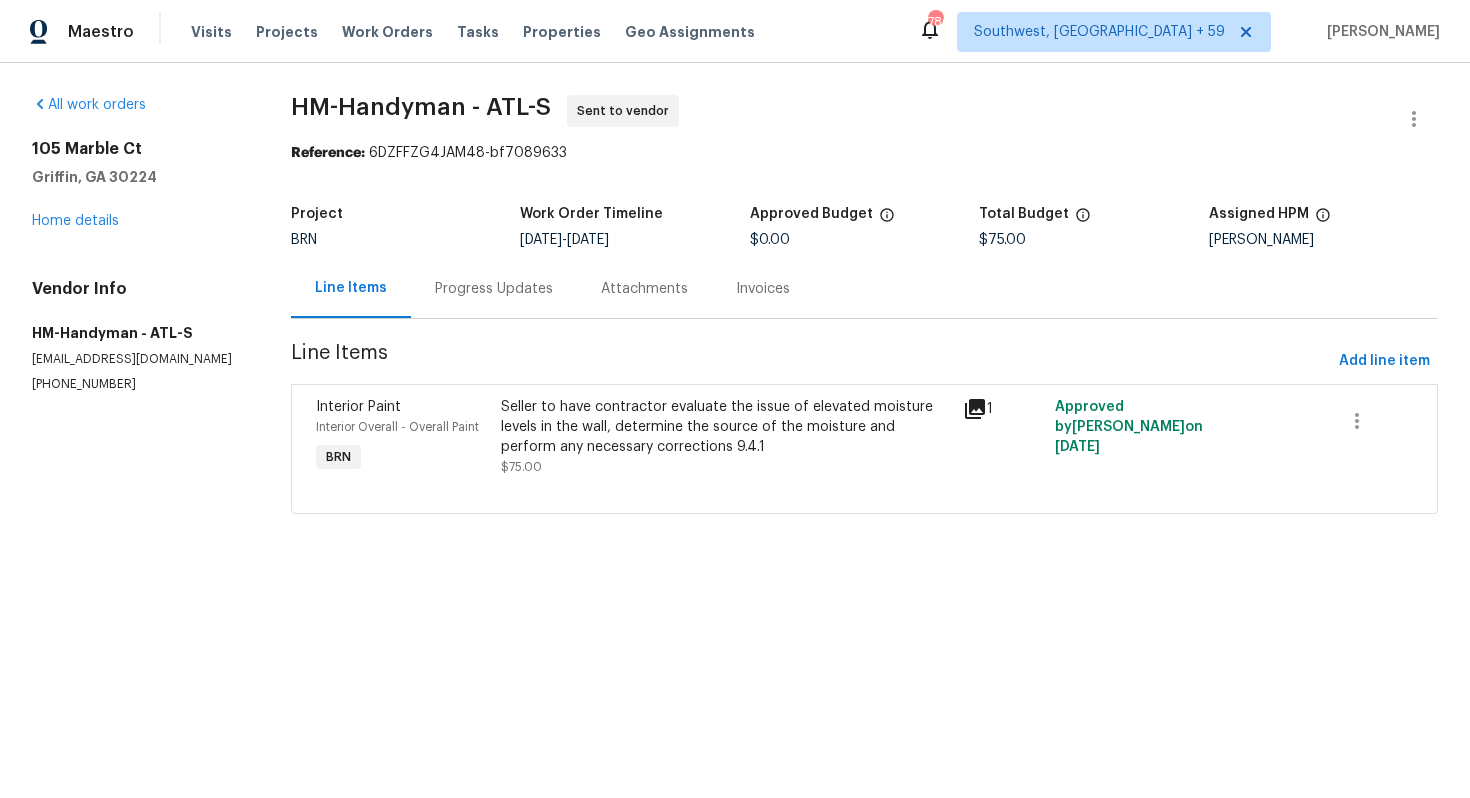 click on "Maestro Visits Projects Work Orders Tasks Properties Geo Assignments 786 Southwest, FL + 59 Ajay Godson" at bounding box center (735, 31) 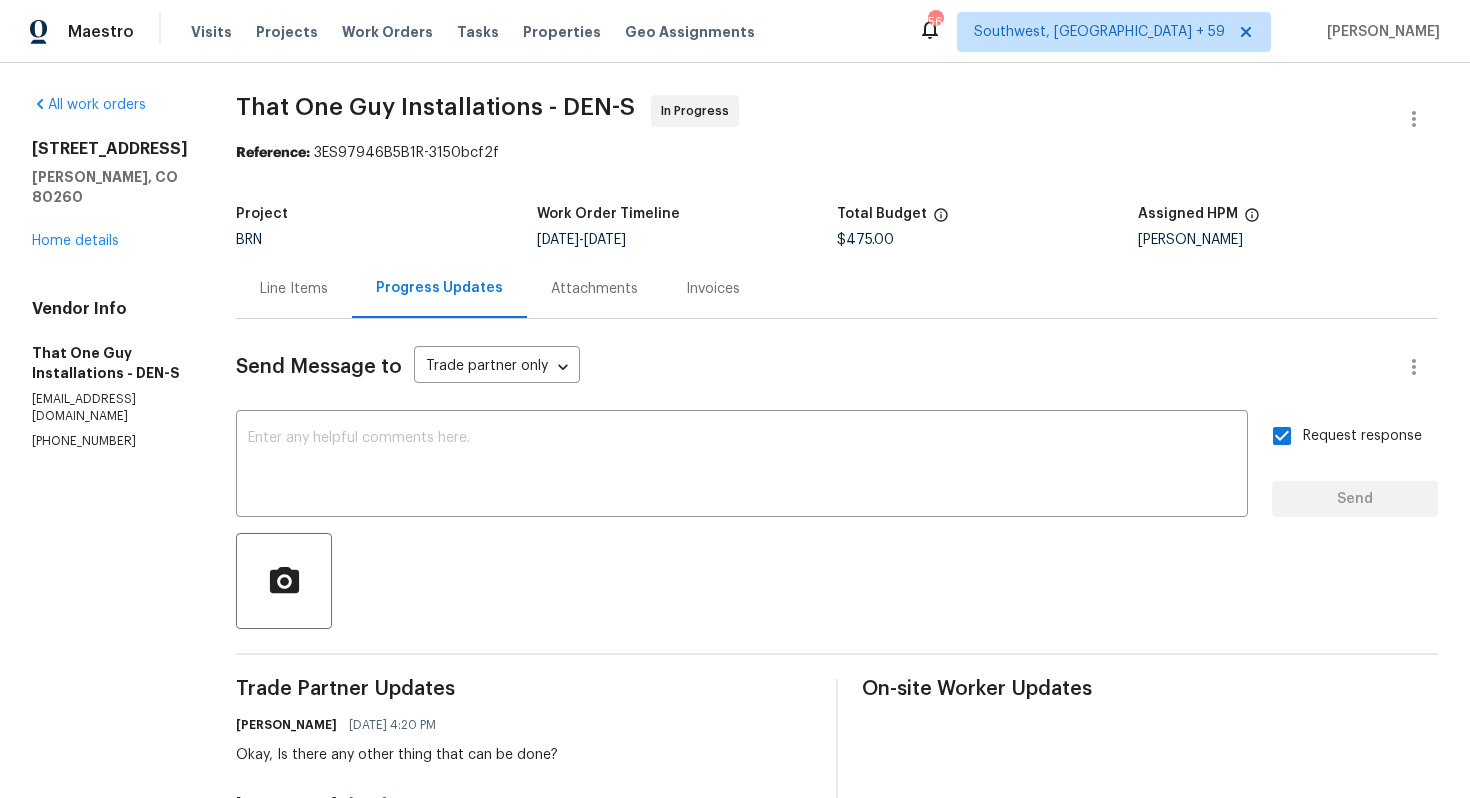 scroll, scrollTop: 0, scrollLeft: 0, axis: both 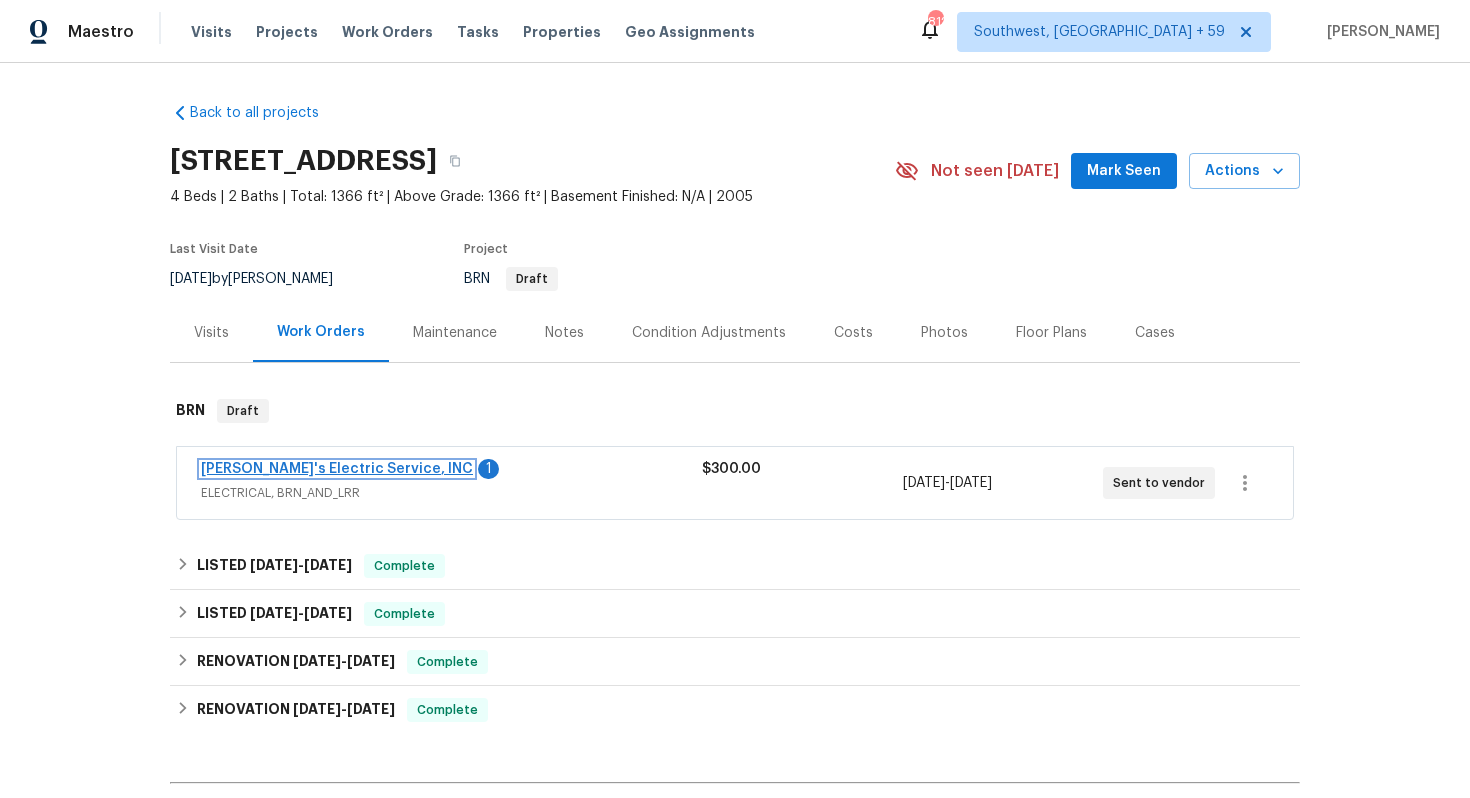 click on "[PERSON_NAME]'s Electric Service, INC" at bounding box center (337, 469) 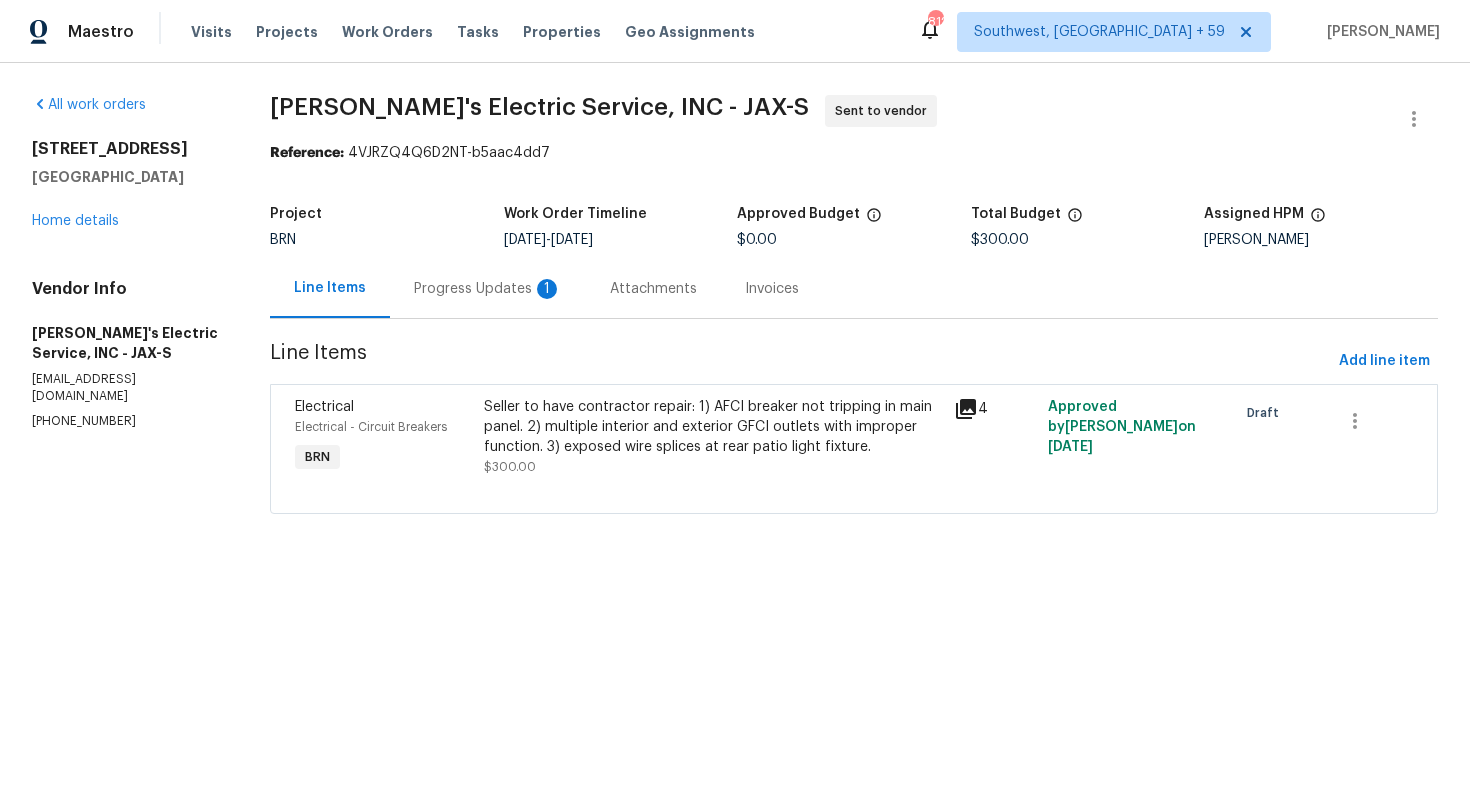 click on "Progress Updates 1" at bounding box center (488, 289) 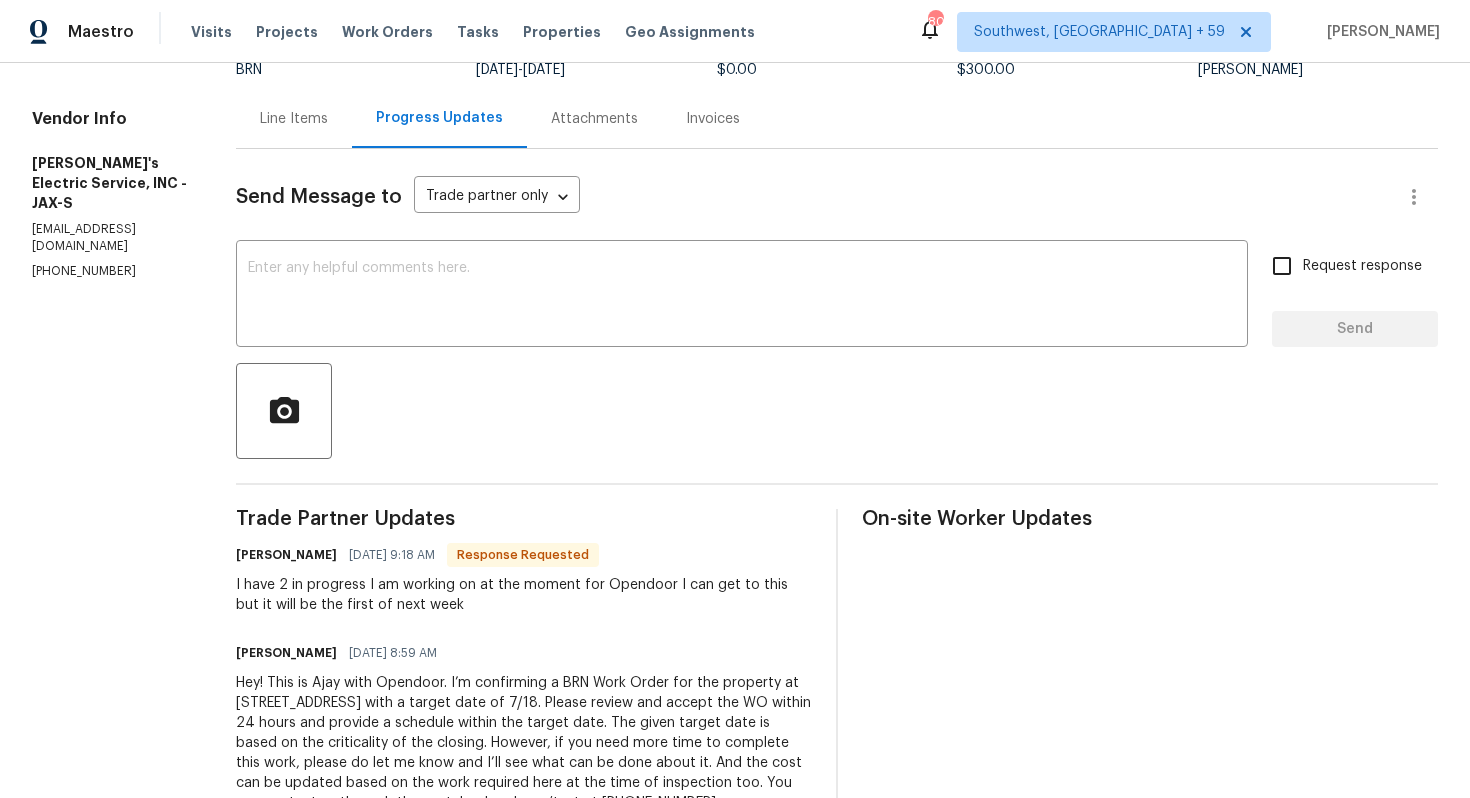 scroll, scrollTop: 171, scrollLeft: 0, axis: vertical 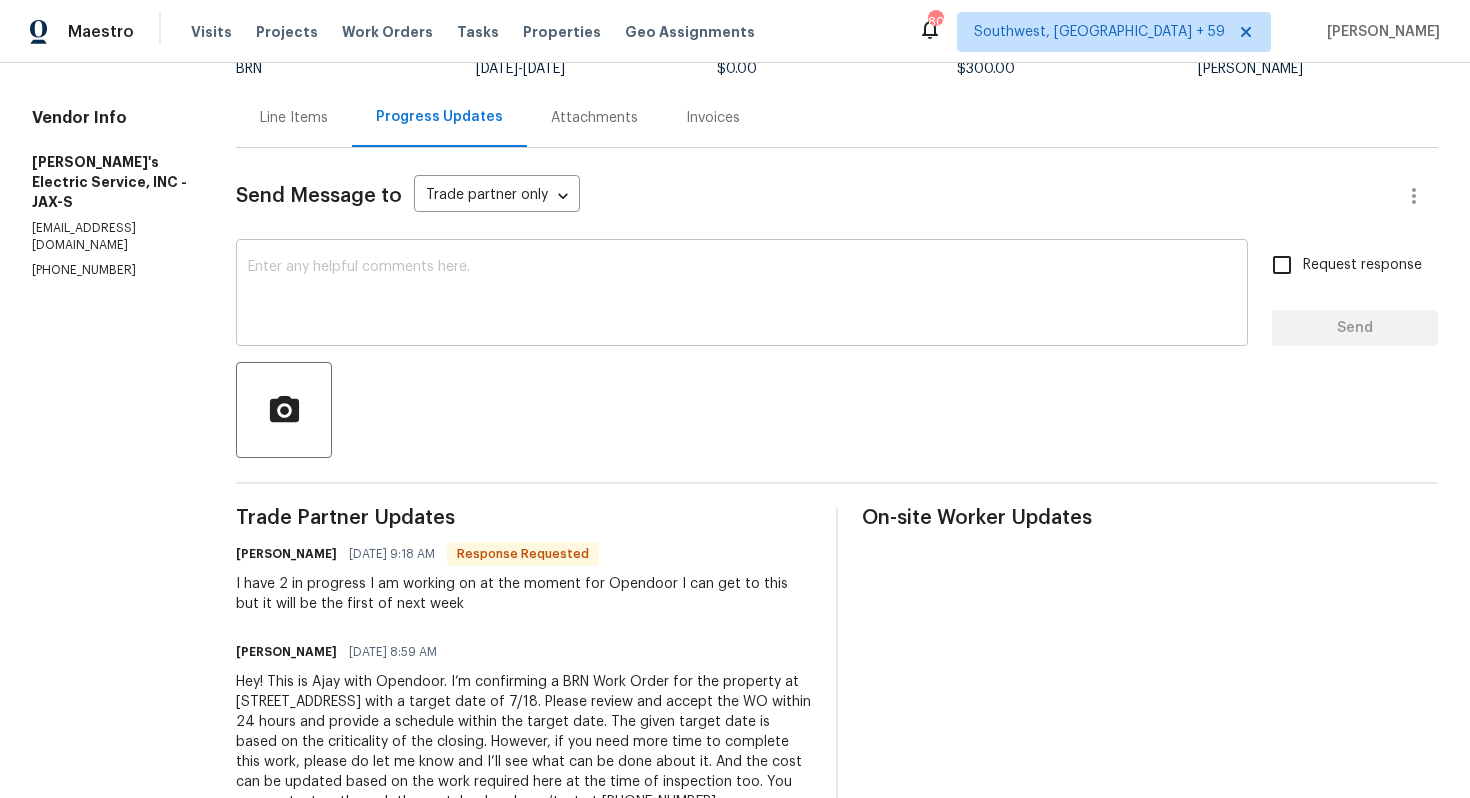 click at bounding box center [742, 295] 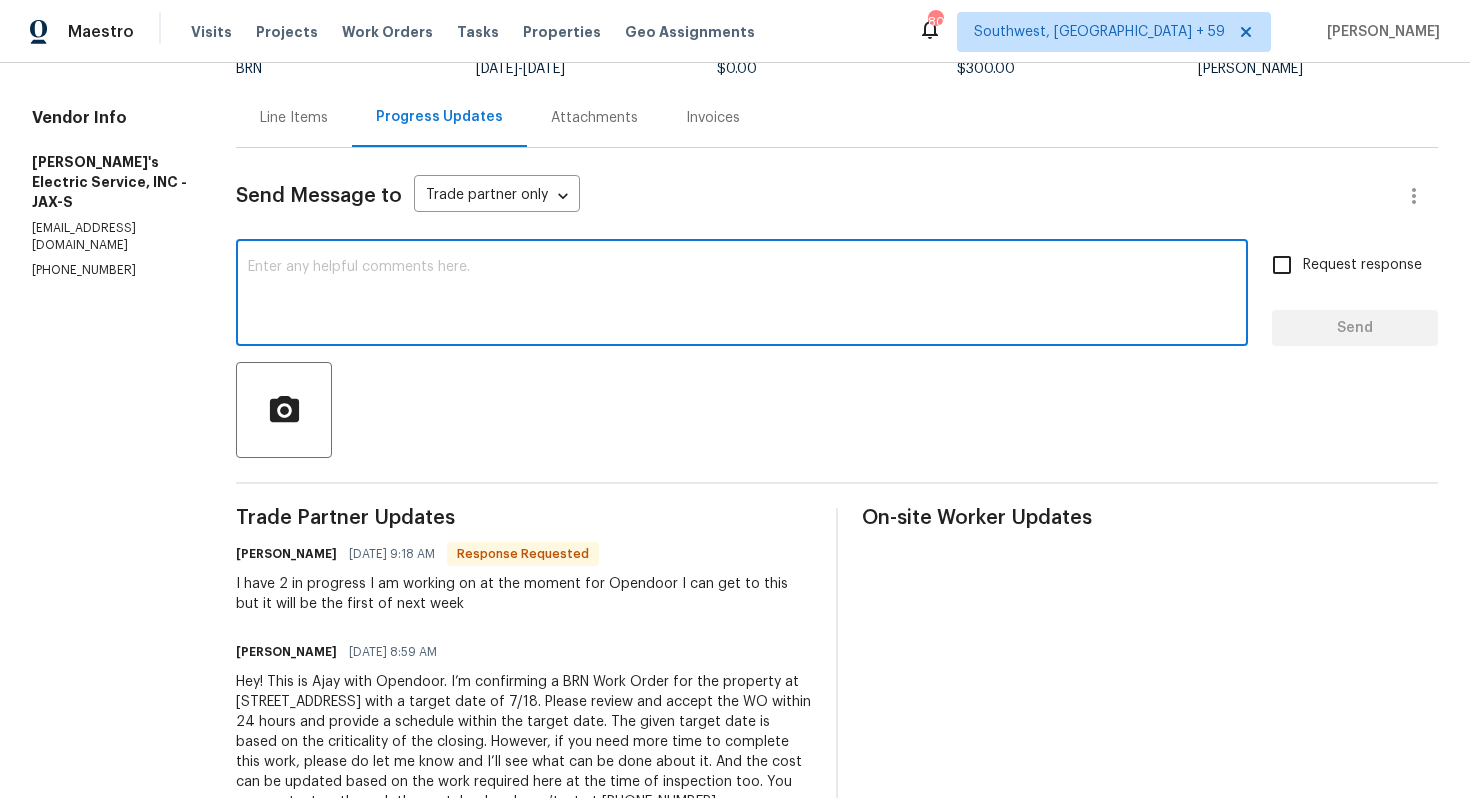 type on "A" 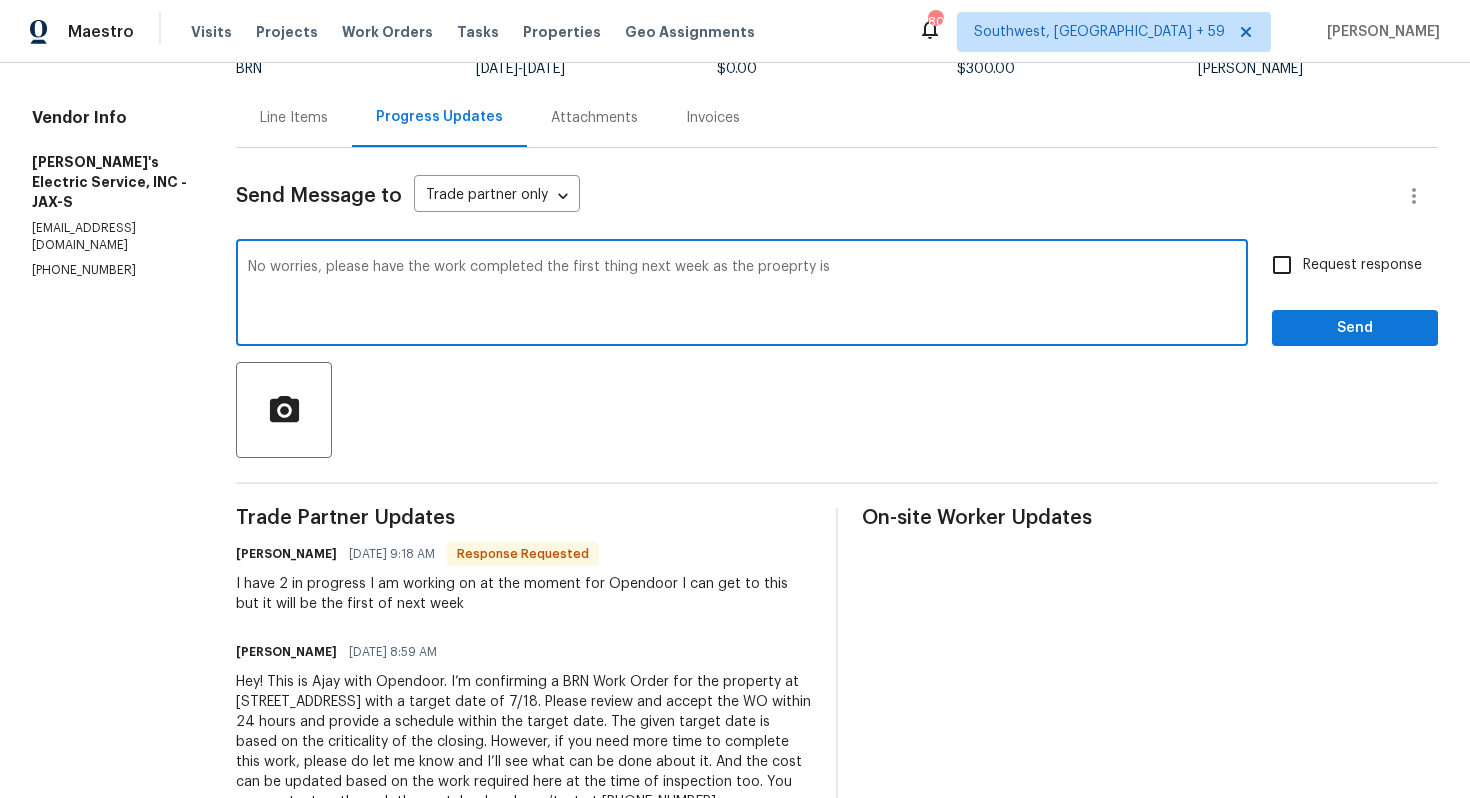click on "No worries, please have the work completed the first thing next week as the proeprty is" at bounding box center (742, 295) 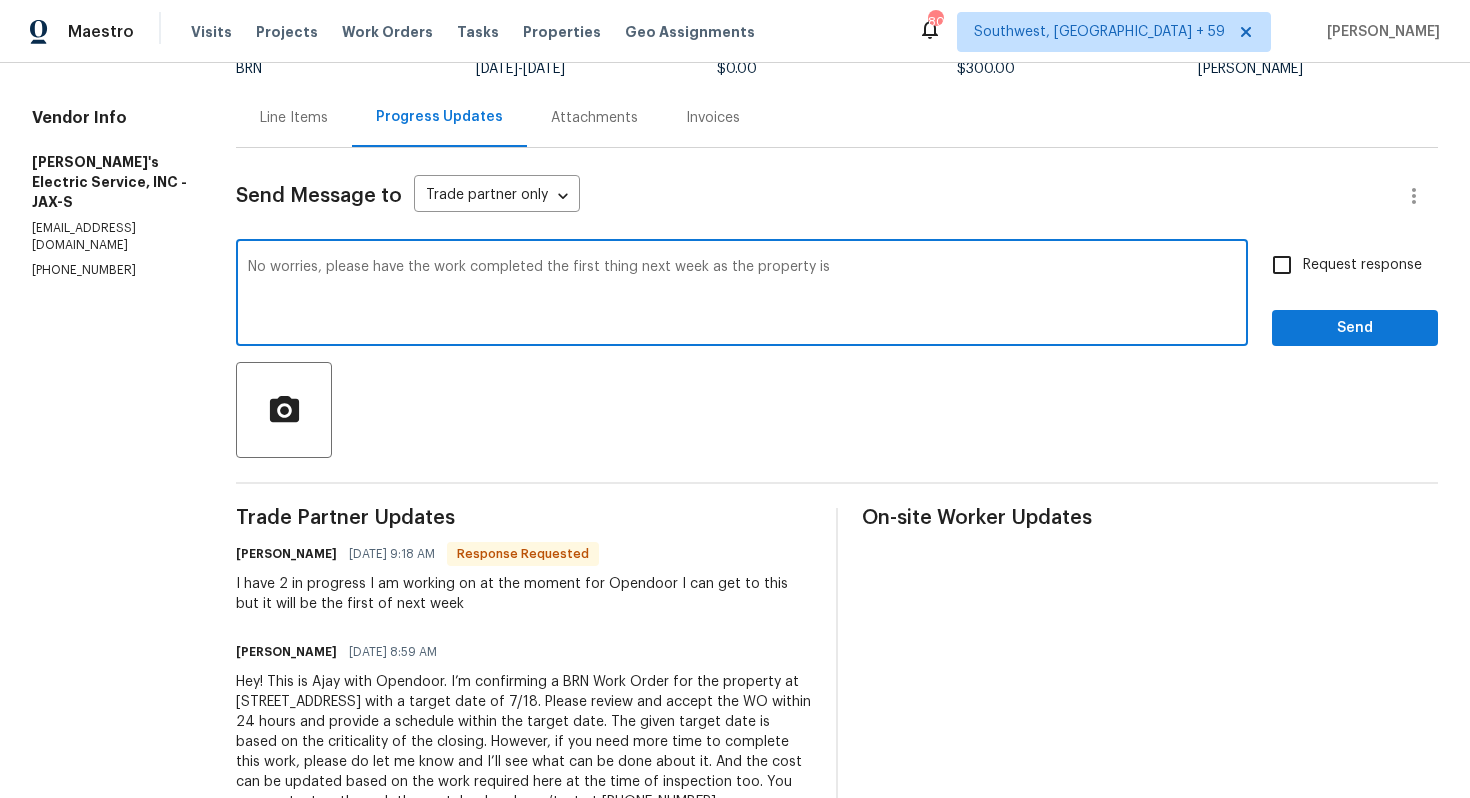 click on "No worries, please have the work completed the first thing next week as the property is" at bounding box center [742, 295] 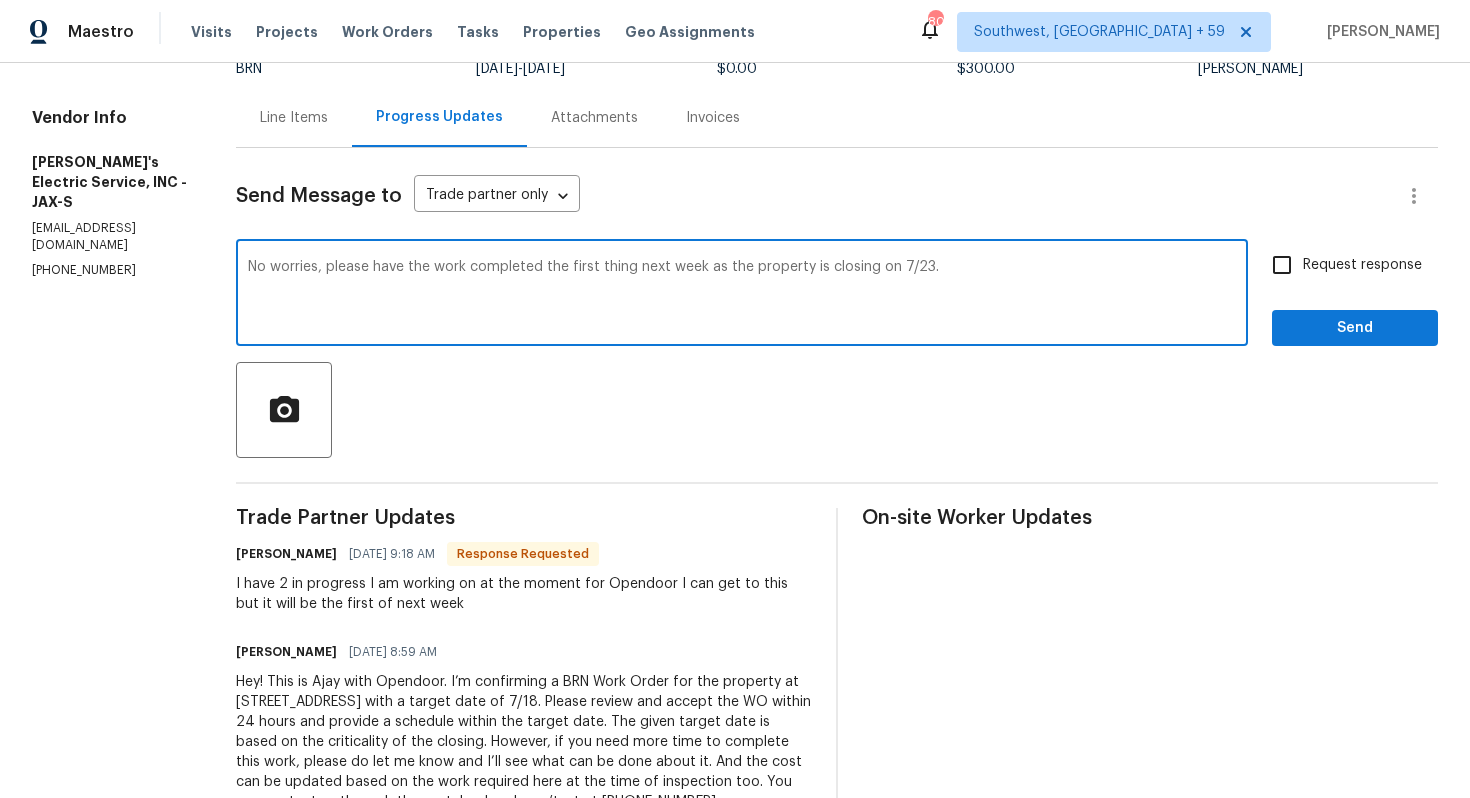 type on "No worries, please have the work completed the first thing next week as the property is closing on 7/23." 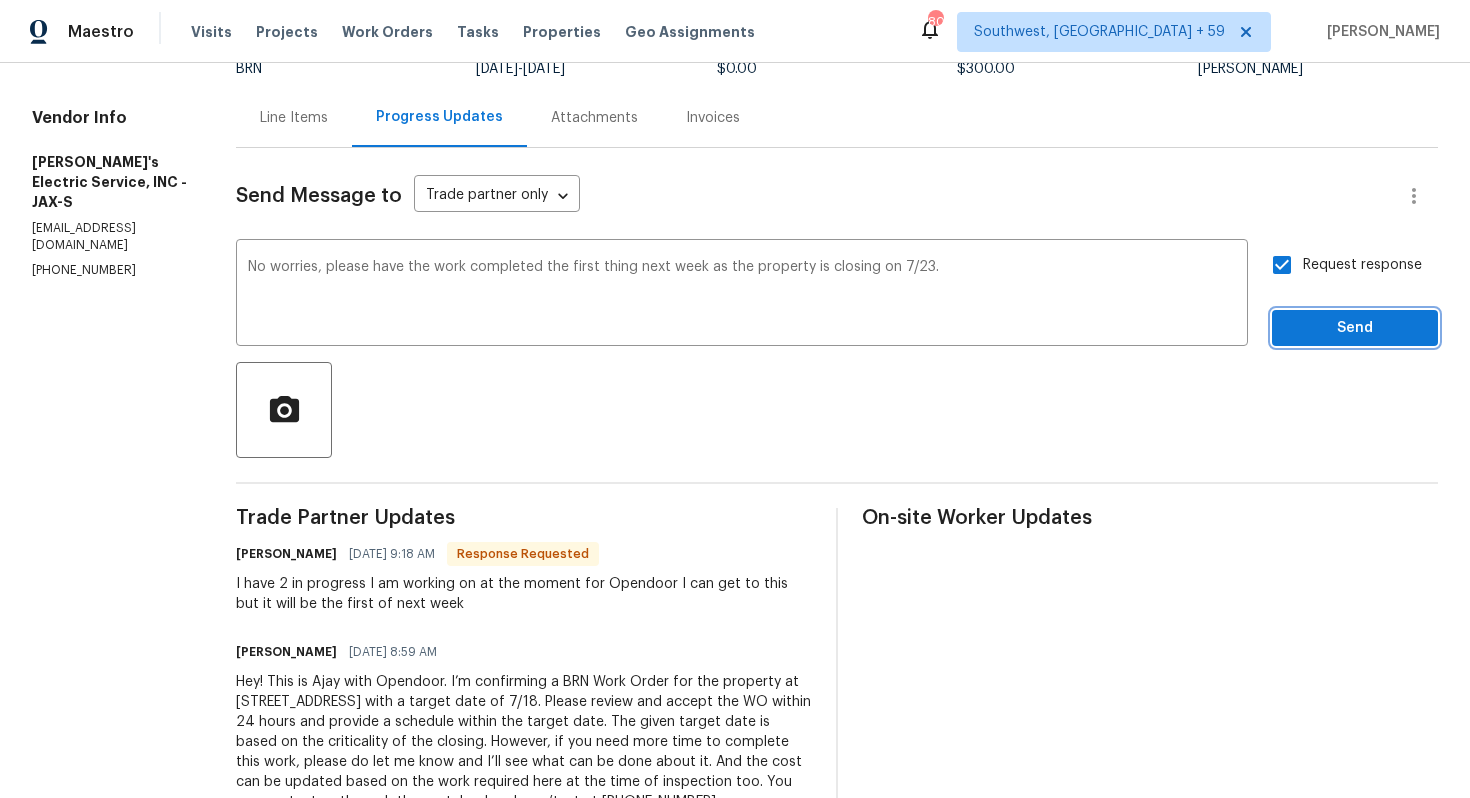 click on "Send" at bounding box center [1355, 328] 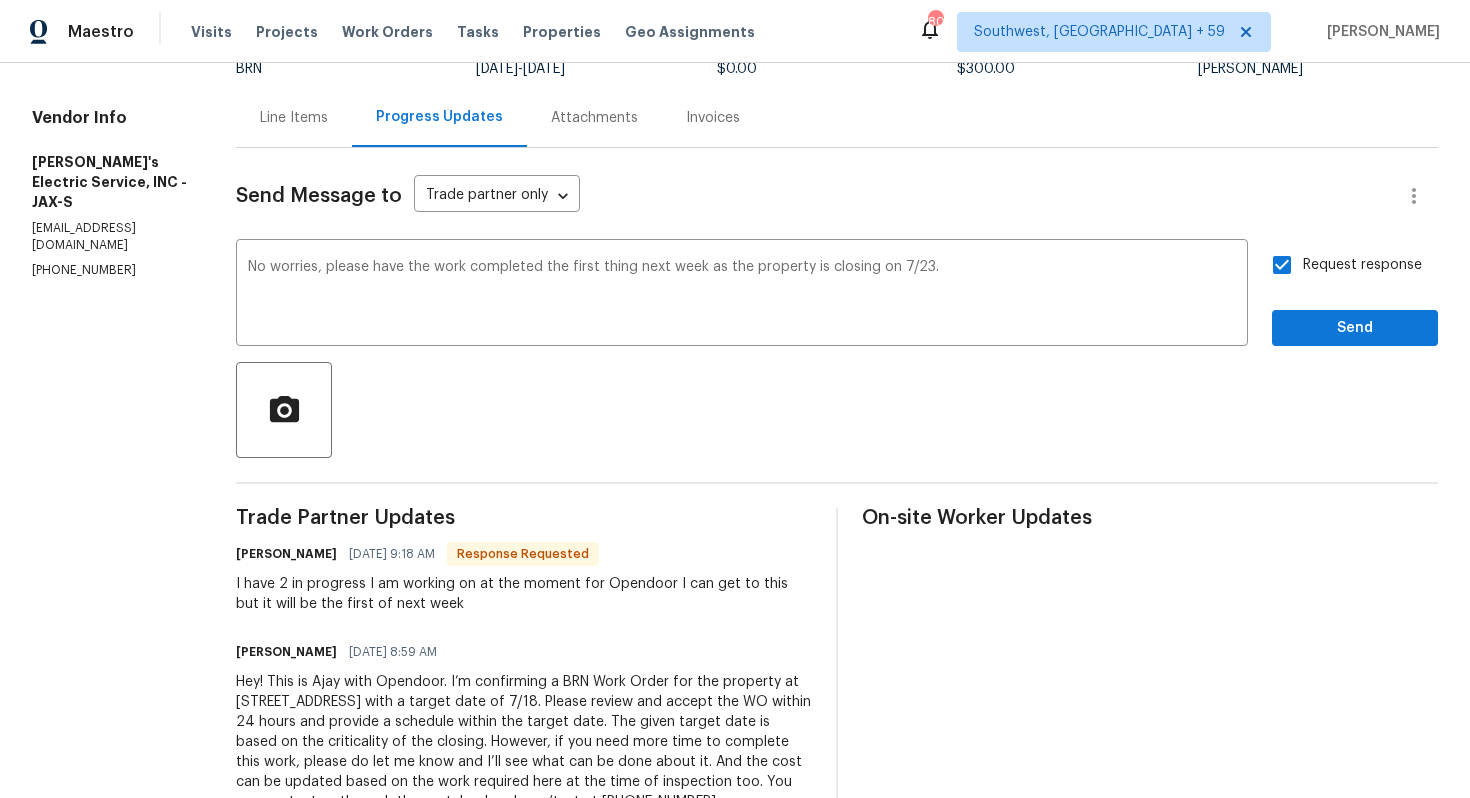 scroll, scrollTop: 0, scrollLeft: 0, axis: both 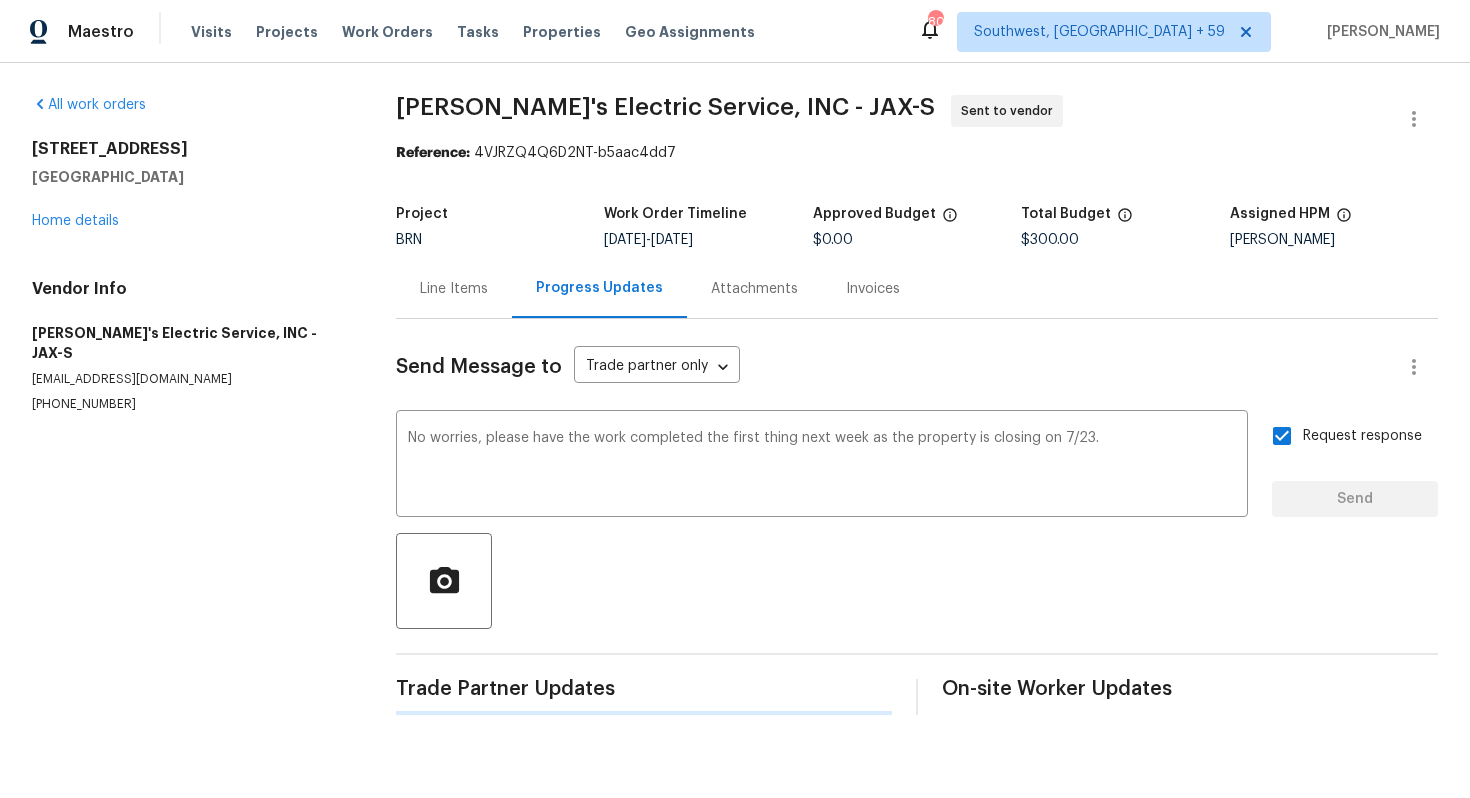 type 